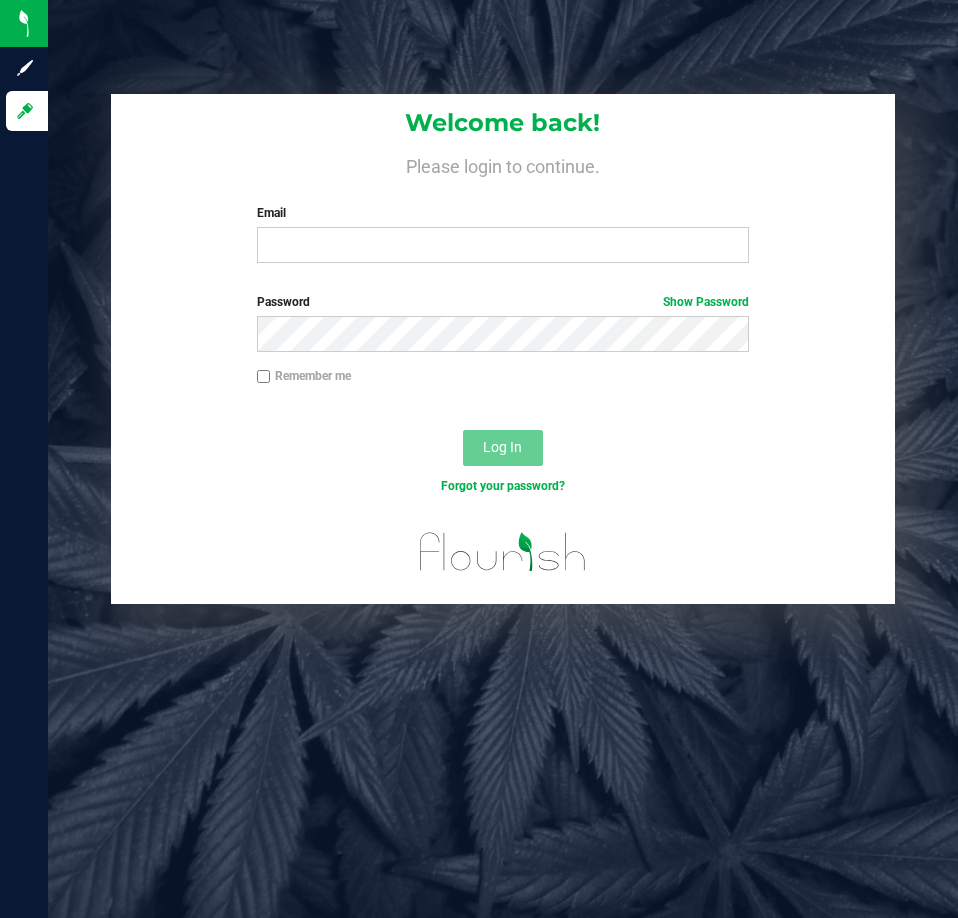 scroll, scrollTop: 0, scrollLeft: 0, axis: both 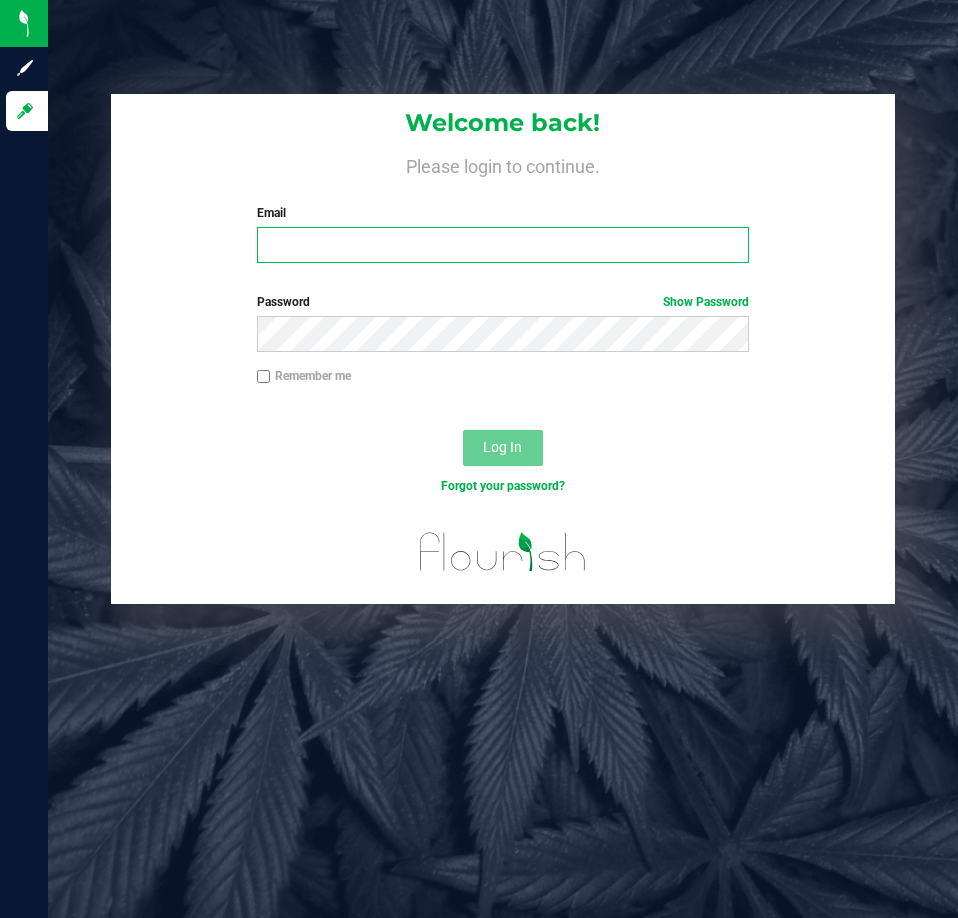 click on "Email" at bounding box center [503, 245] 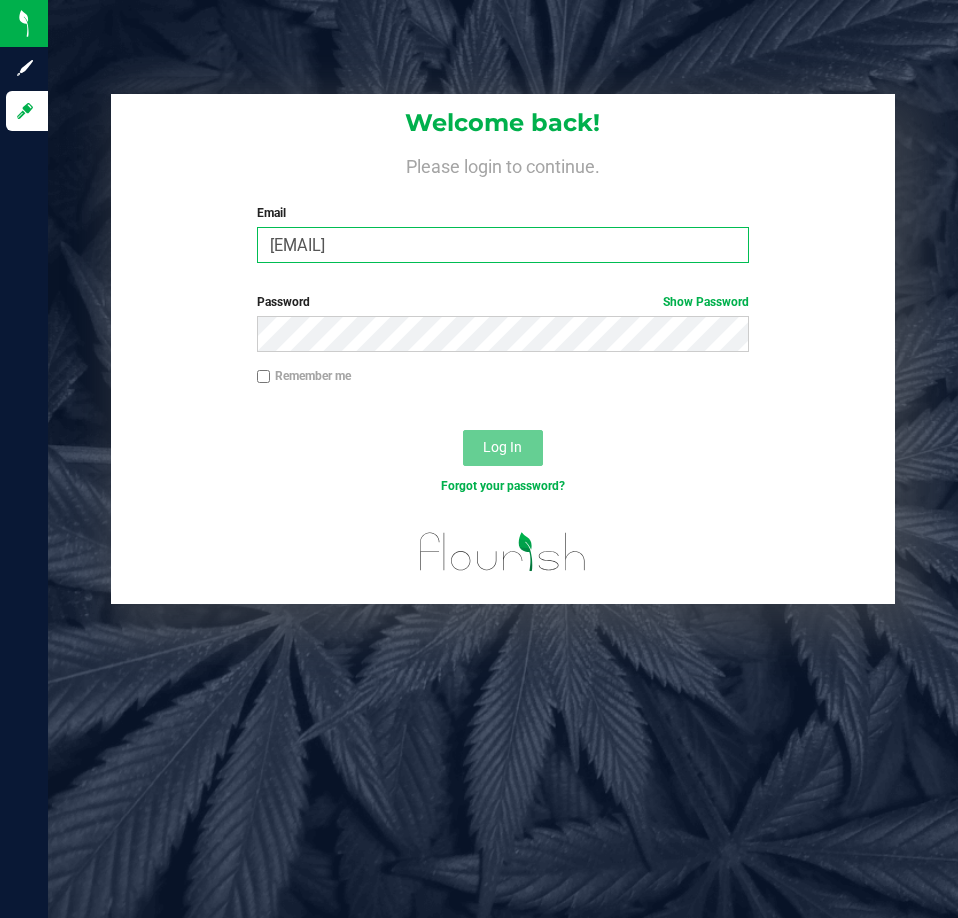 type on "aswanson@liveparallel.com" 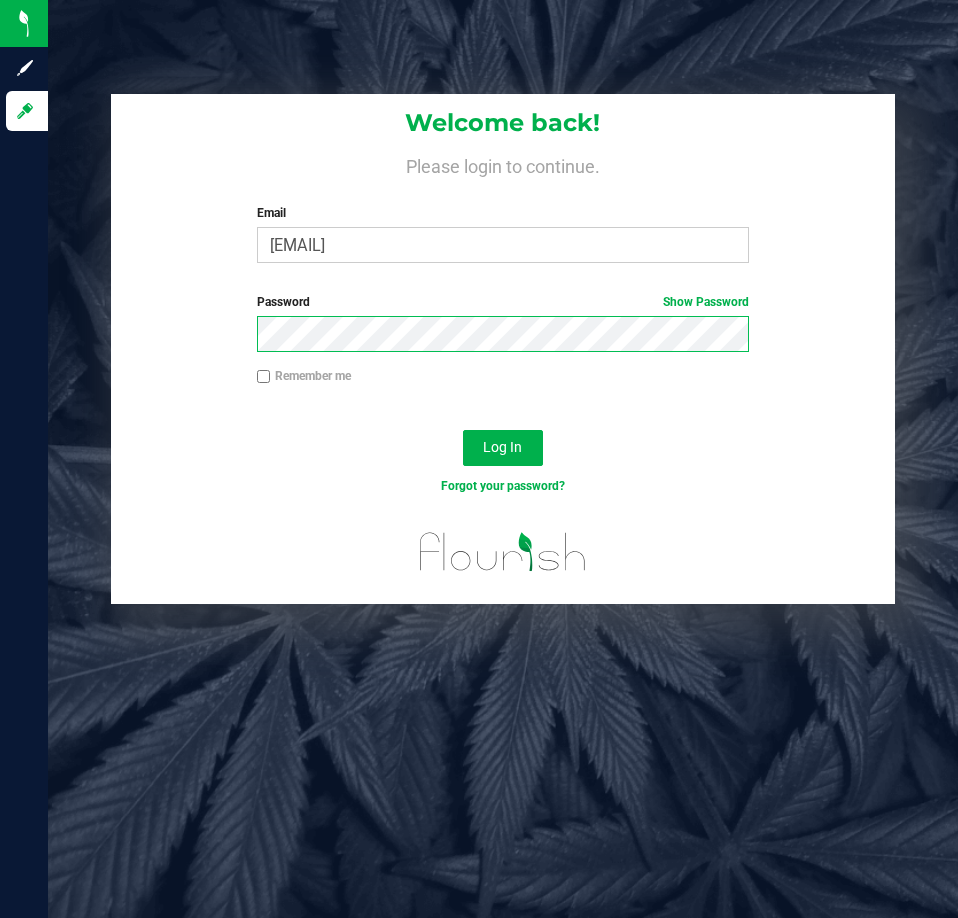 click on "Log In" at bounding box center [503, 448] 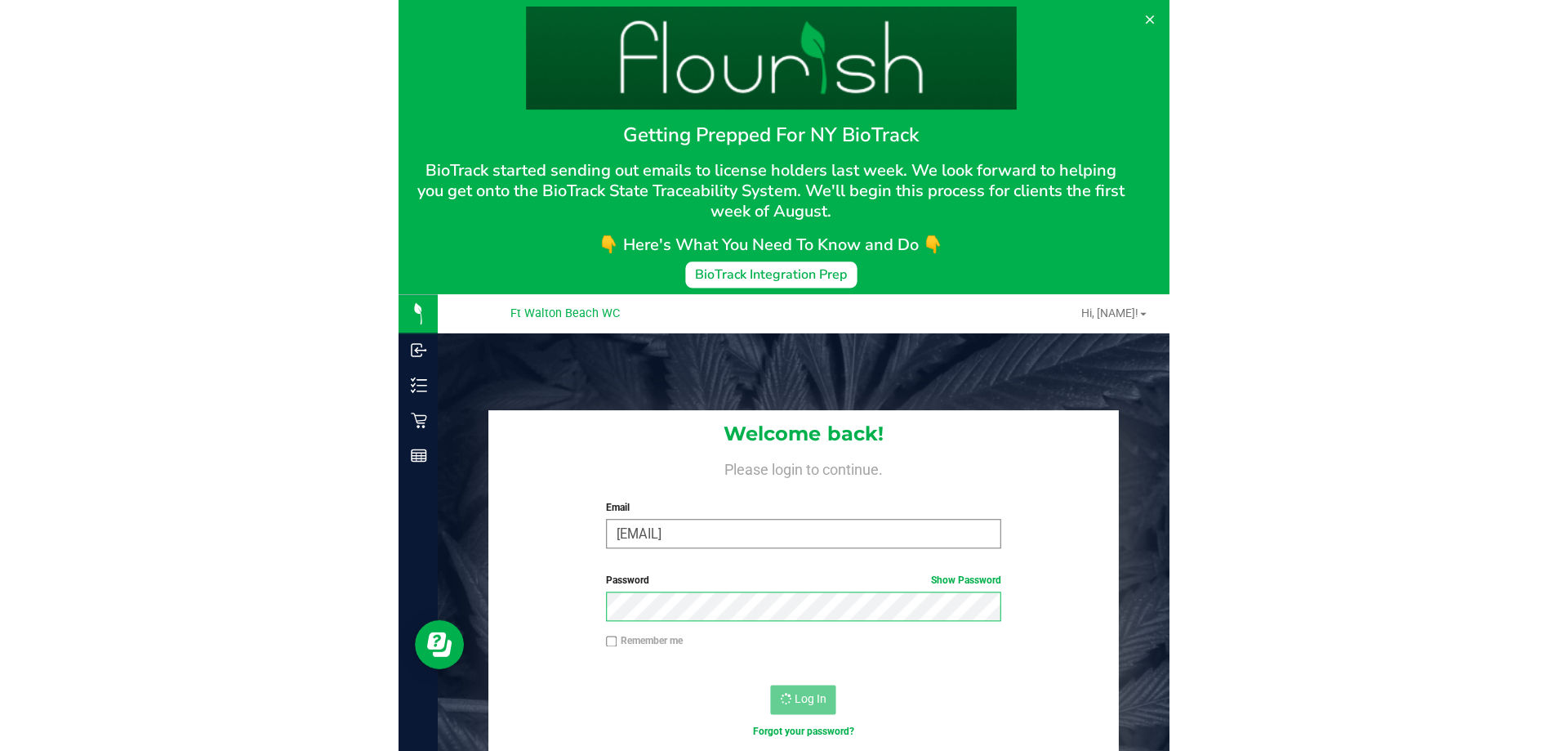 scroll, scrollTop: 0, scrollLeft: 0, axis: both 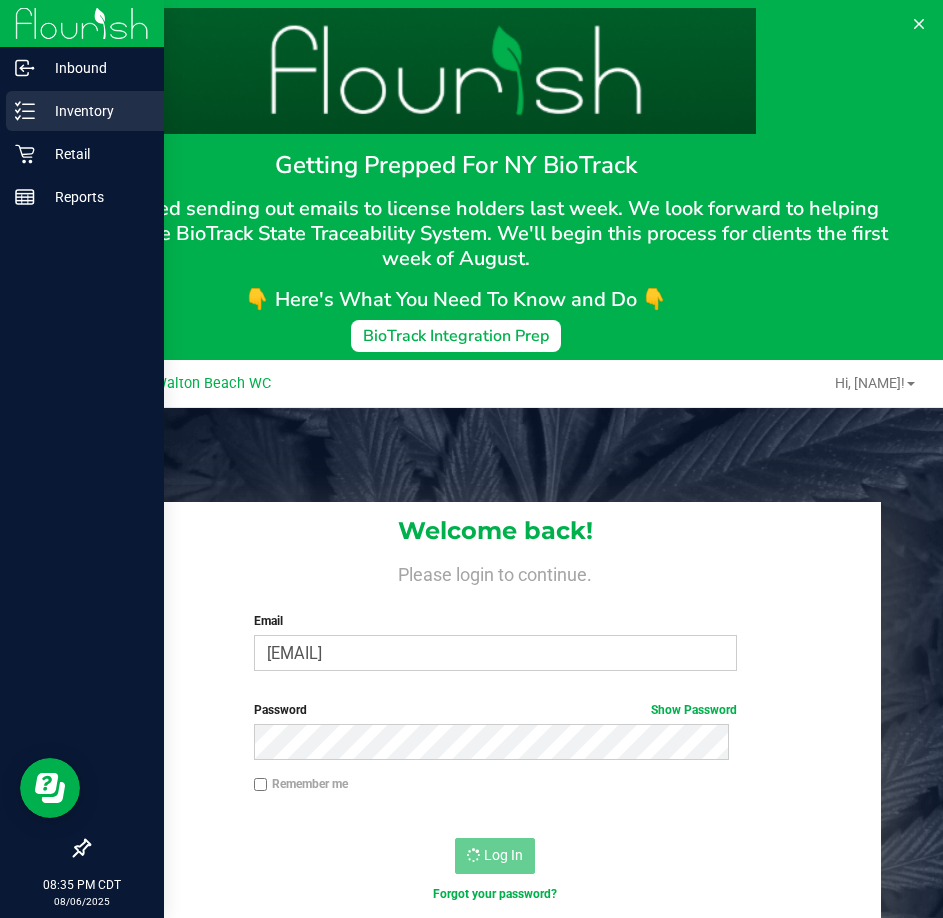 click on "Inventory" at bounding box center (95, 111) 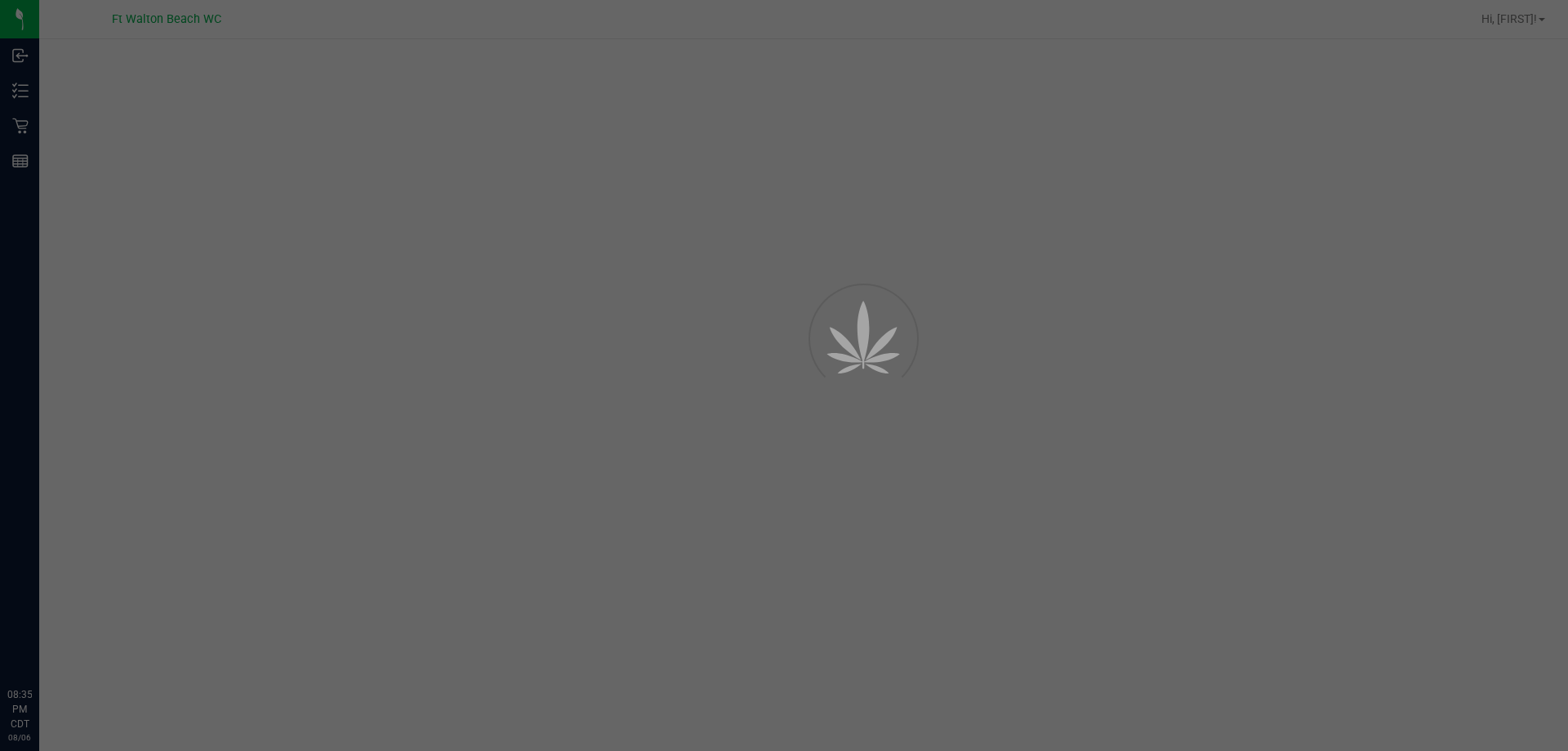 scroll, scrollTop: 0, scrollLeft: 0, axis: both 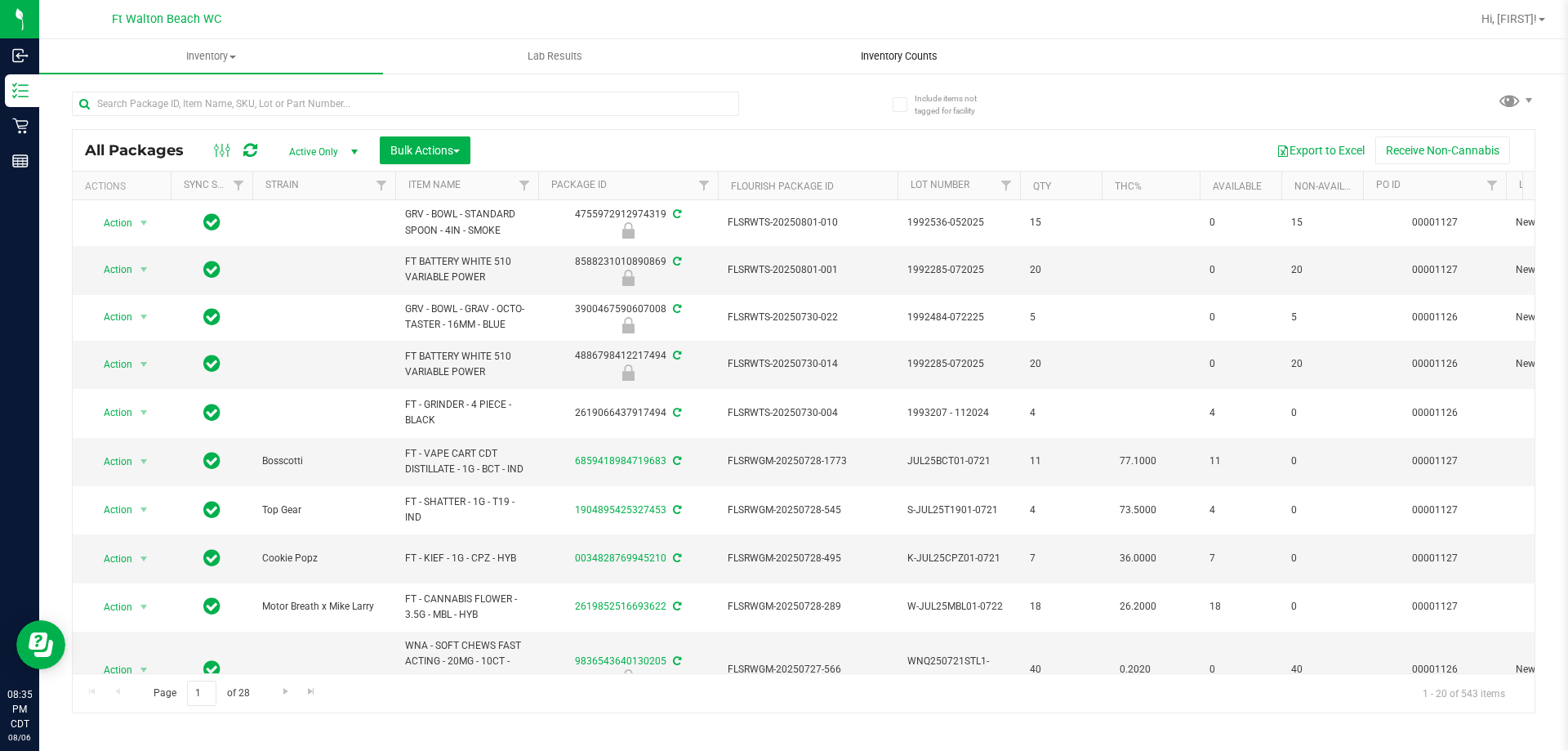 click on "Inventory Counts" at bounding box center [899, 56] 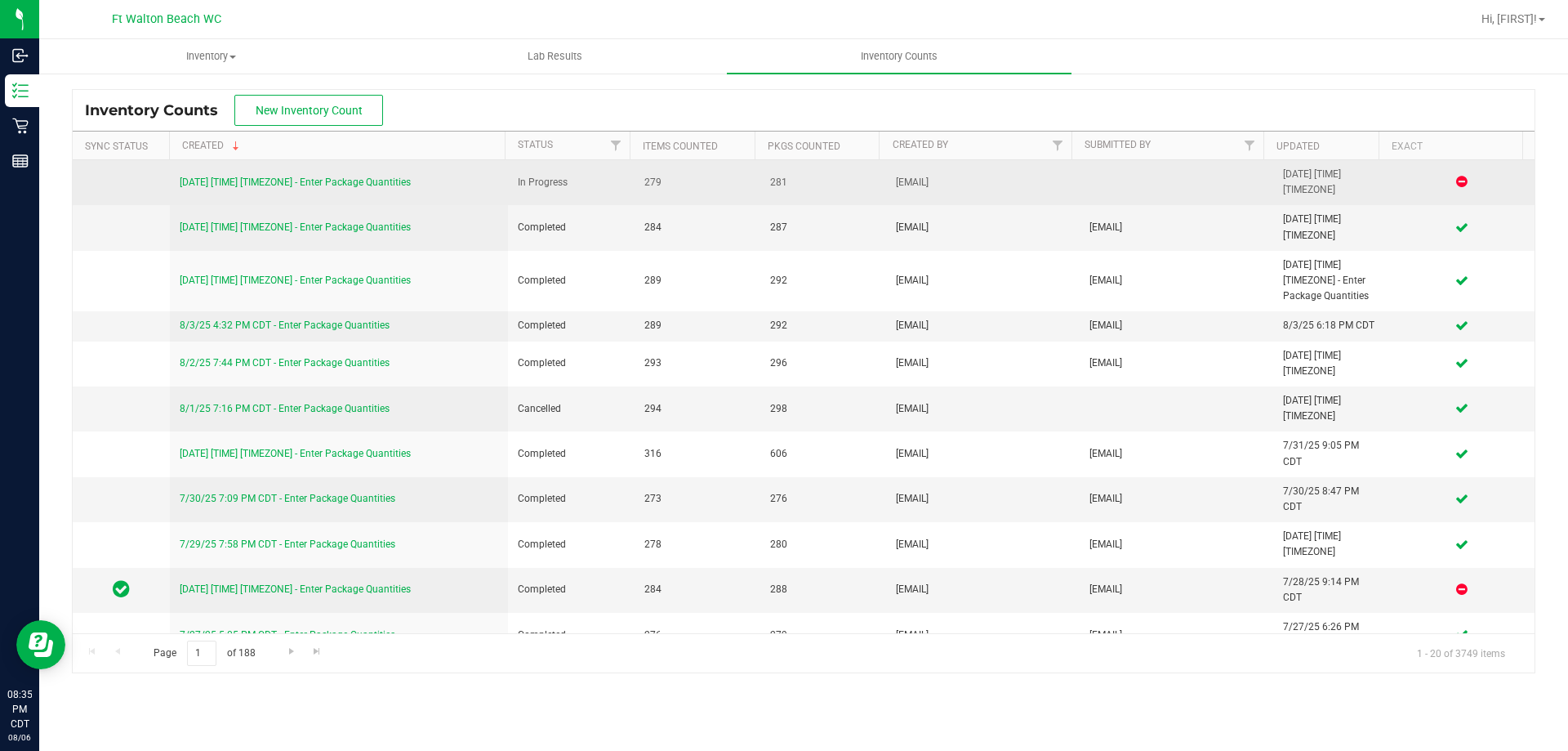 click on "[DATE] [TIME] [TIMEZONE] - Enter Package Quantities" at bounding box center [295, 182] 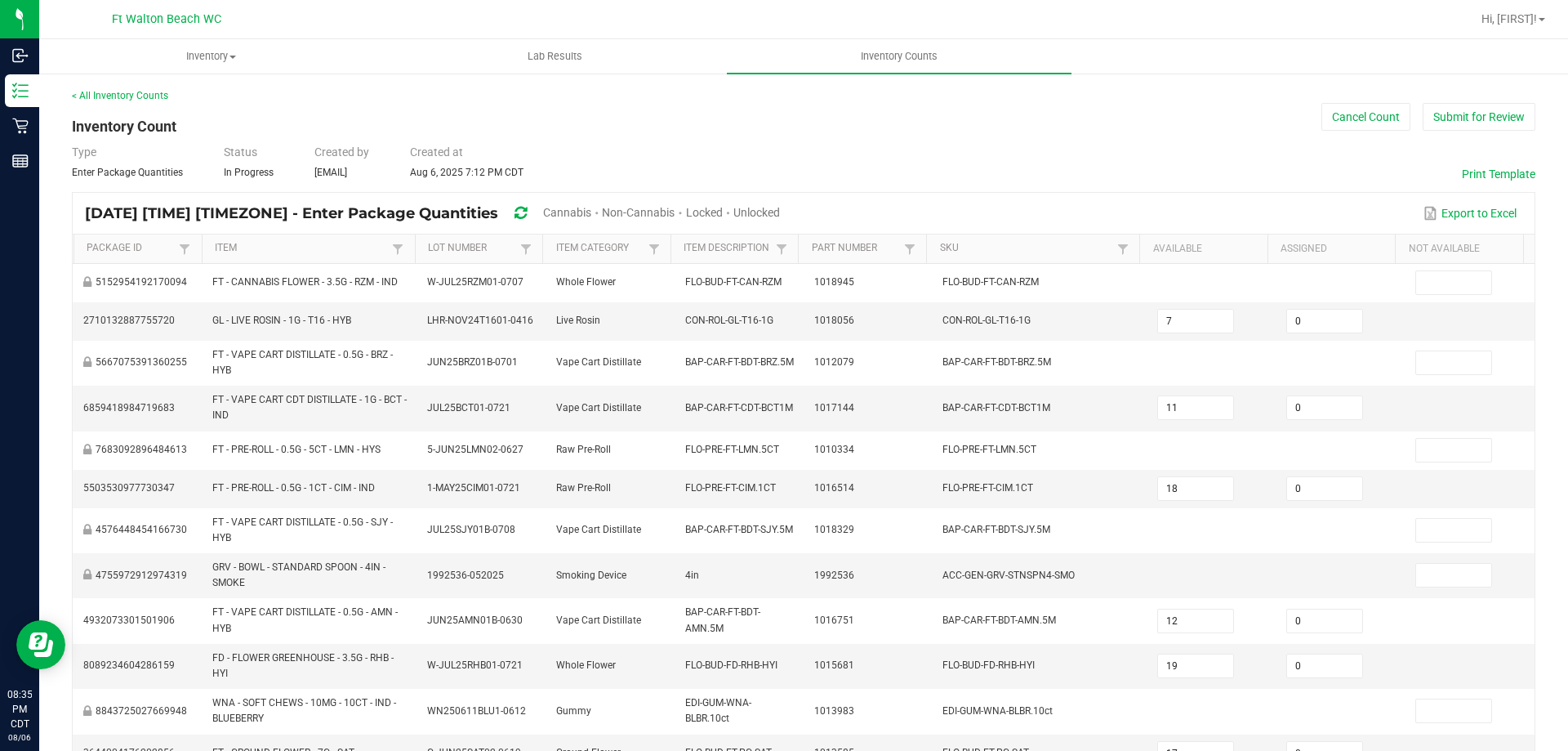 click on "Unlocked" at bounding box center [756, 212] 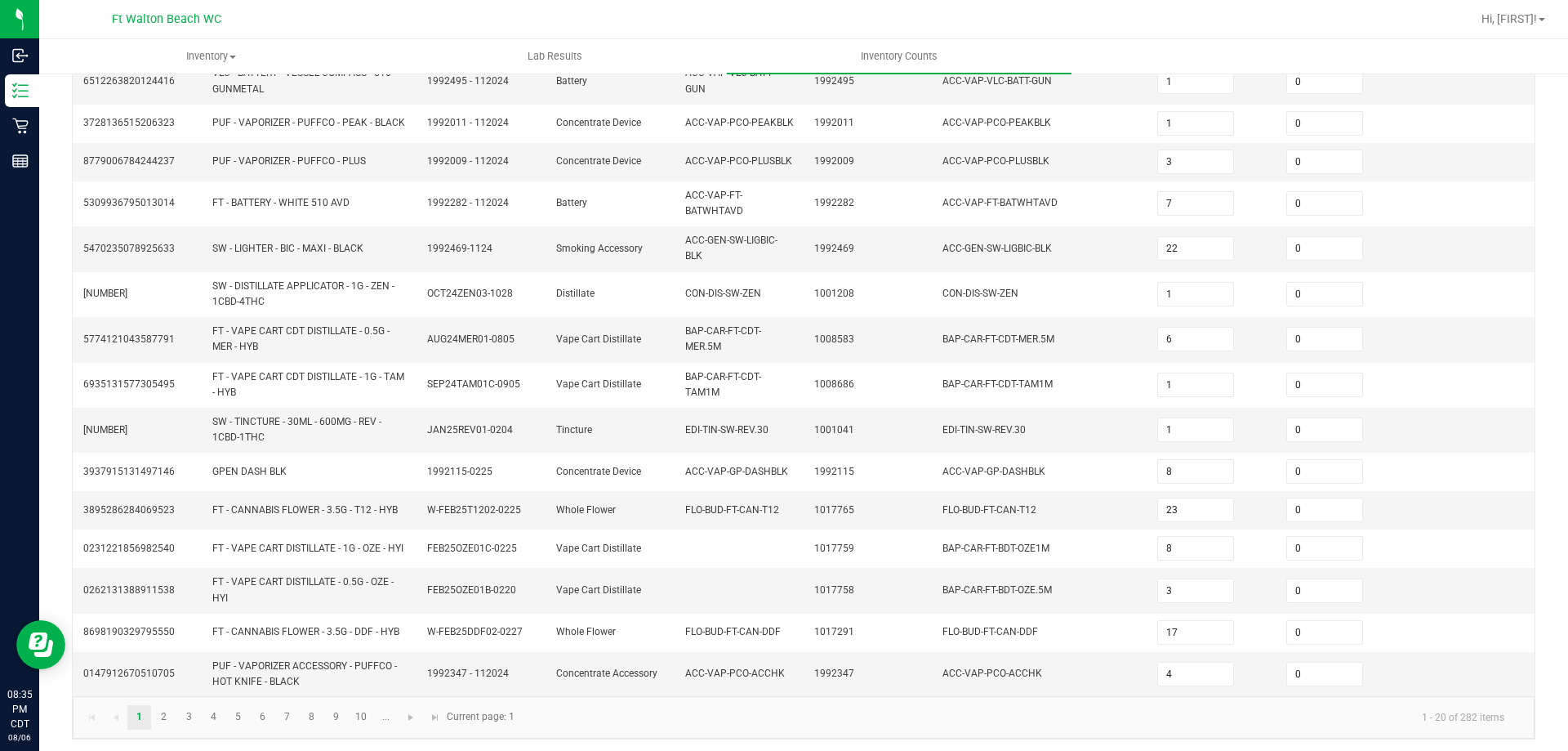 scroll, scrollTop: 429, scrollLeft: 0, axis: vertical 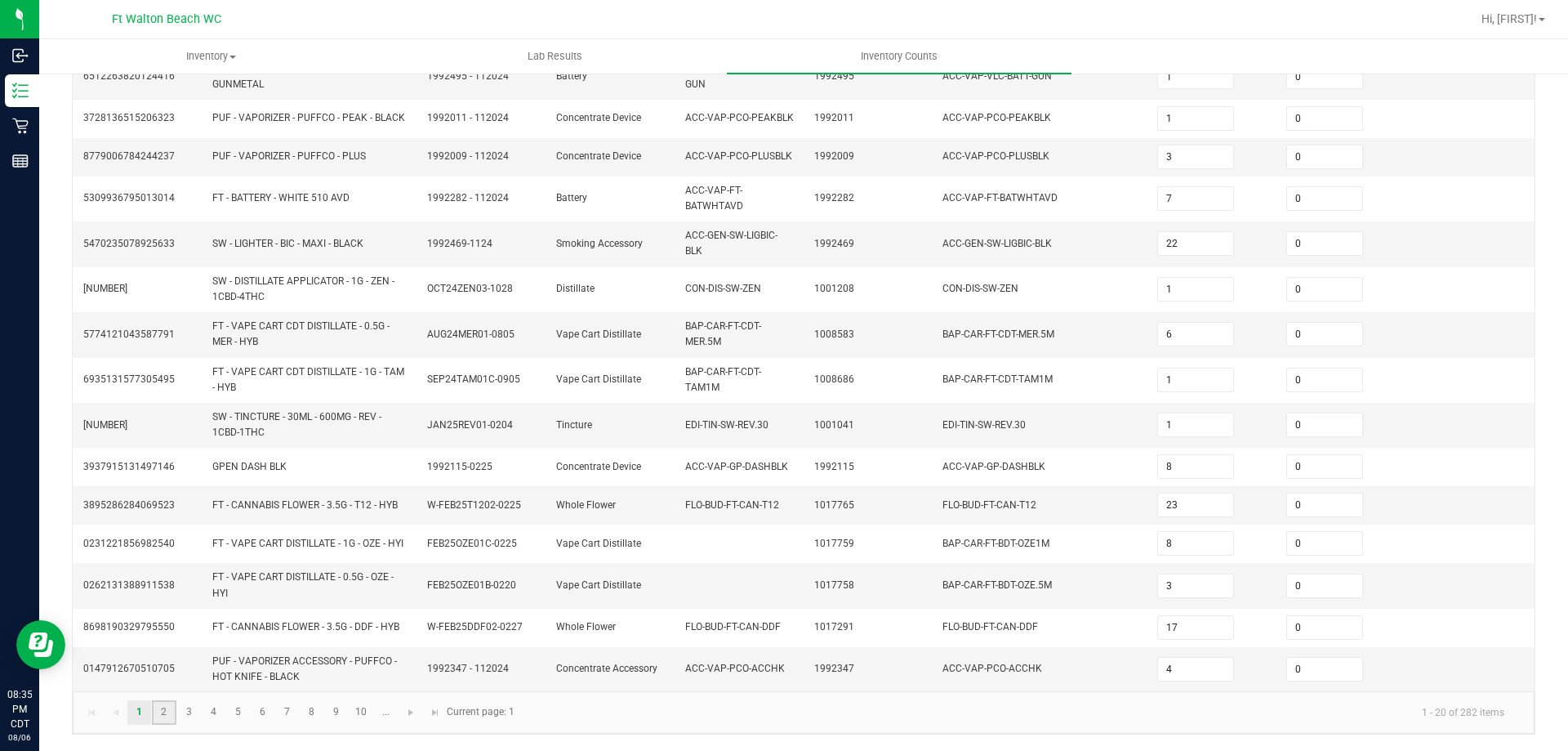 click on "2" 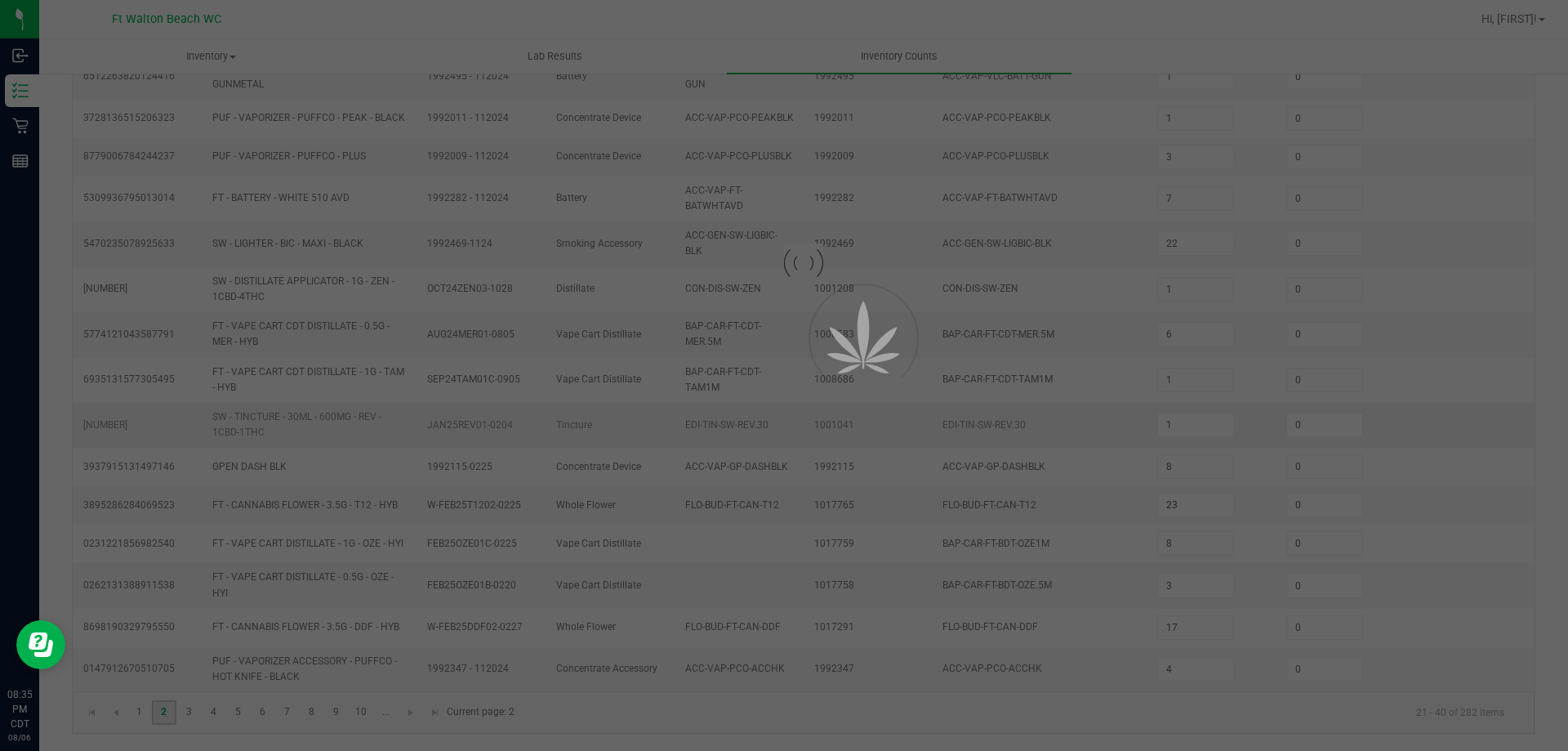 type on "14" 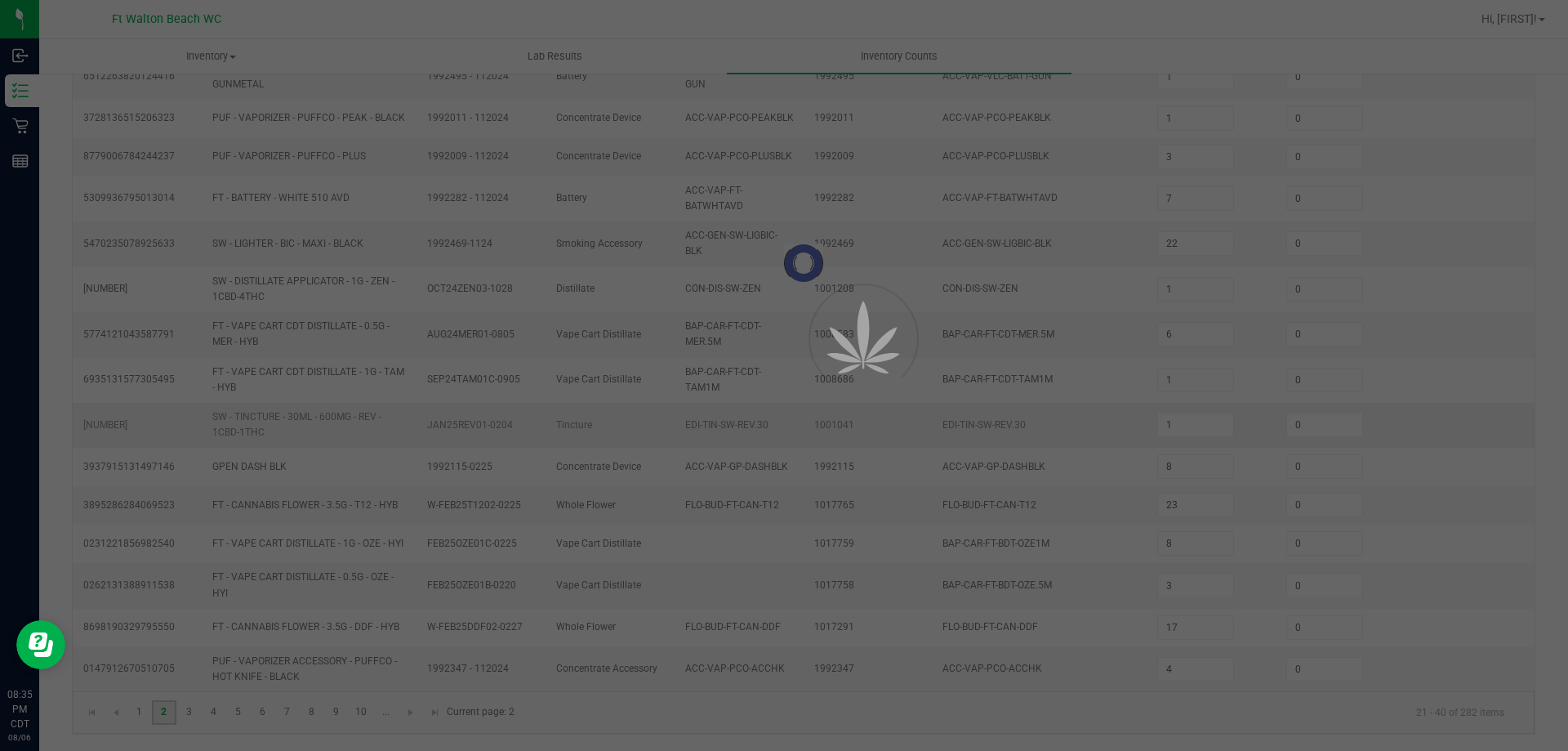 type on "23" 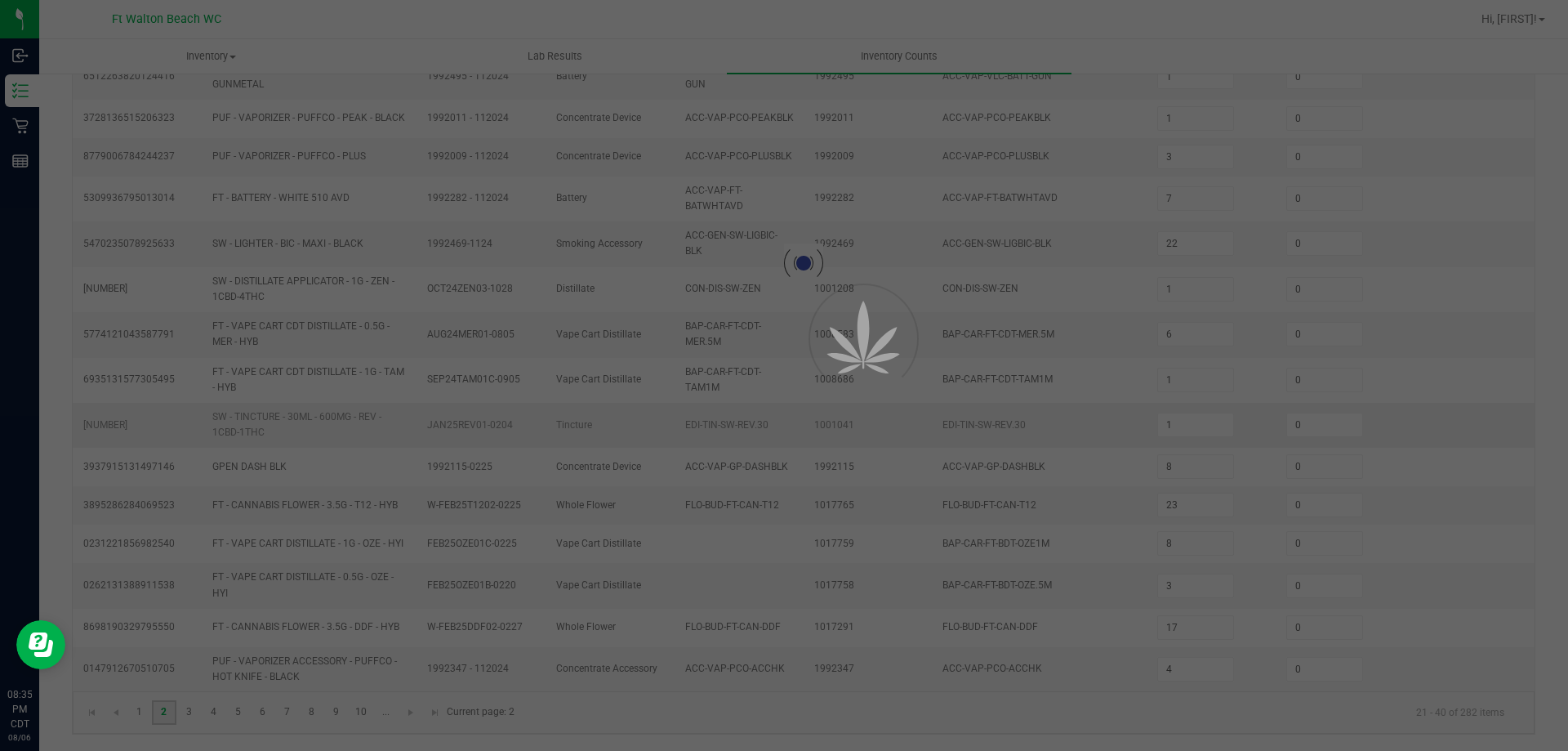 type on "6" 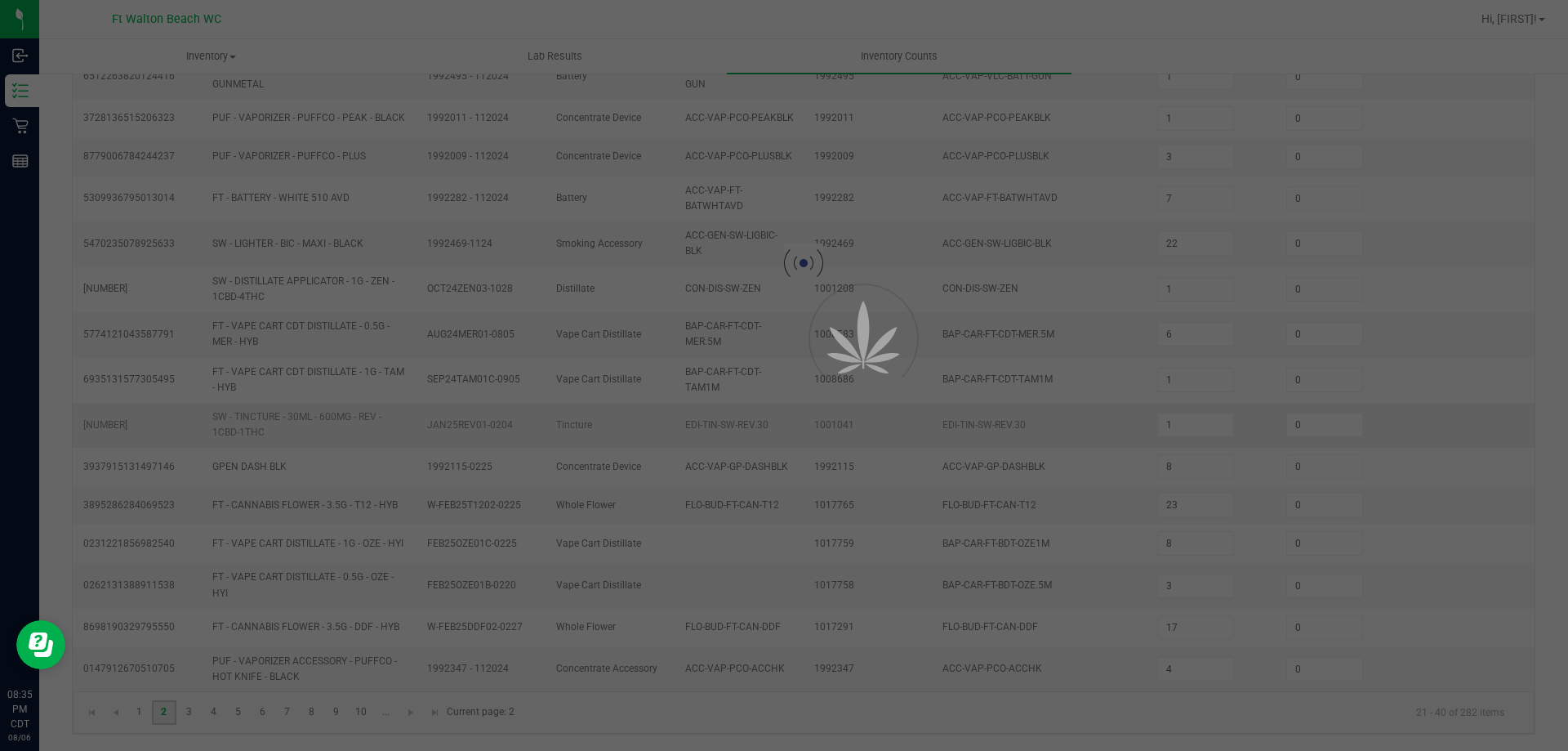 type on "12" 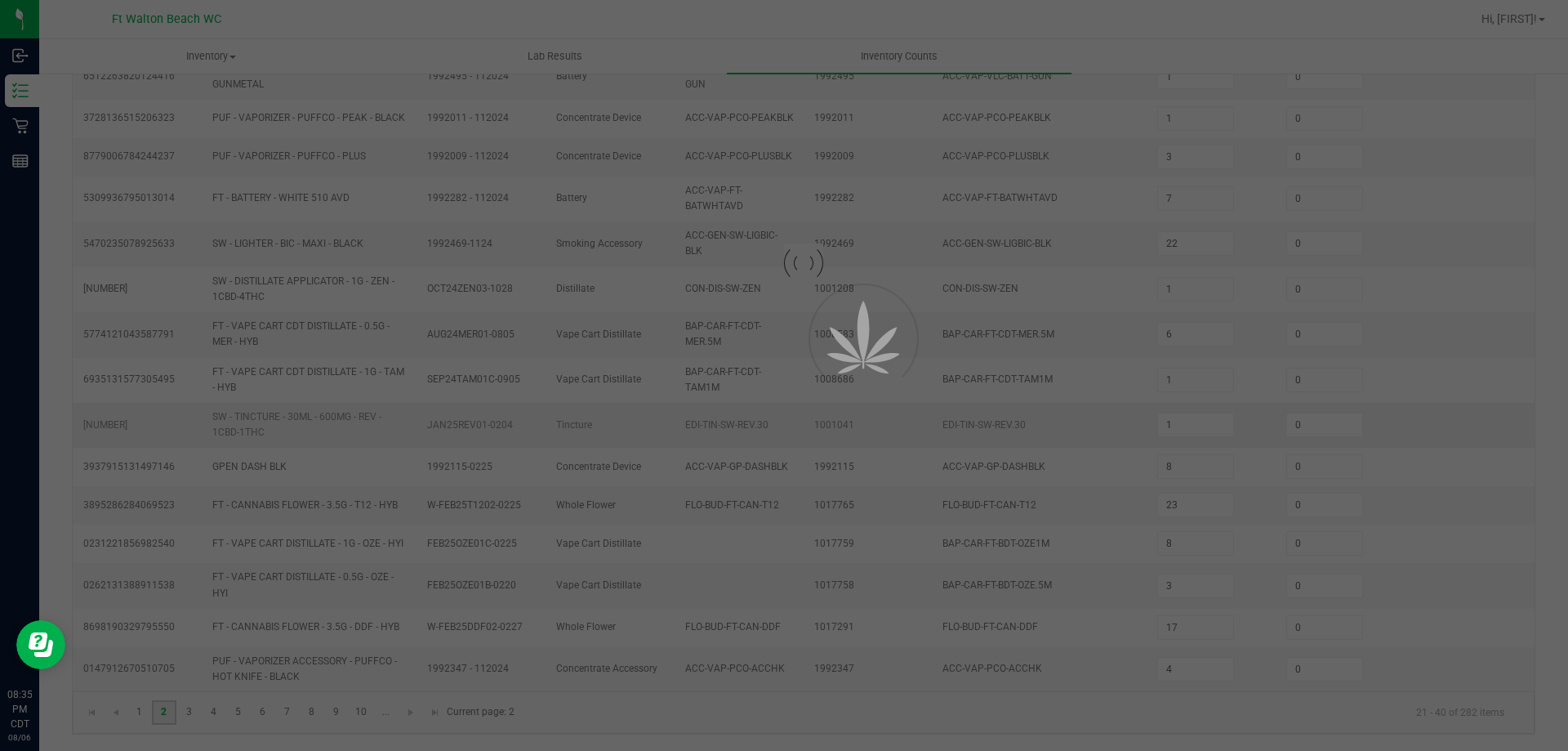 type on "4" 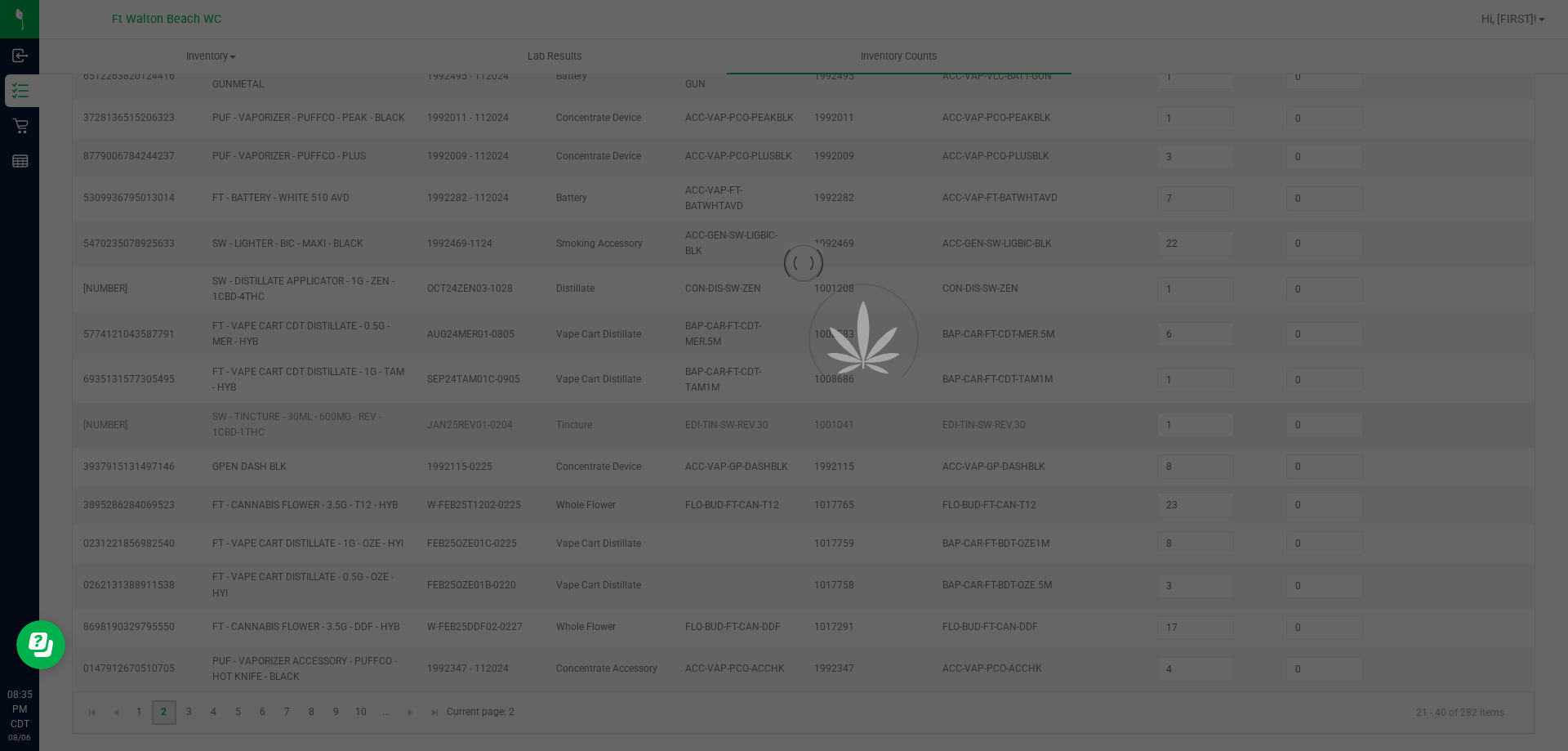 type on "9" 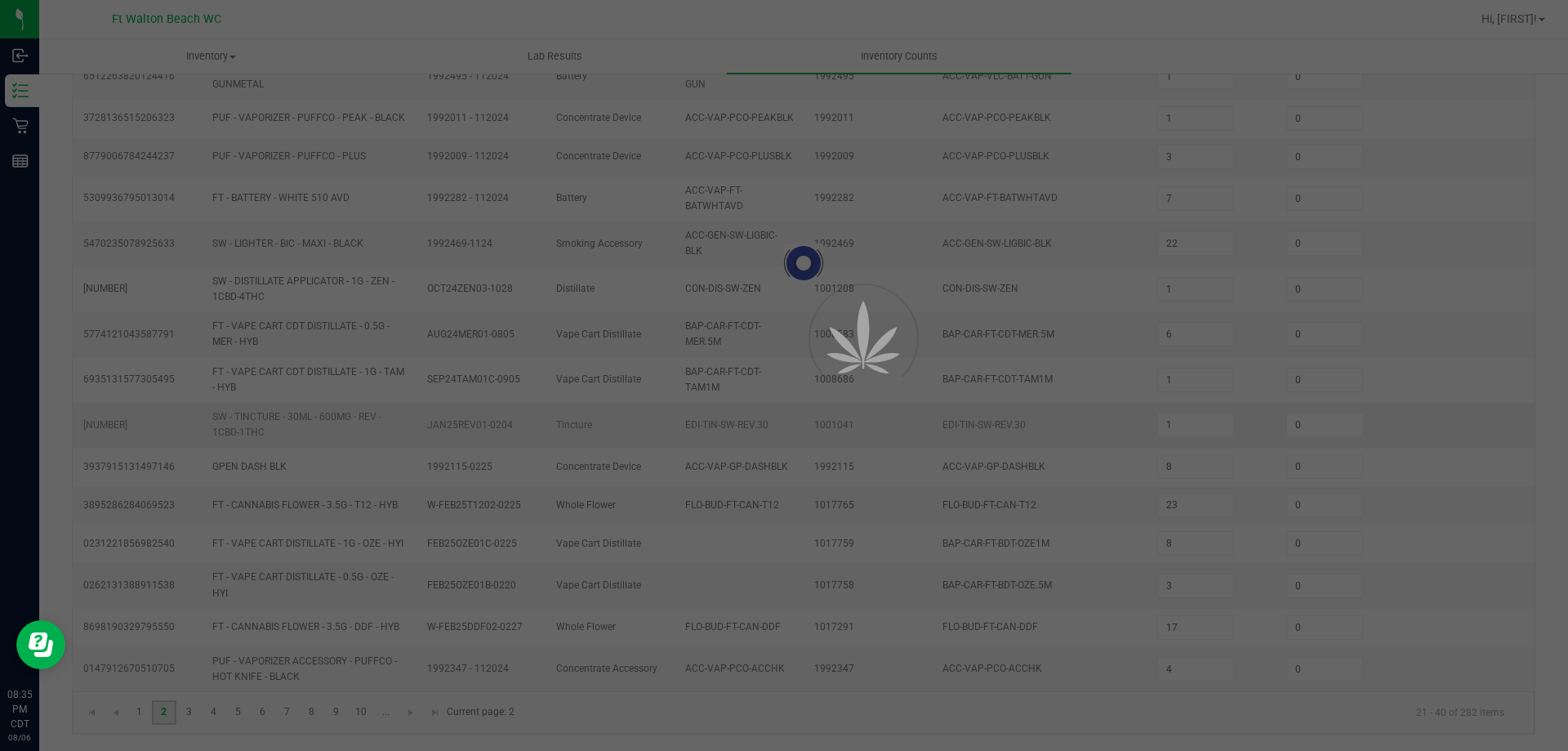 type on "2" 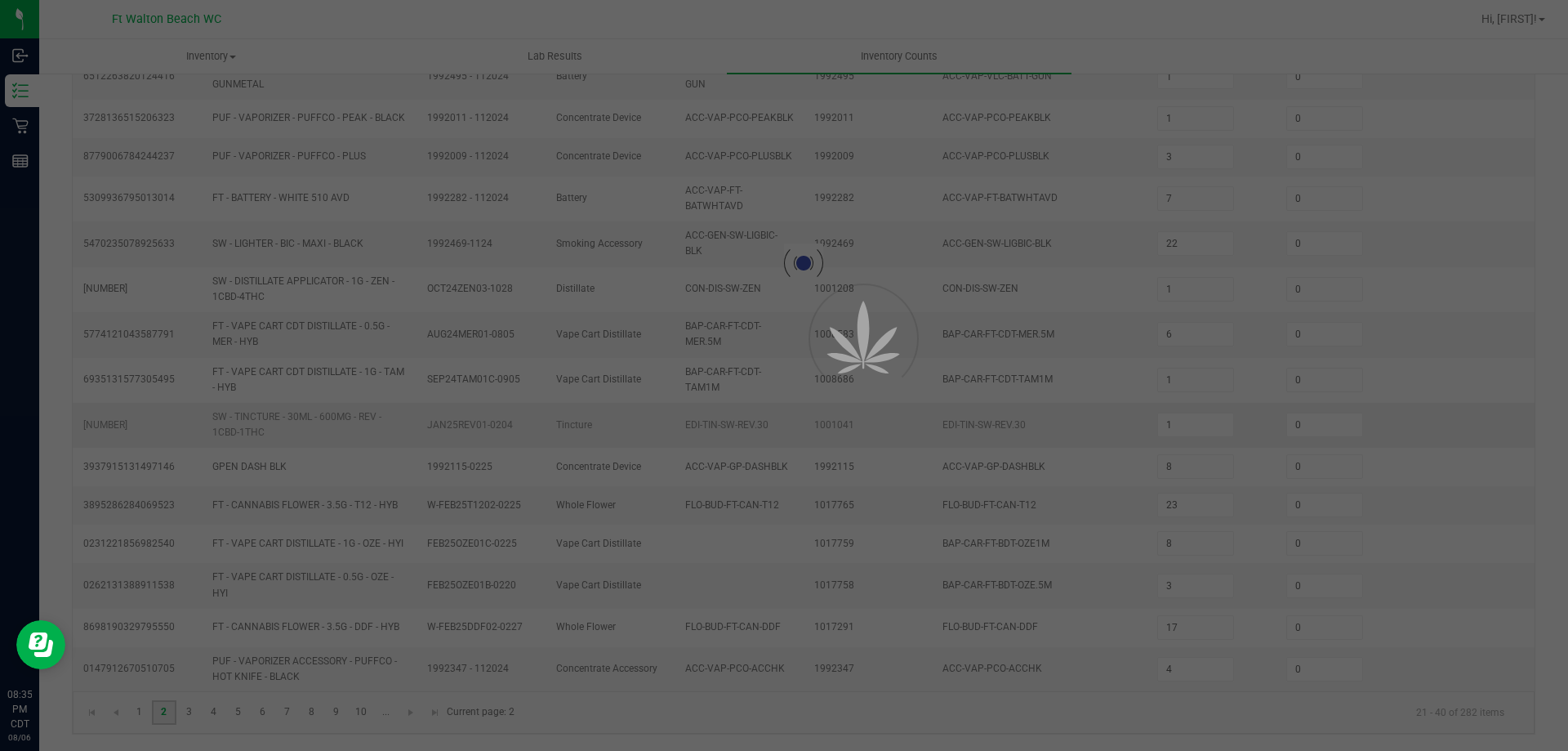 type on "5" 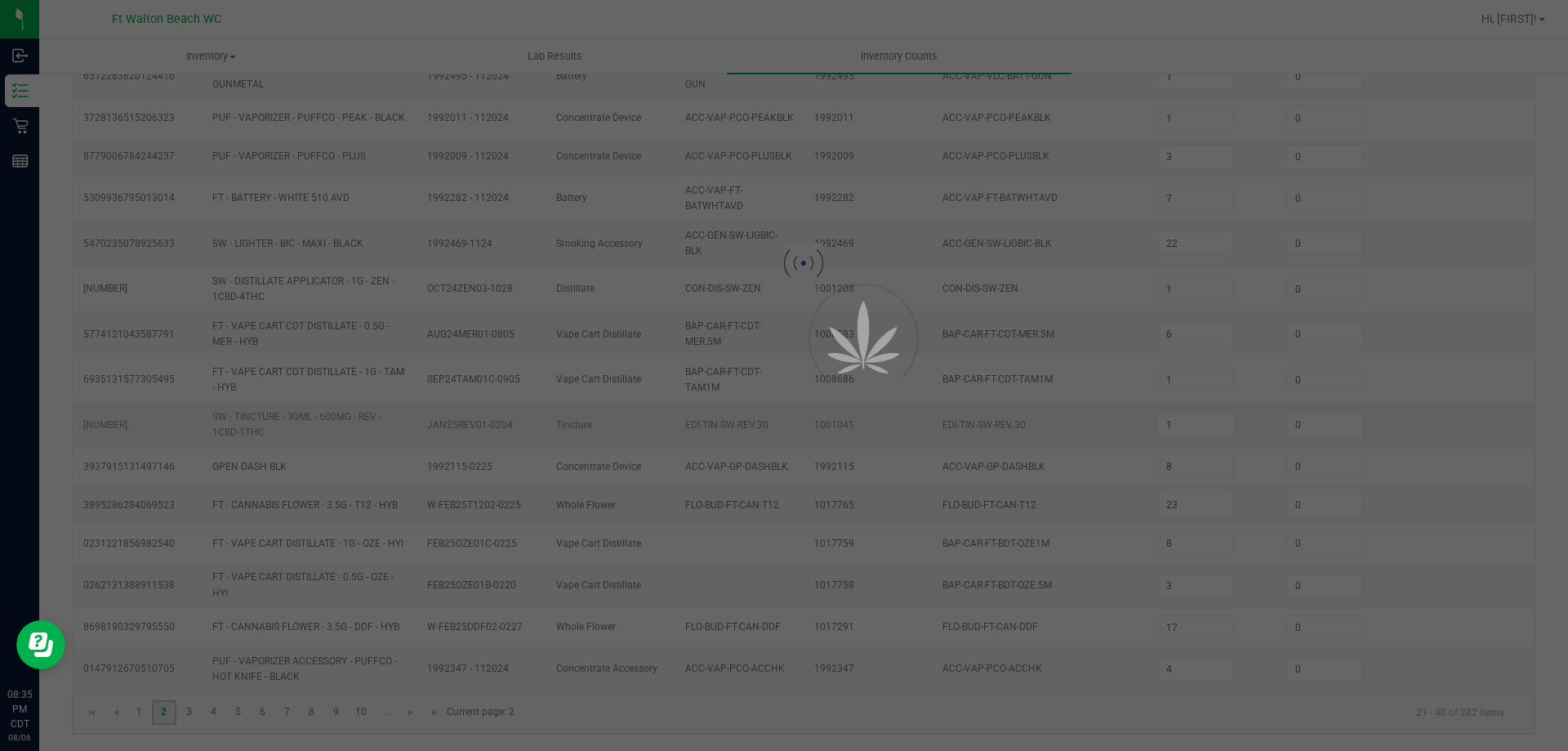 type on "20" 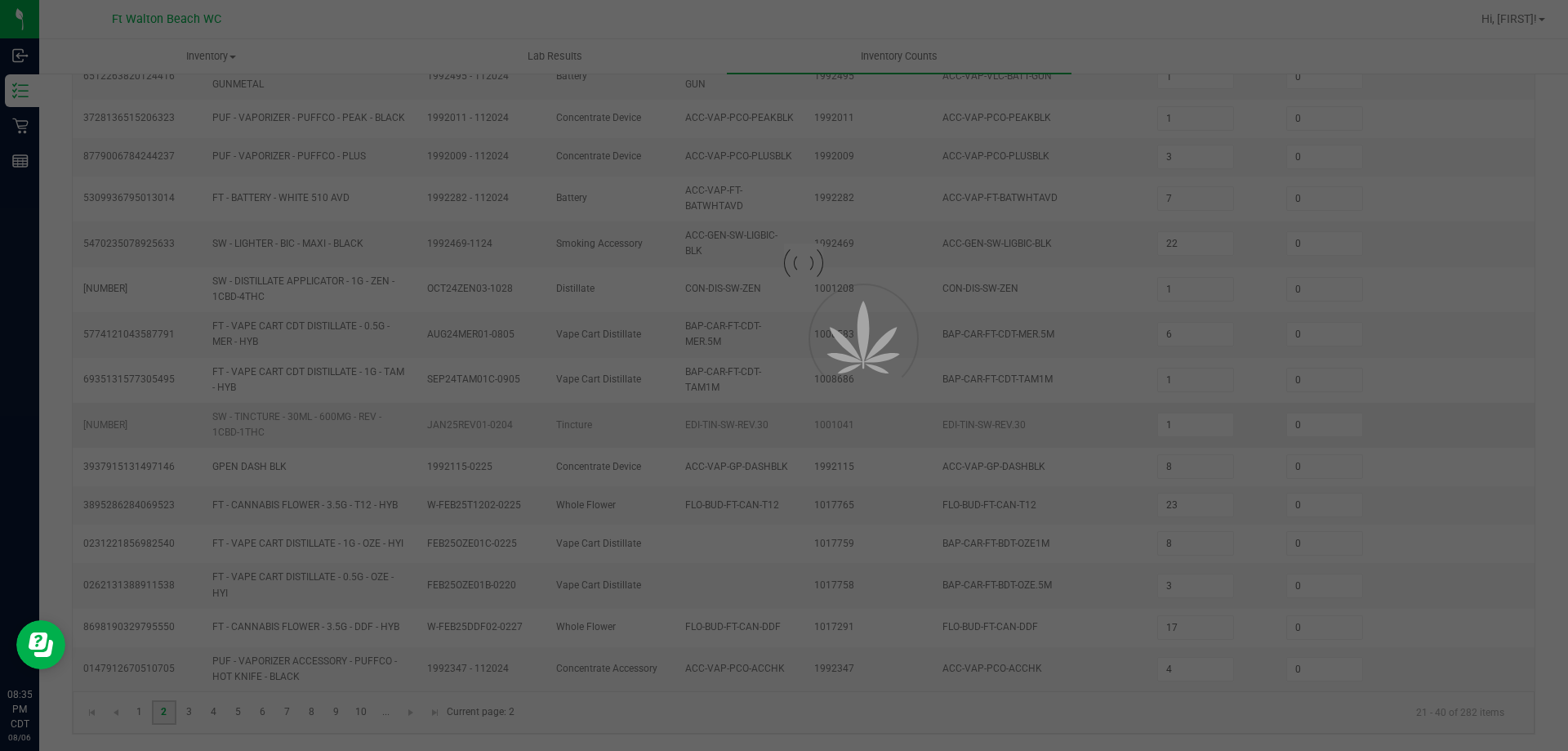 type on "8" 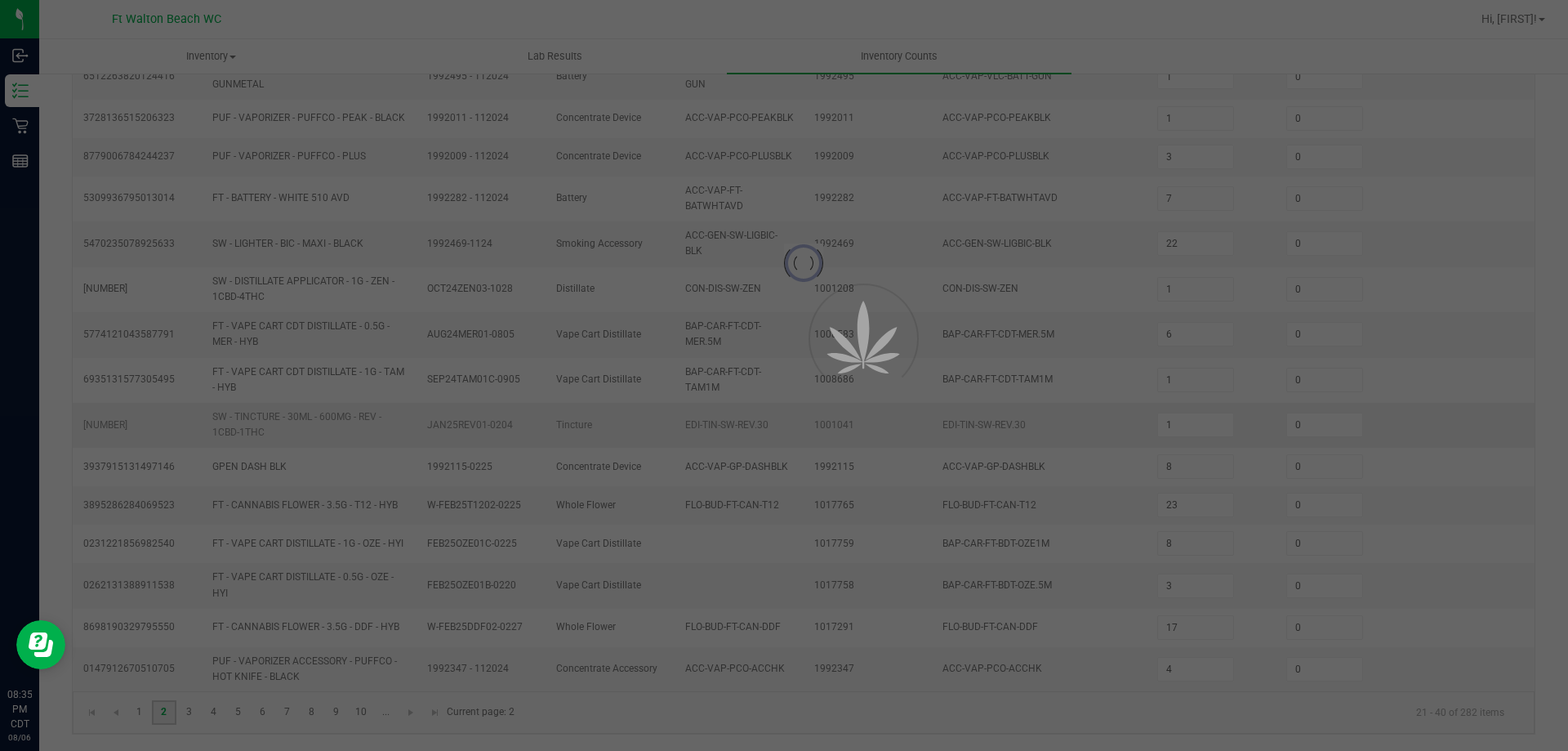 type on "1" 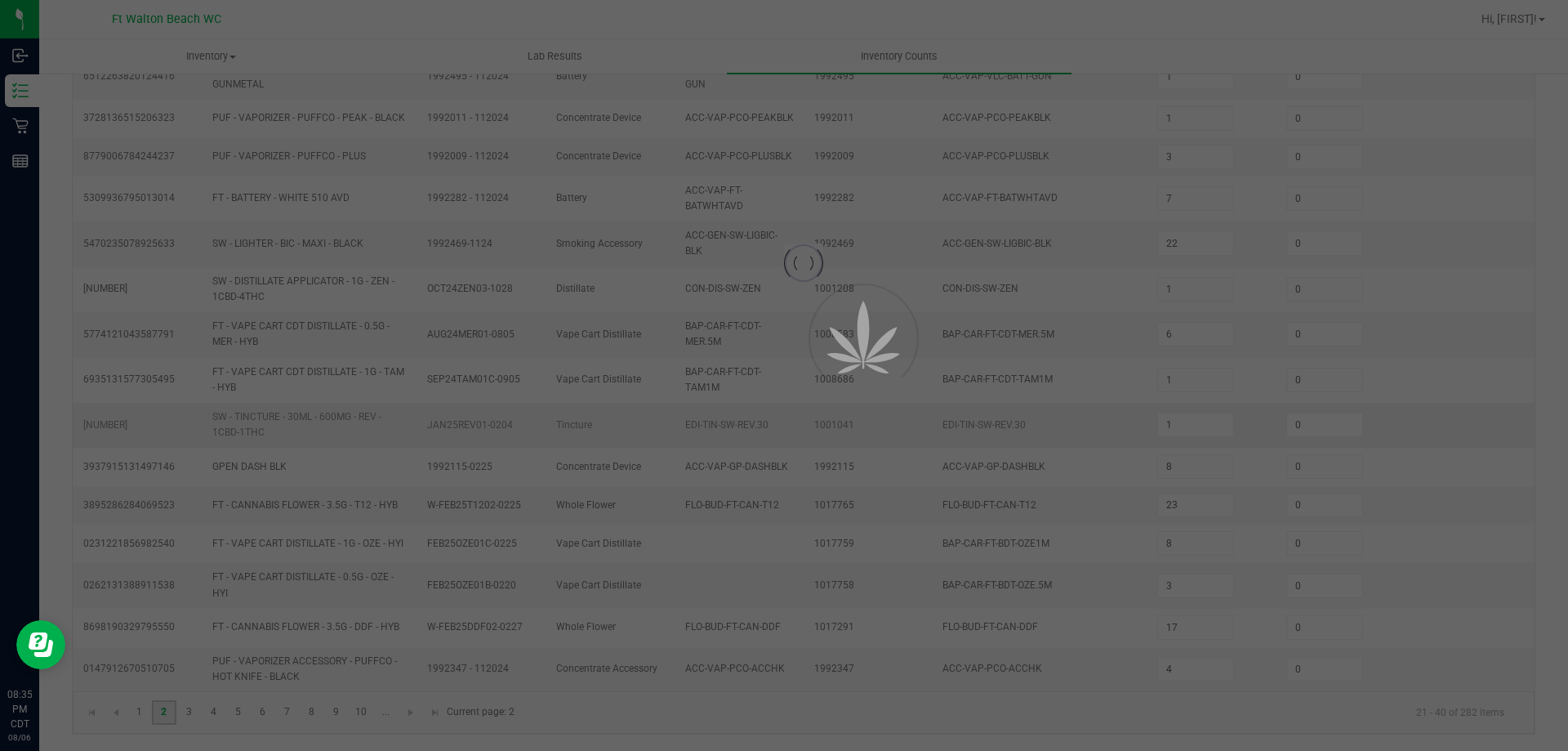type on "11" 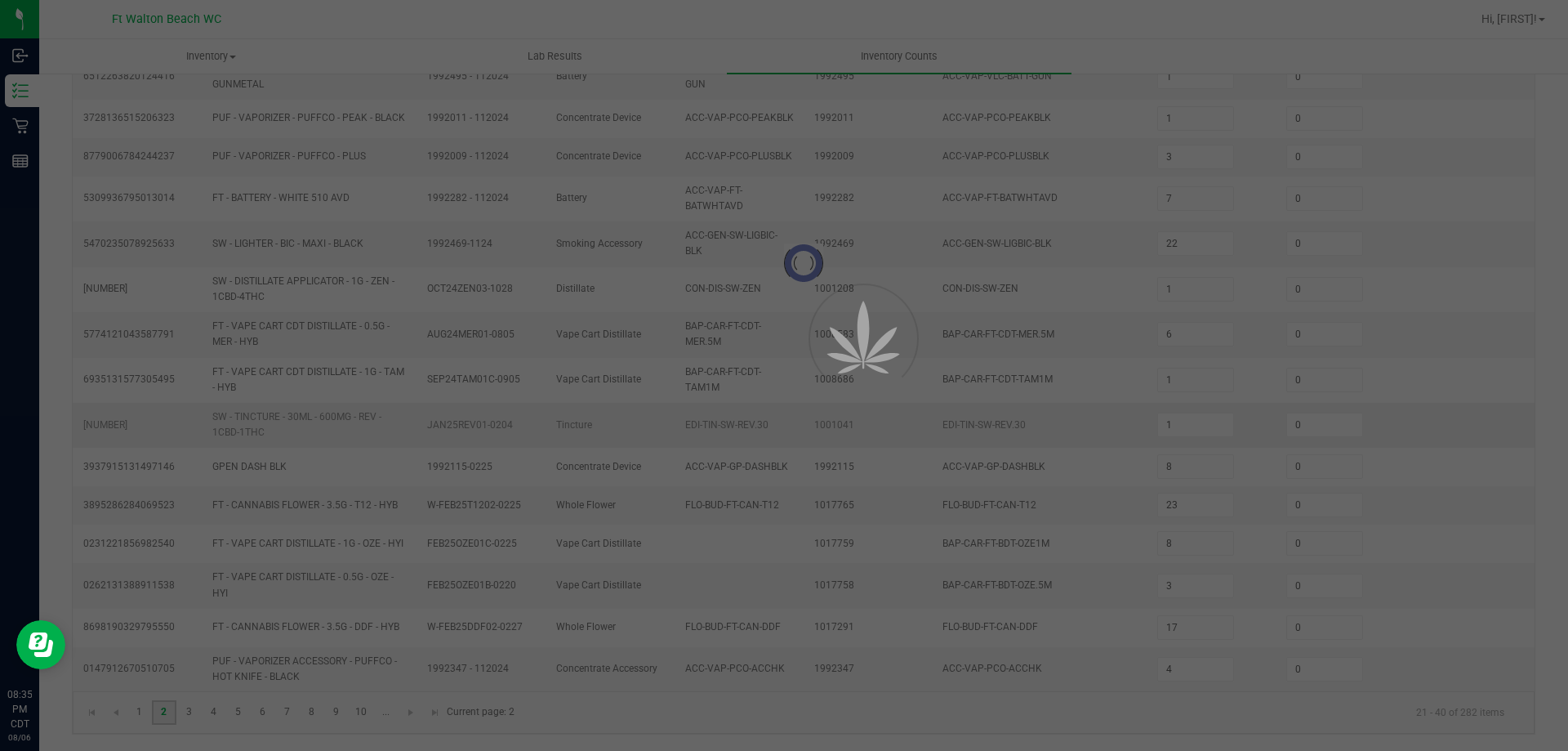 type on "6" 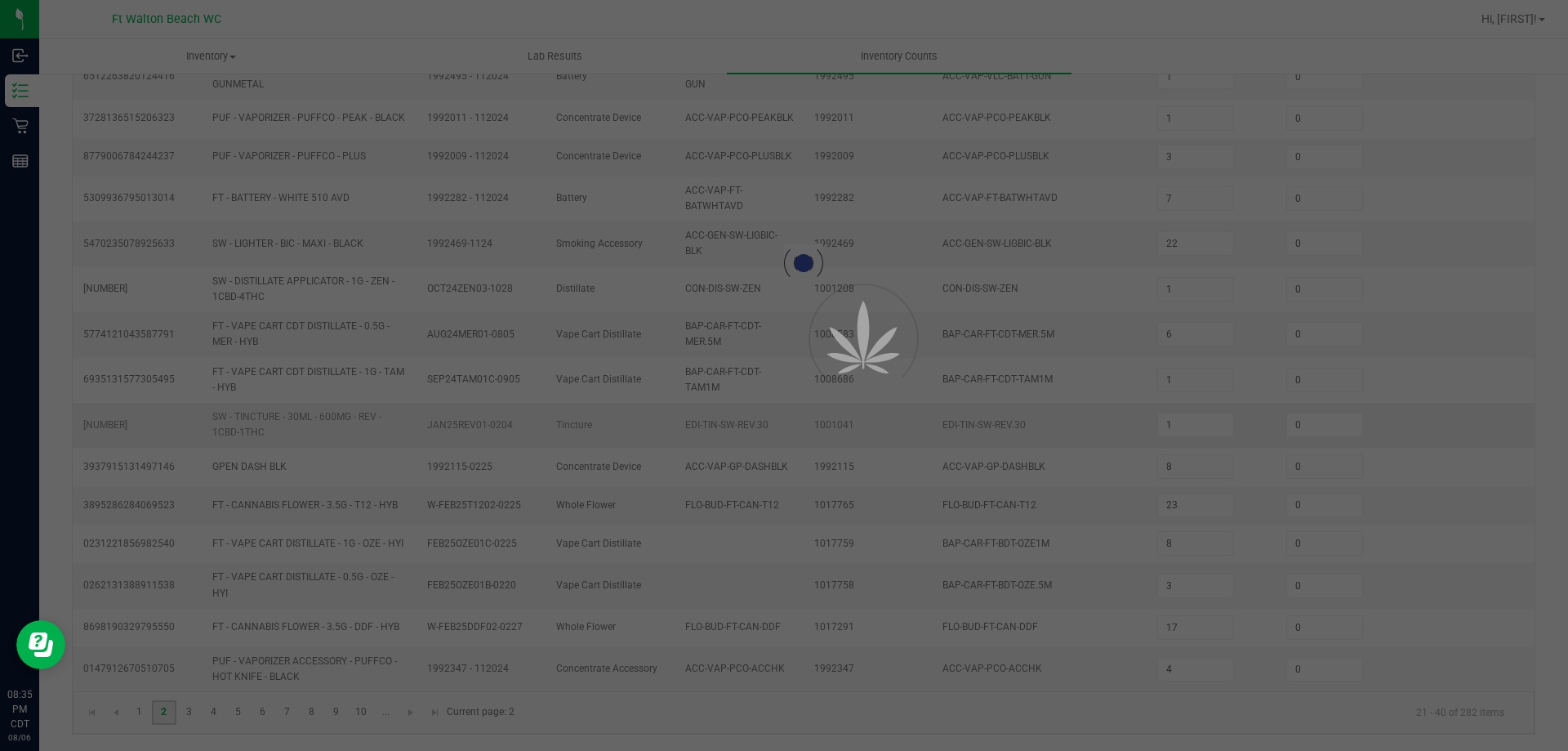 type on "22" 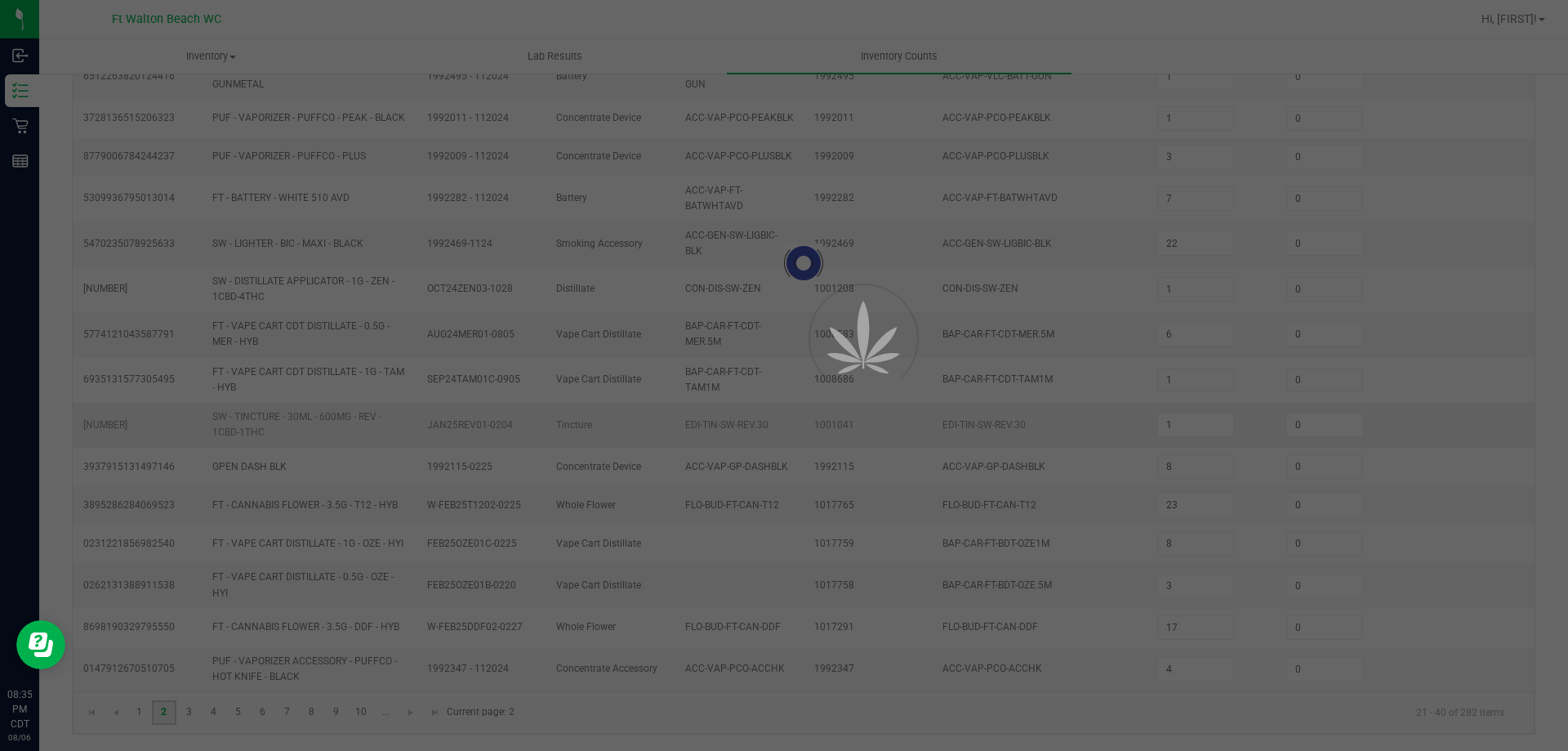 type on "8" 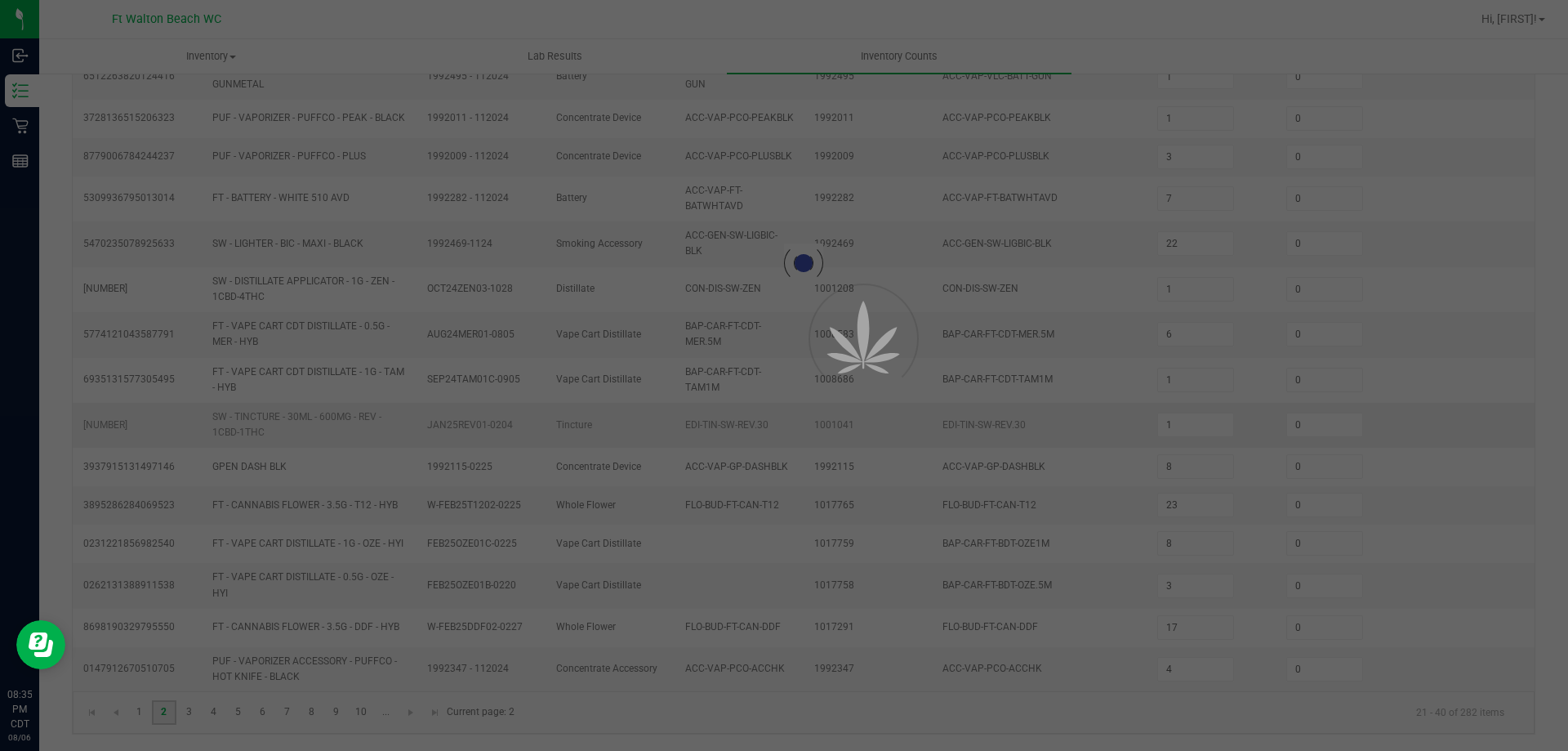 type on "1" 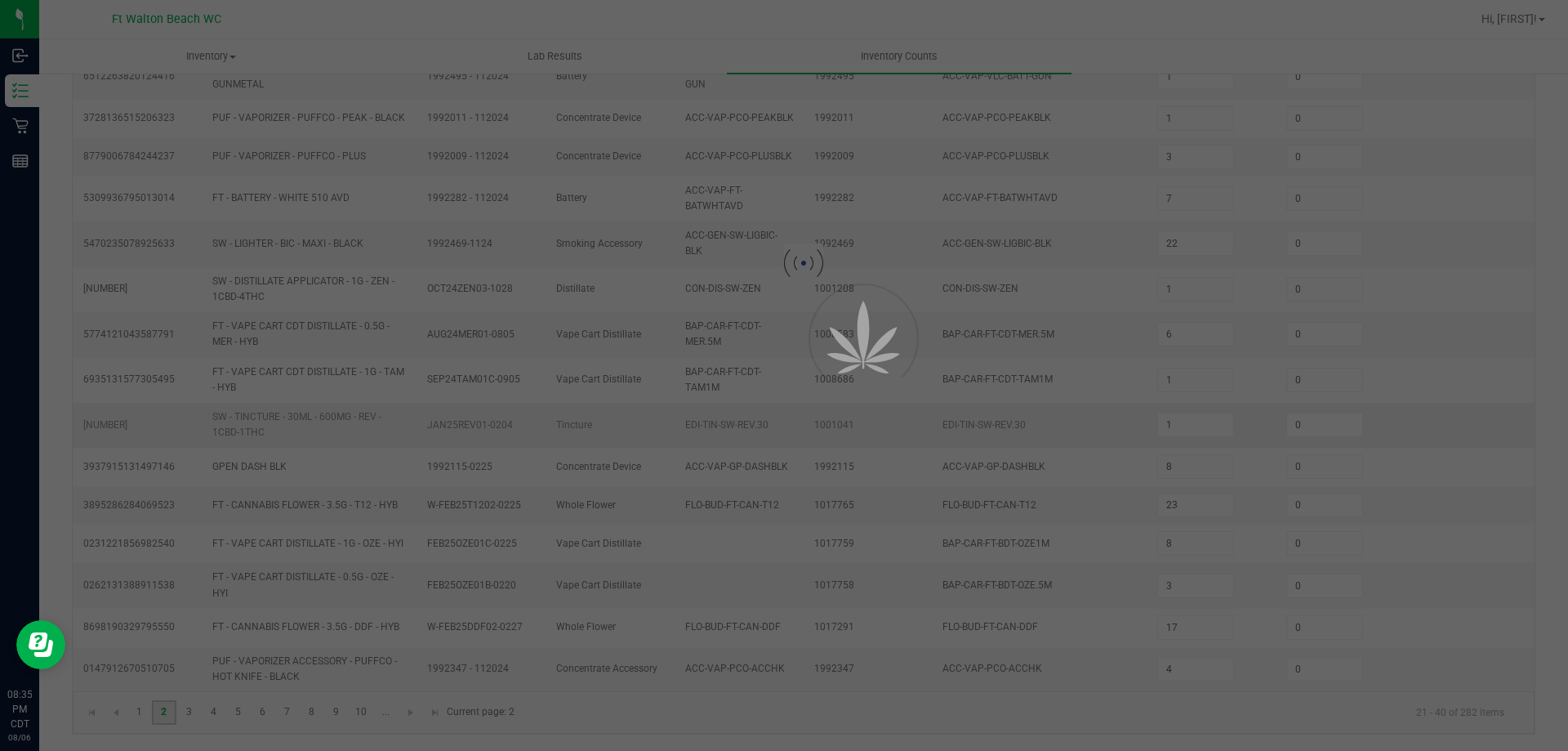 type on "5" 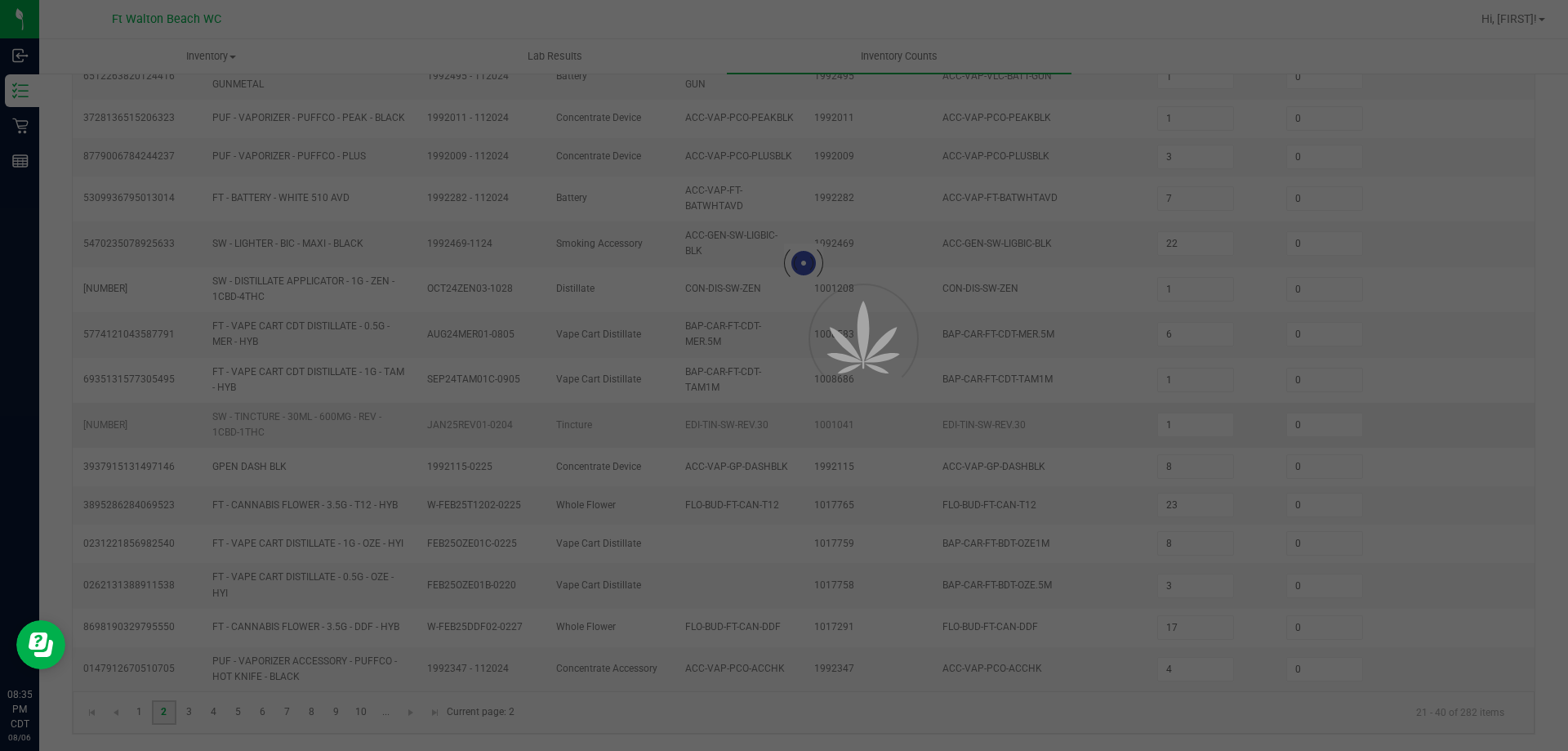 type on "2" 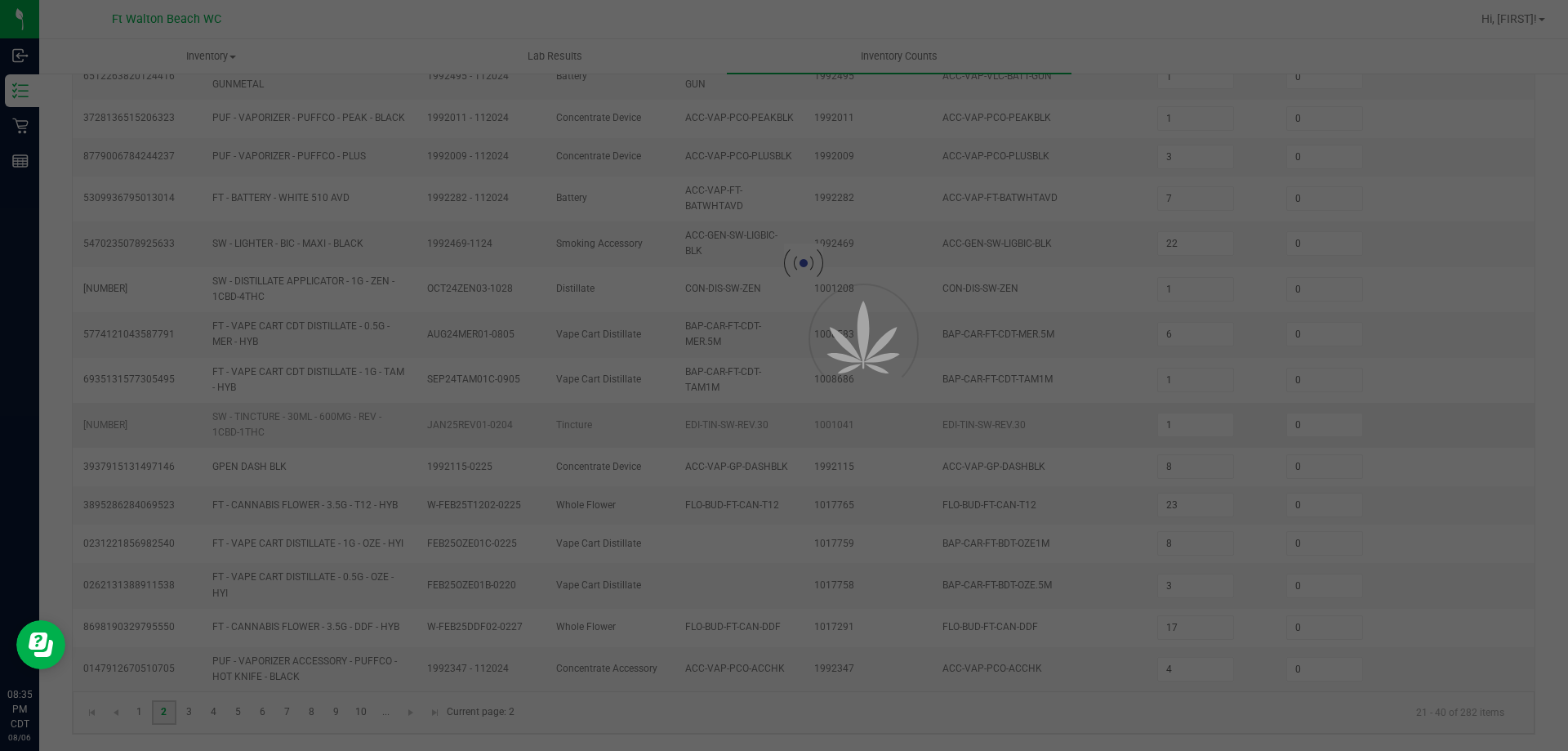 type on "8" 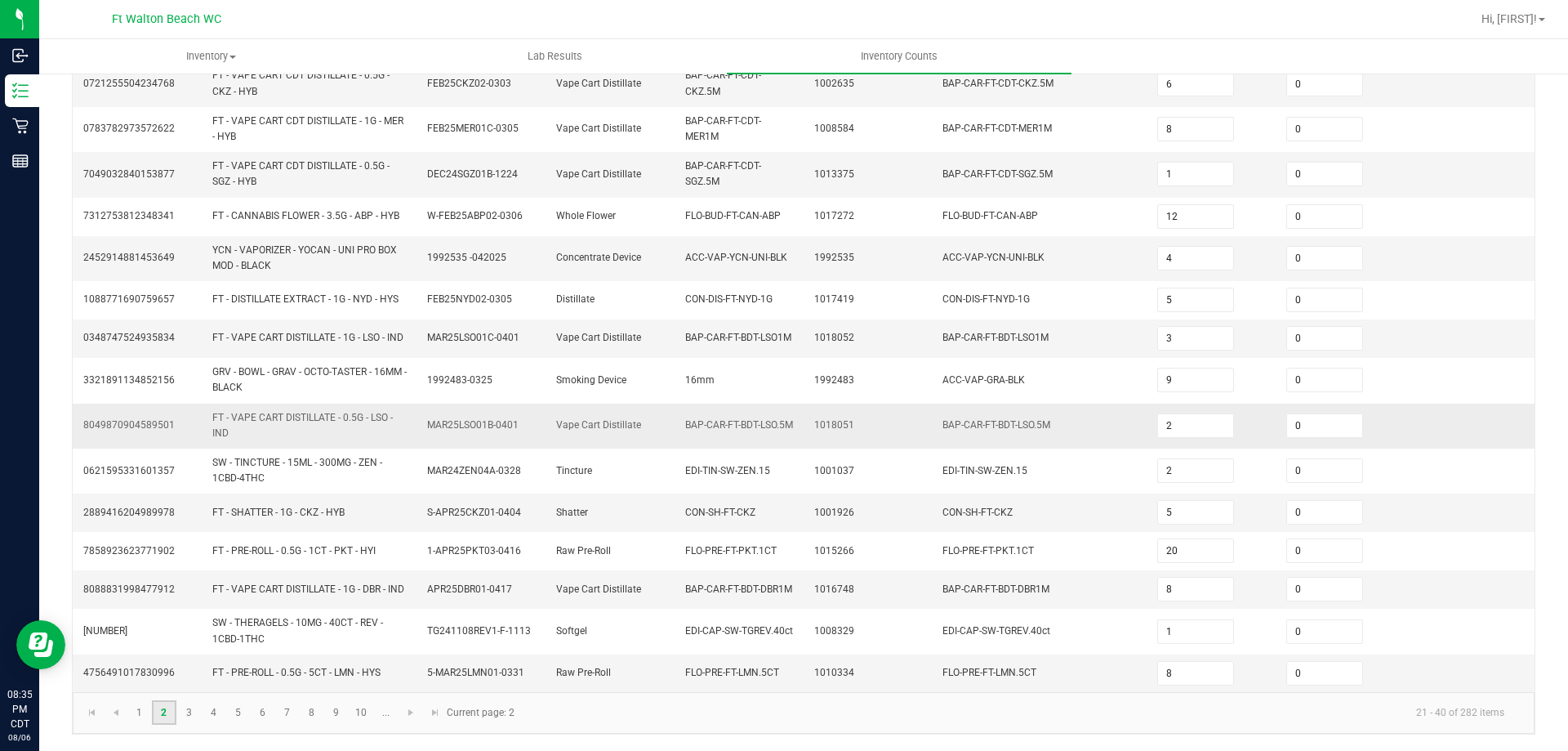 scroll, scrollTop: 436, scrollLeft: 0, axis: vertical 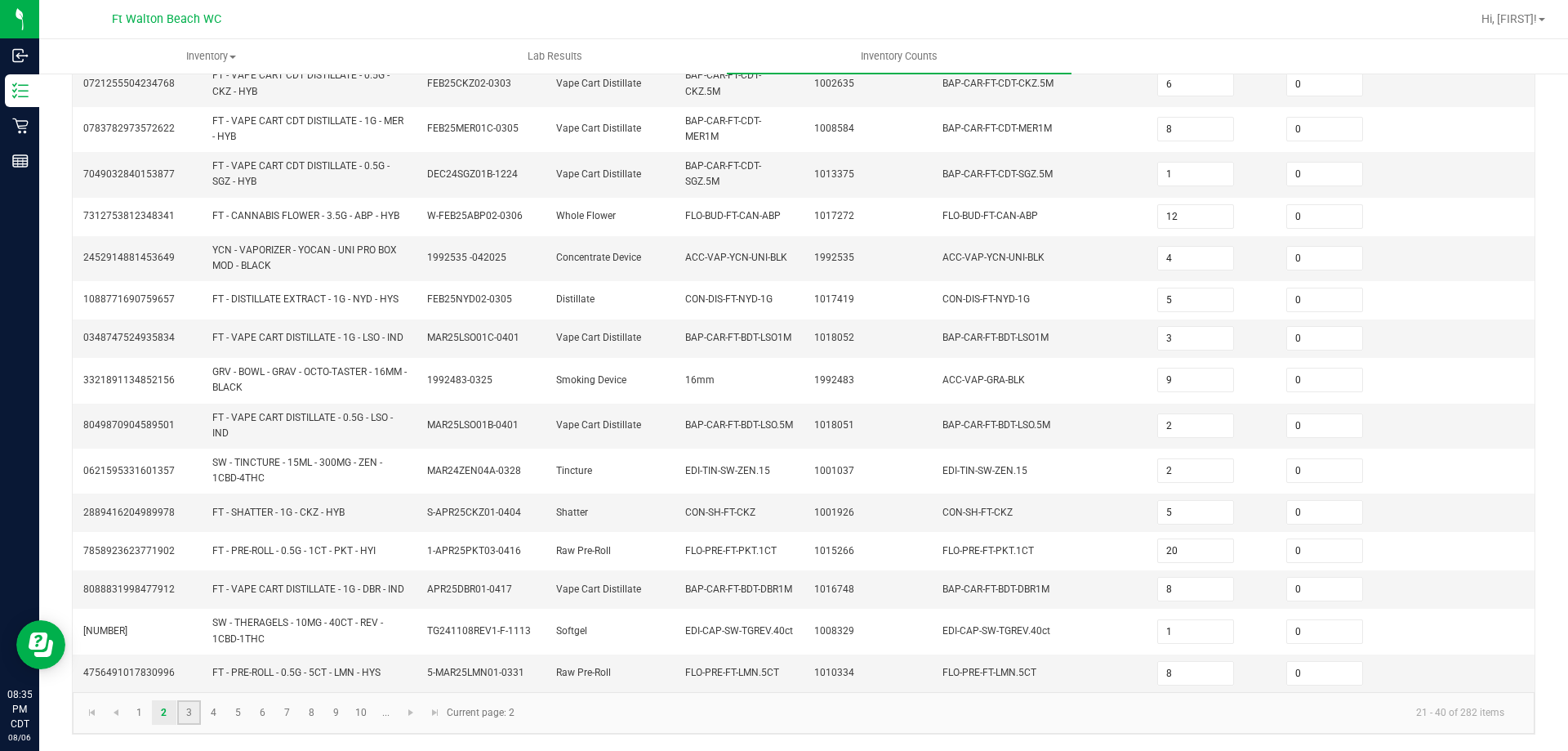 click on "3" 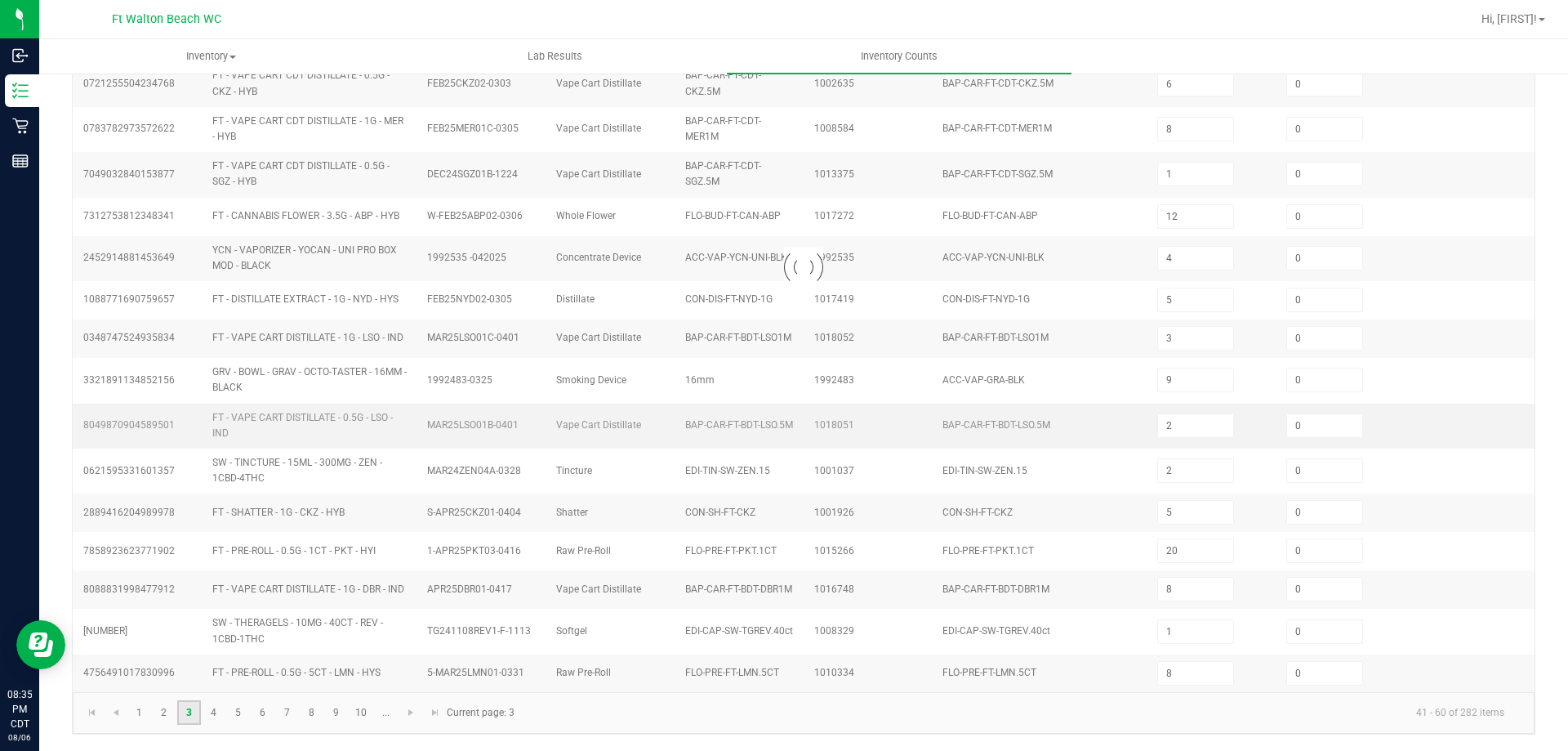 type on "2" 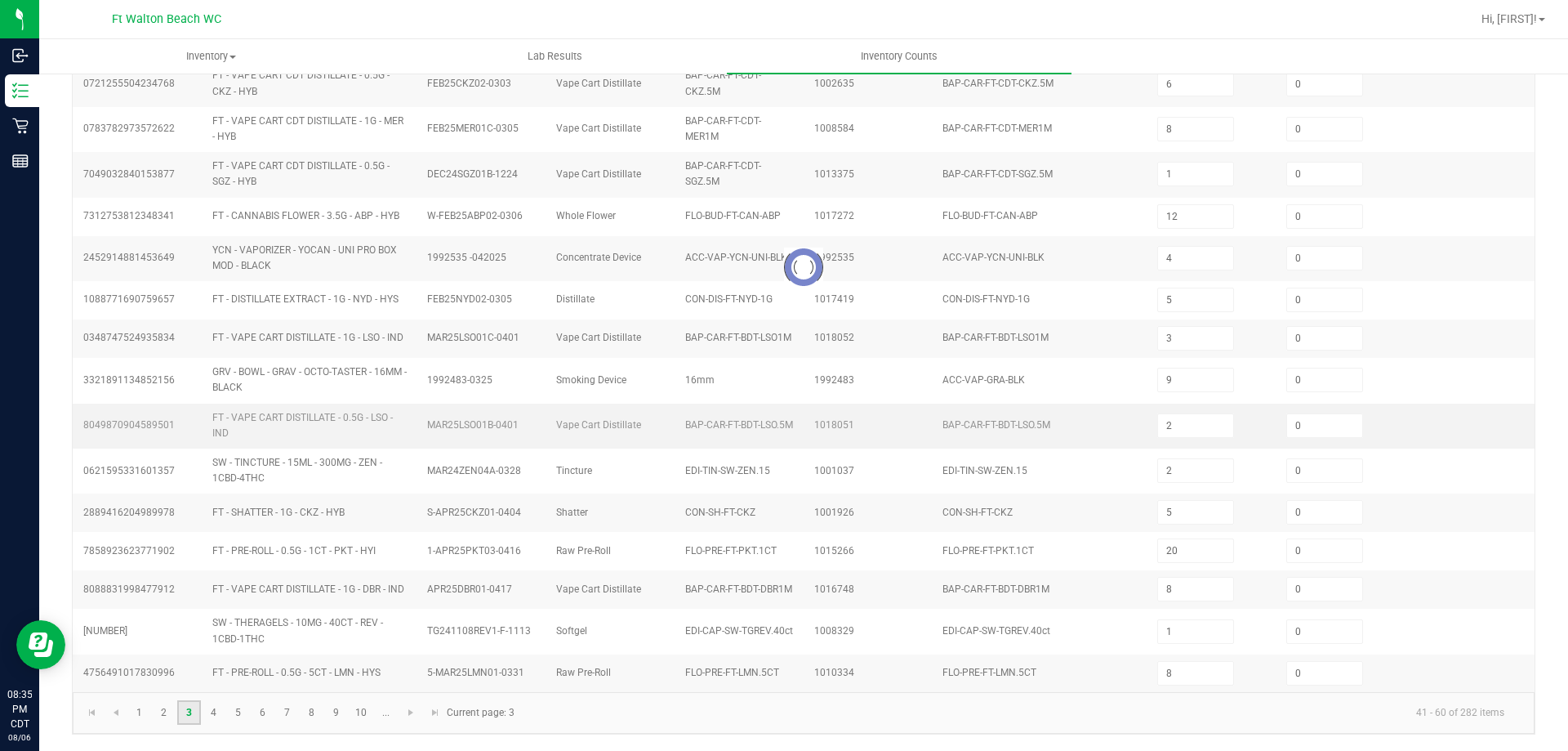 type on "10" 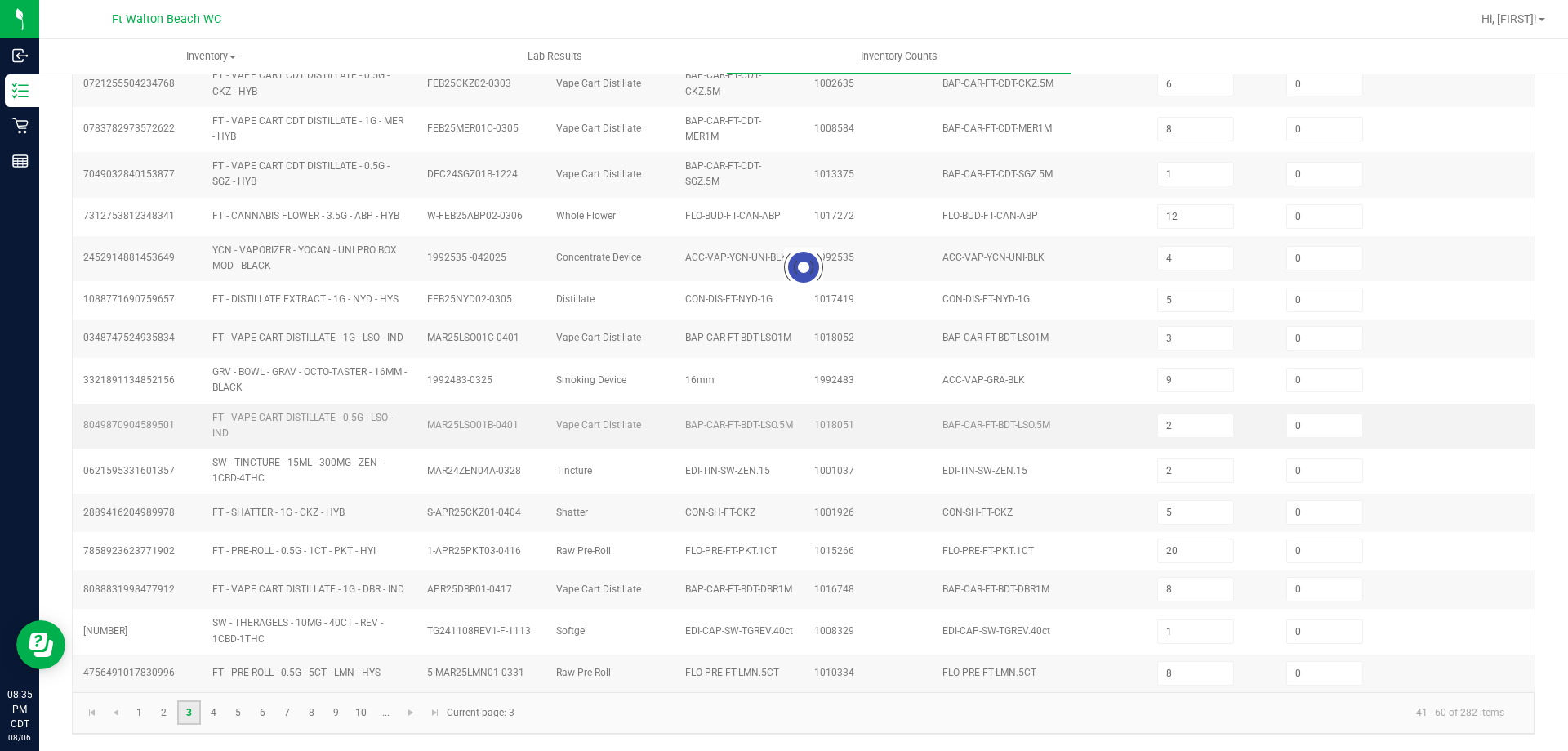 type on "2" 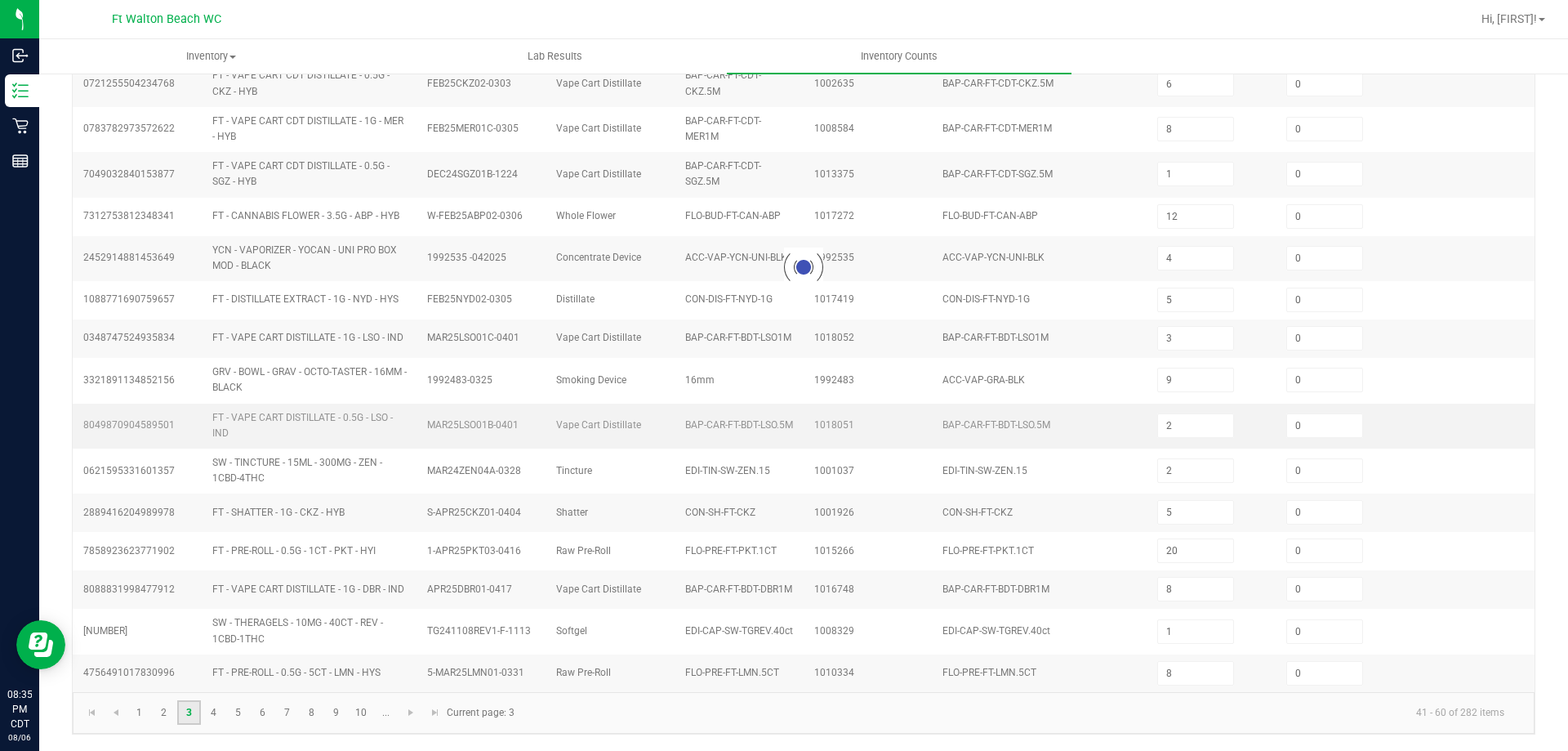 type on "10" 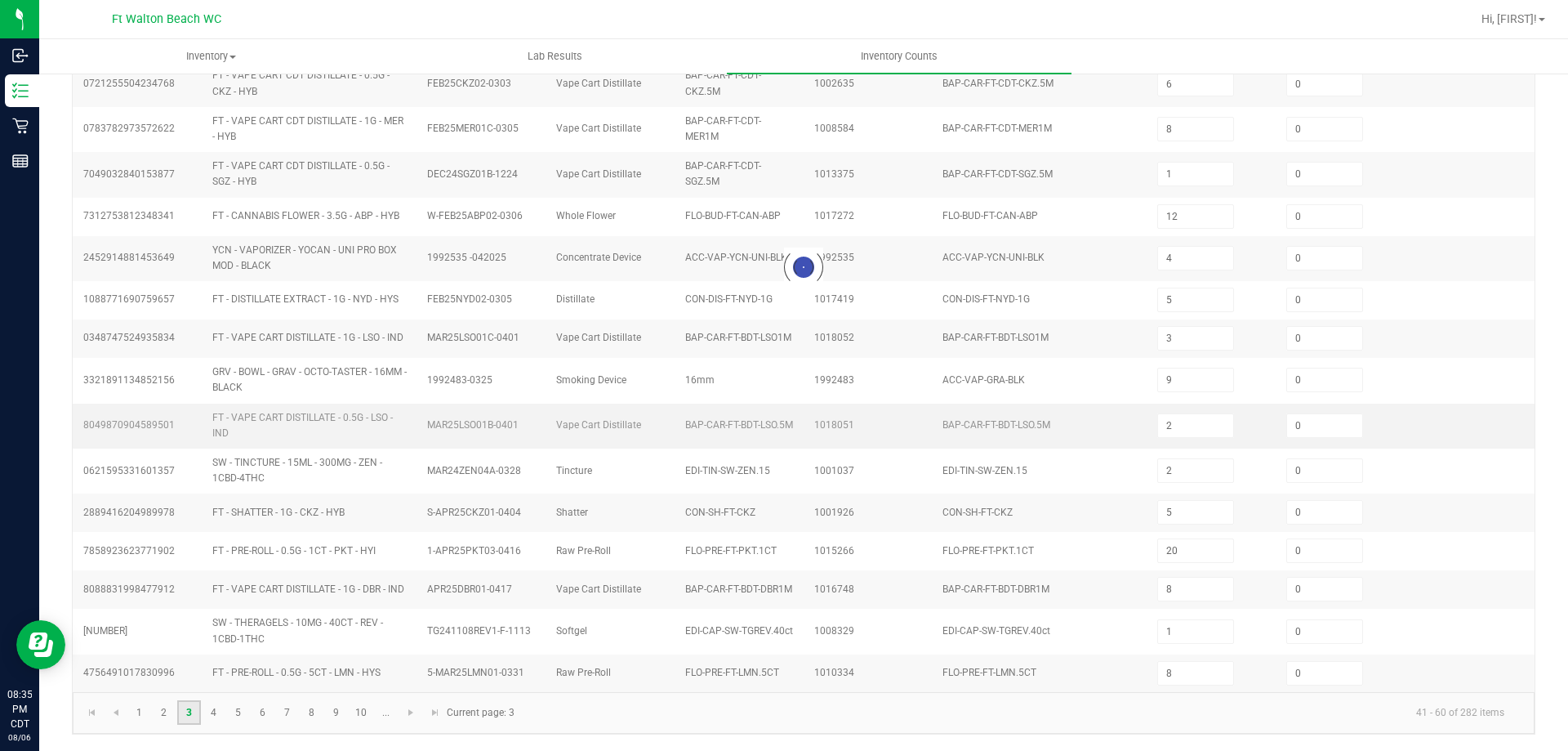 type on "7" 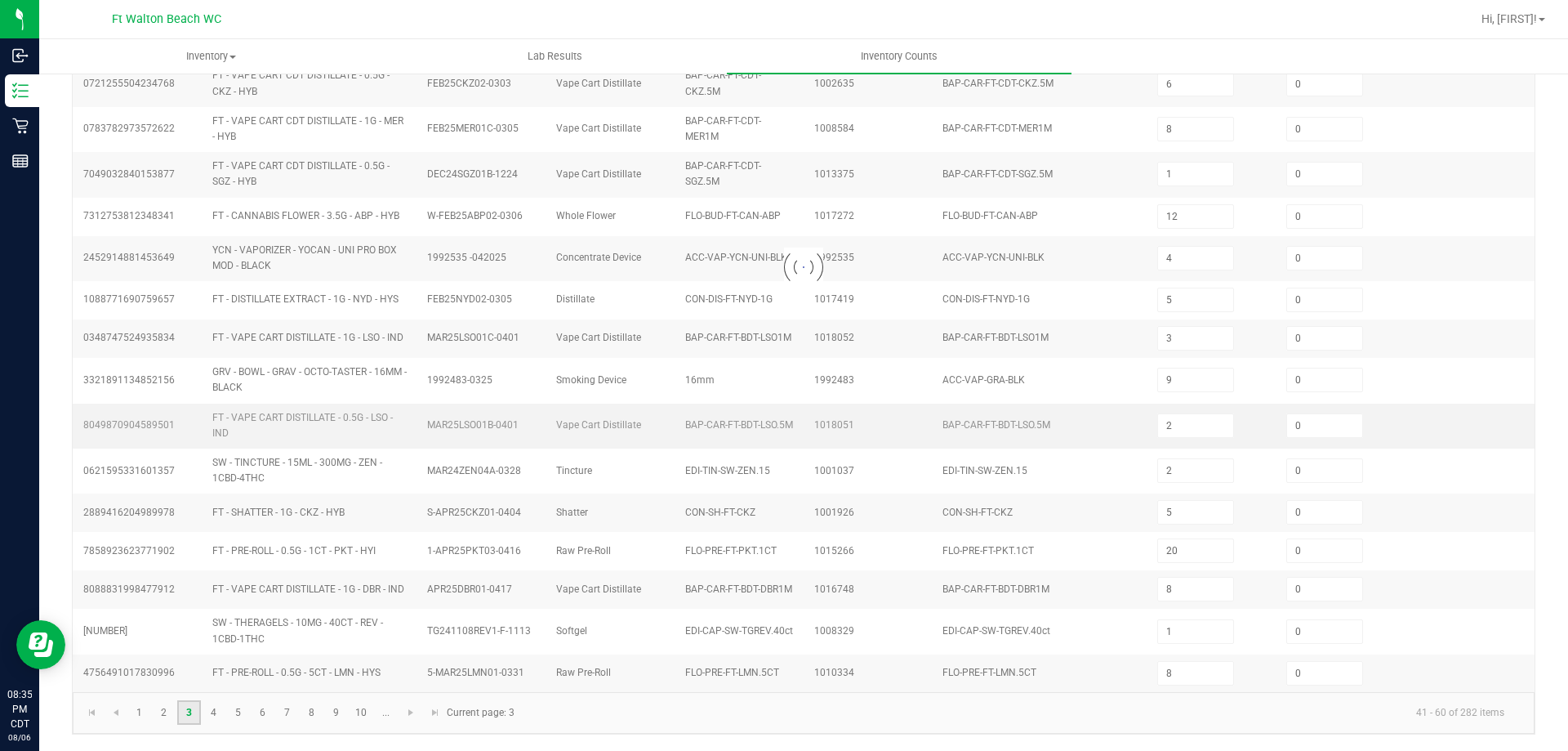 type on "7" 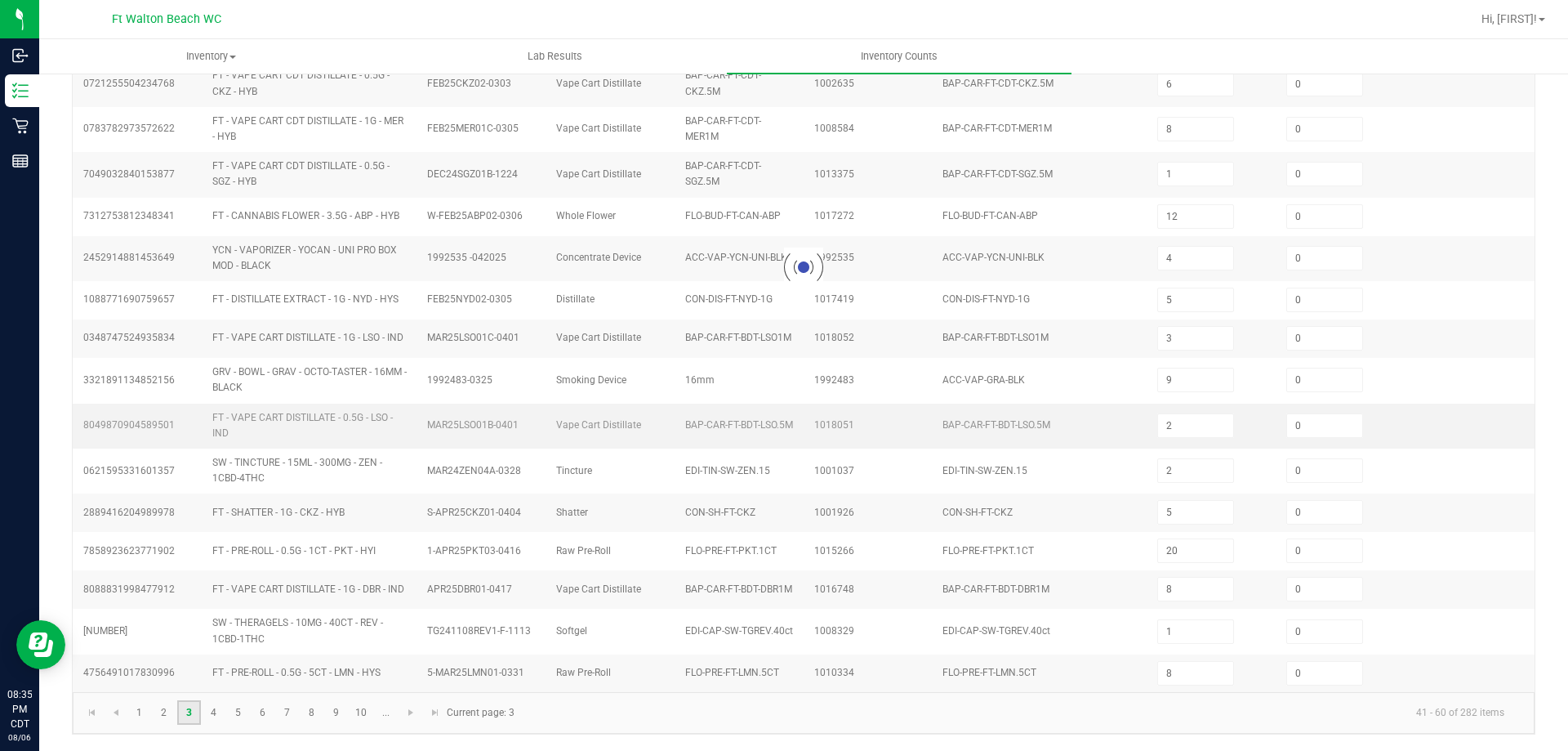 type on "11" 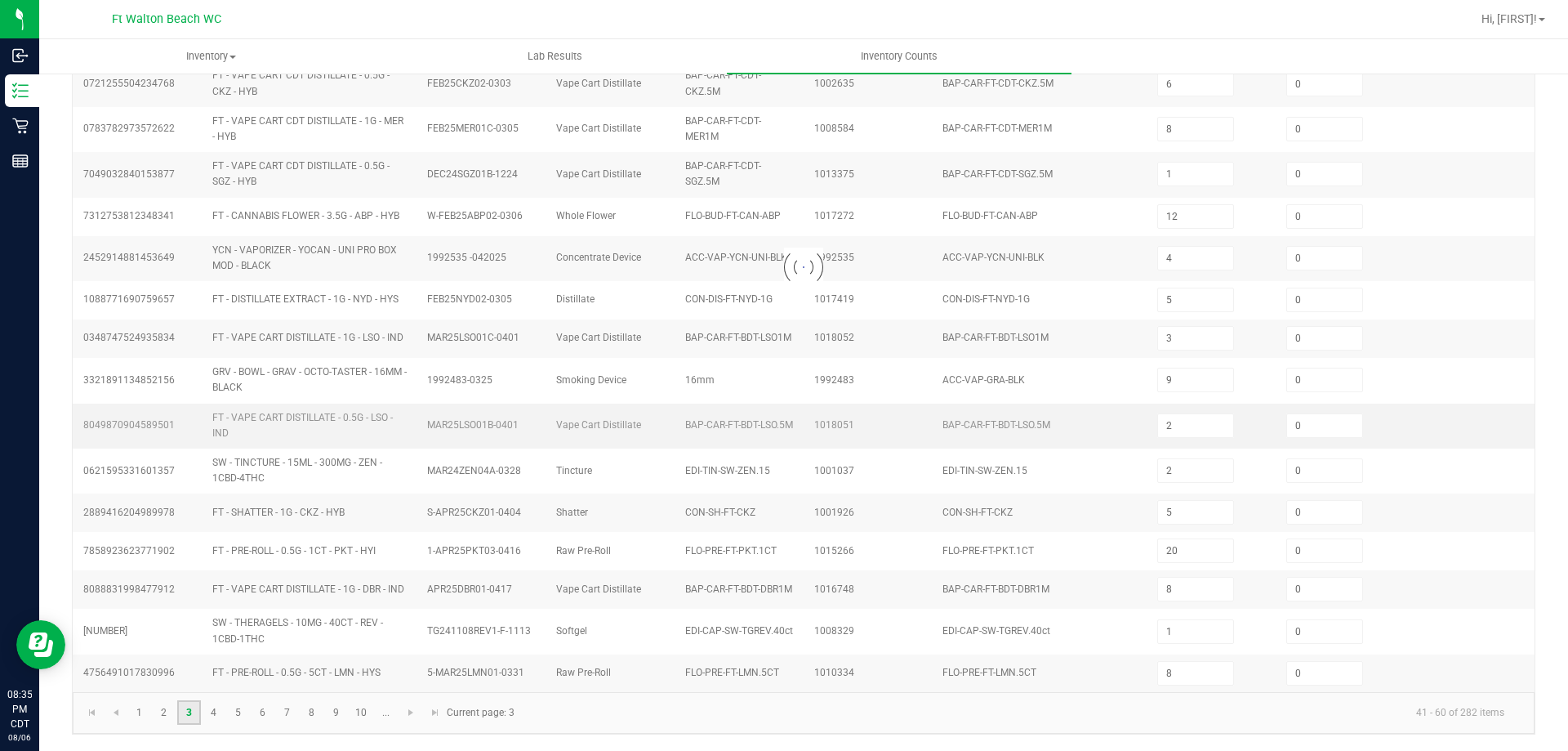 type on "4" 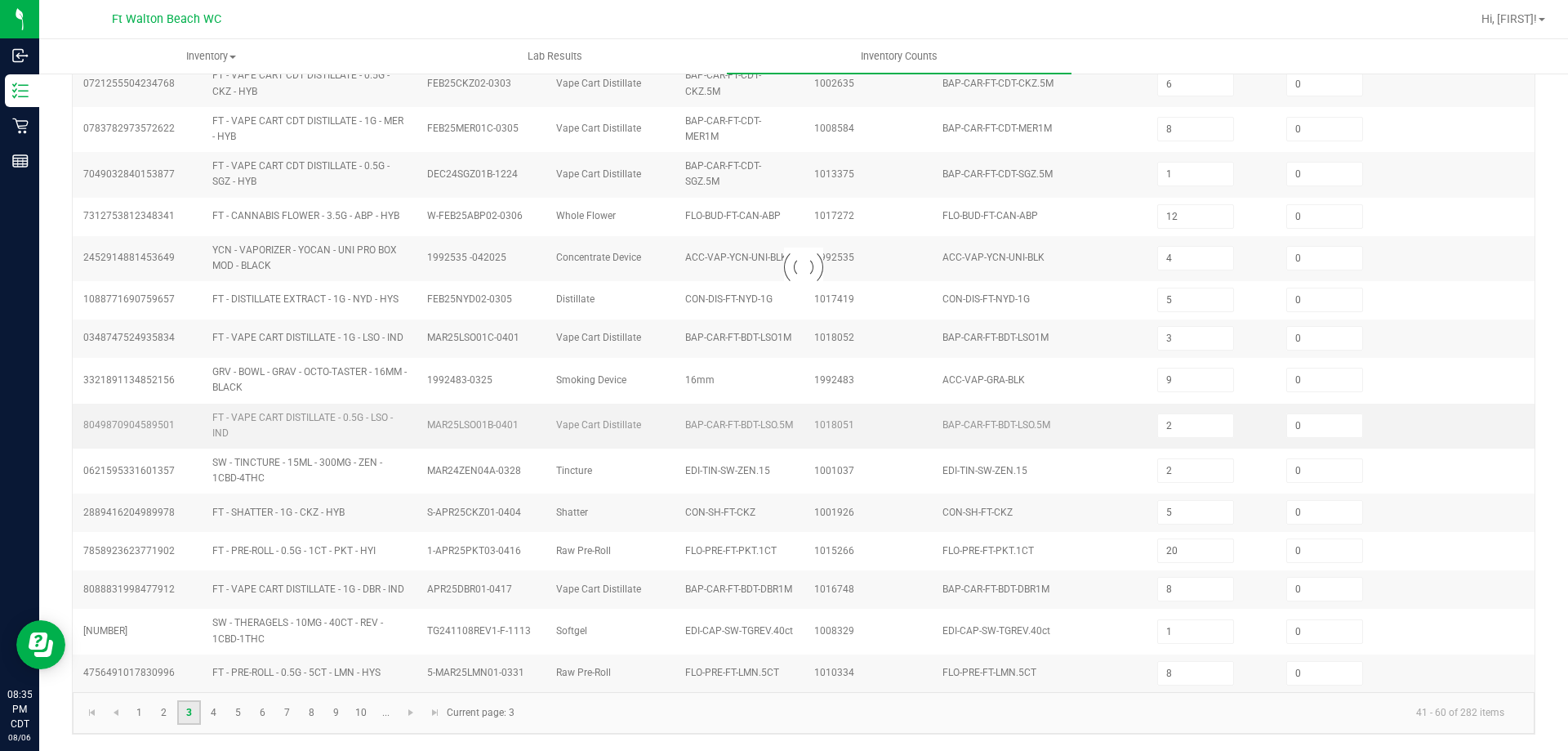 type on "15" 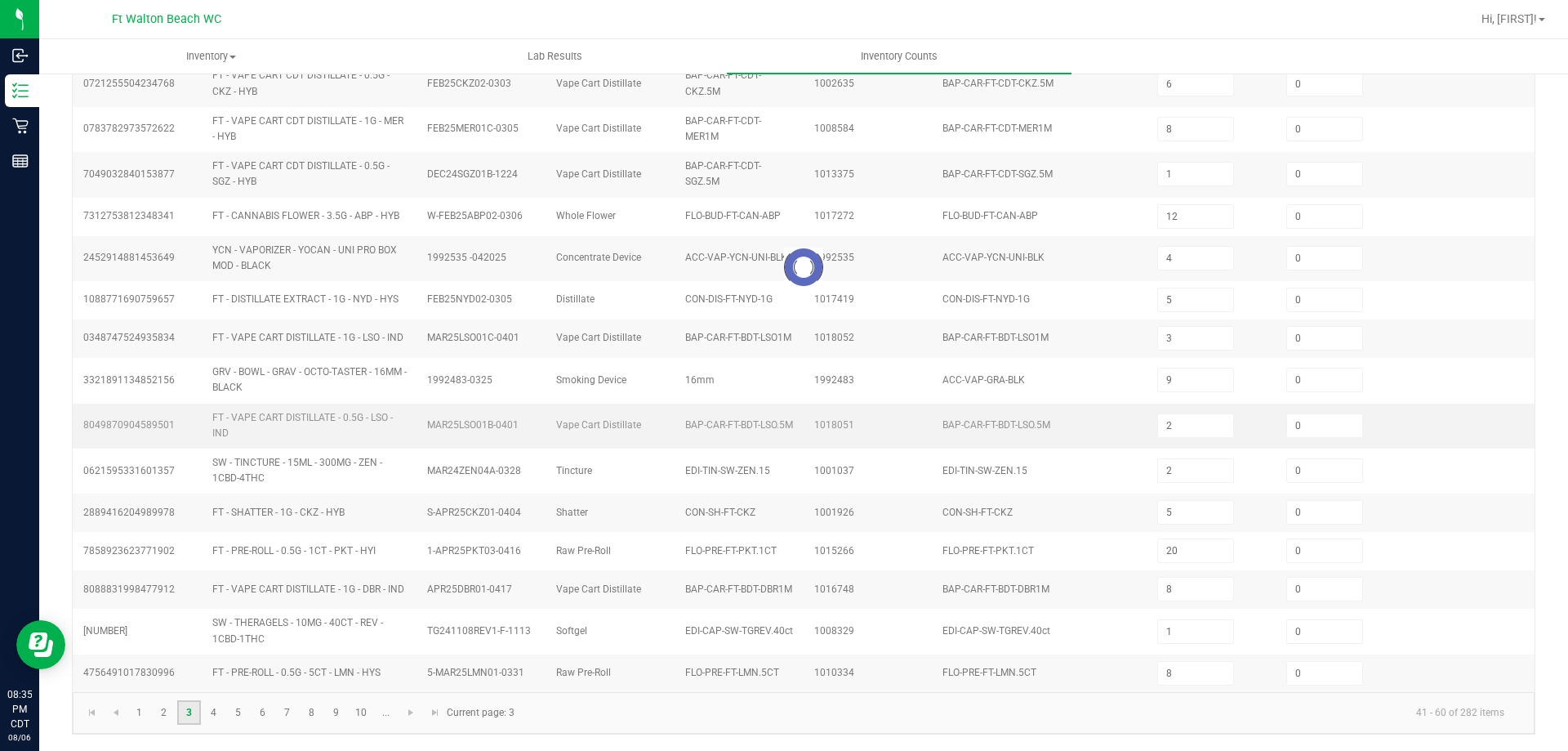type on "2" 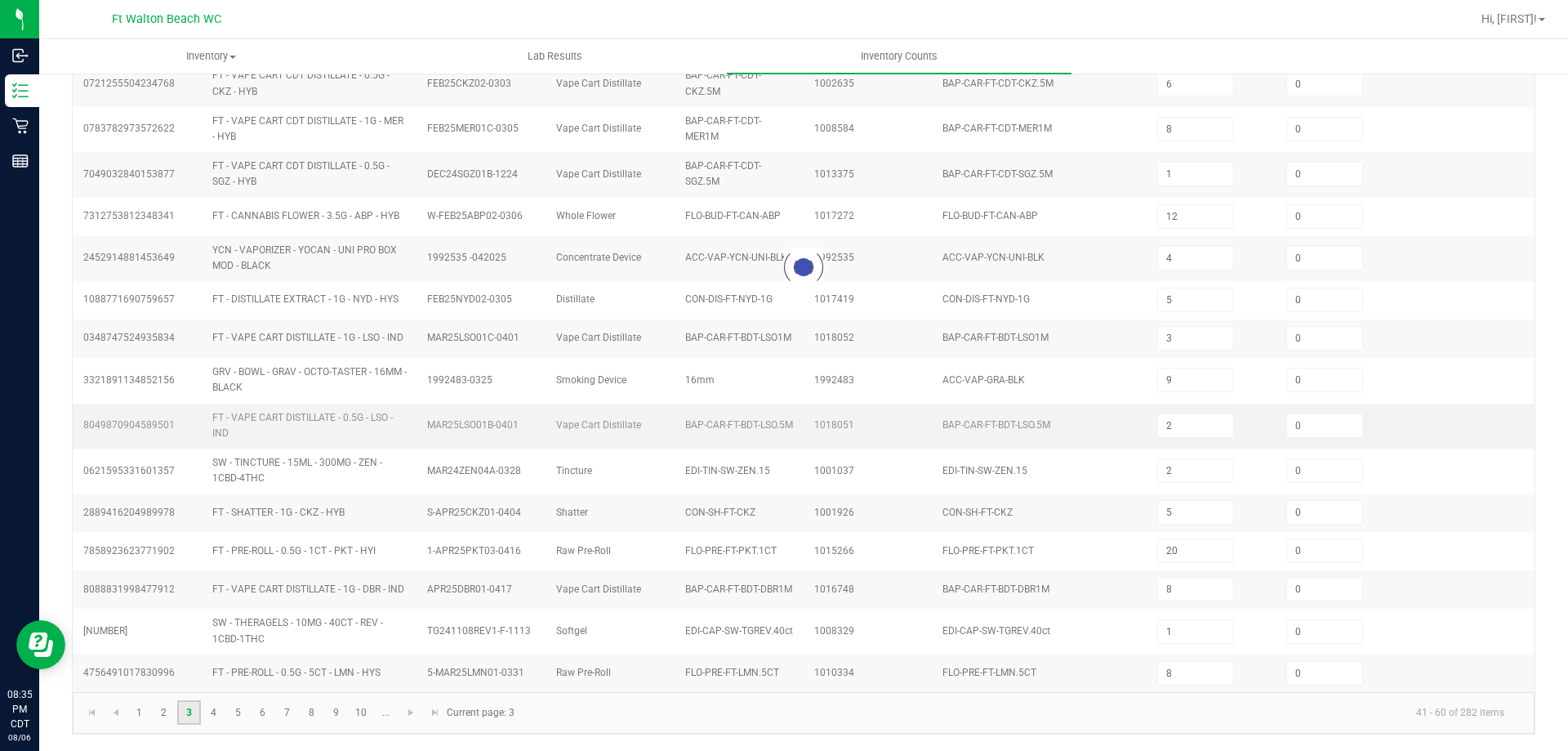 type on "12" 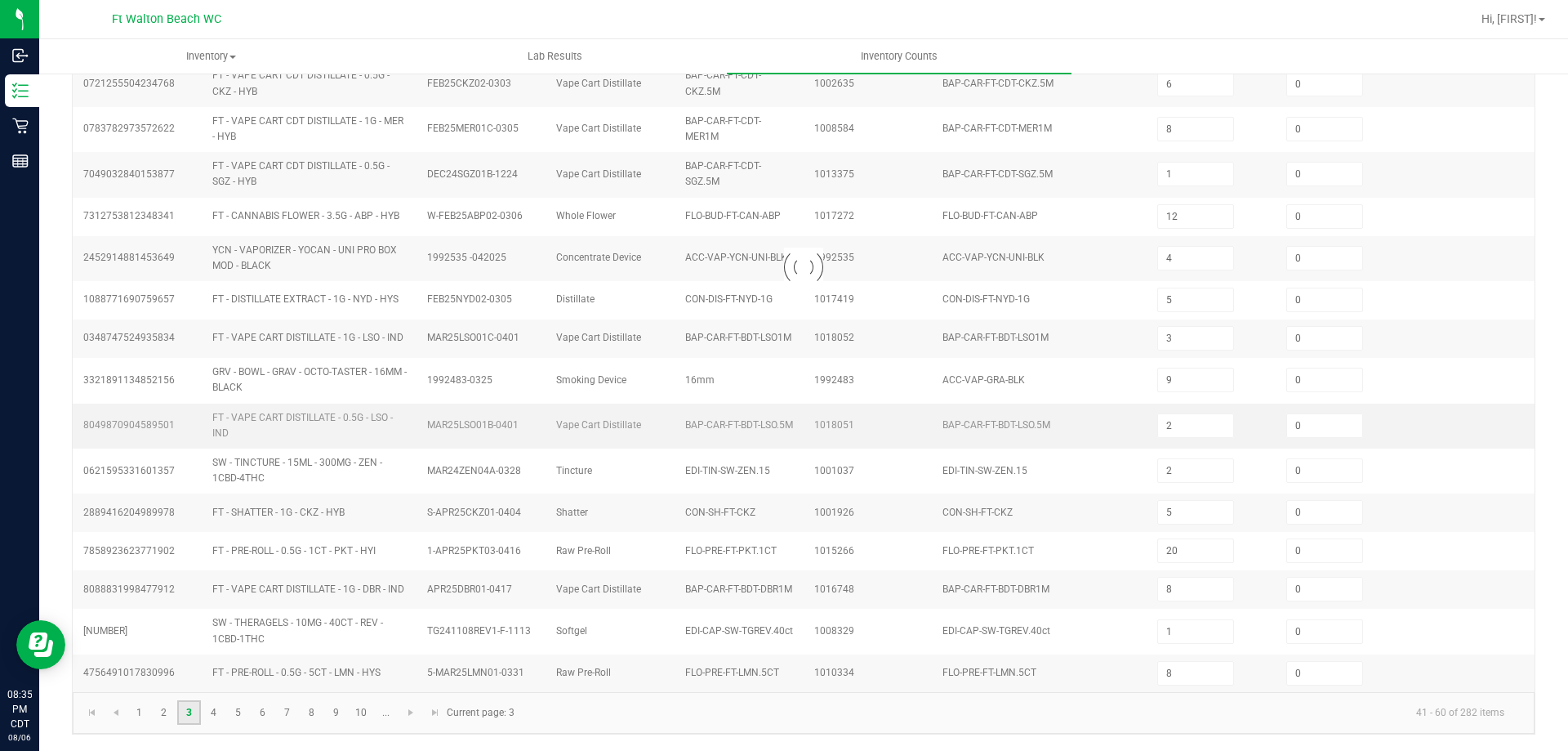type on "11" 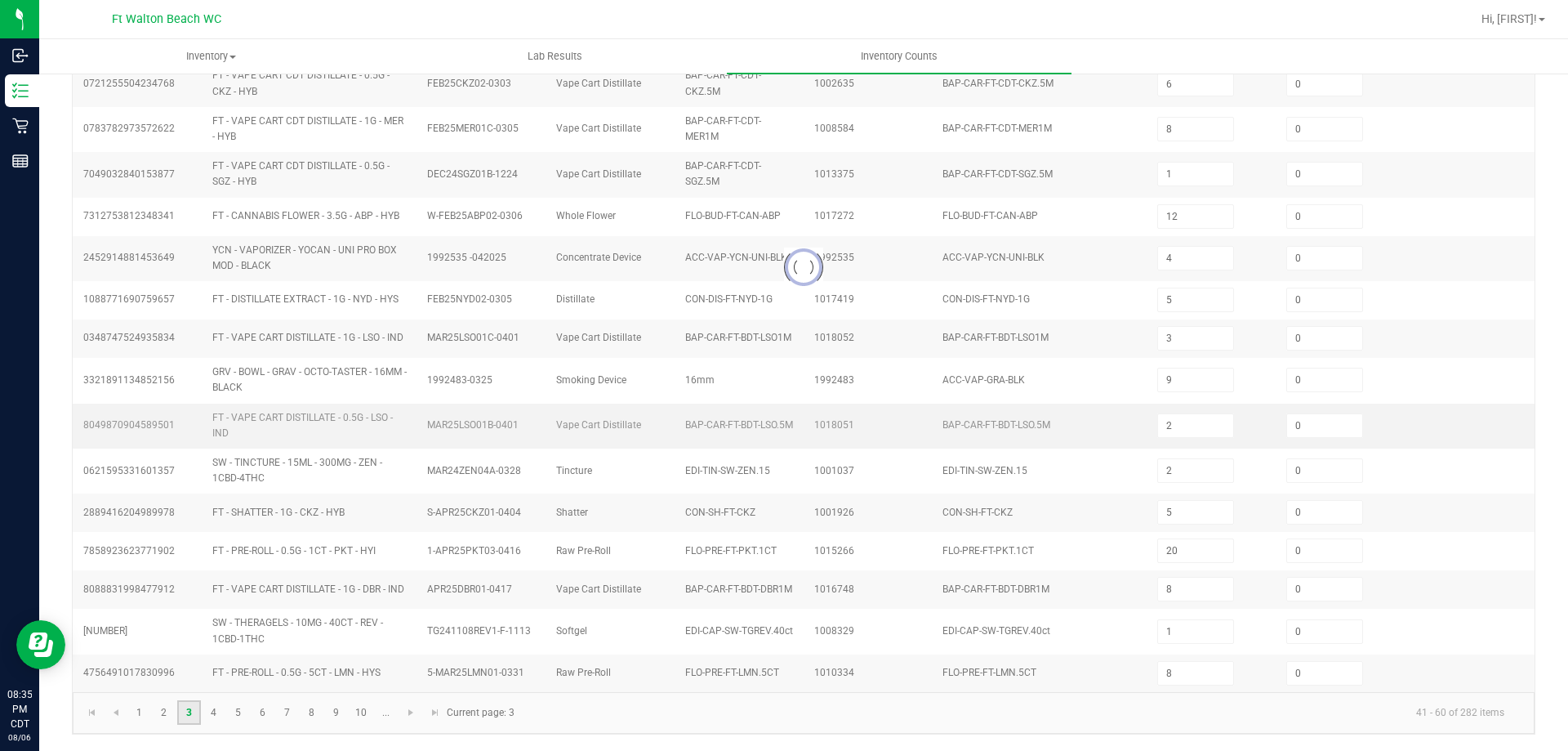 type on "2" 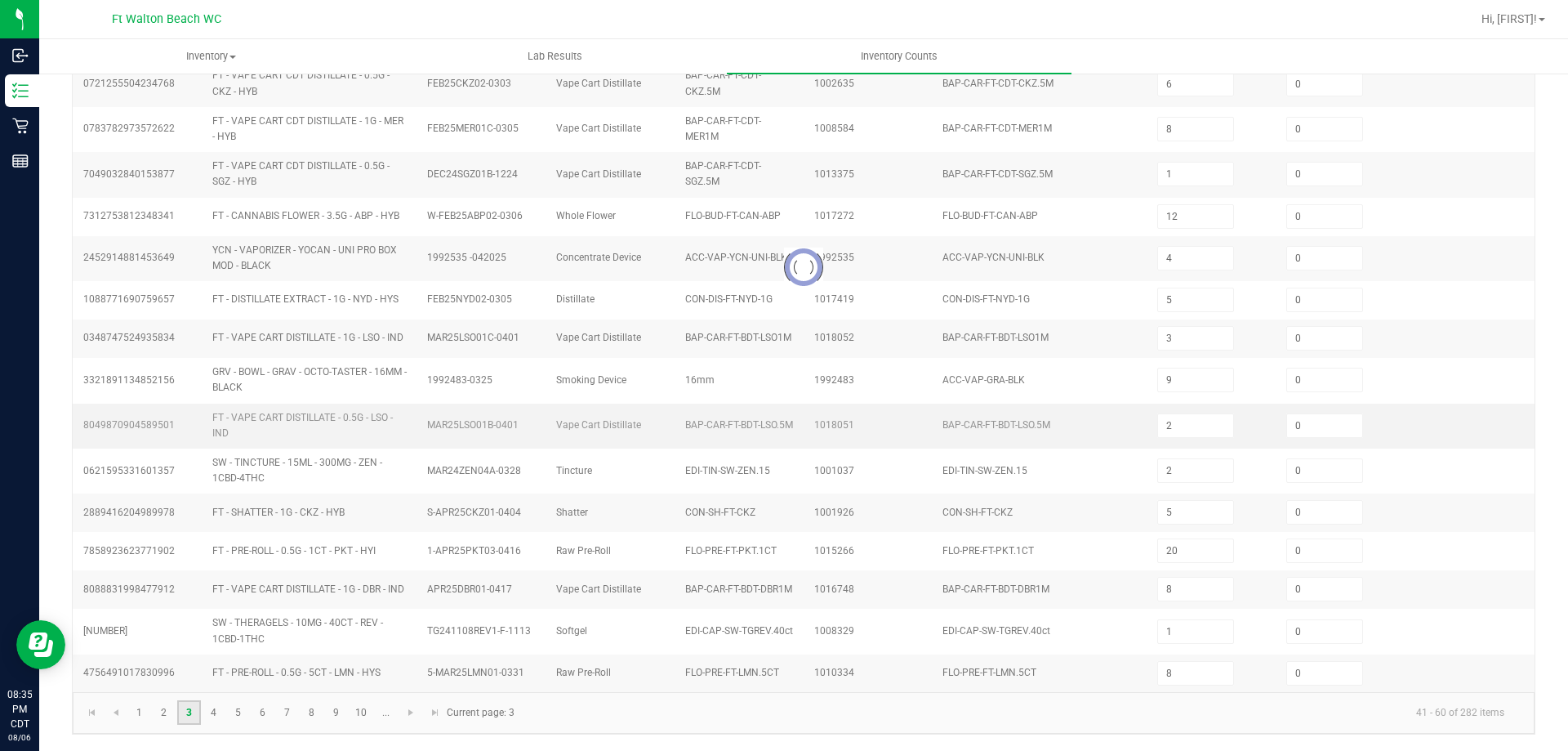 type on "5" 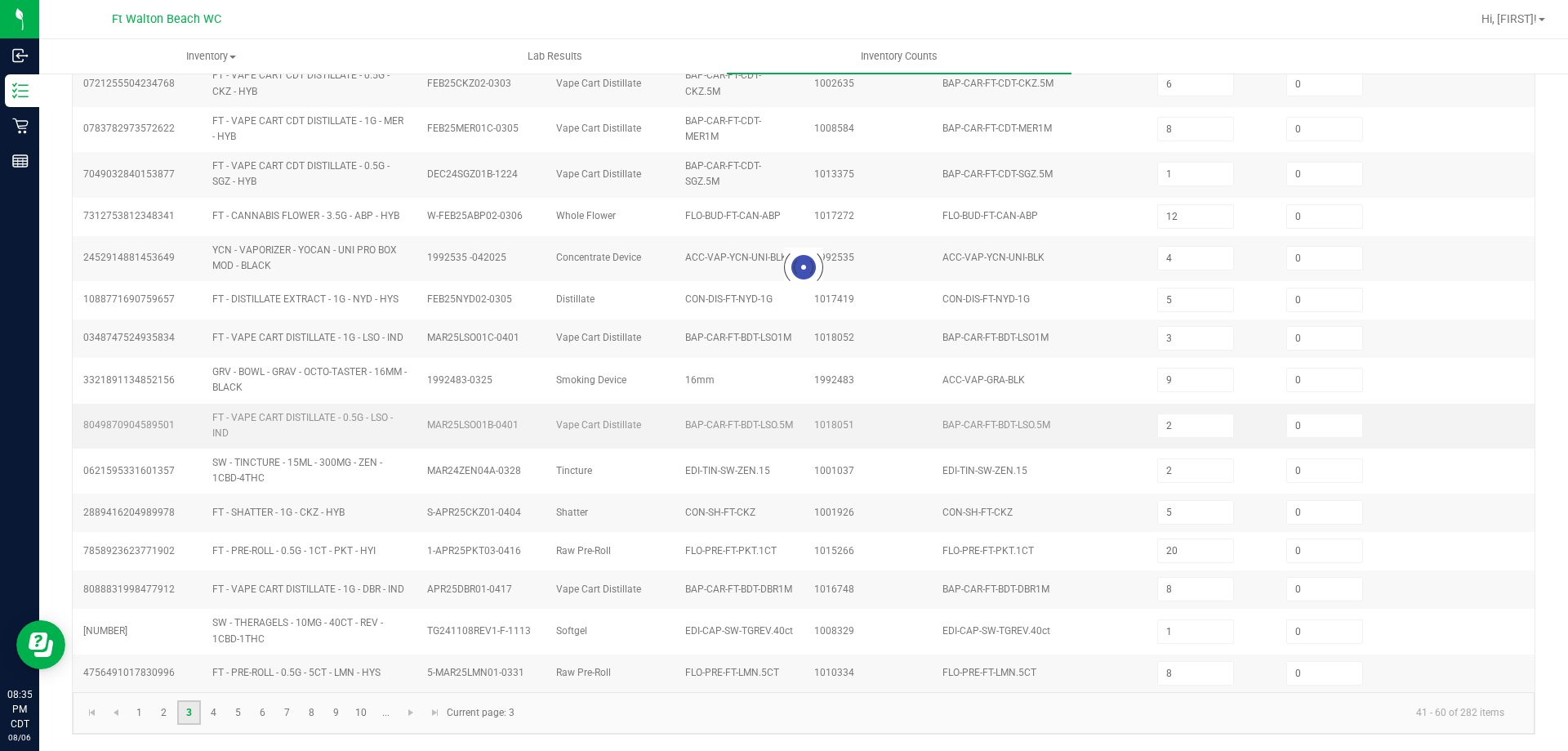 type on "3" 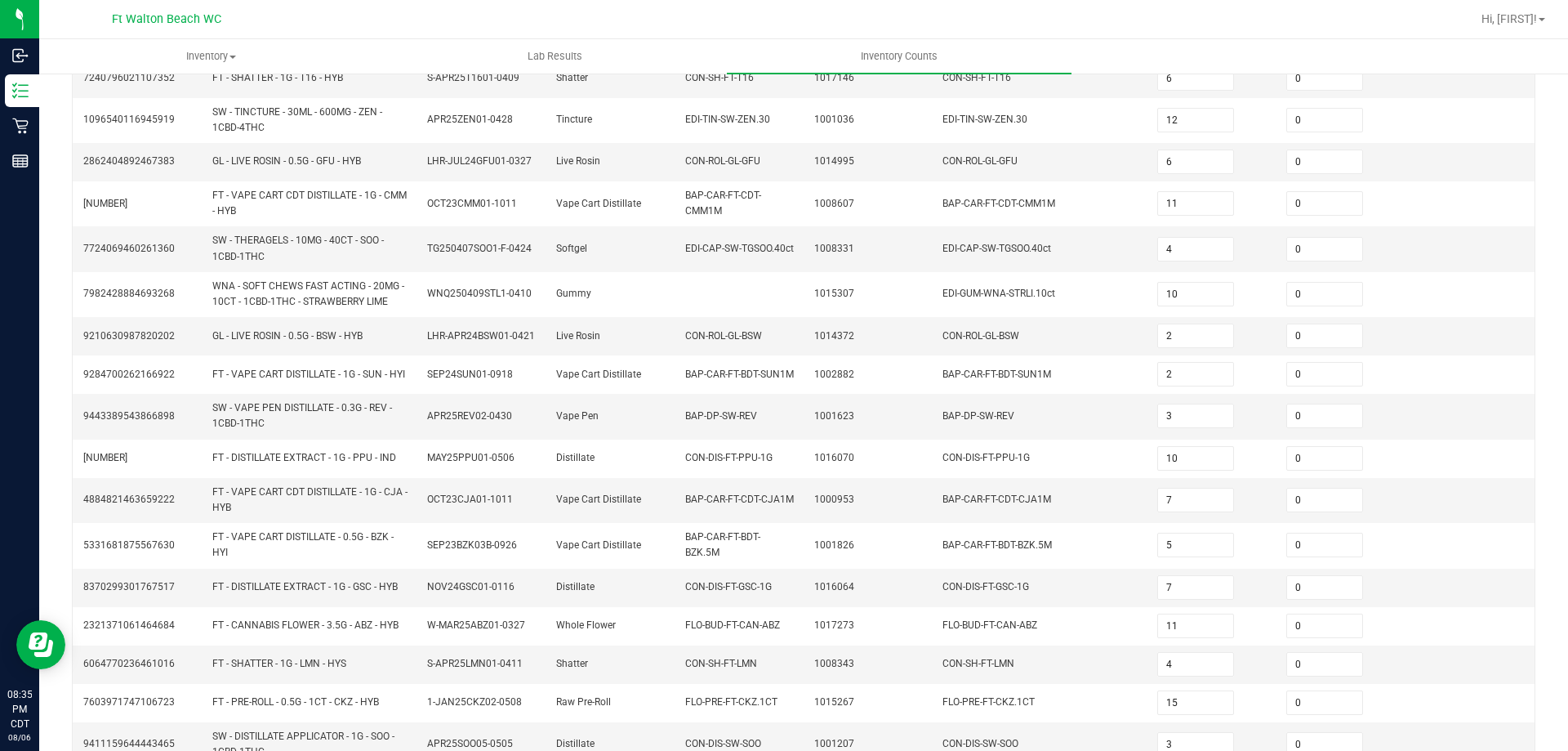scroll, scrollTop: 415, scrollLeft: 0, axis: vertical 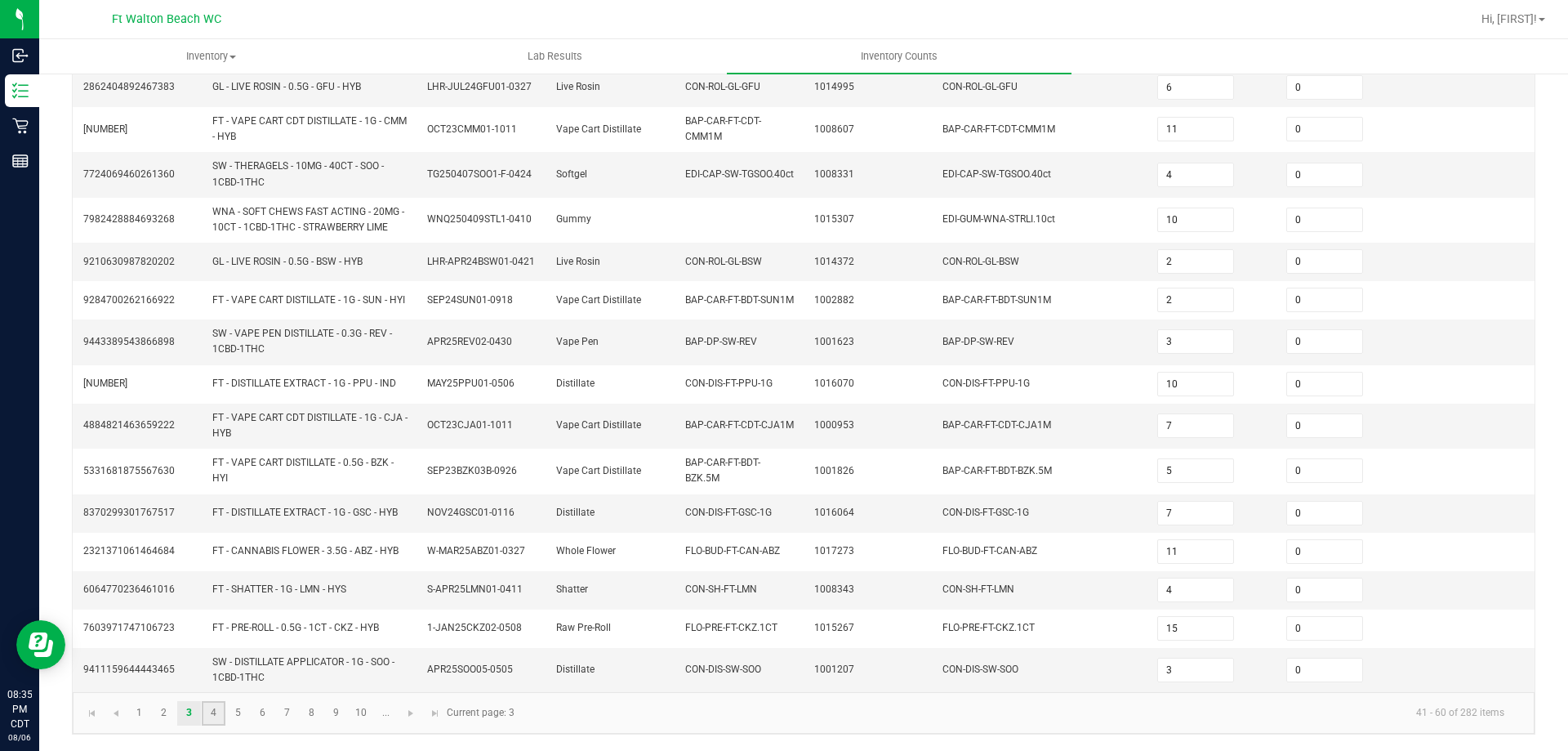 click on "4" 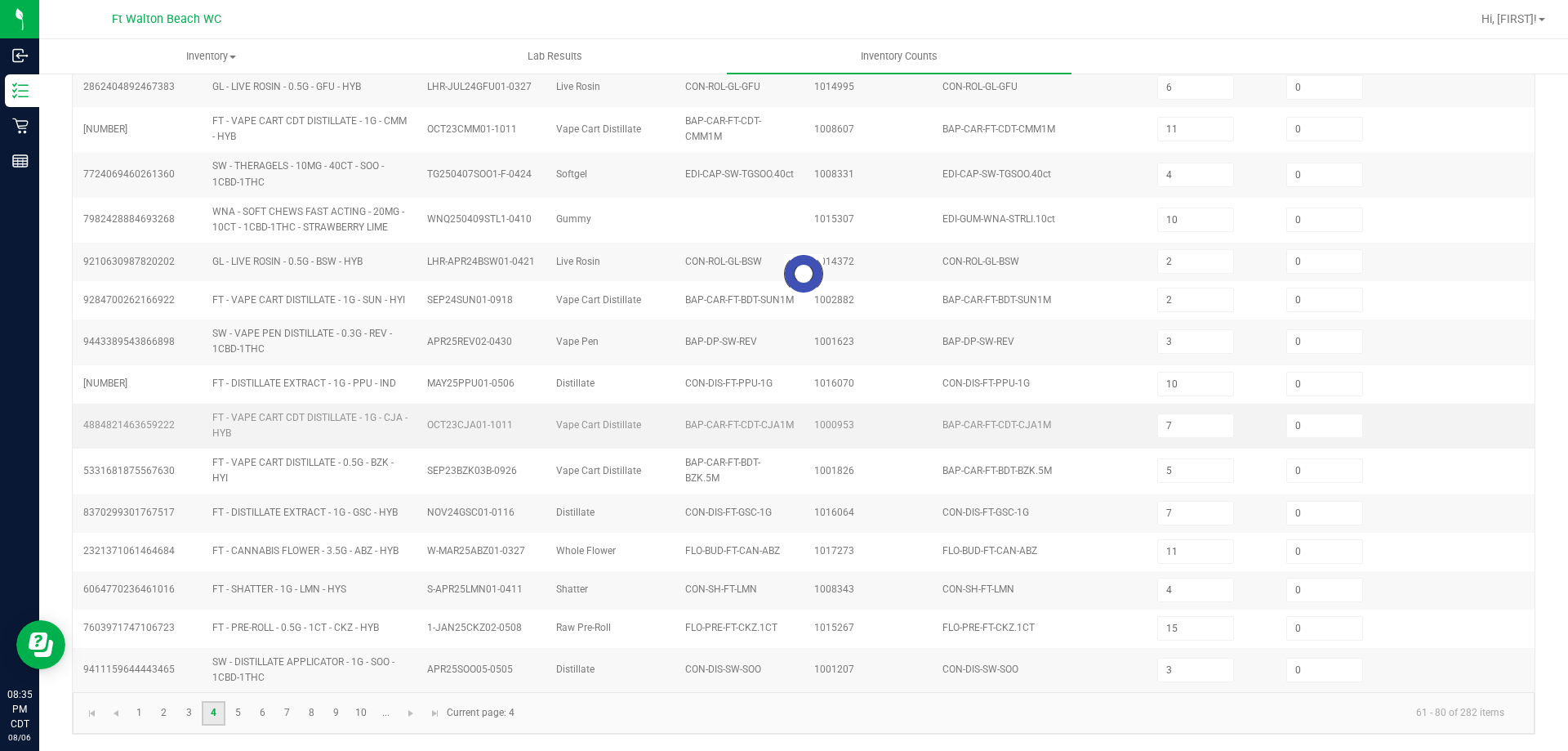 type on "1" 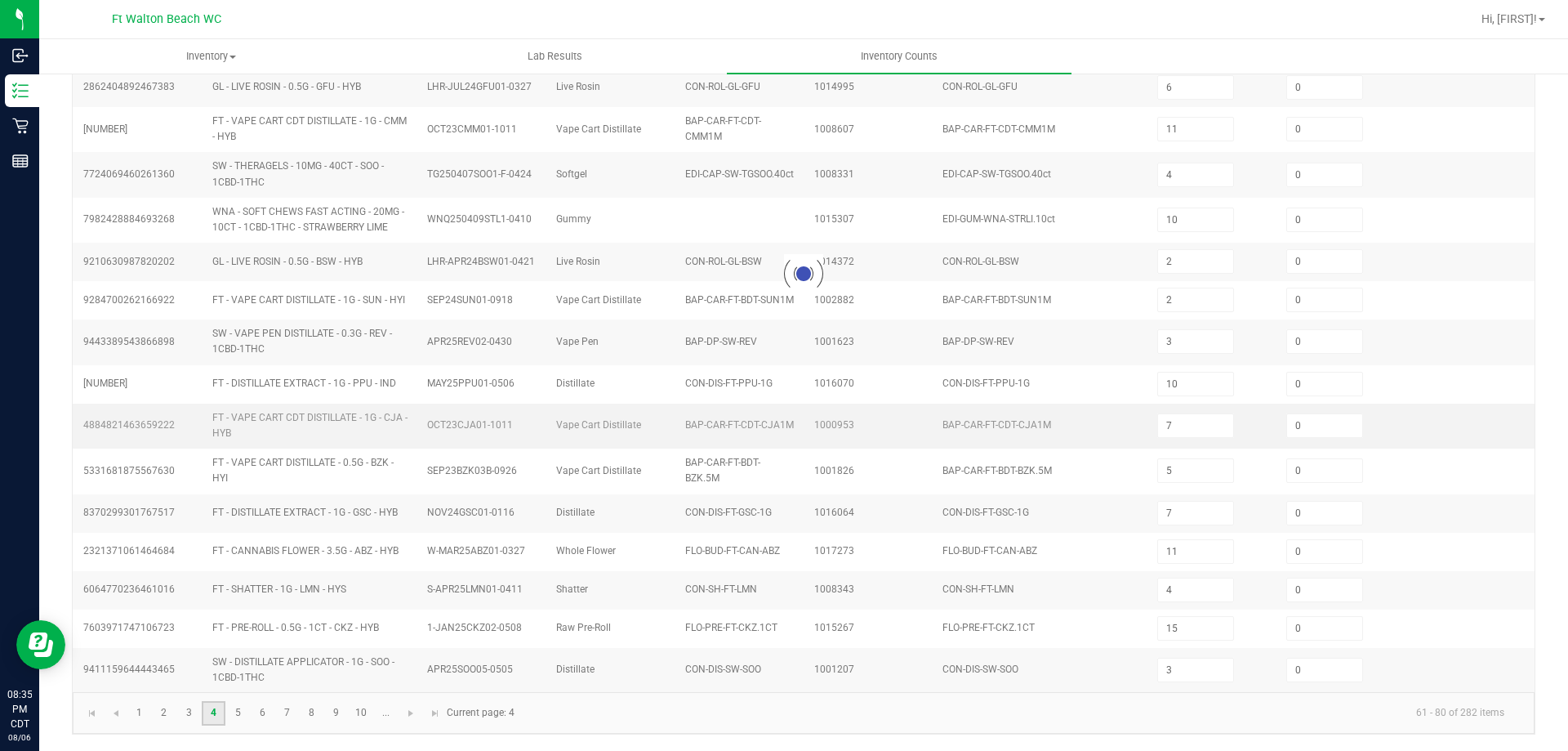 type on "19" 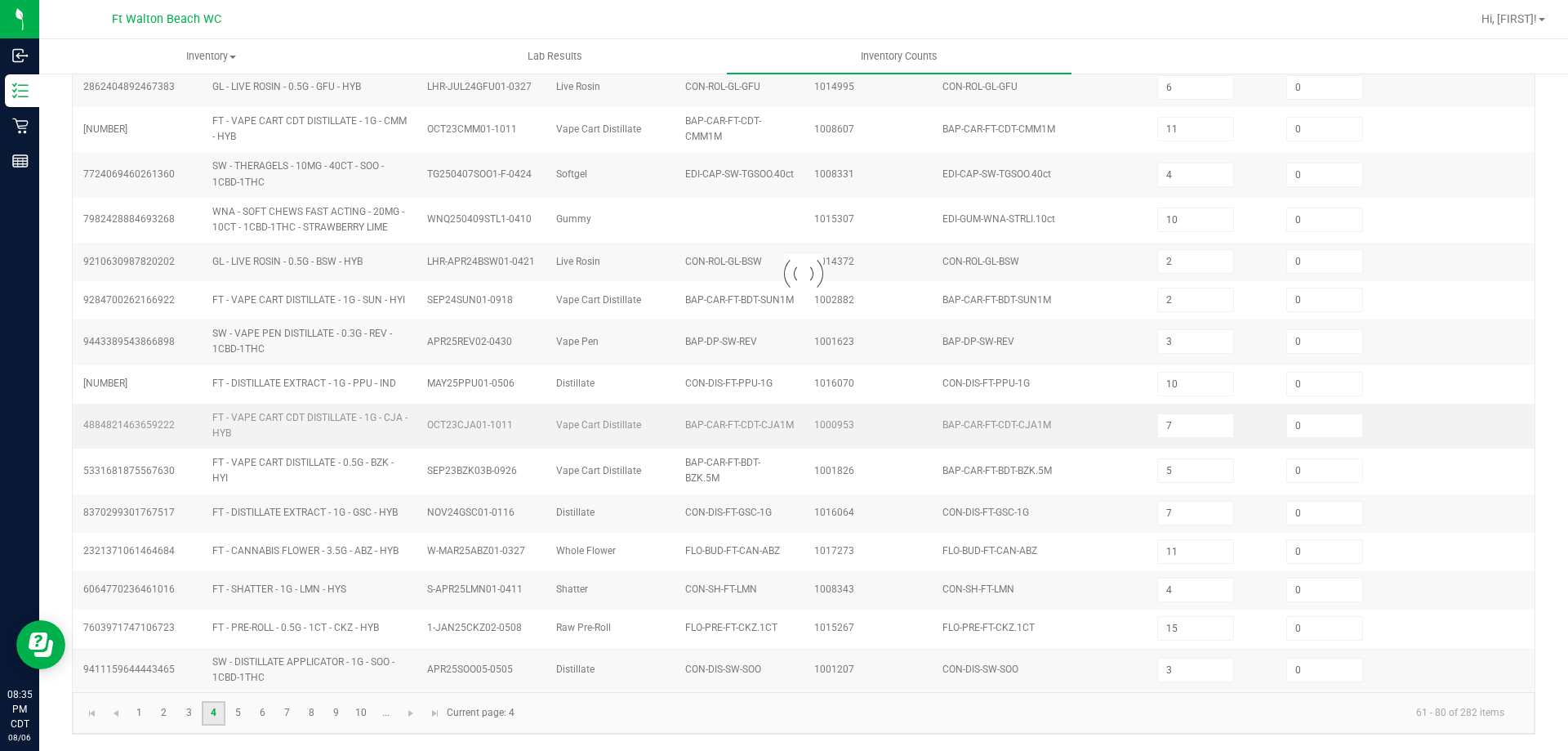 type on "2" 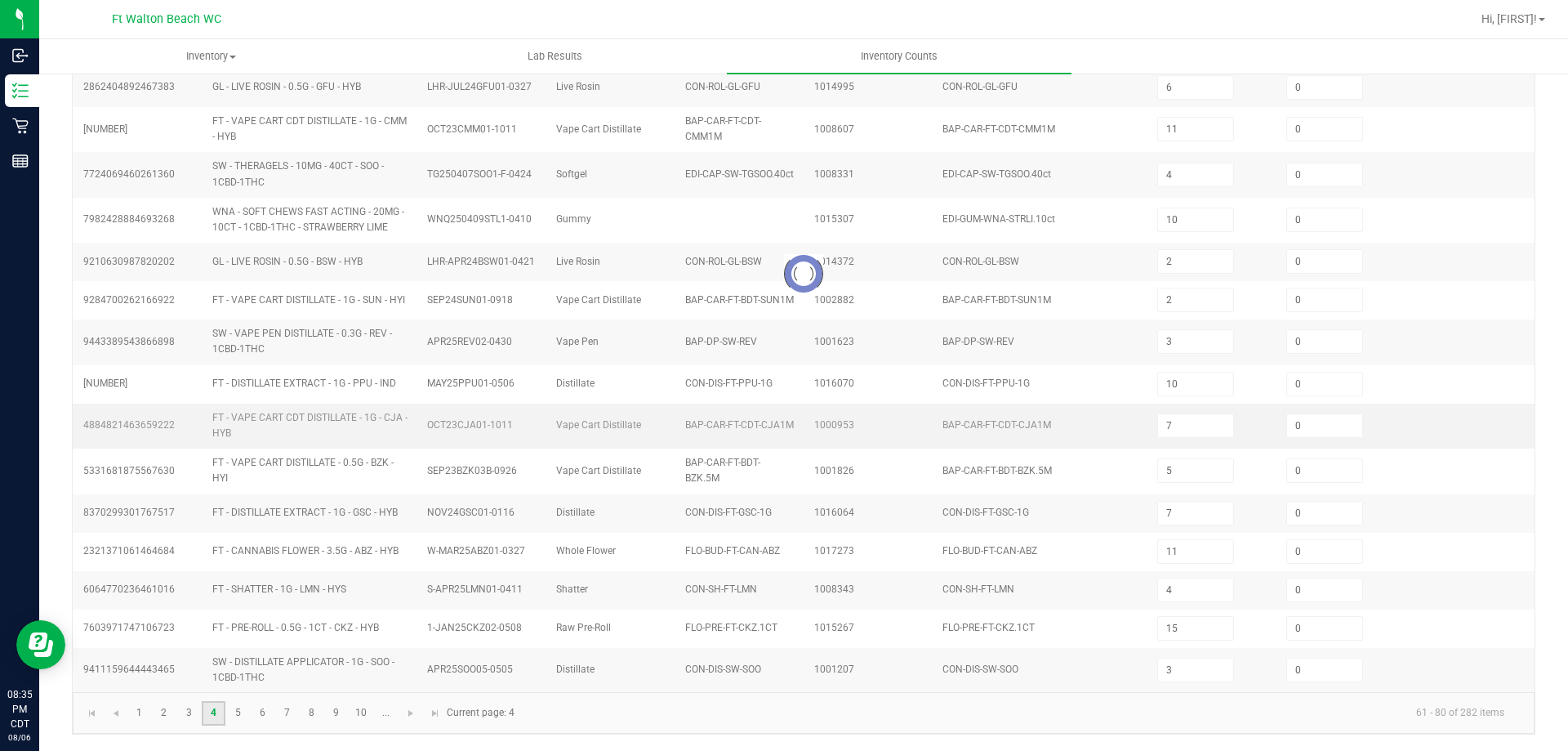 type on "1" 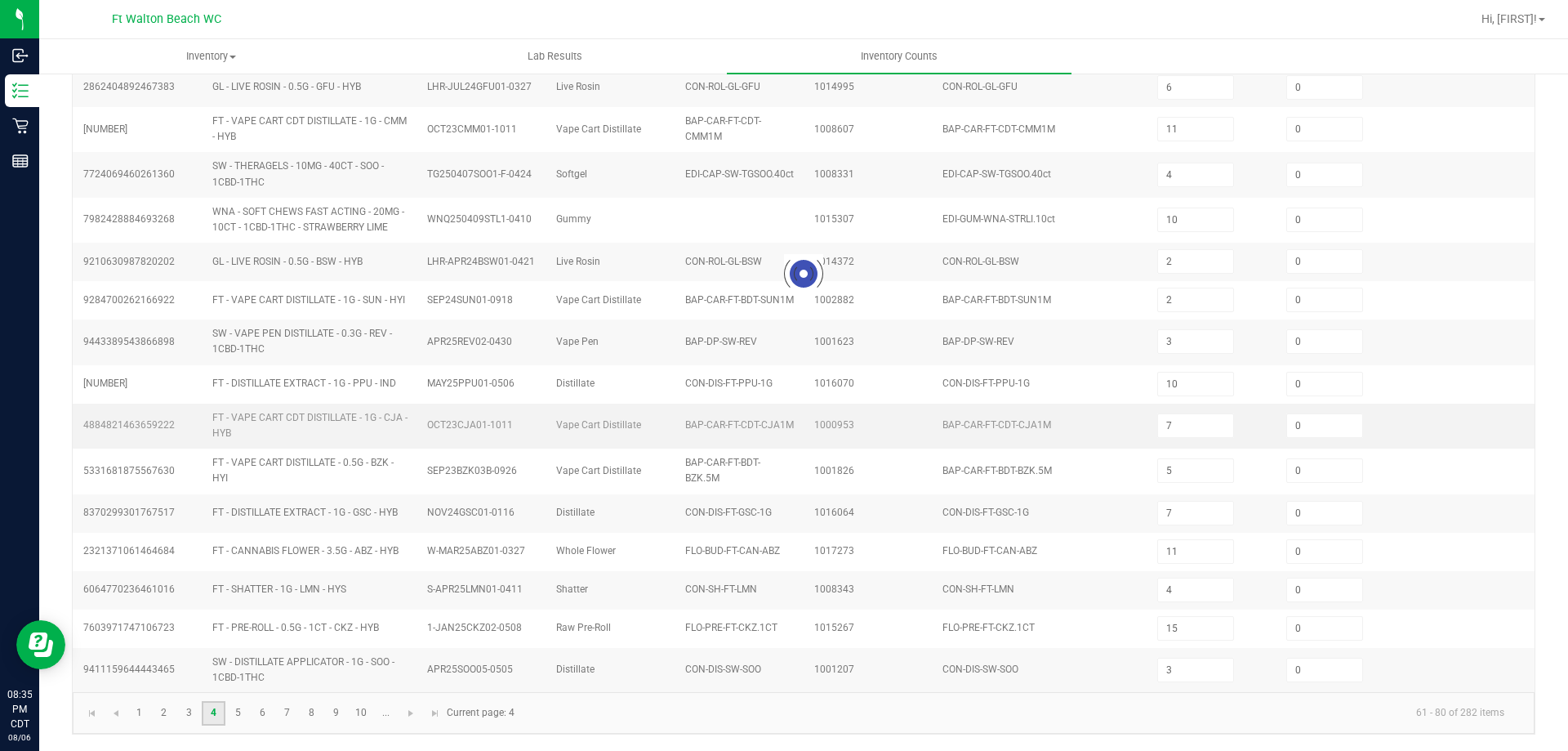 type on "1" 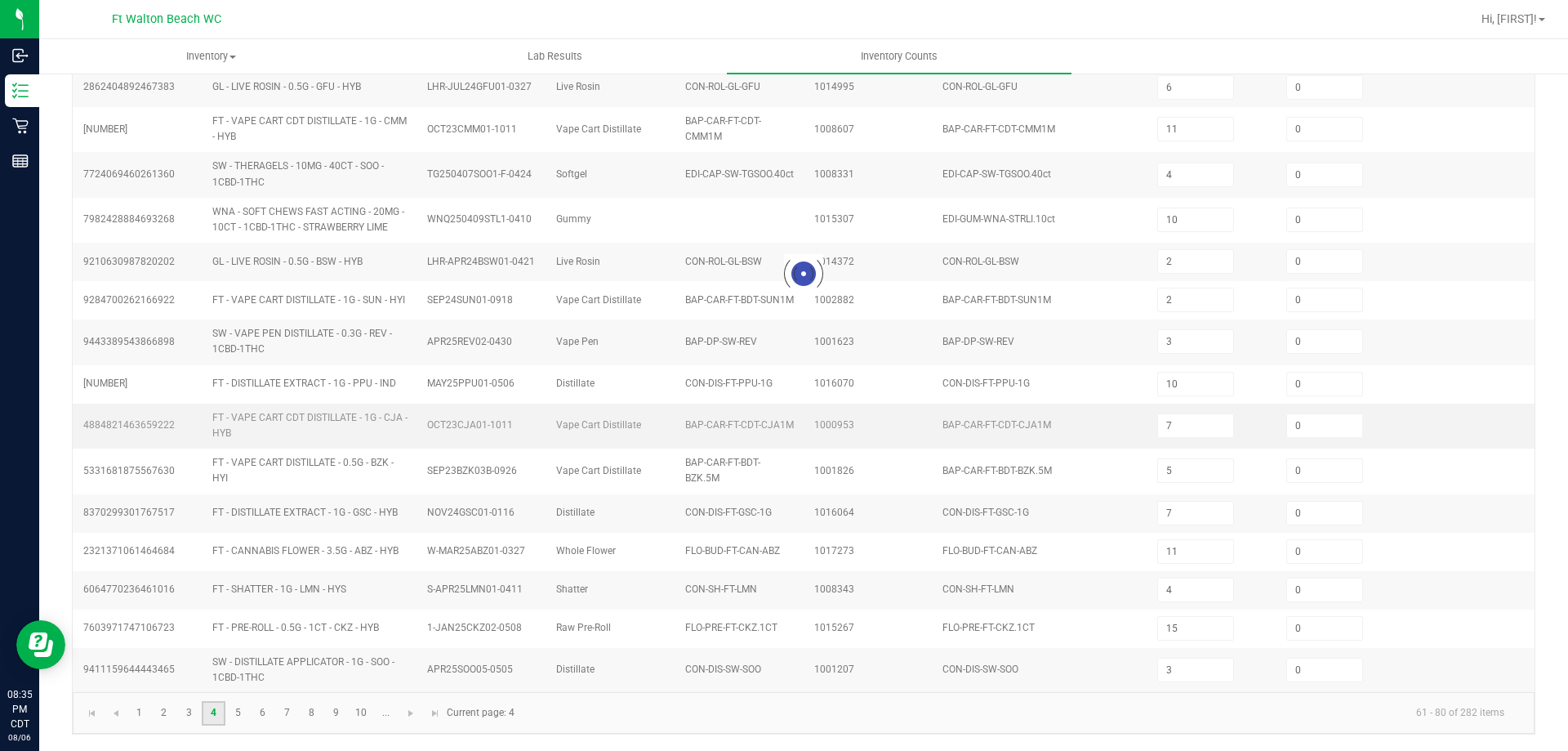 type on "12" 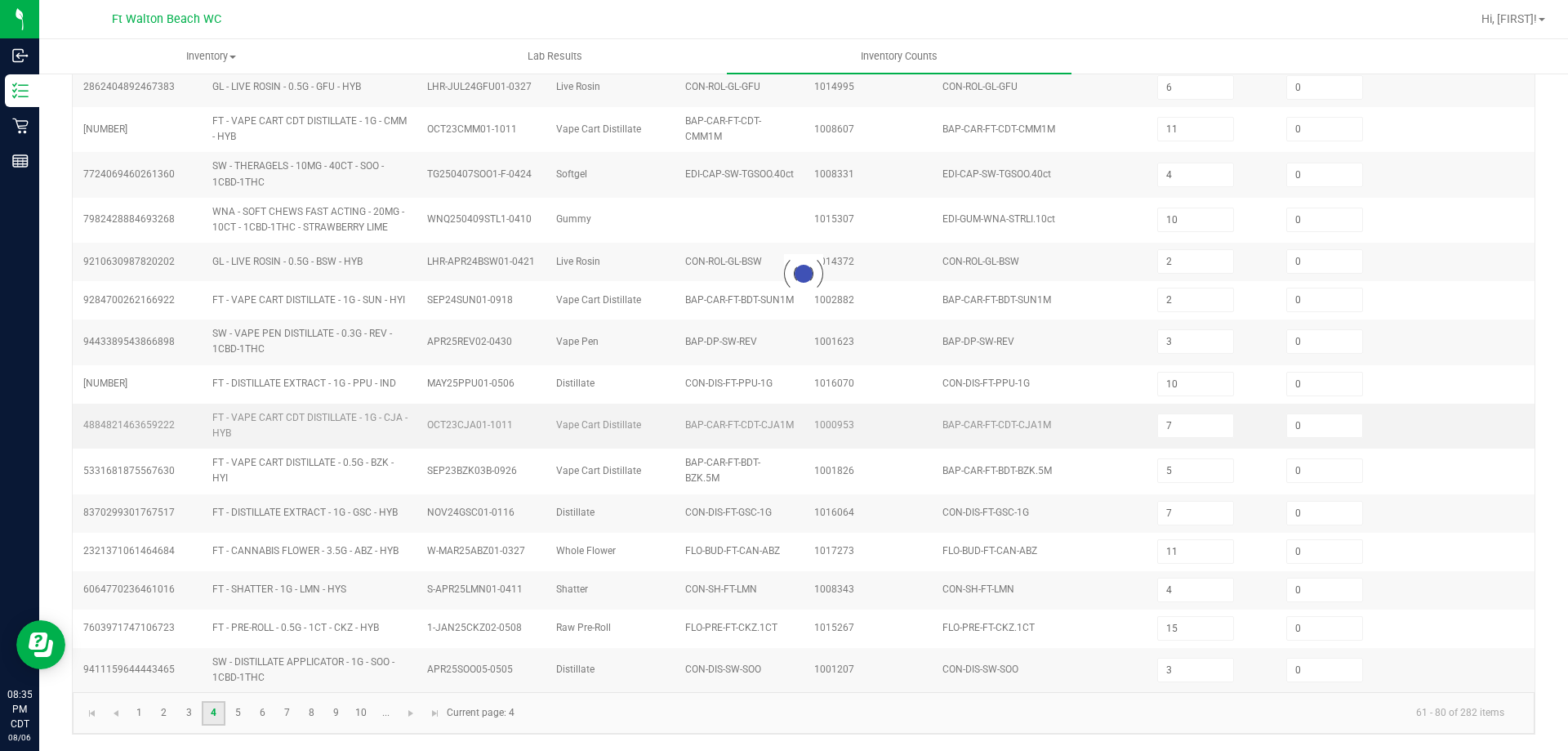 type on "5" 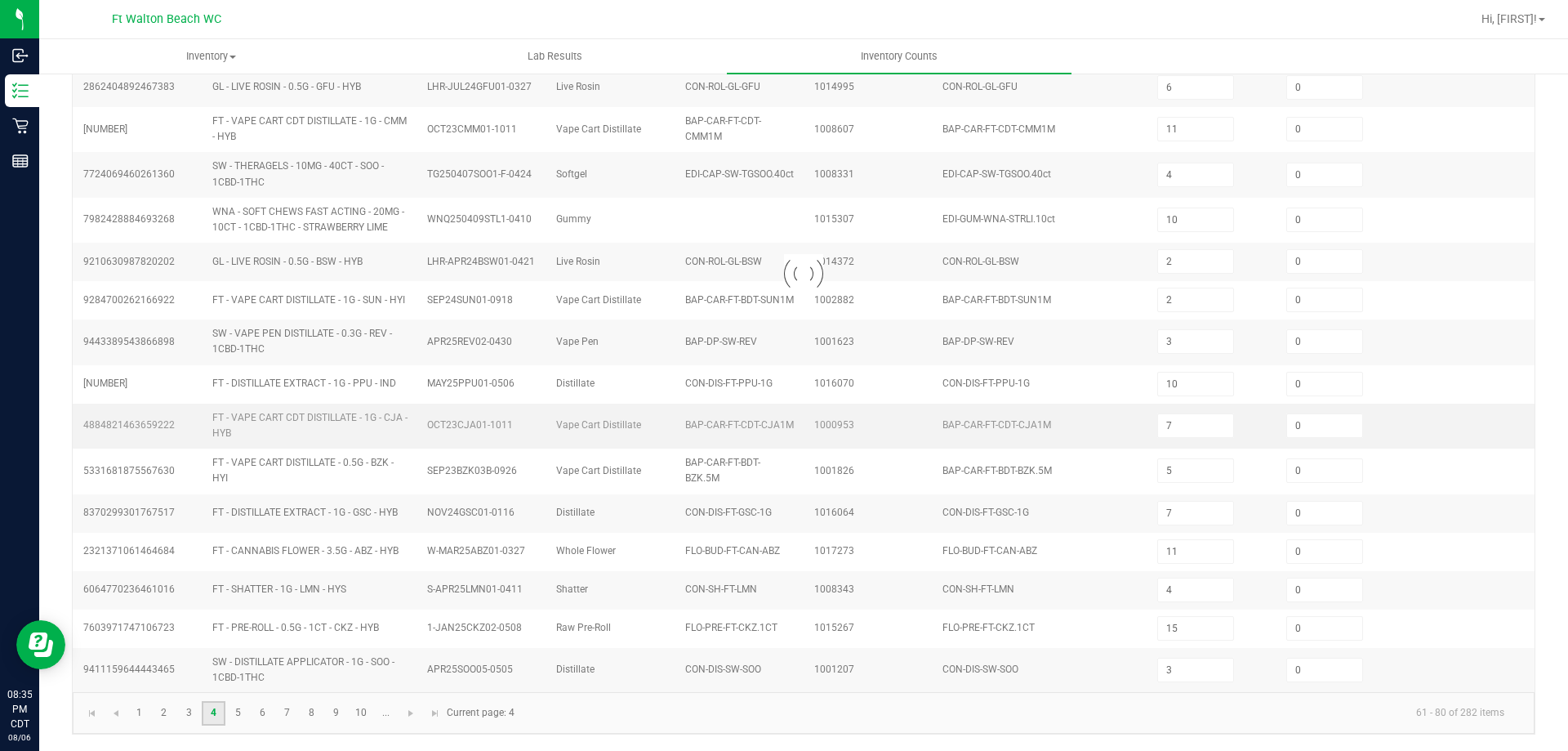 type on "2" 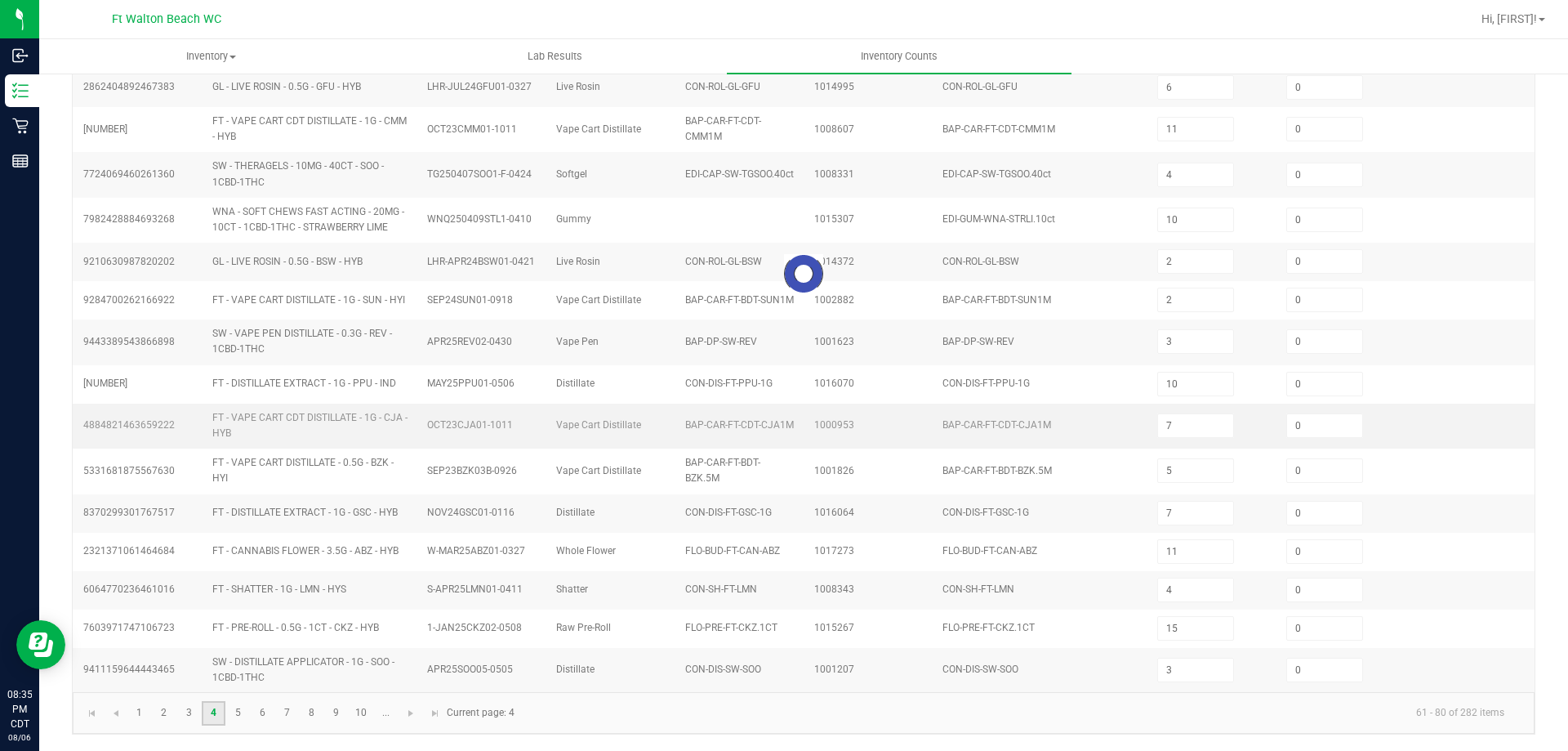 type on "11" 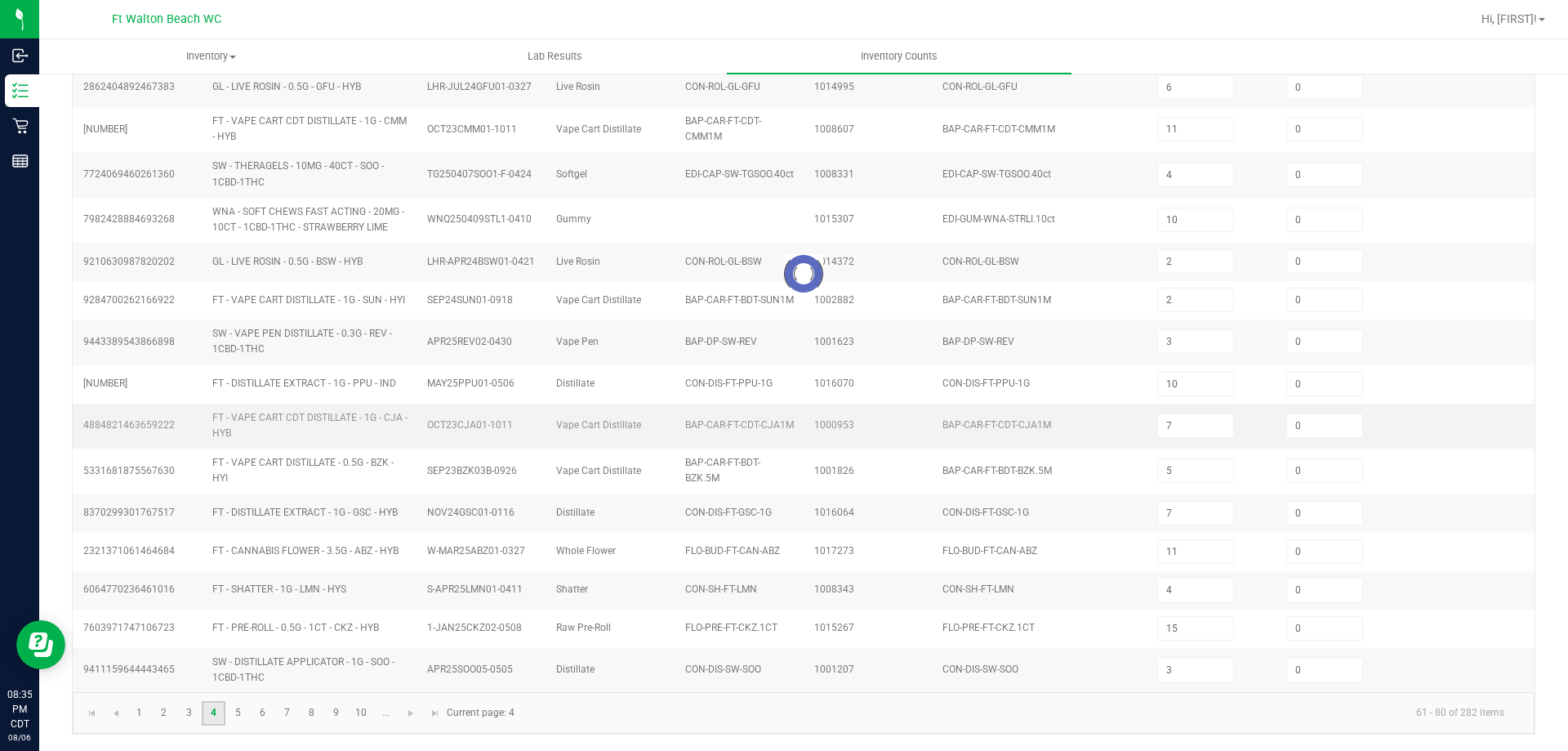 type on "3" 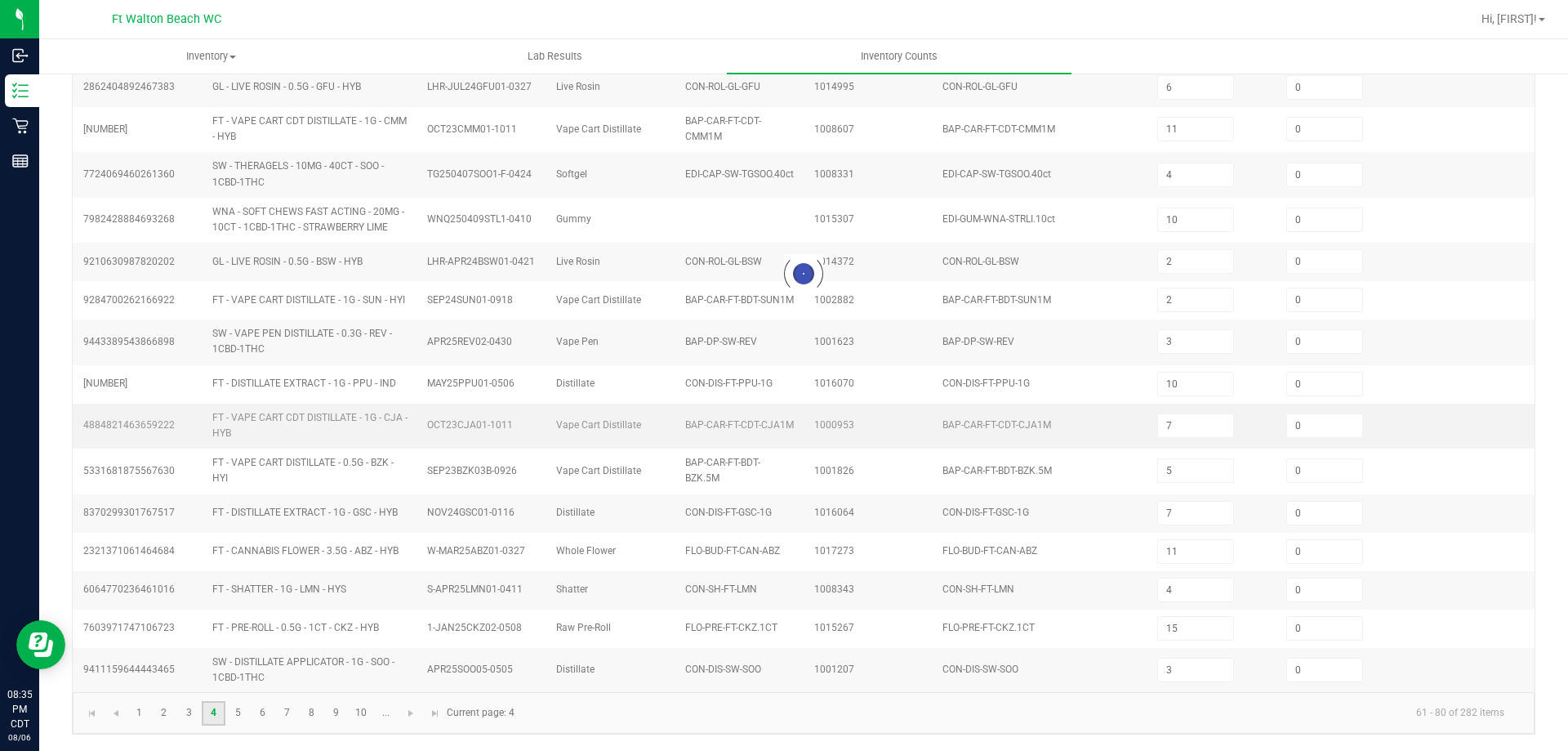 type on "5" 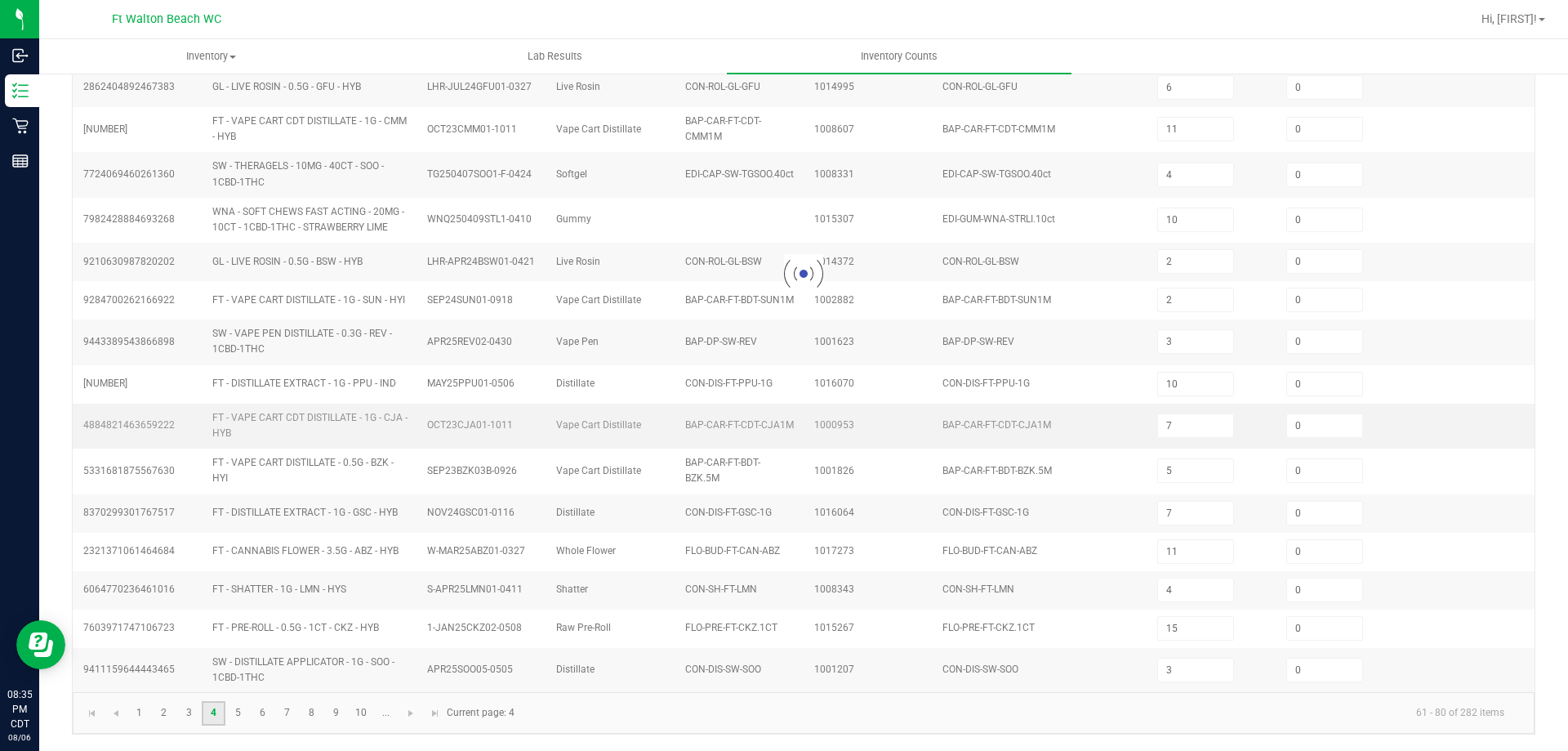 type on "30" 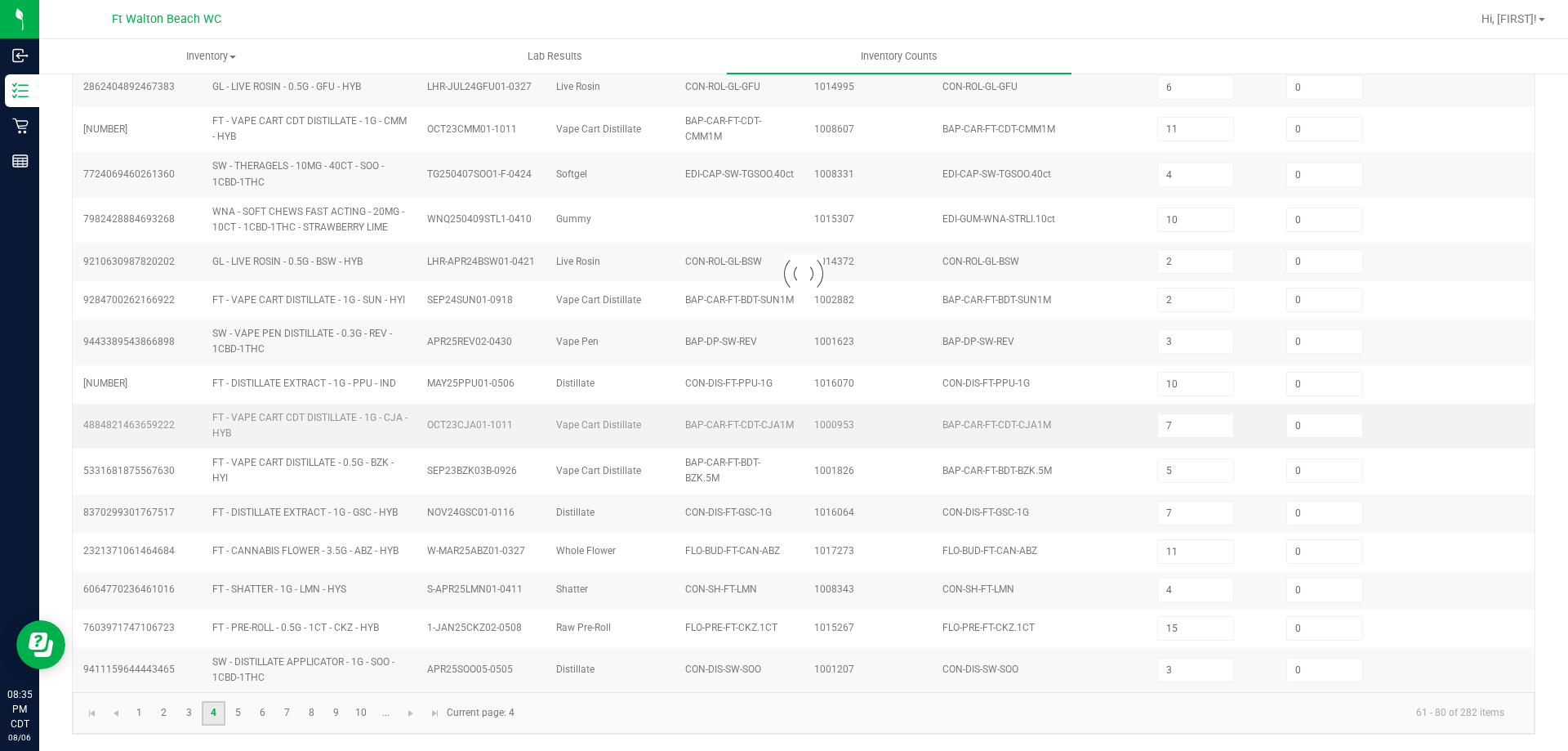 type on "6" 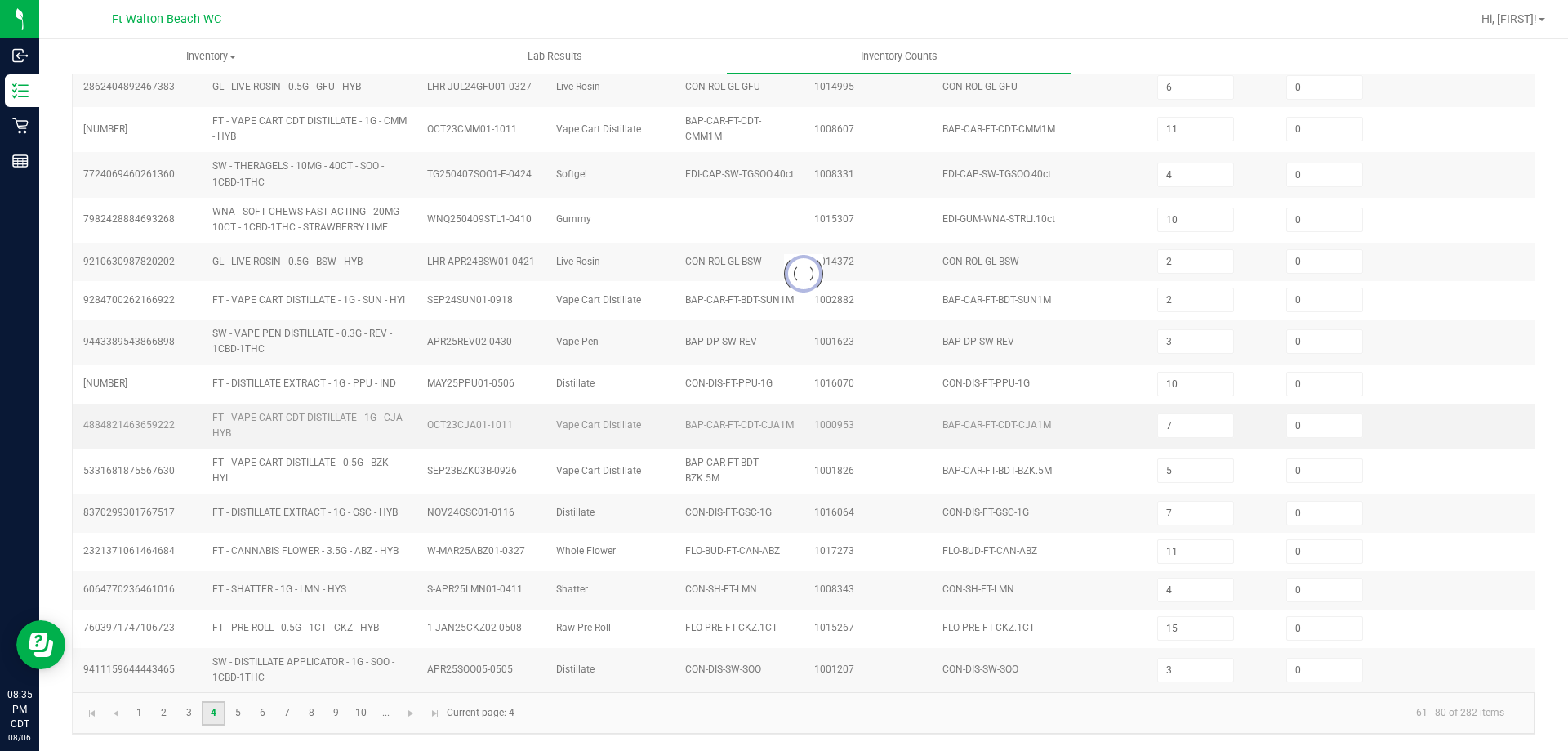 type on "16" 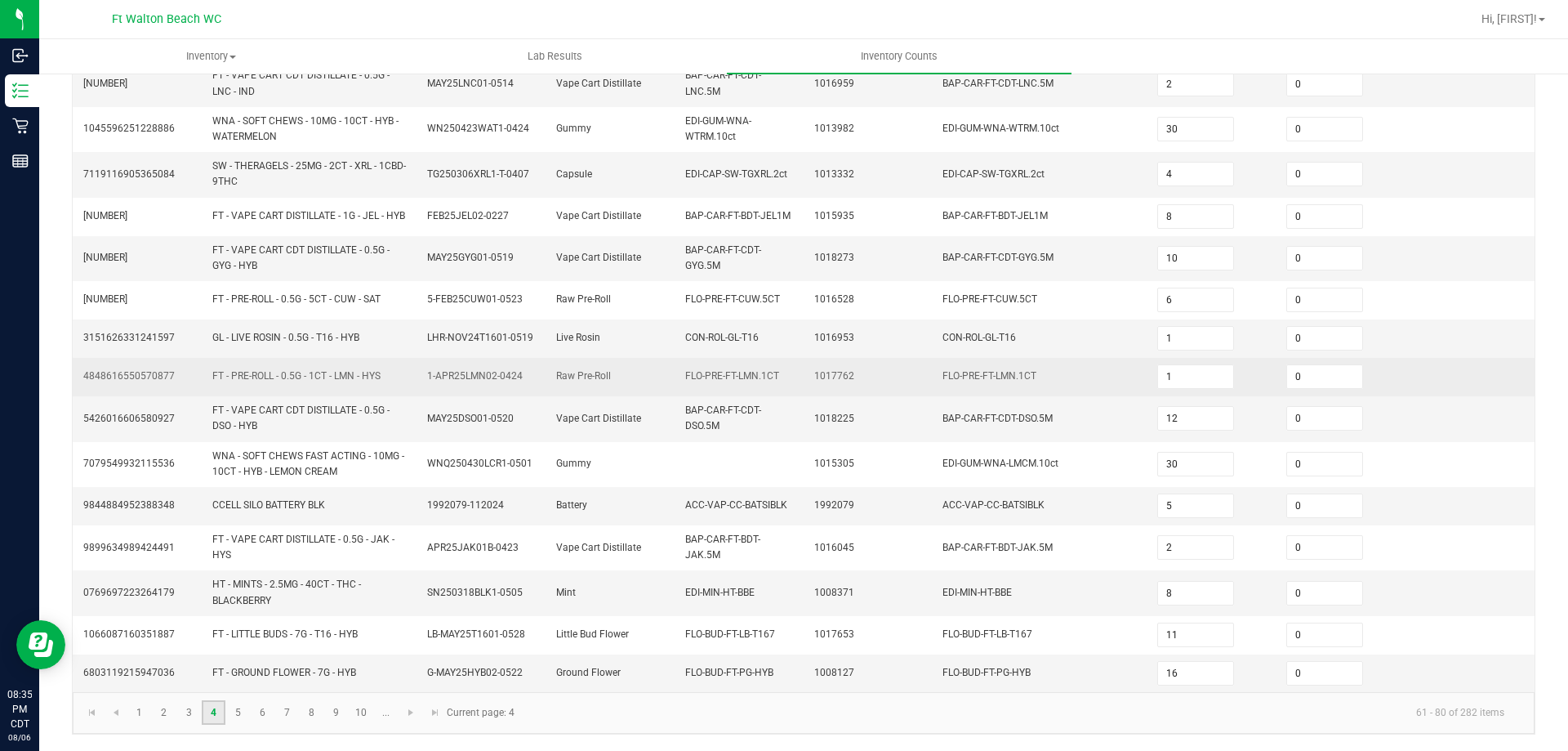scroll, scrollTop: 429, scrollLeft: 0, axis: vertical 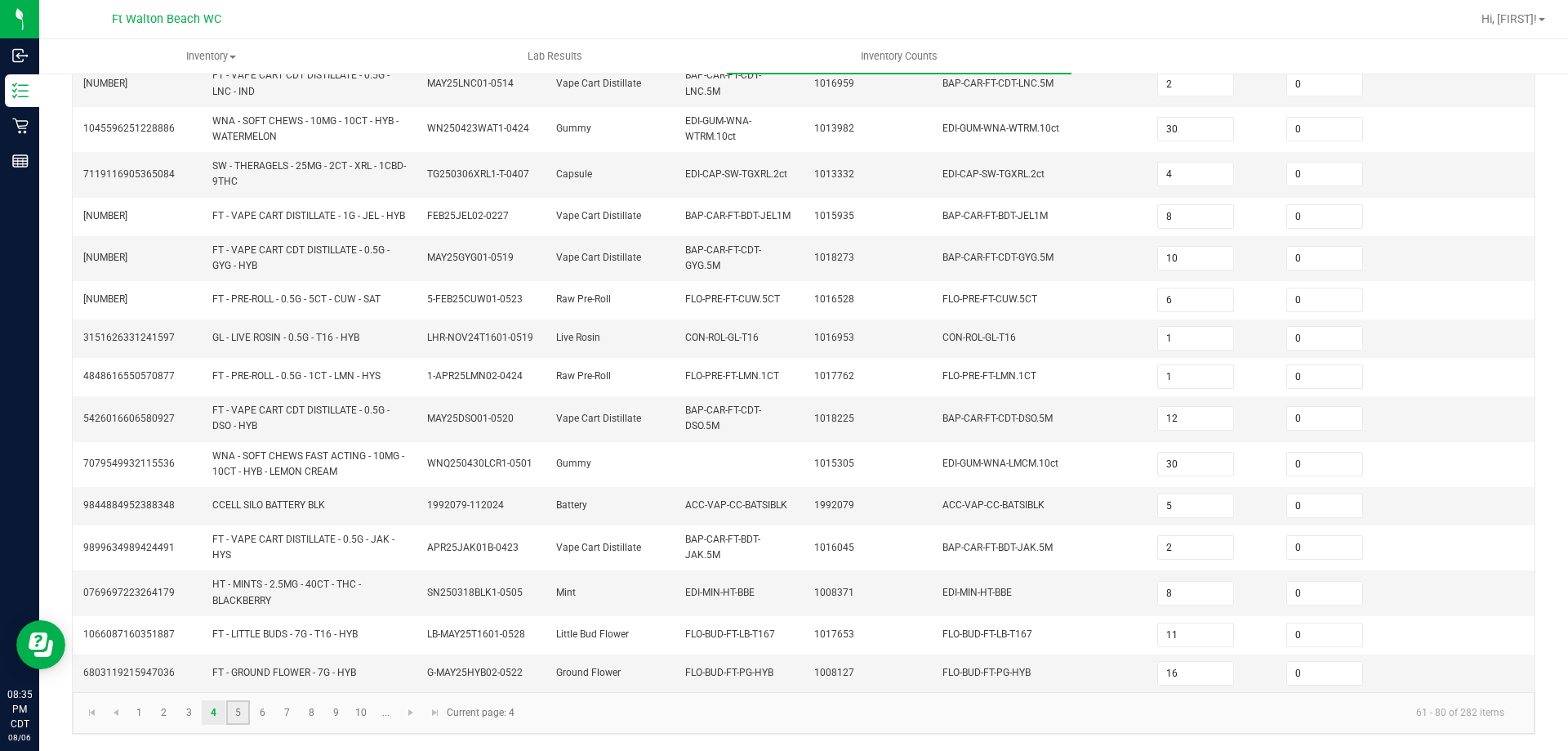 click on "5" 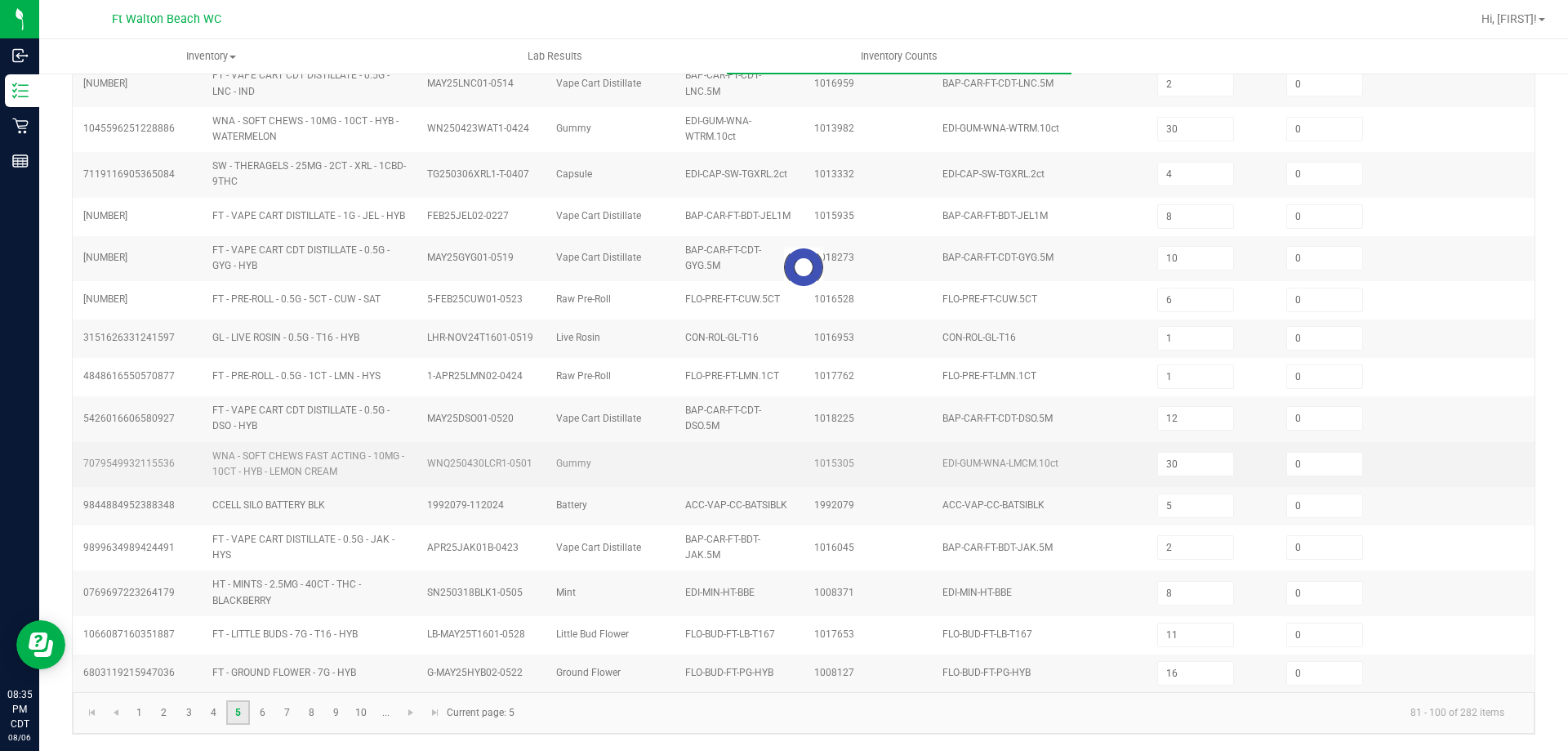 type on "2" 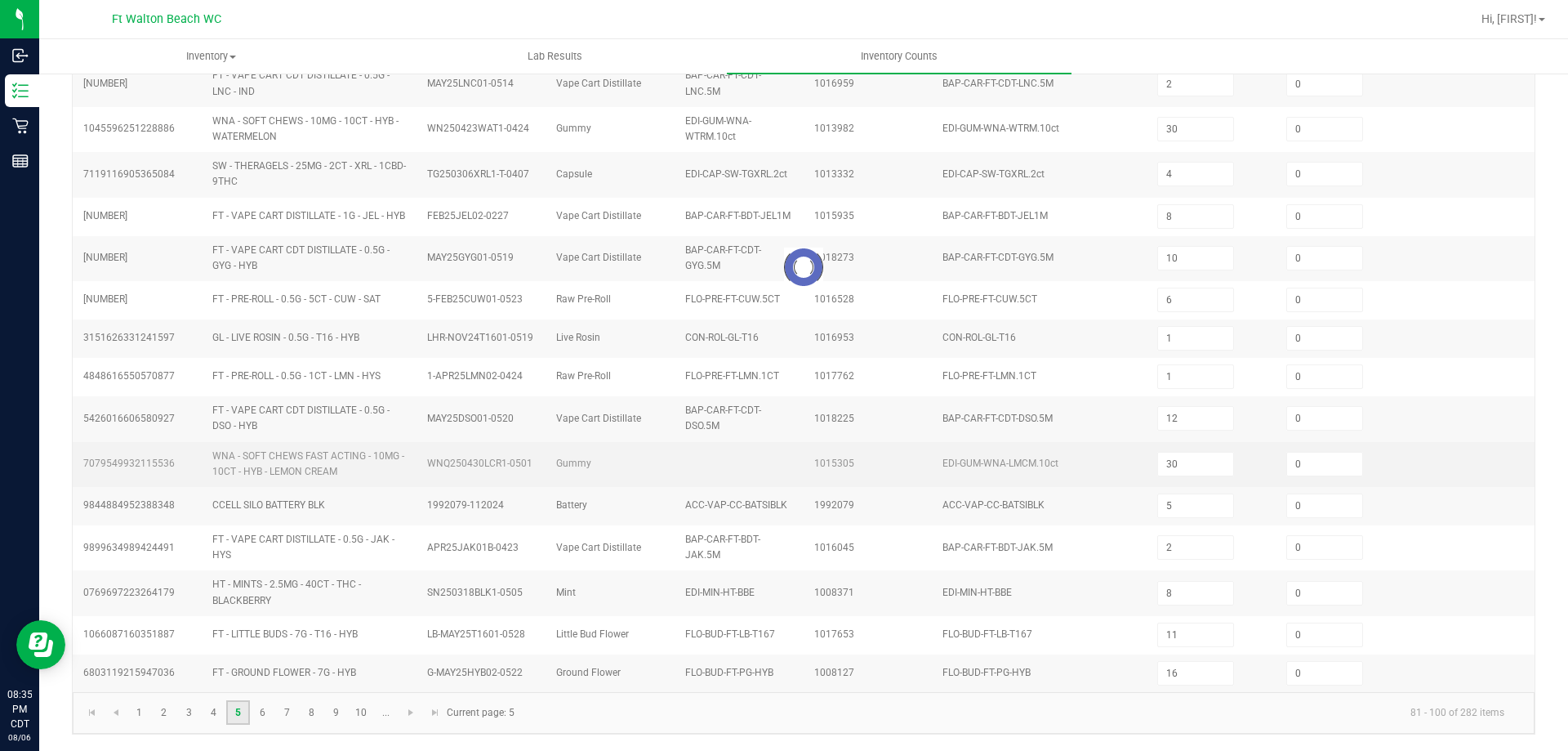 type on "5" 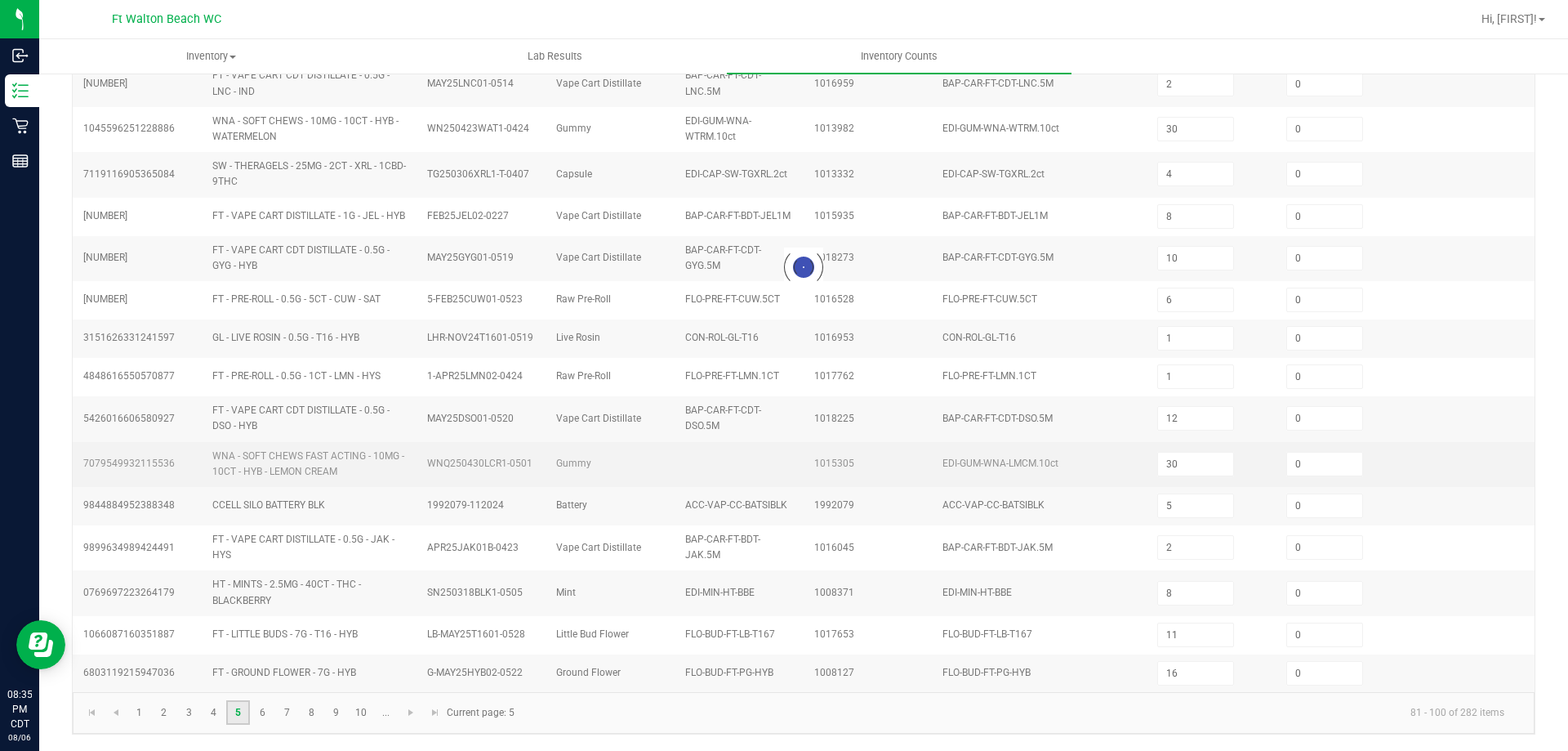 type on "6" 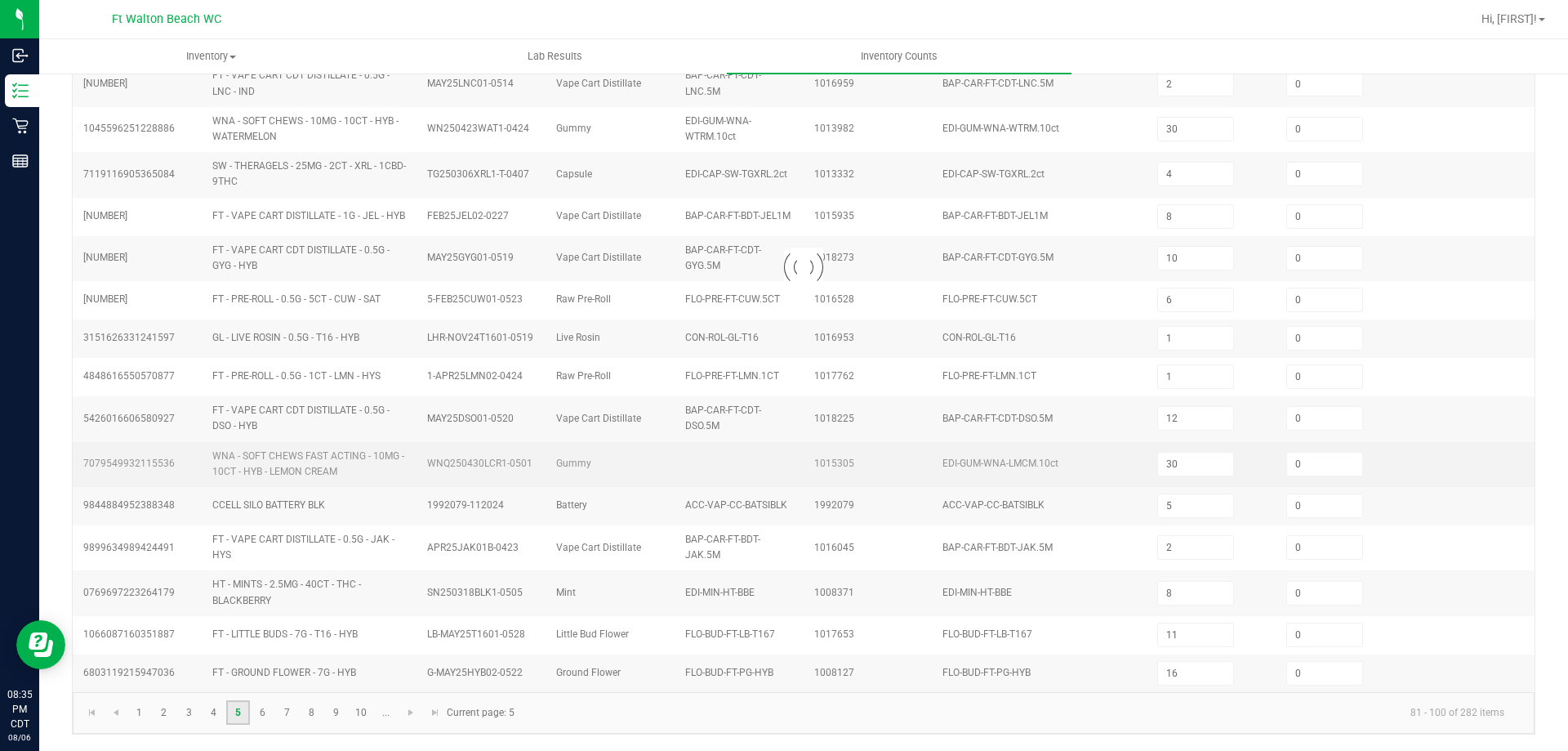 type on "11" 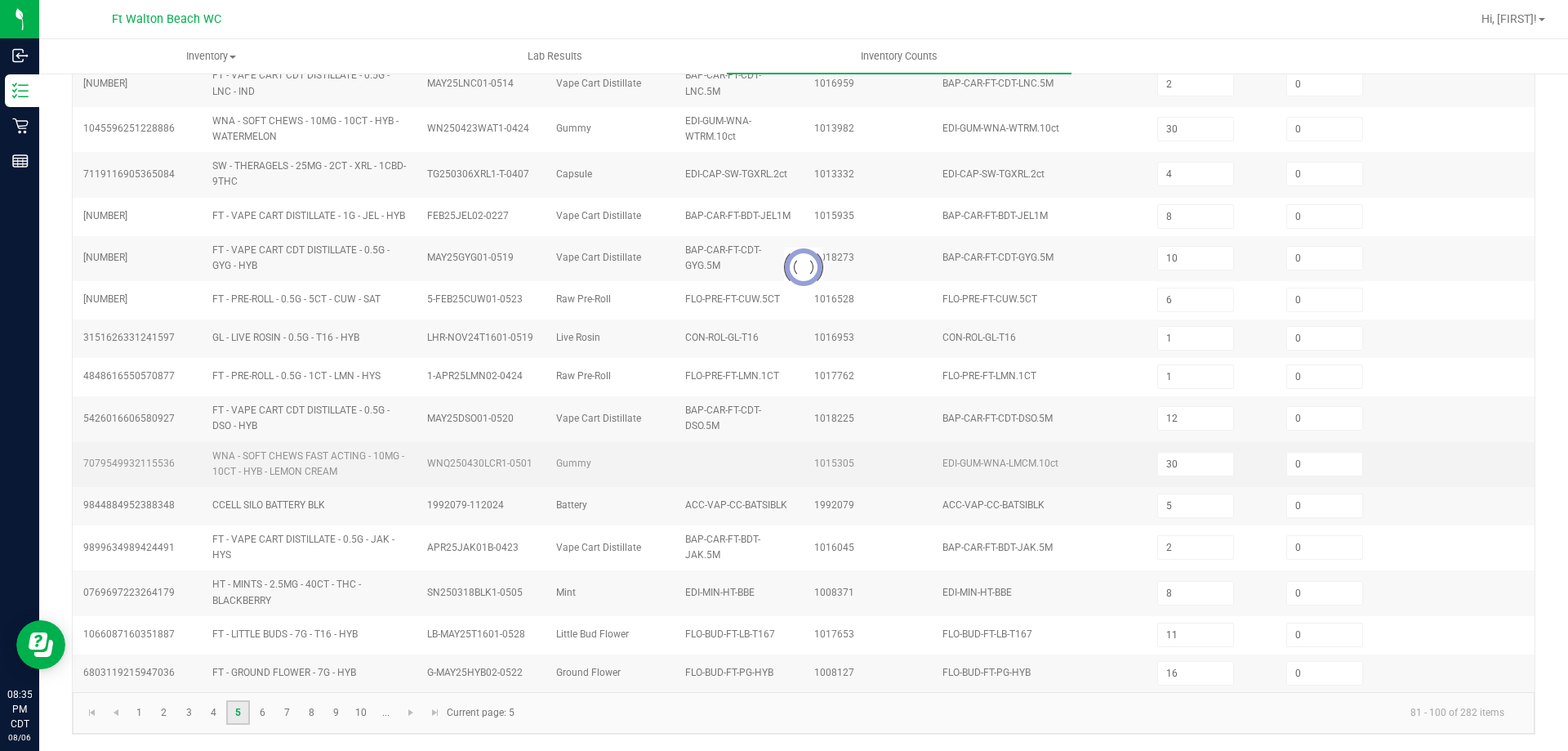 type on "29" 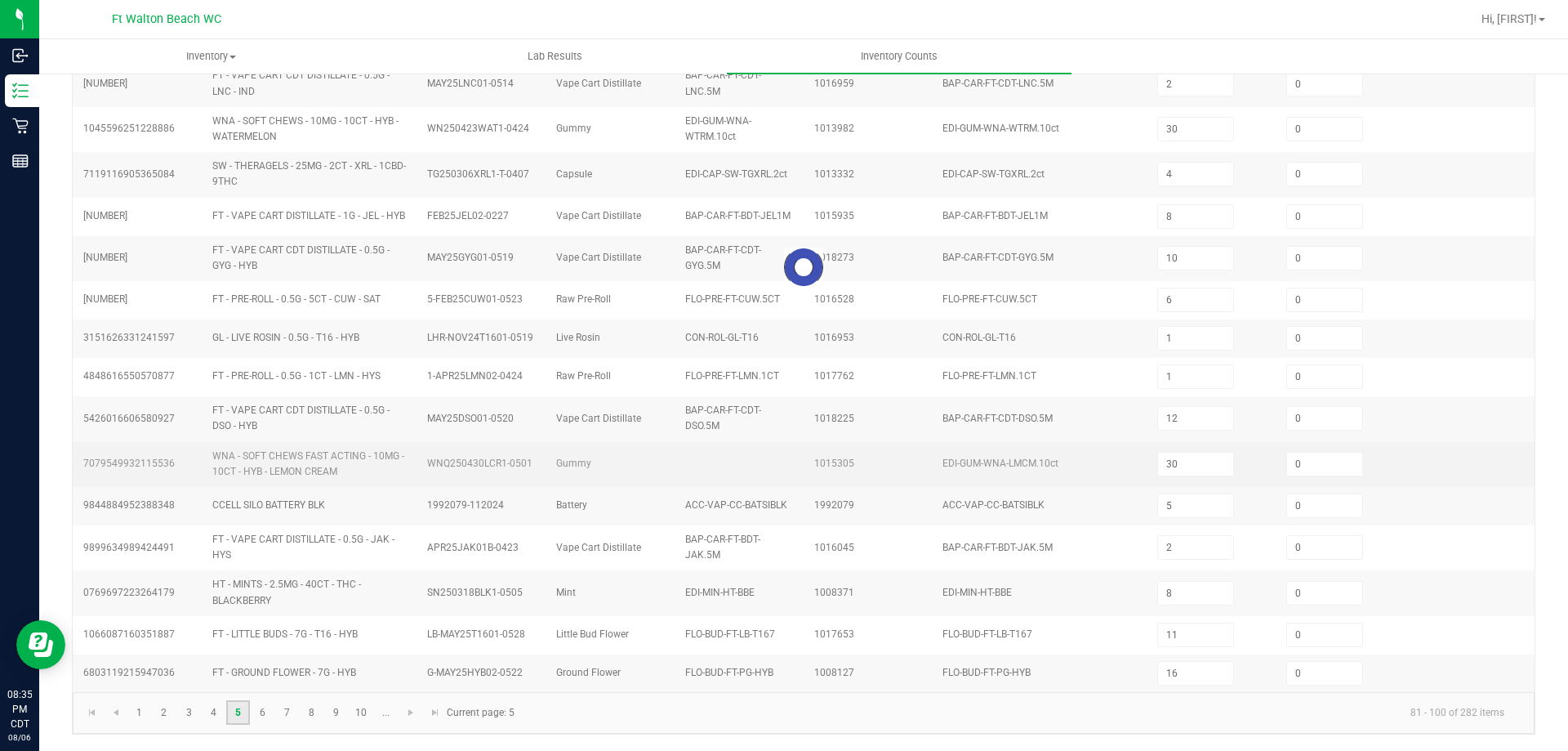 type on "3" 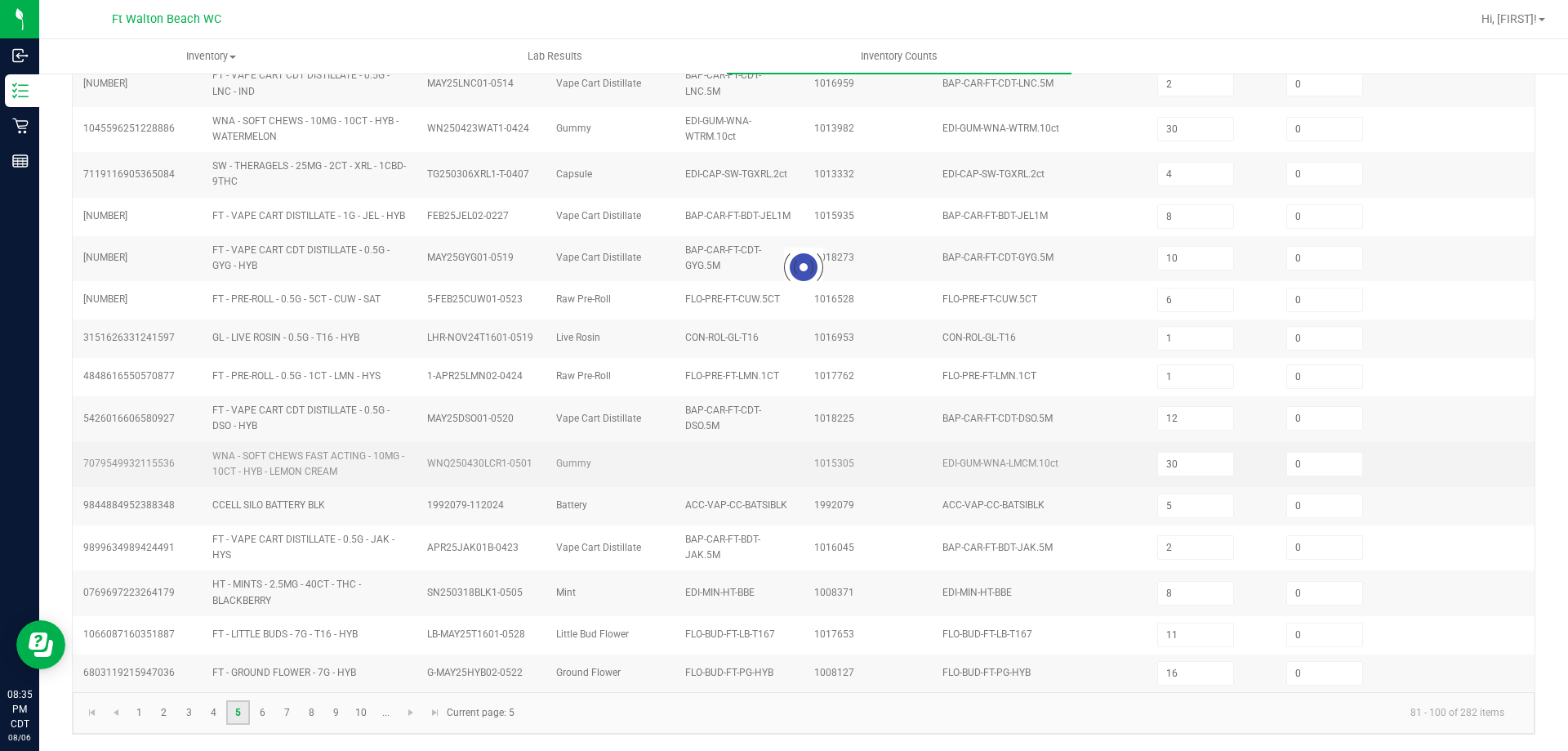 type on "3" 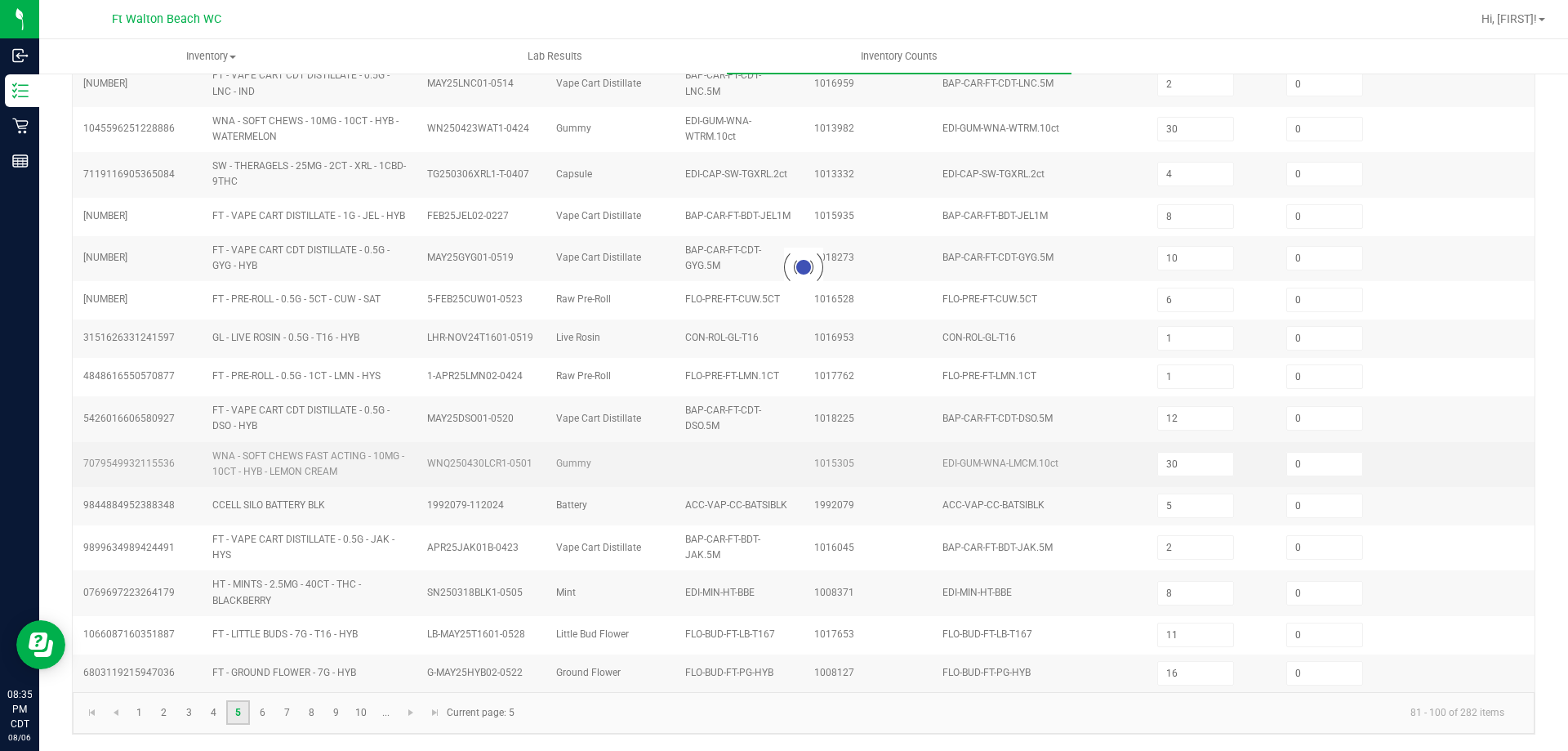type on "19" 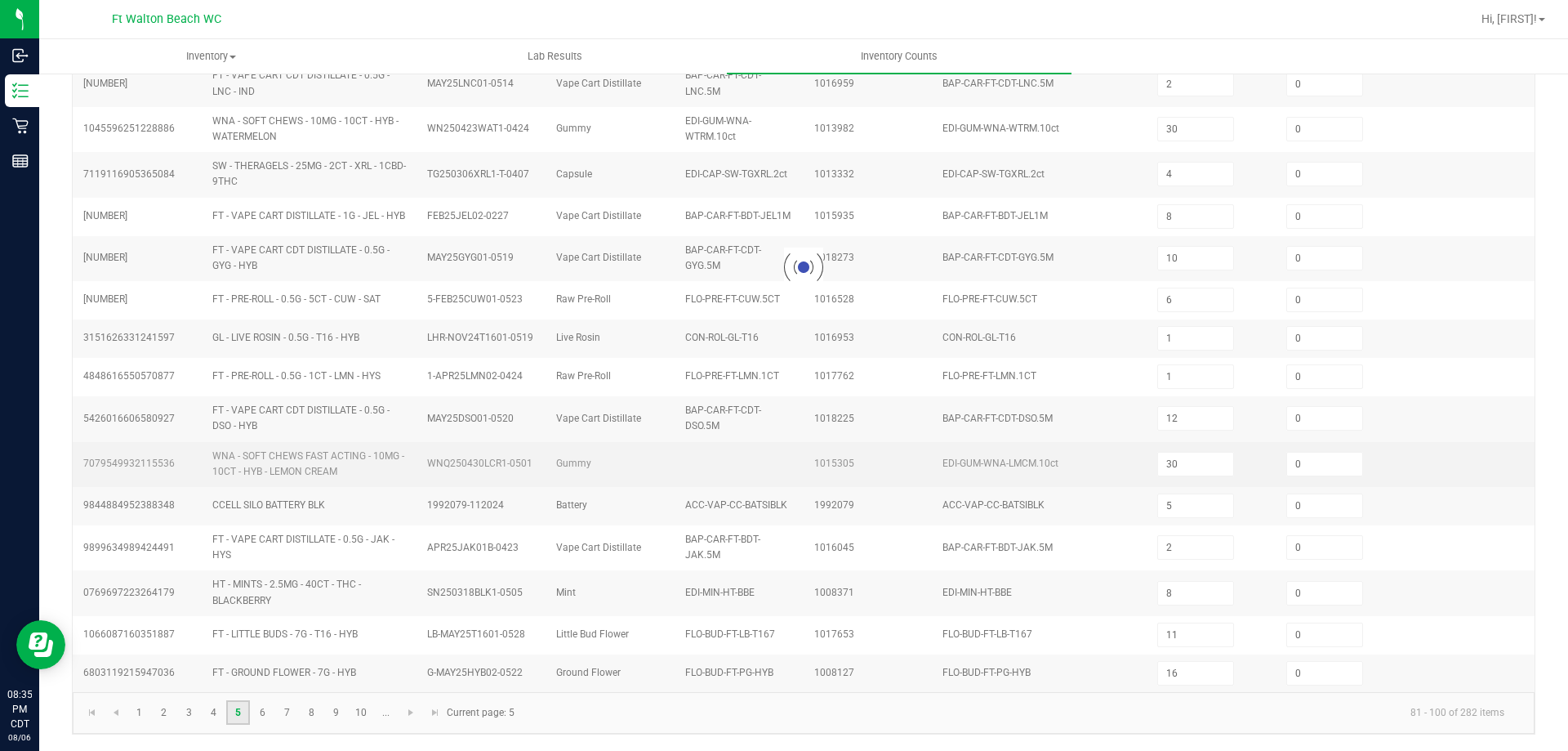 type on "2" 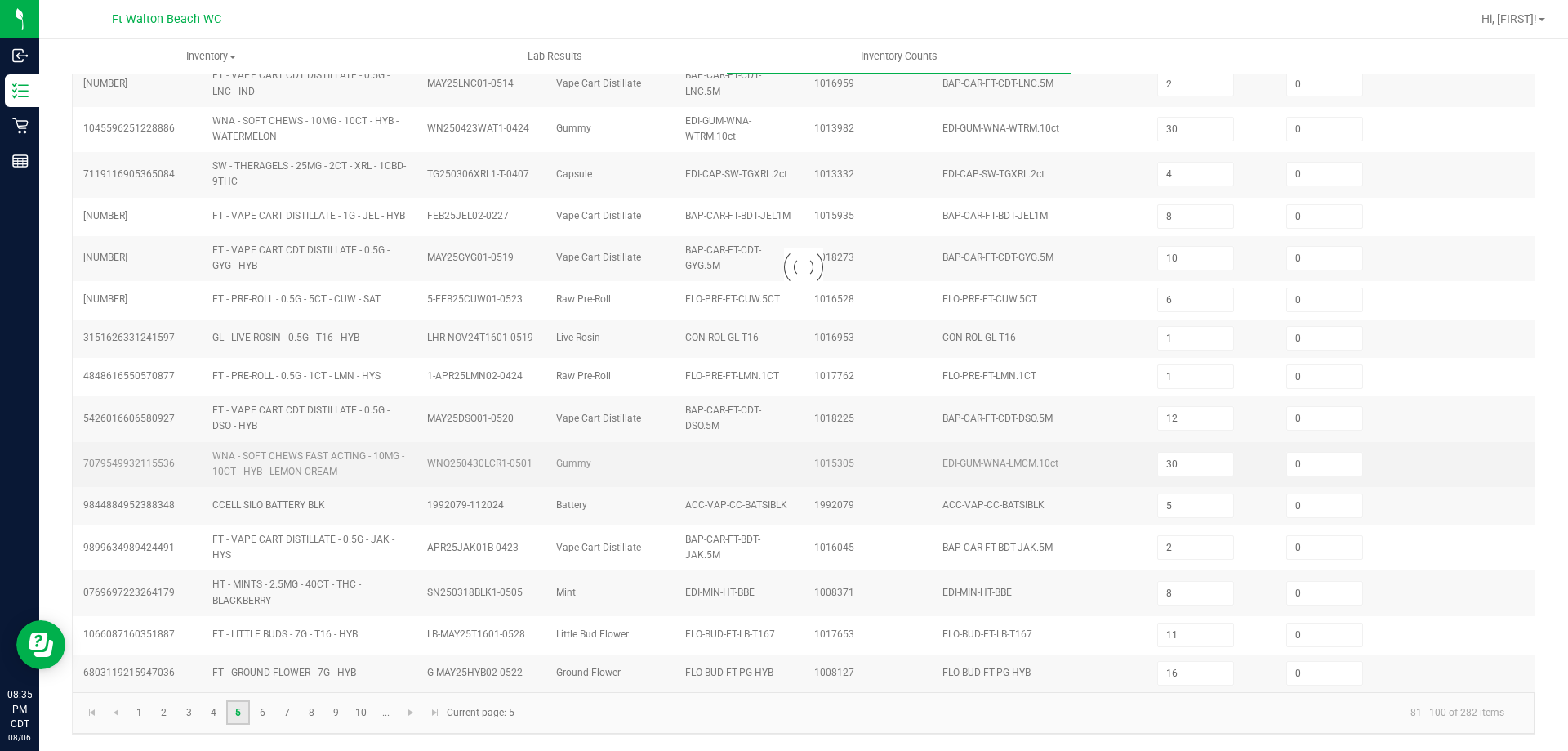type on "4" 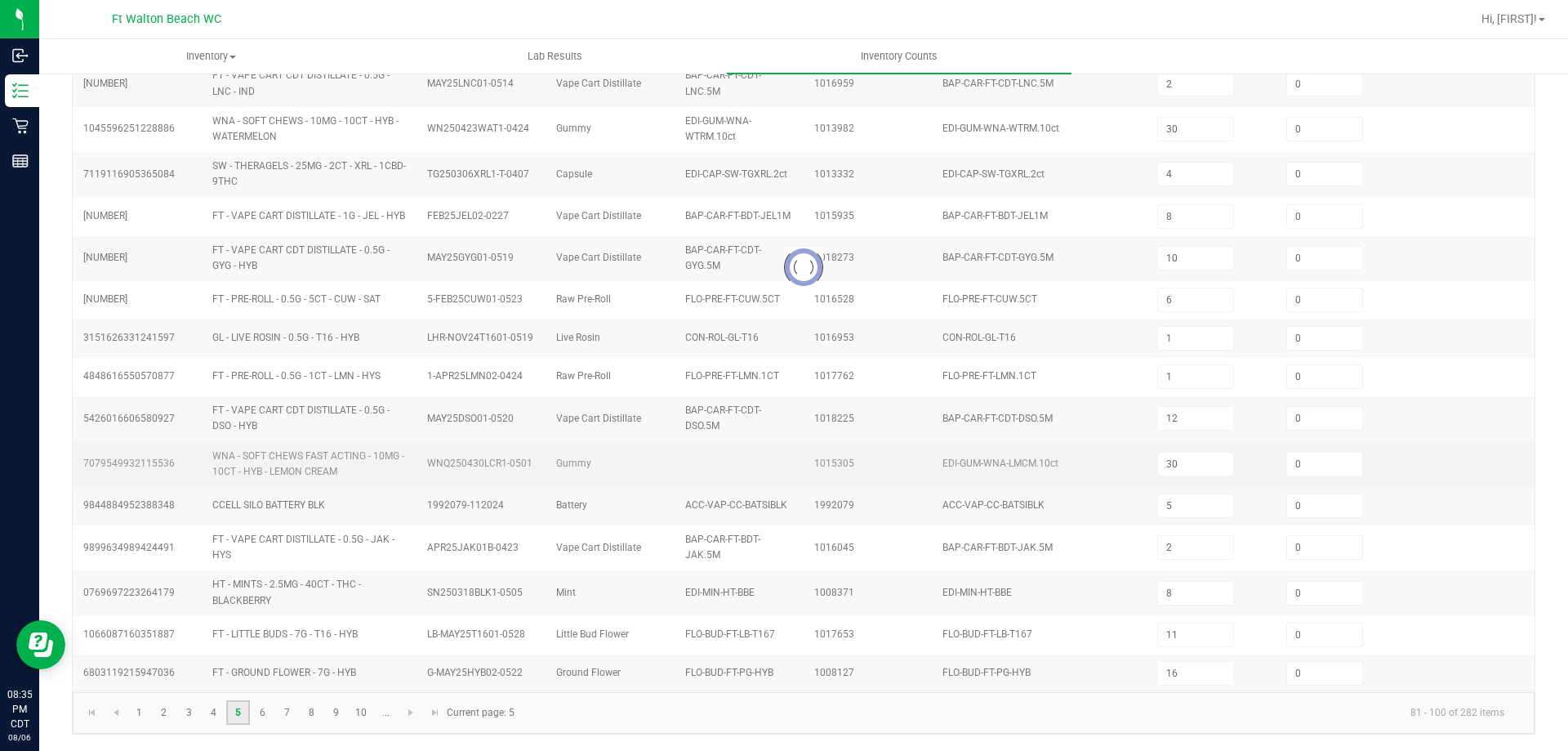 type on "3" 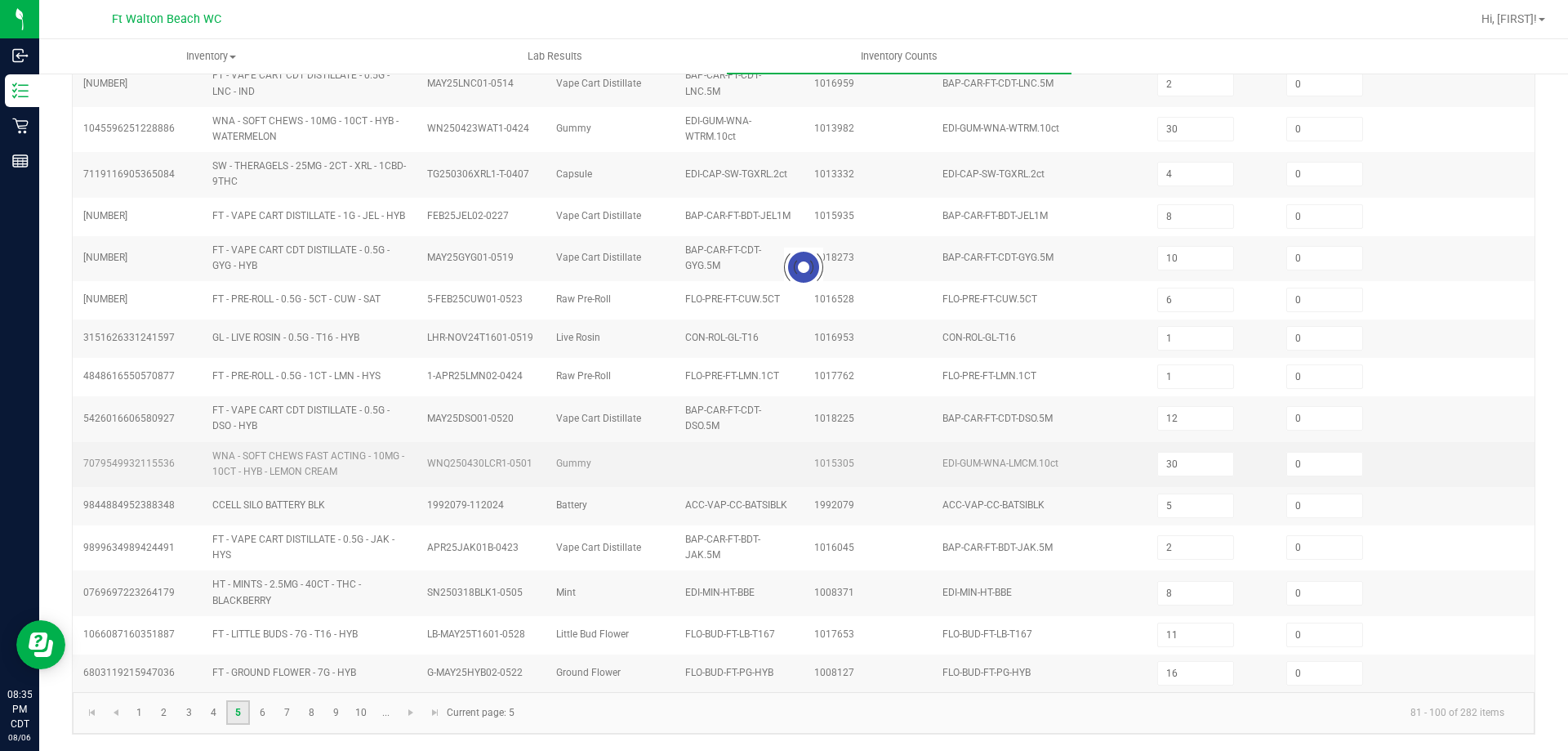 type on "4" 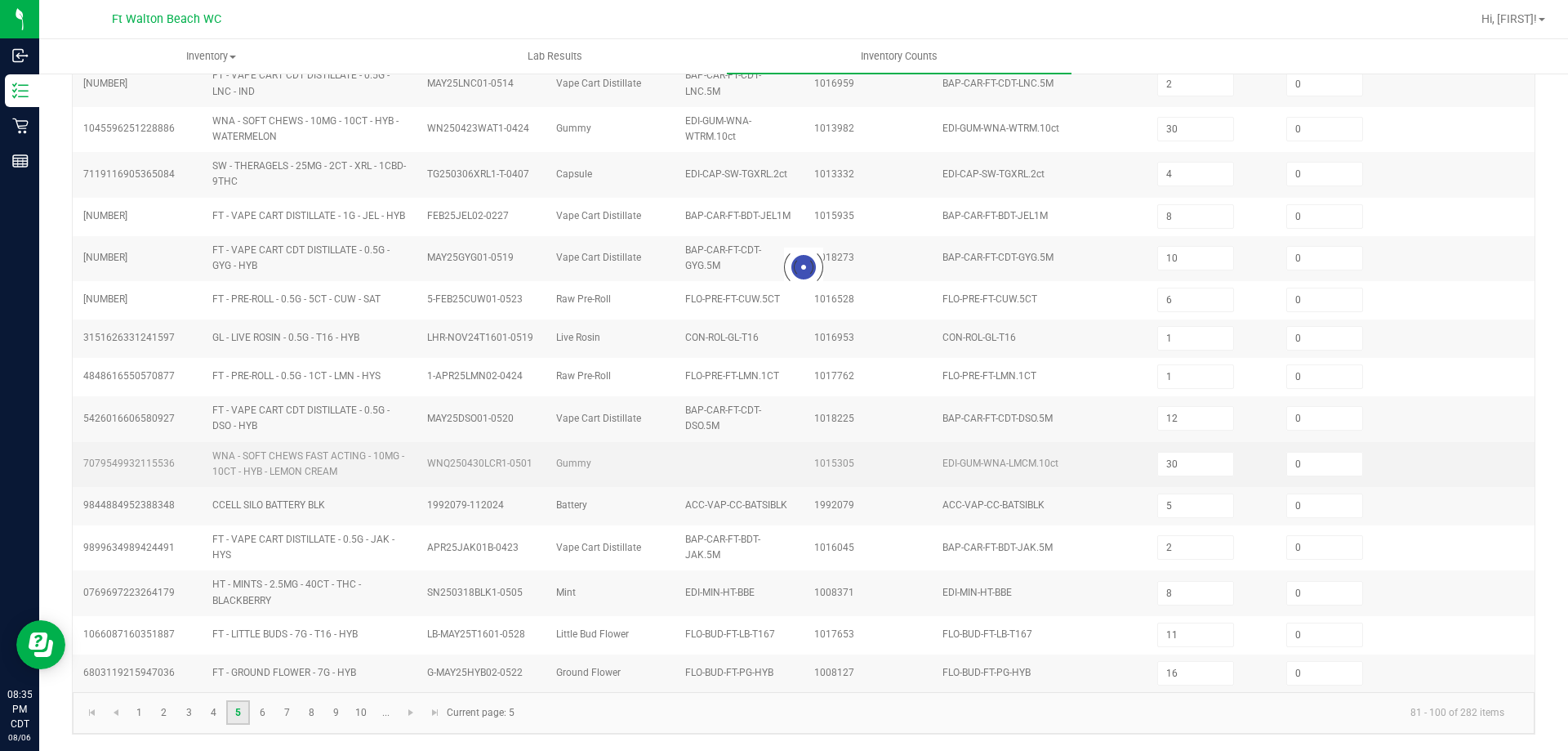 type on "3" 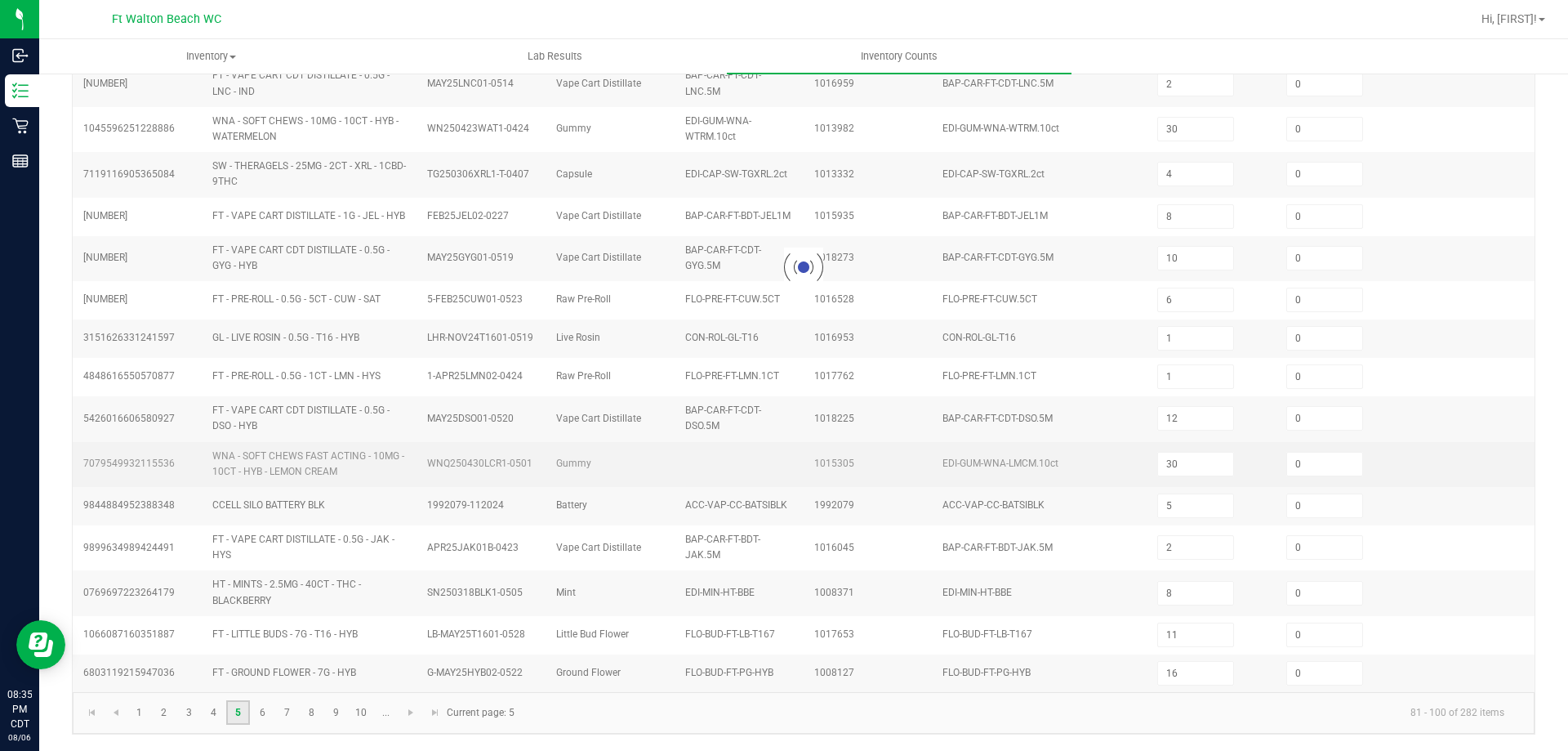 type on "10" 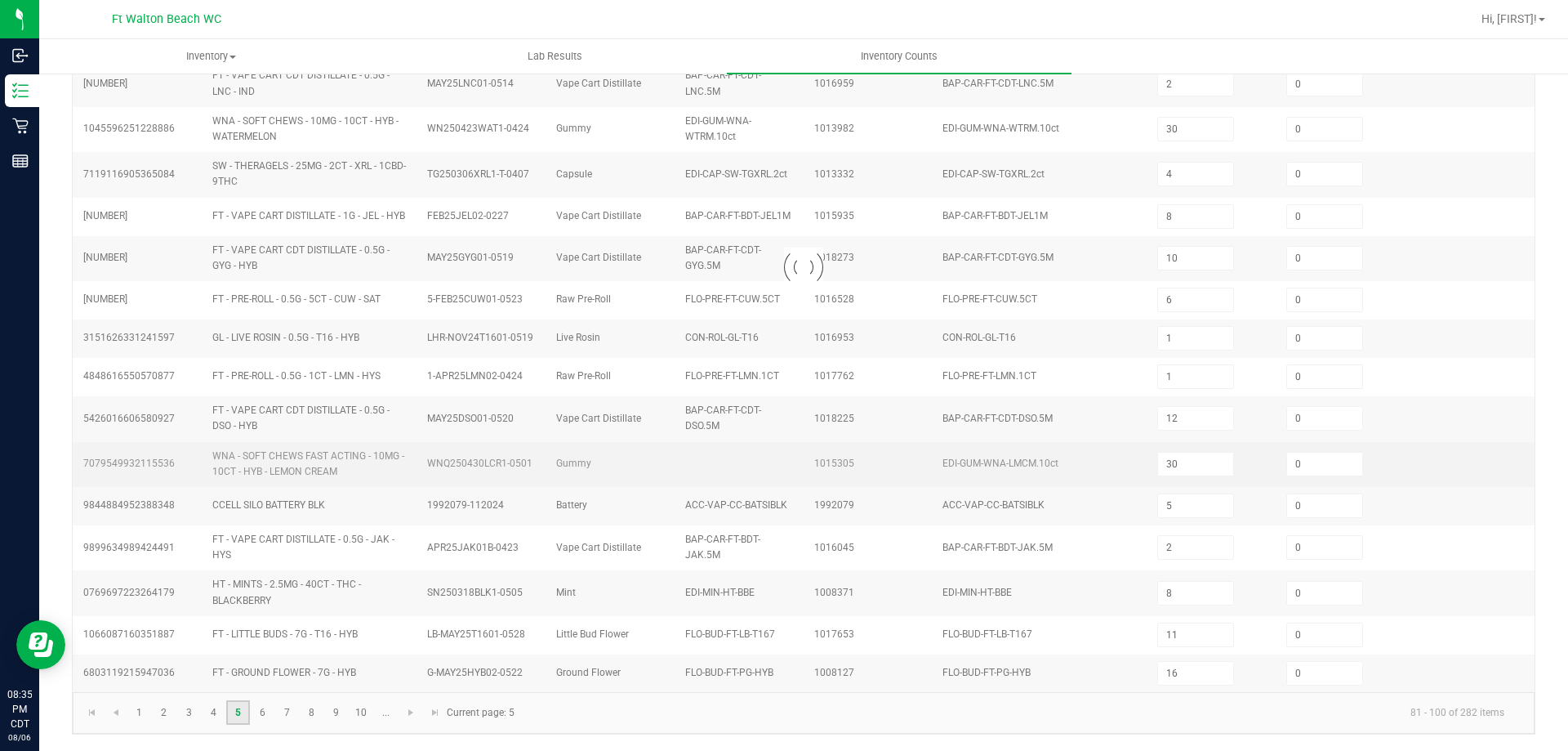type on "6" 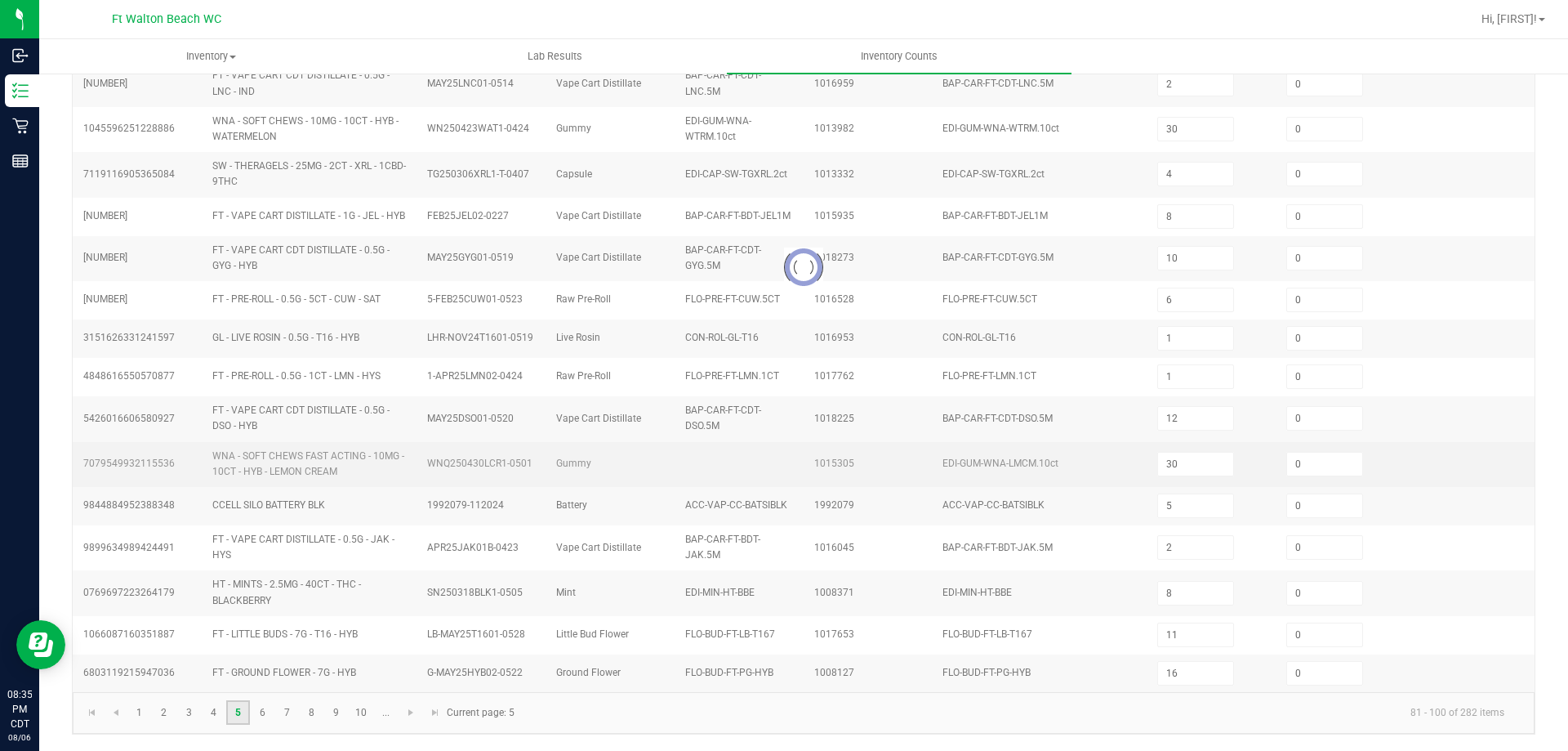type on "3" 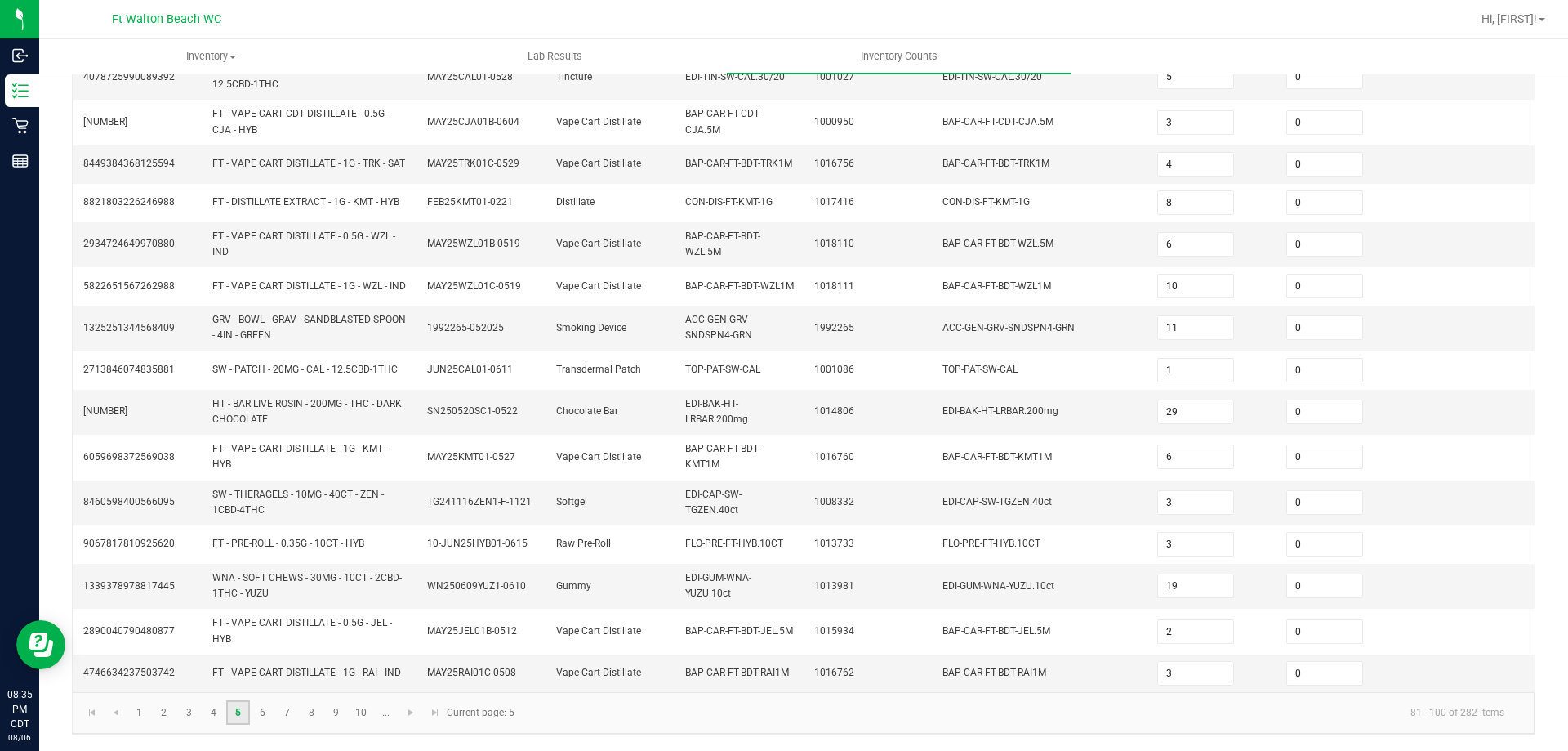 scroll, scrollTop: 442, scrollLeft: 0, axis: vertical 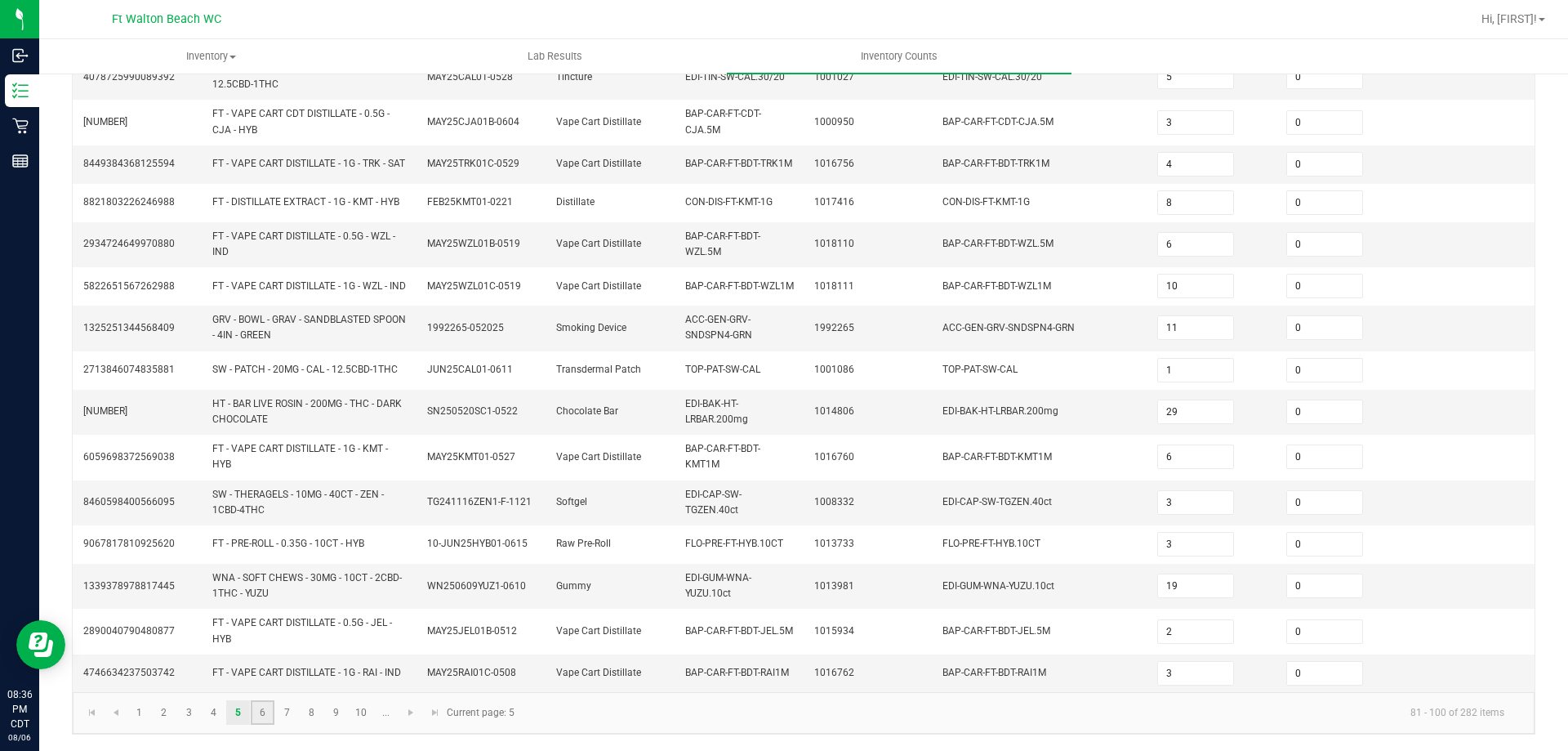 click on "6" 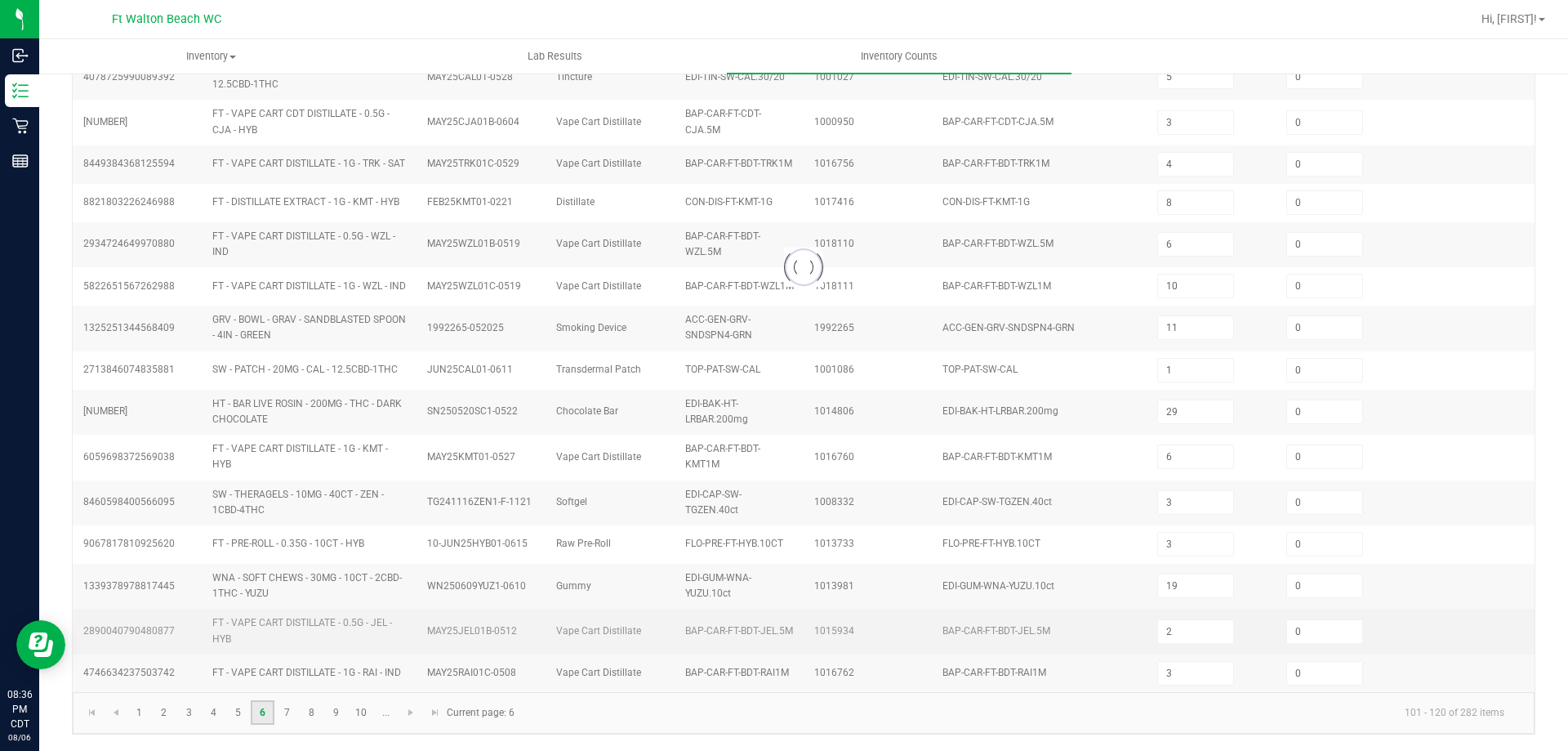 type on "3" 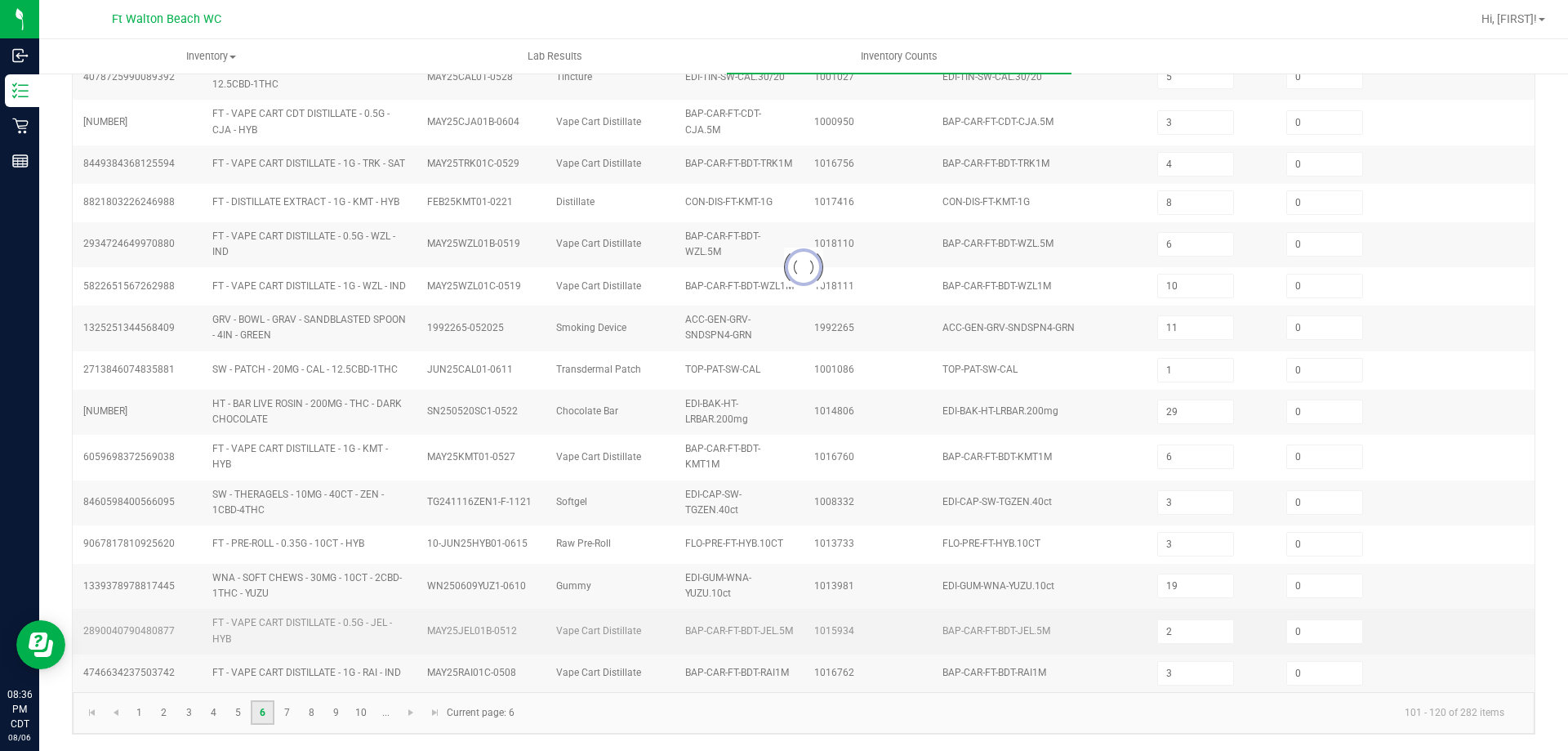 type on "12" 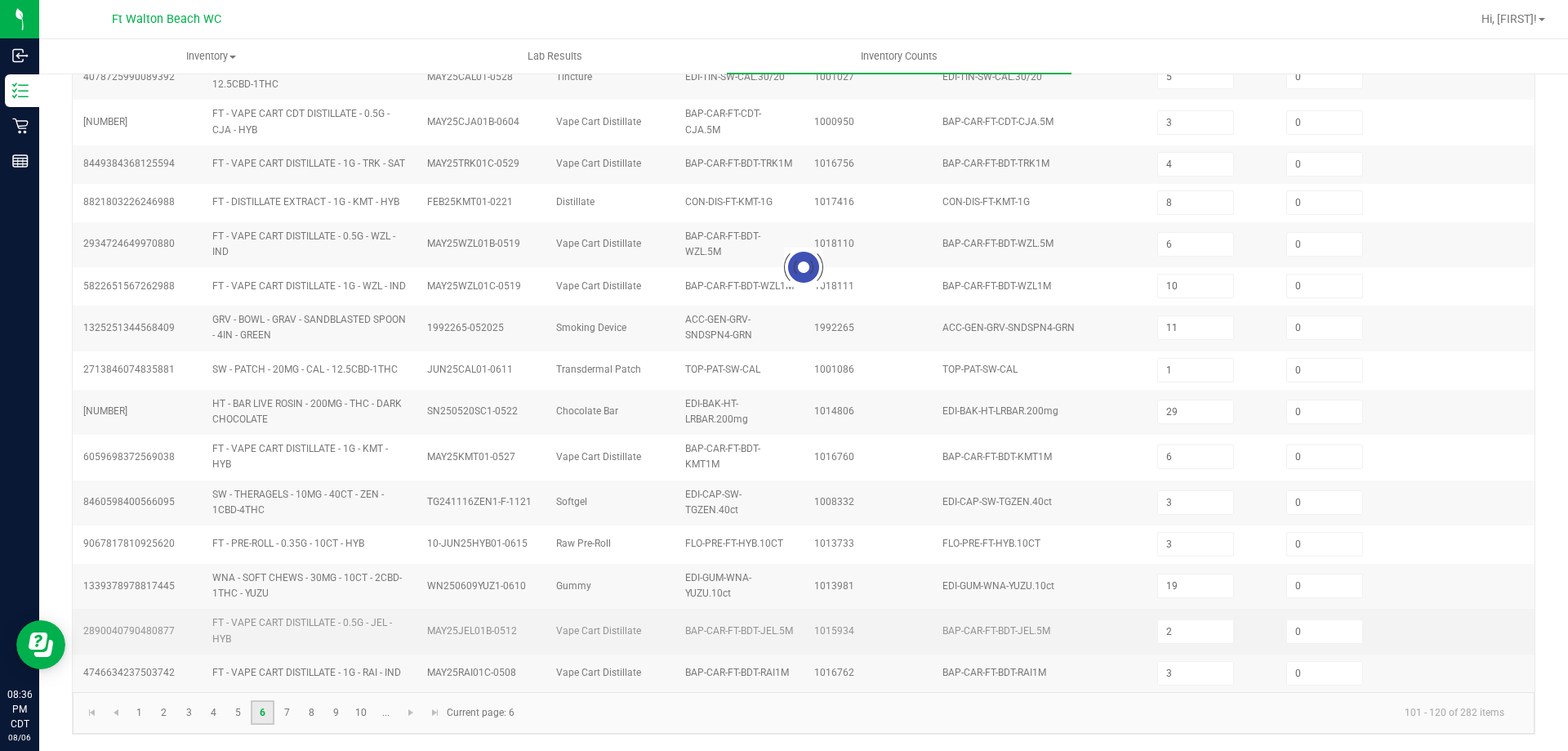 type on "4" 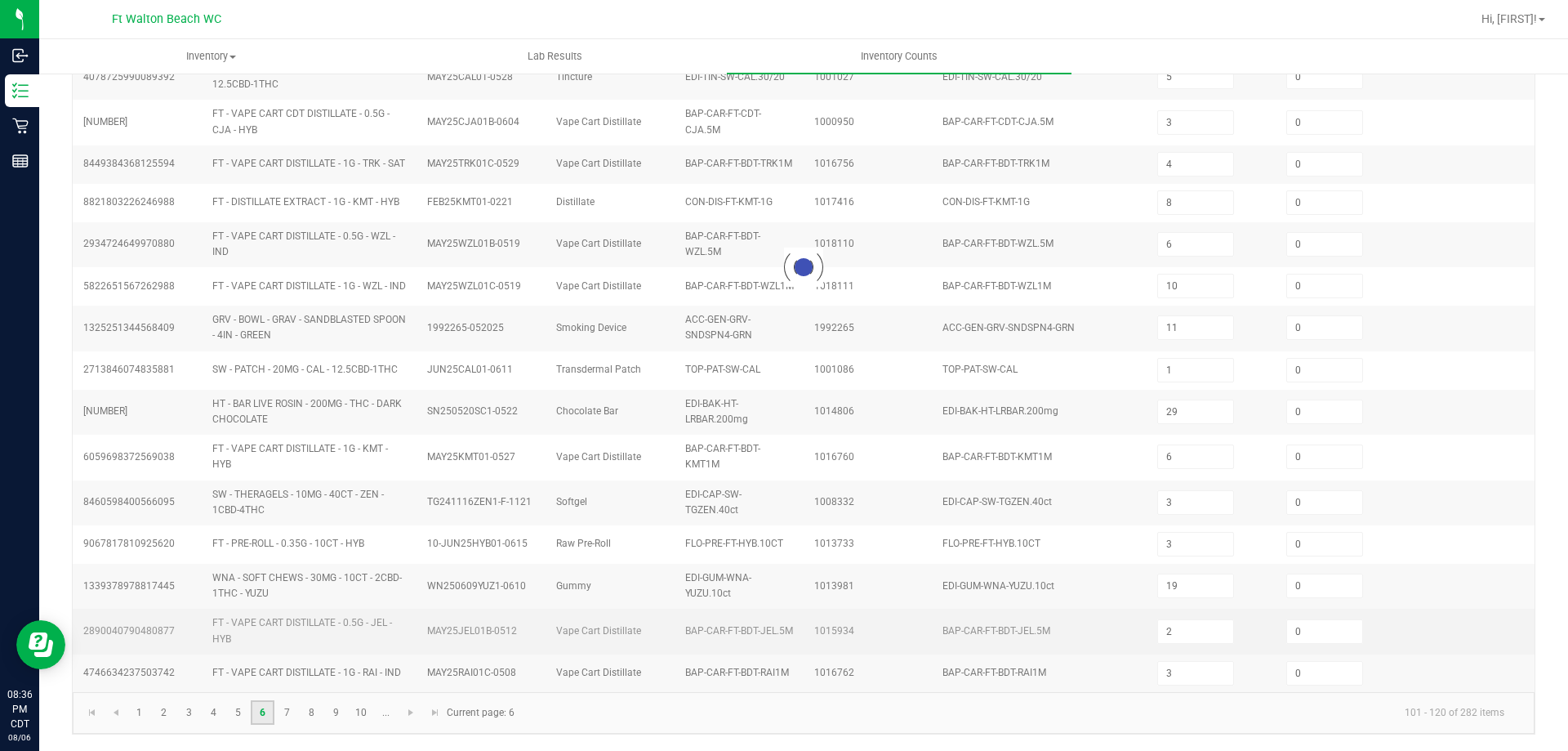 type on "5" 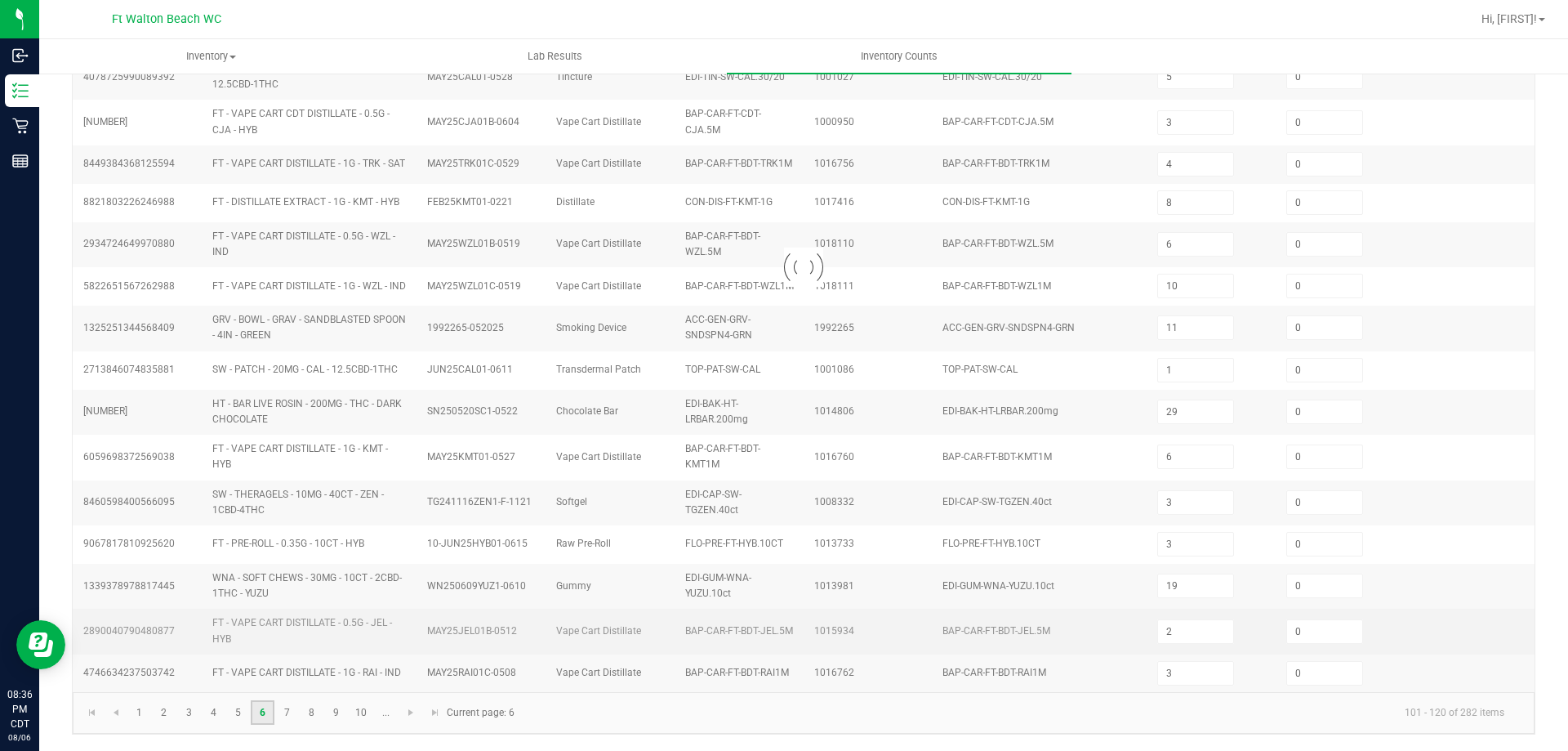 type on "3" 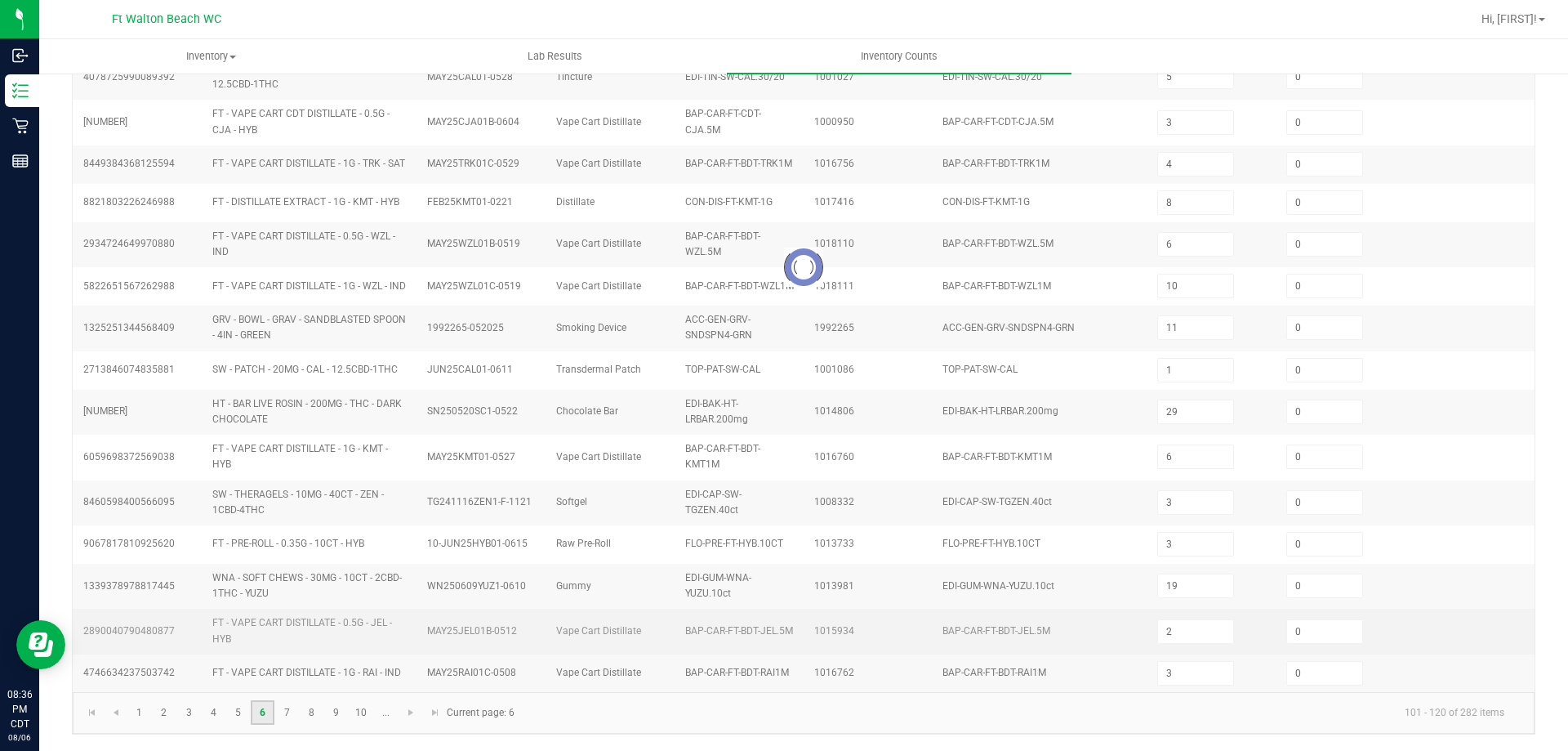 type on "16" 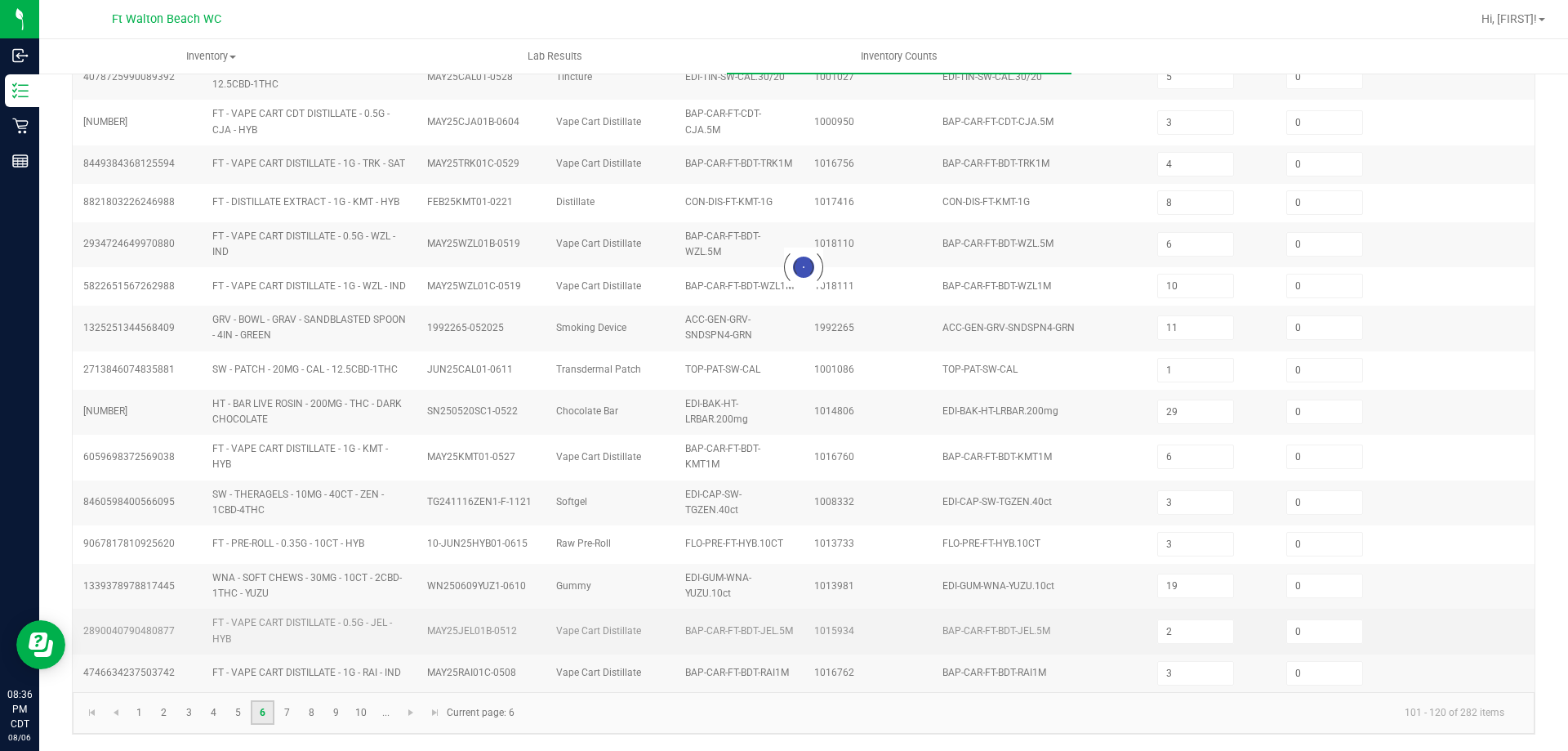 type on "37" 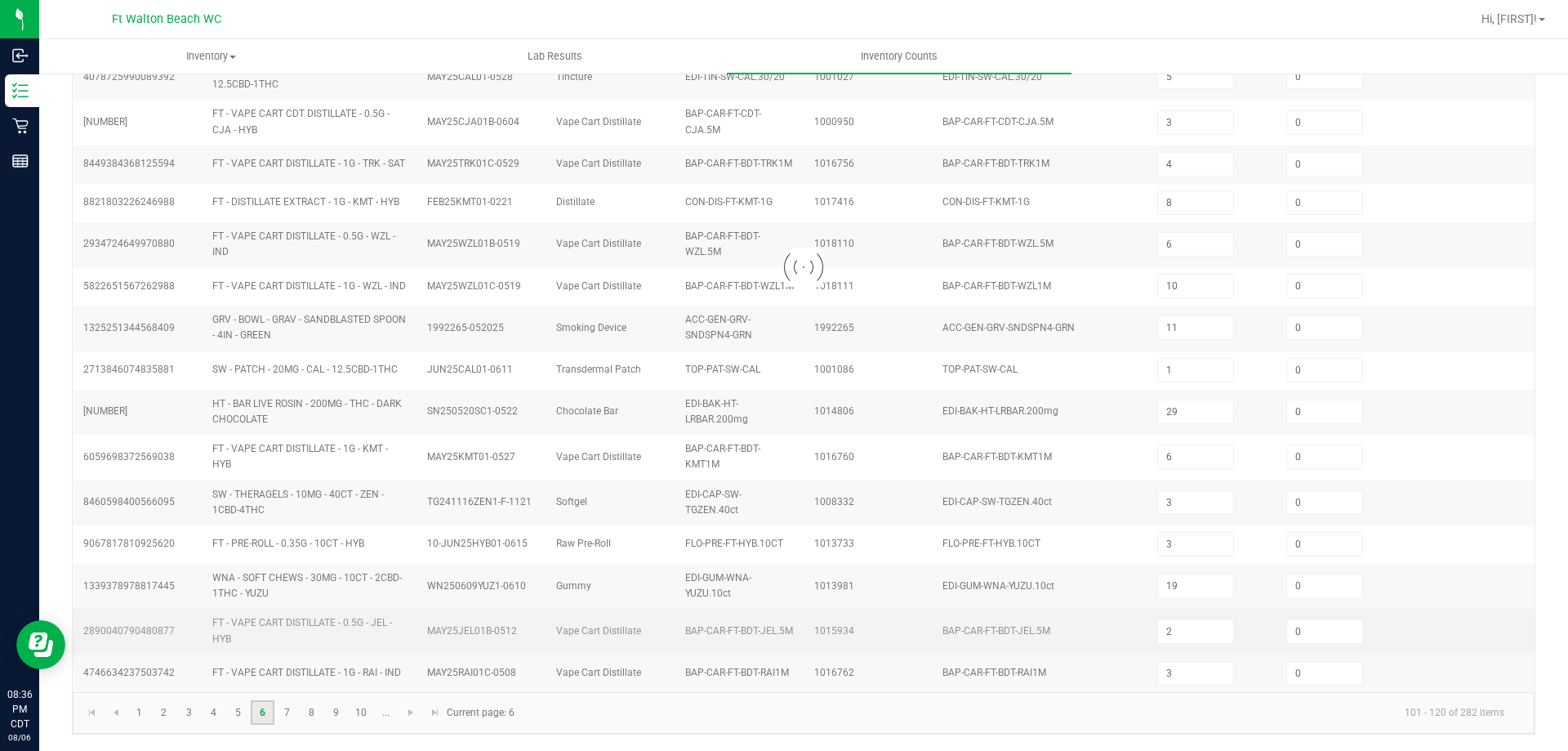 type on "4" 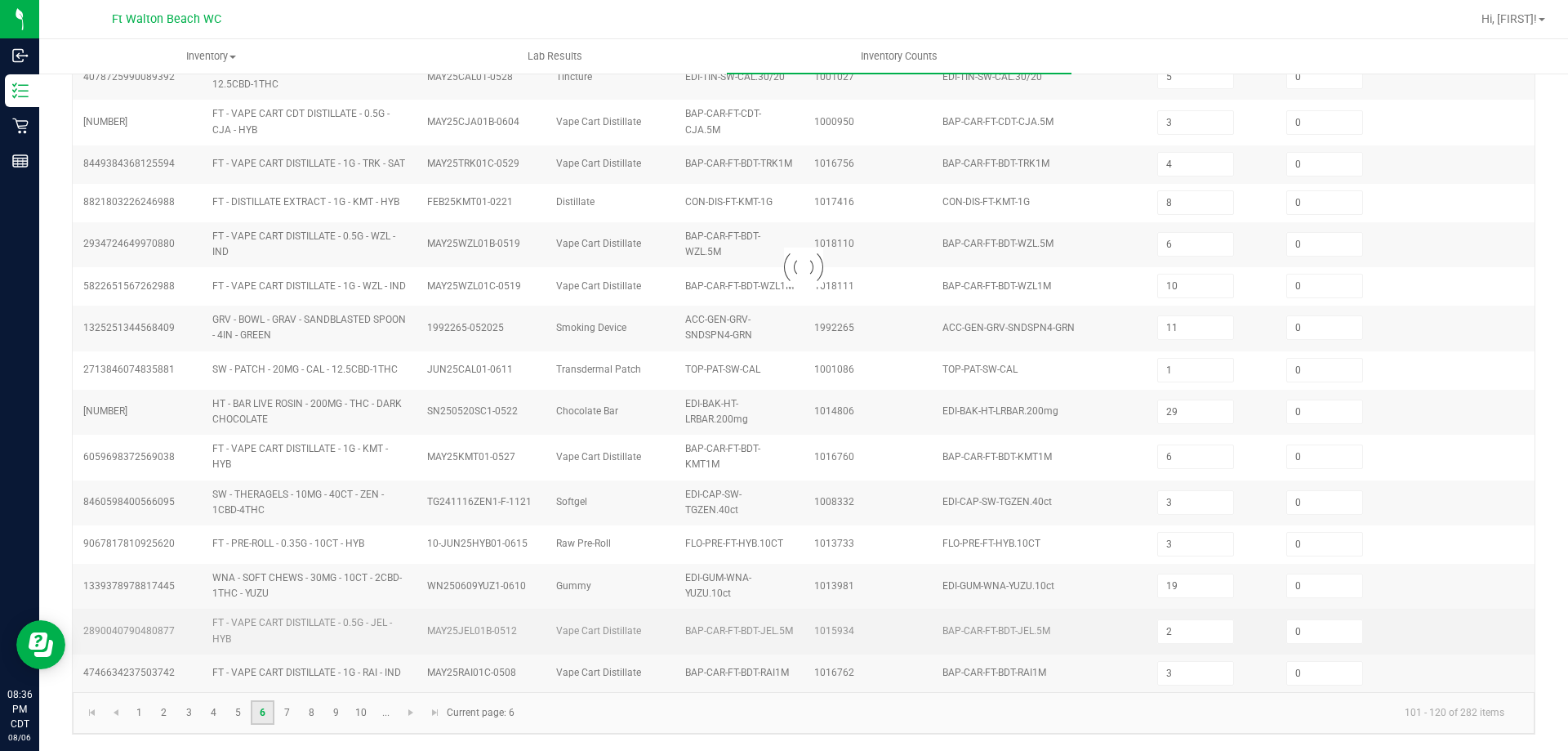 type on "11" 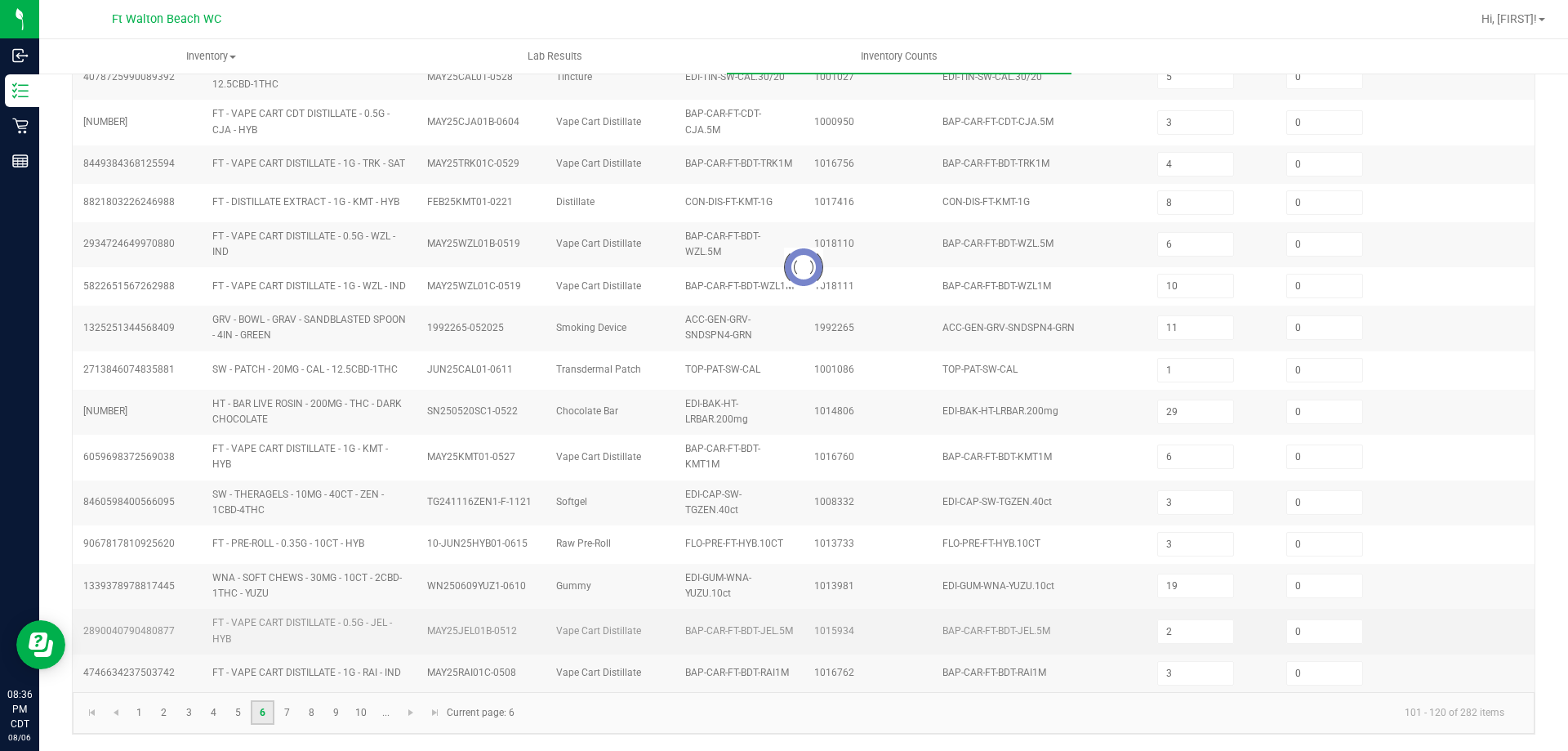 type on "2" 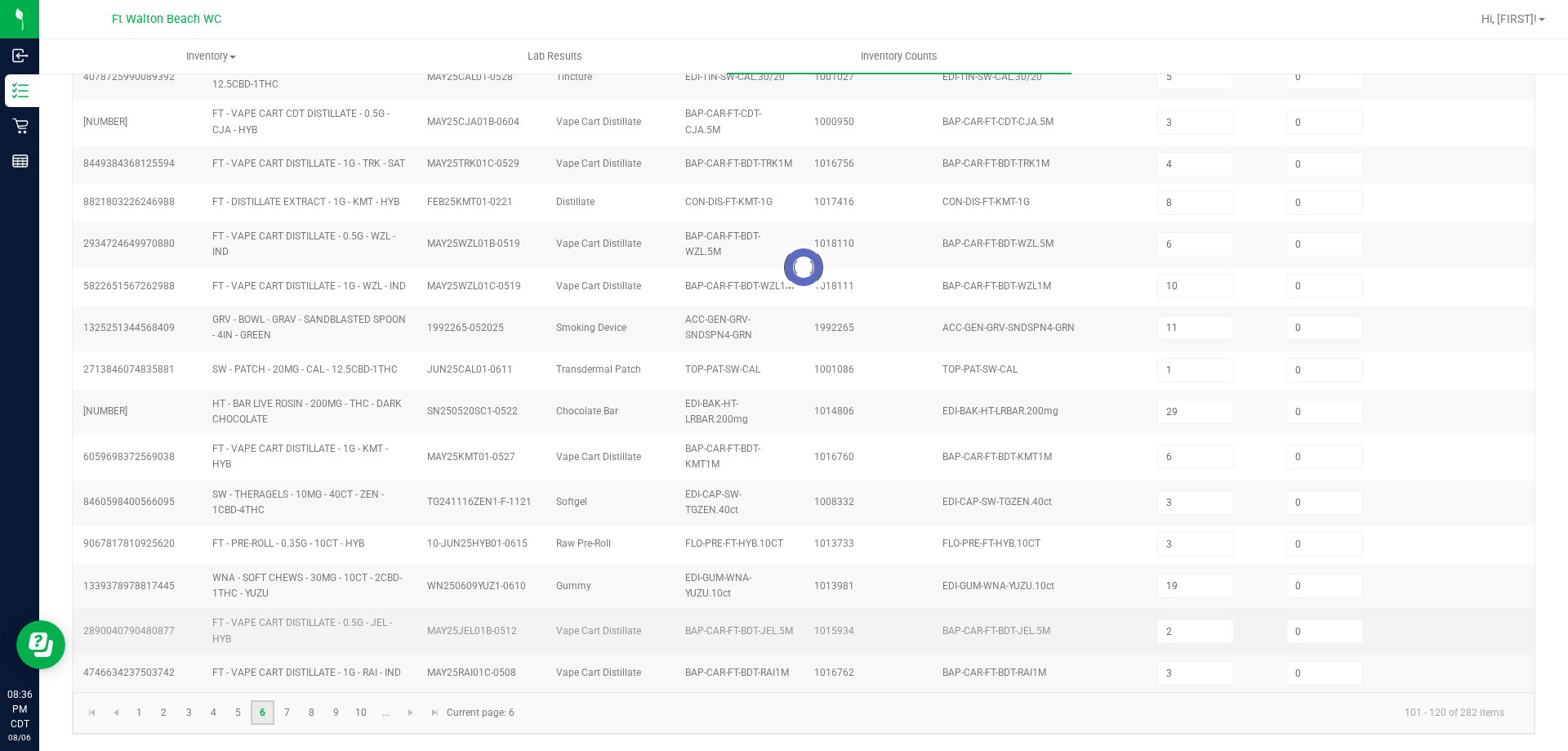 type on "2" 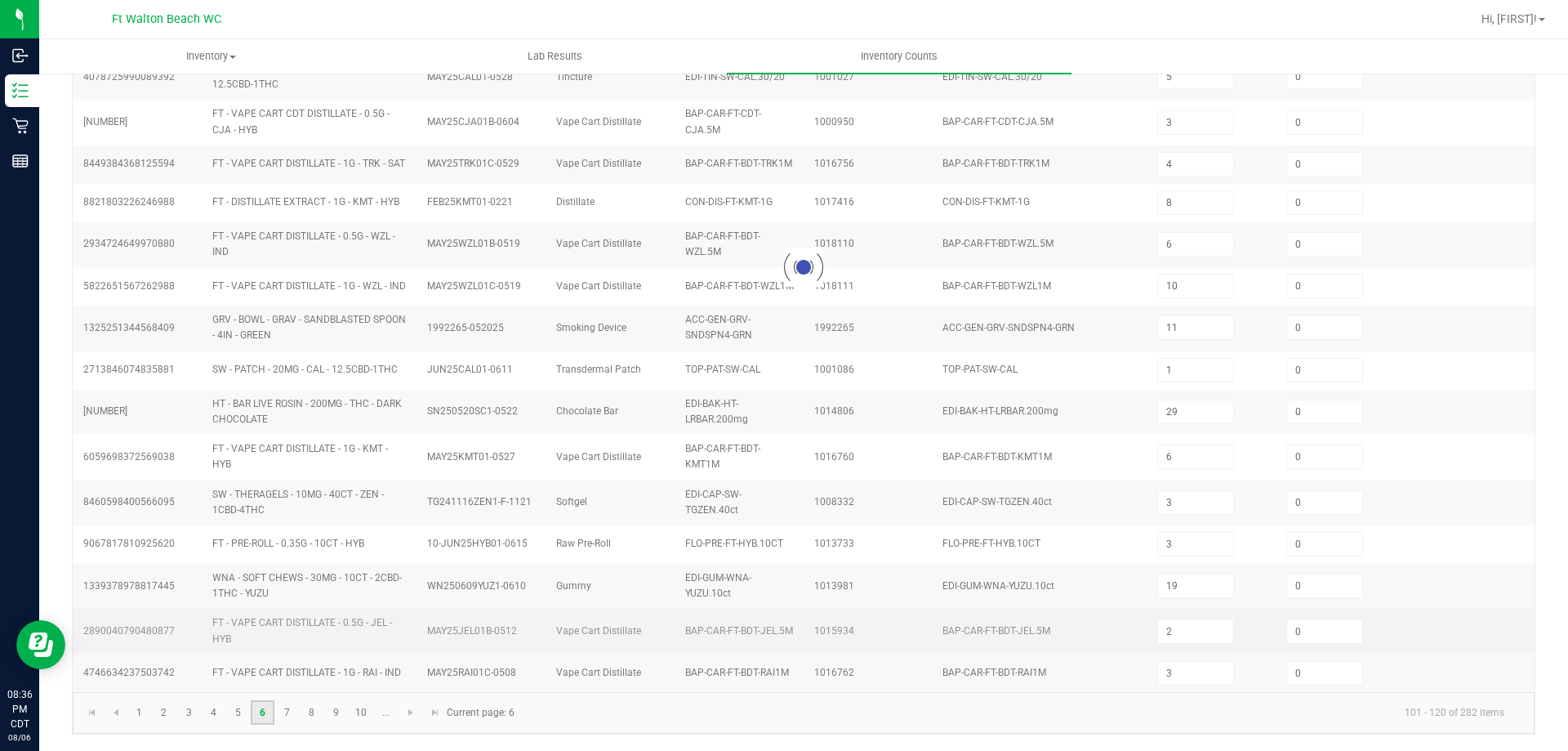 type on "1" 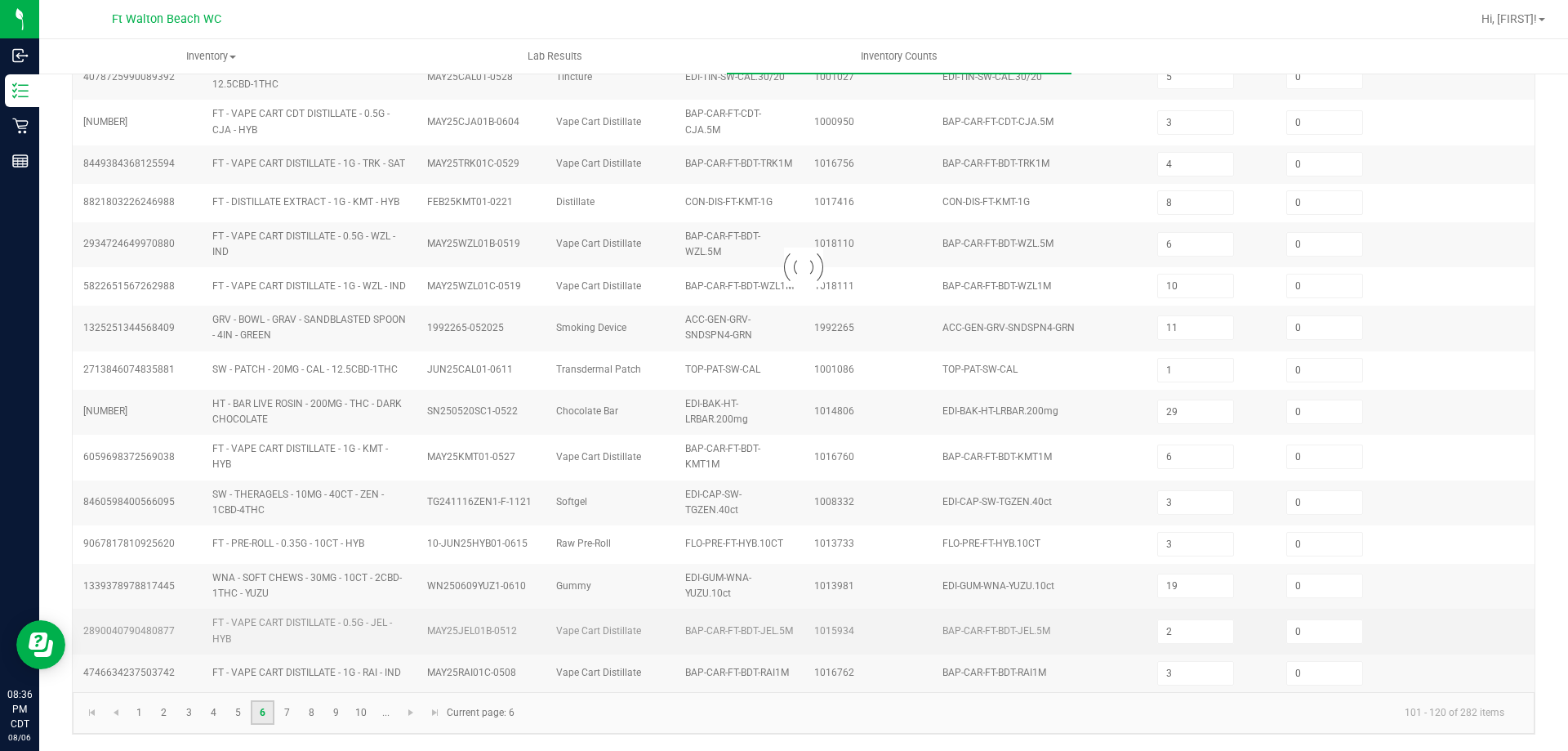 type on "13" 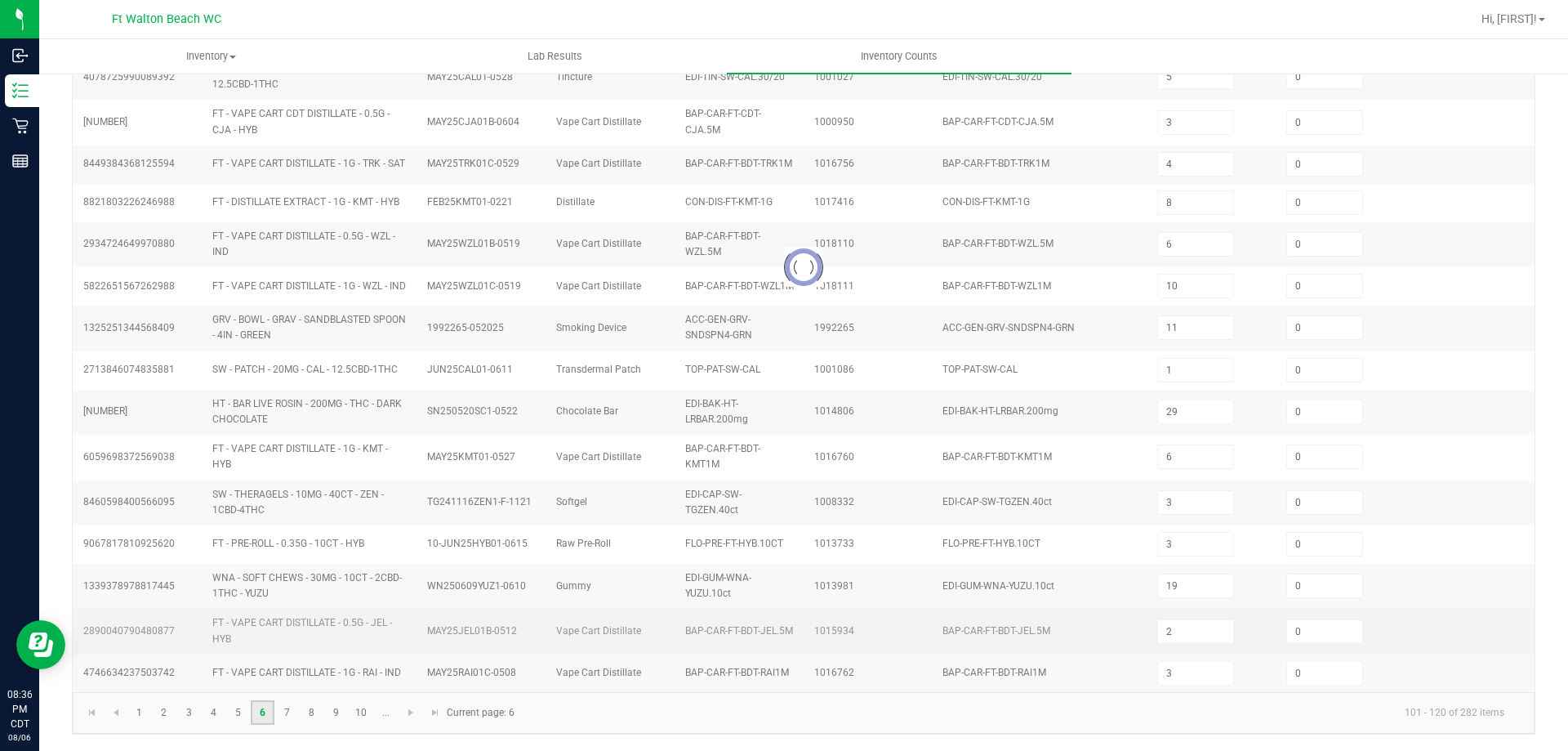 type on "8" 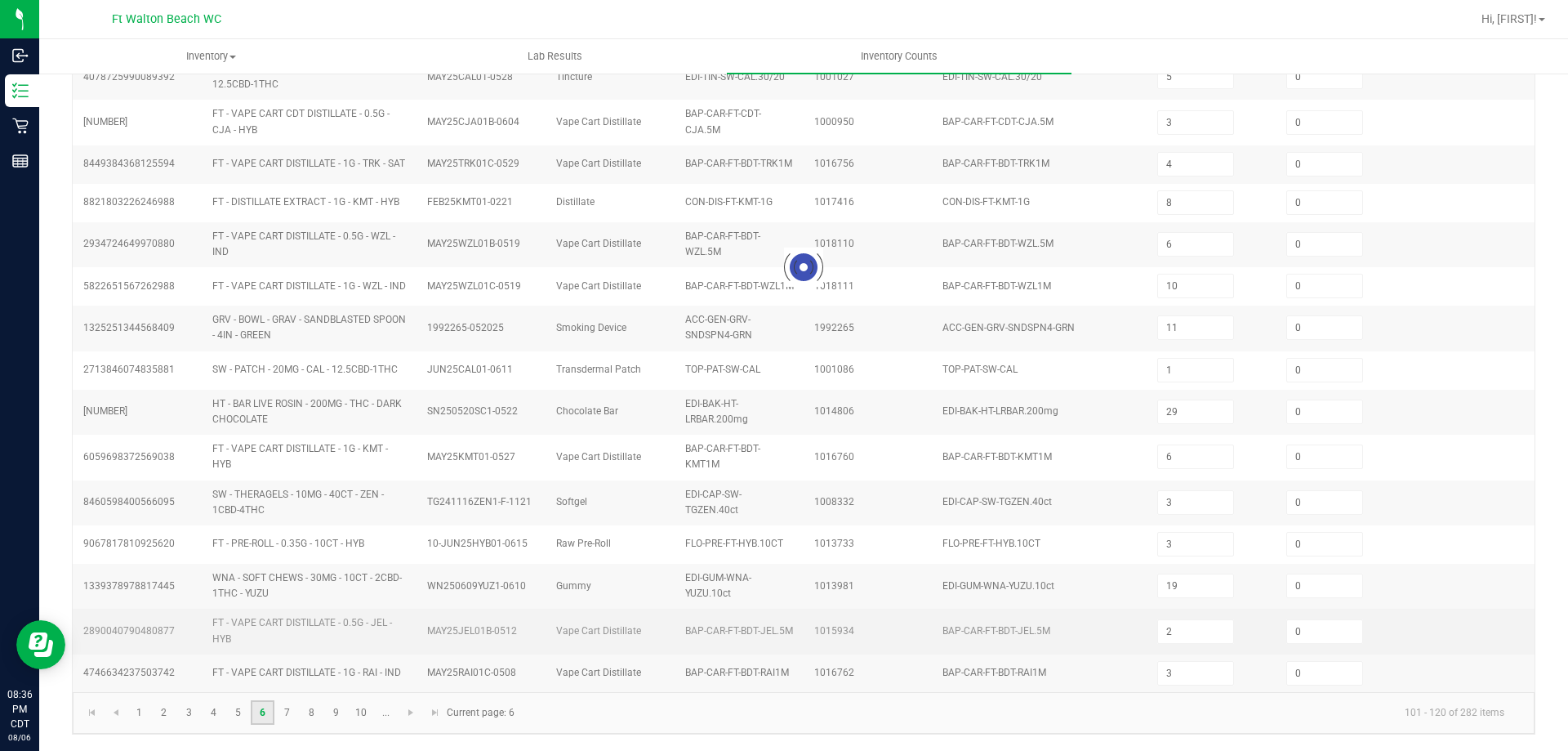 type on "1" 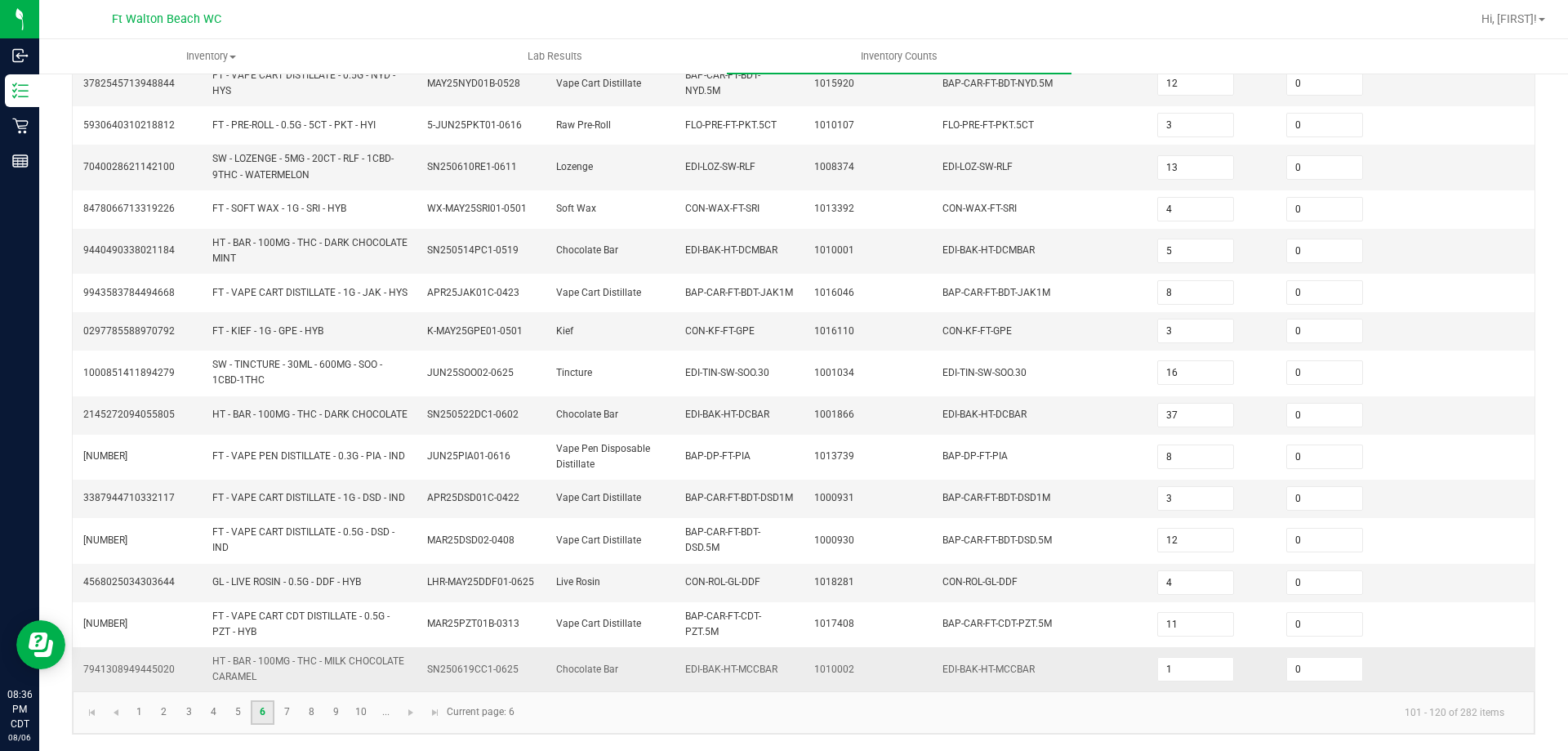 scroll, scrollTop: 442, scrollLeft: 0, axis: vertical 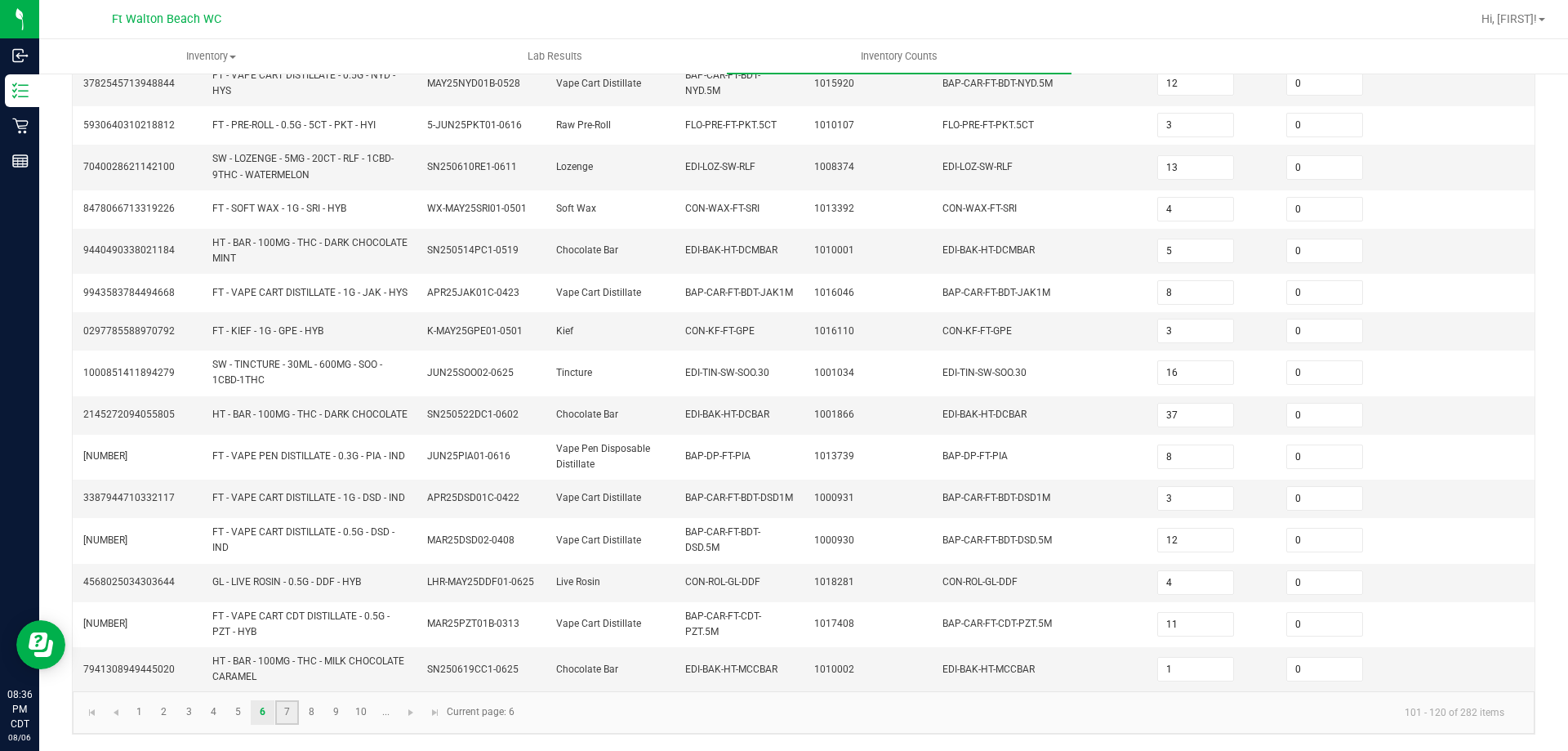 click on "7" 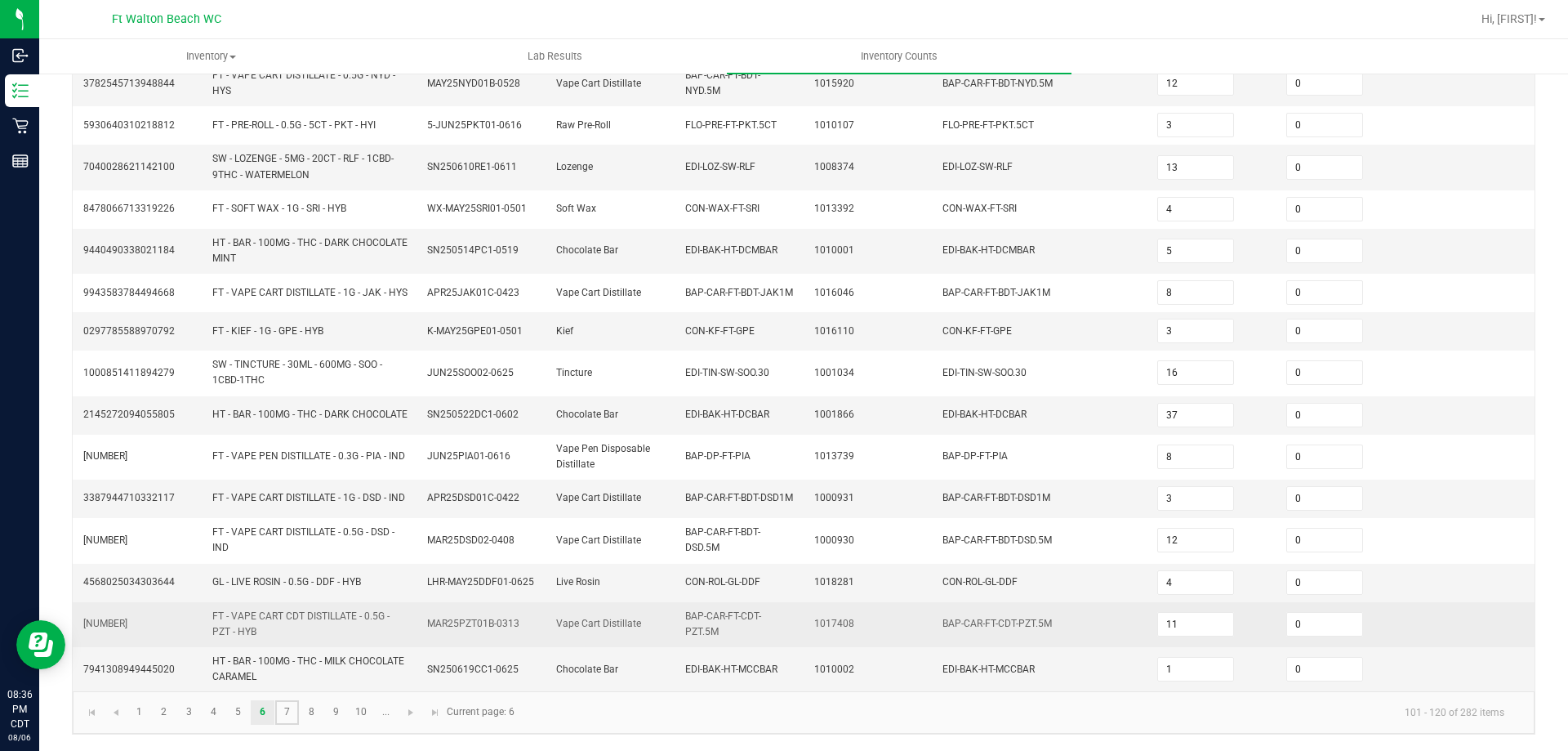 type on "2" 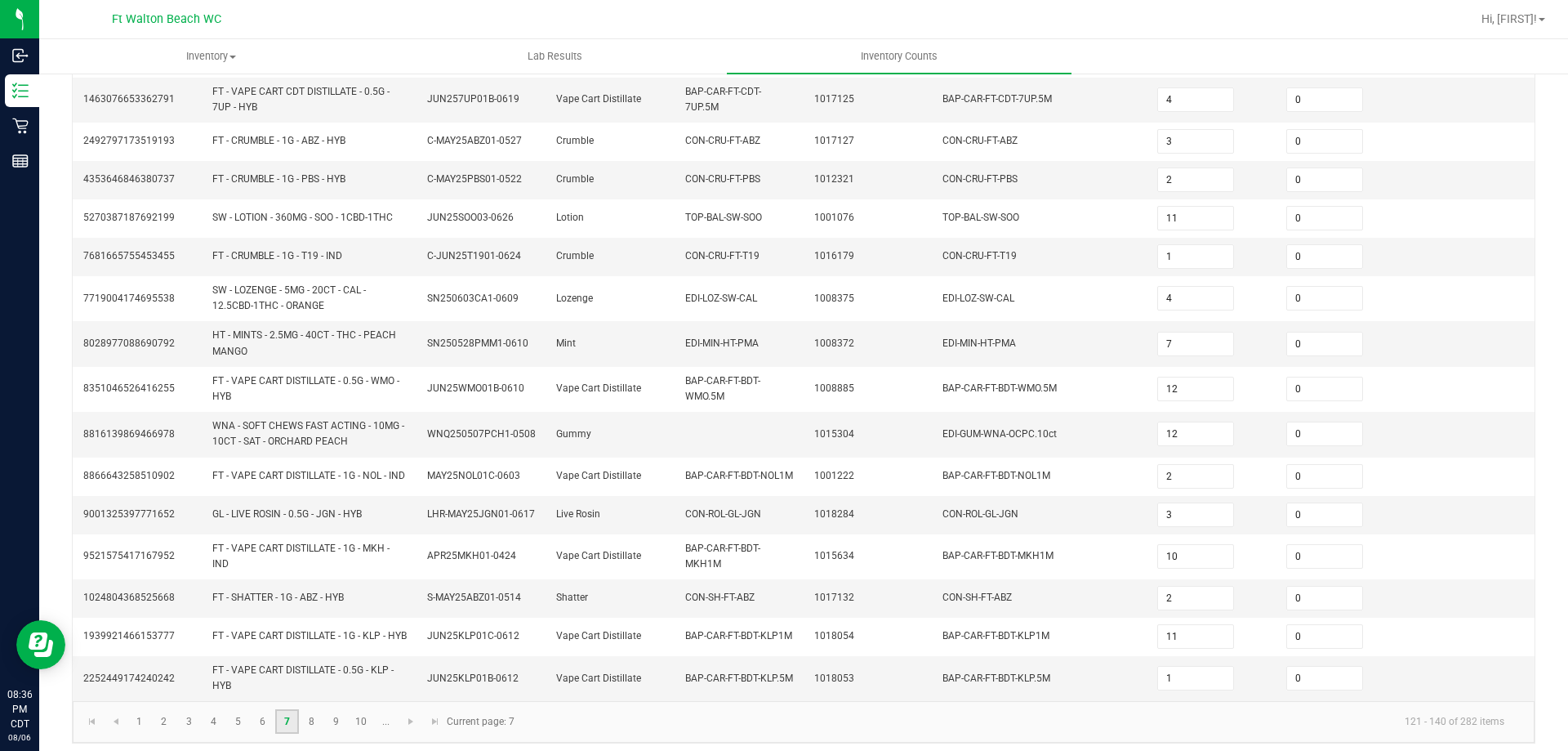 scroll, scrollTop: 422, scrollLeft: 0, axis: vertical 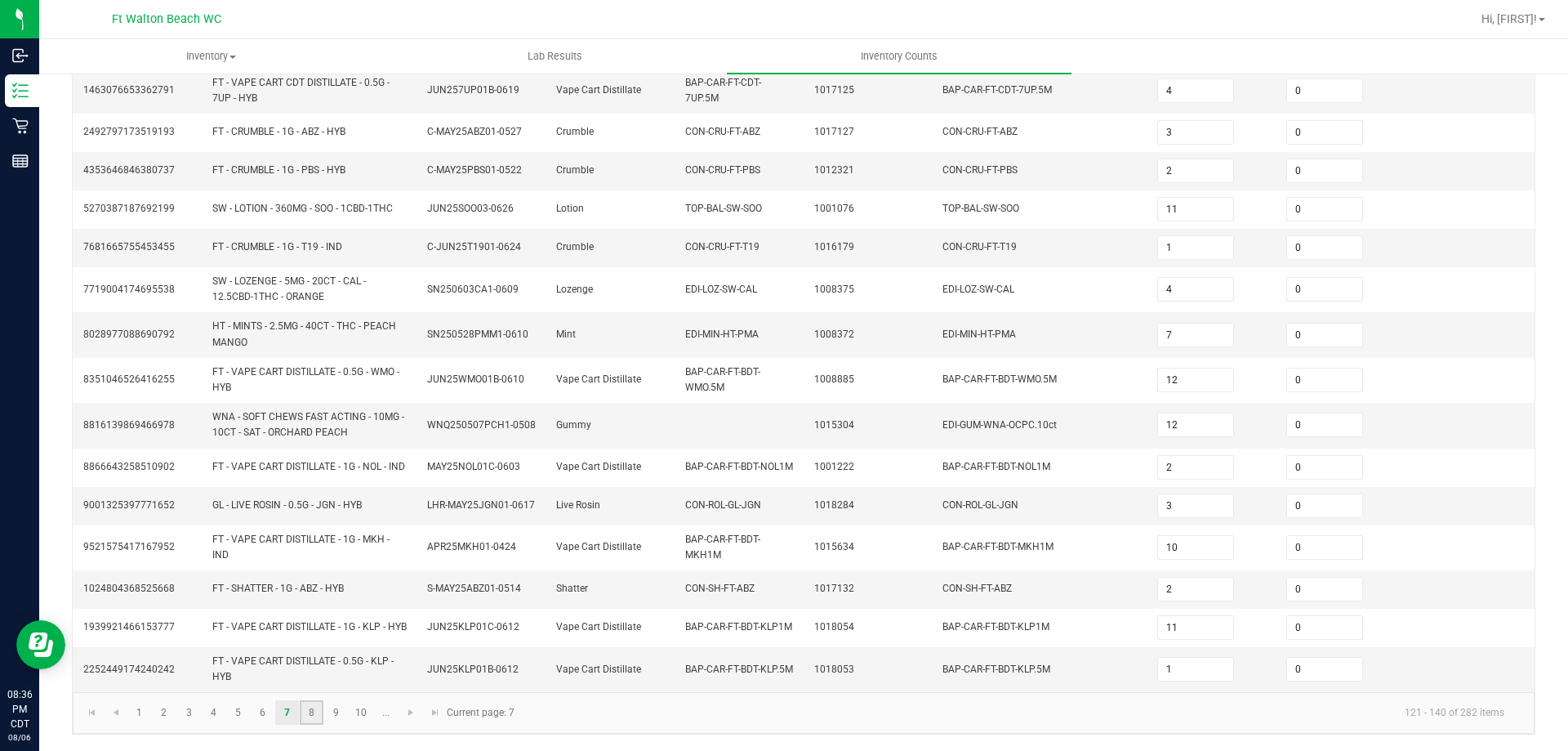 click on "8" 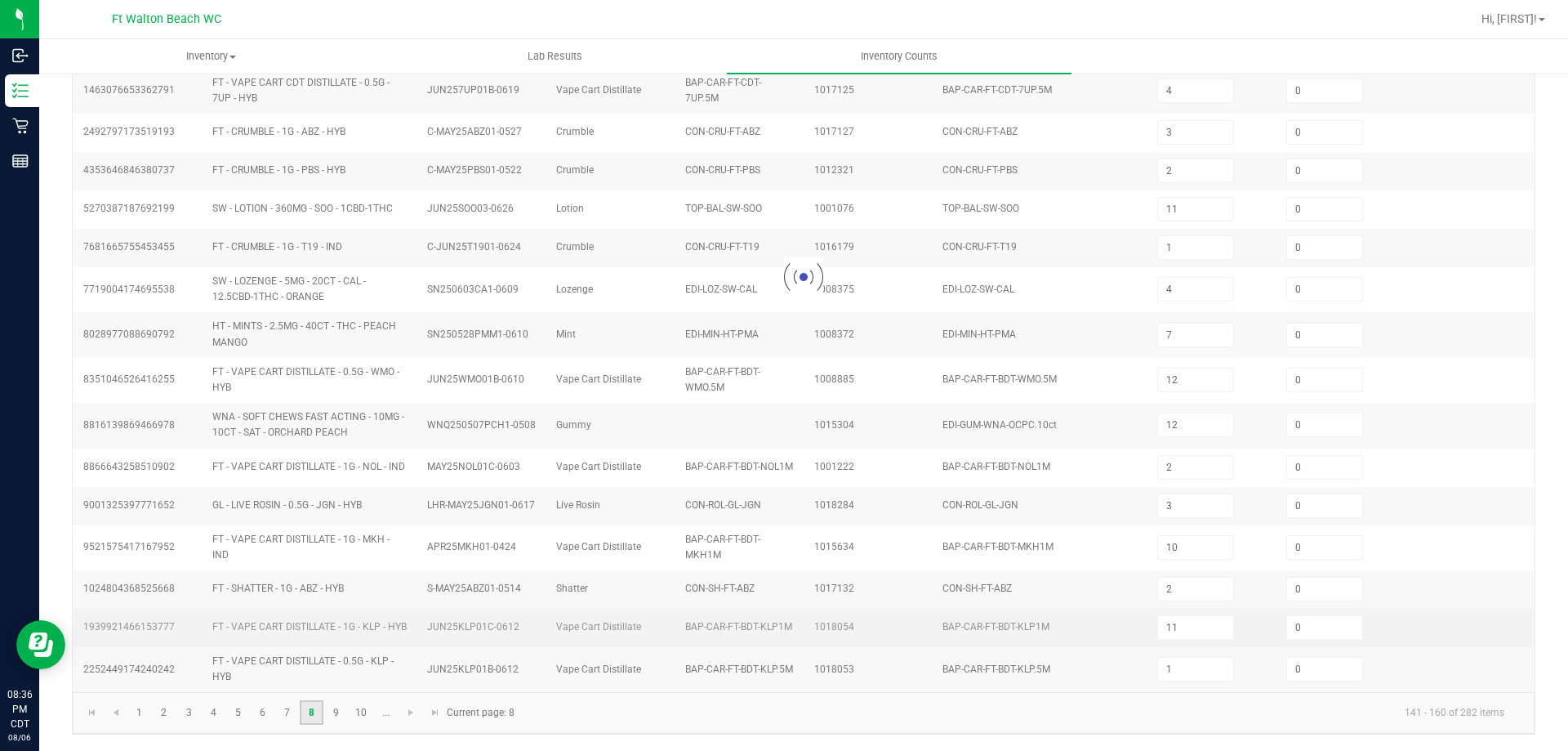 type on "8" 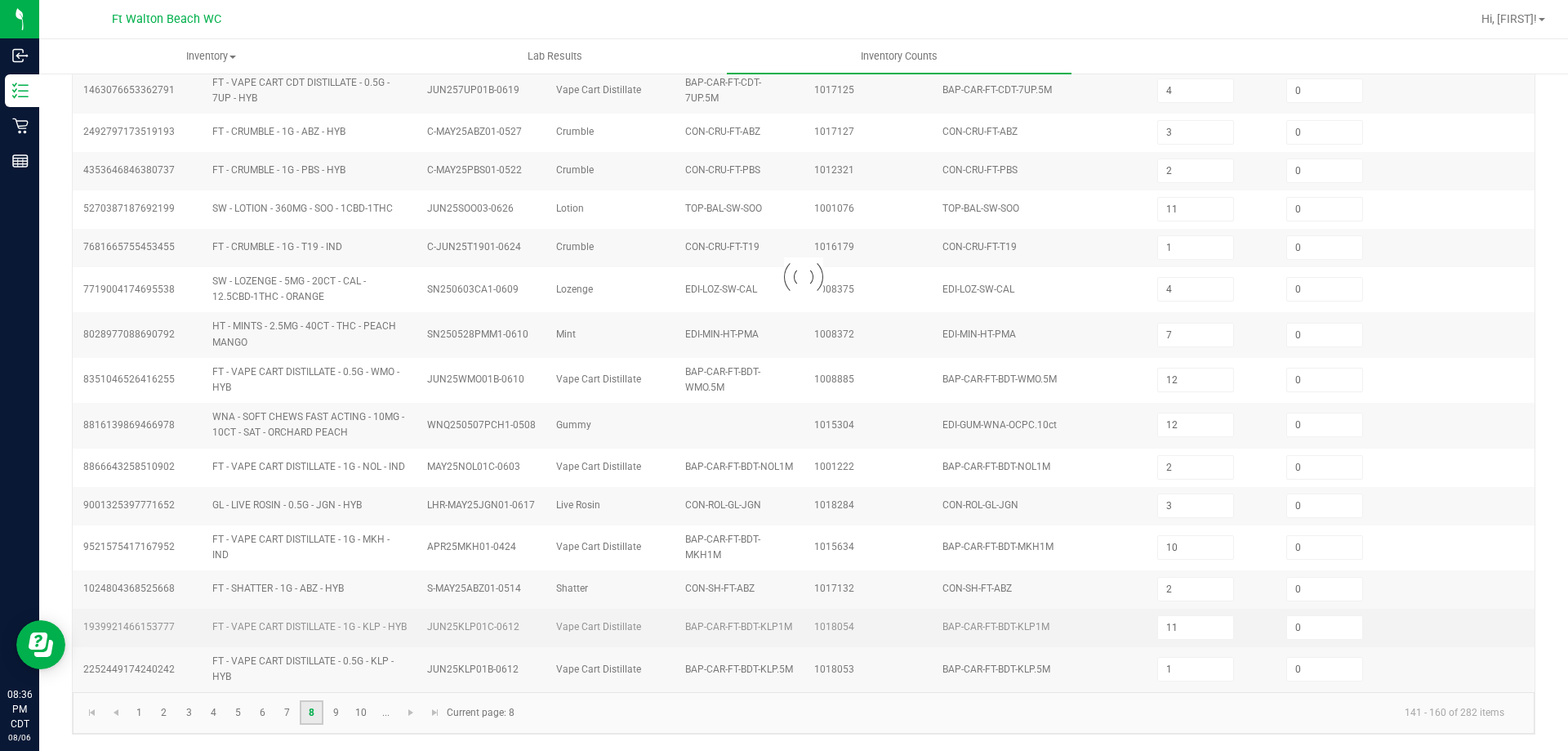 type on "3" 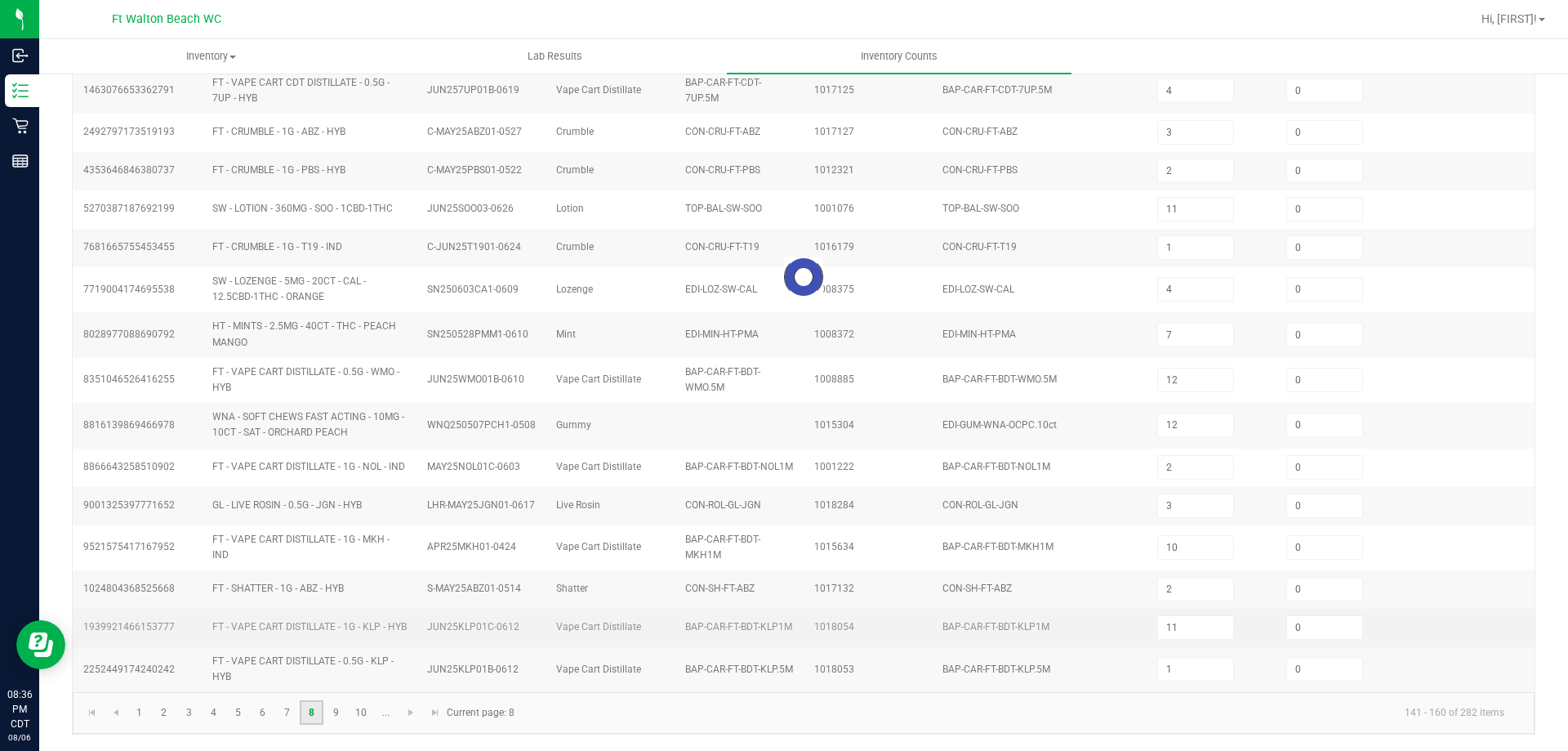 type on "5" 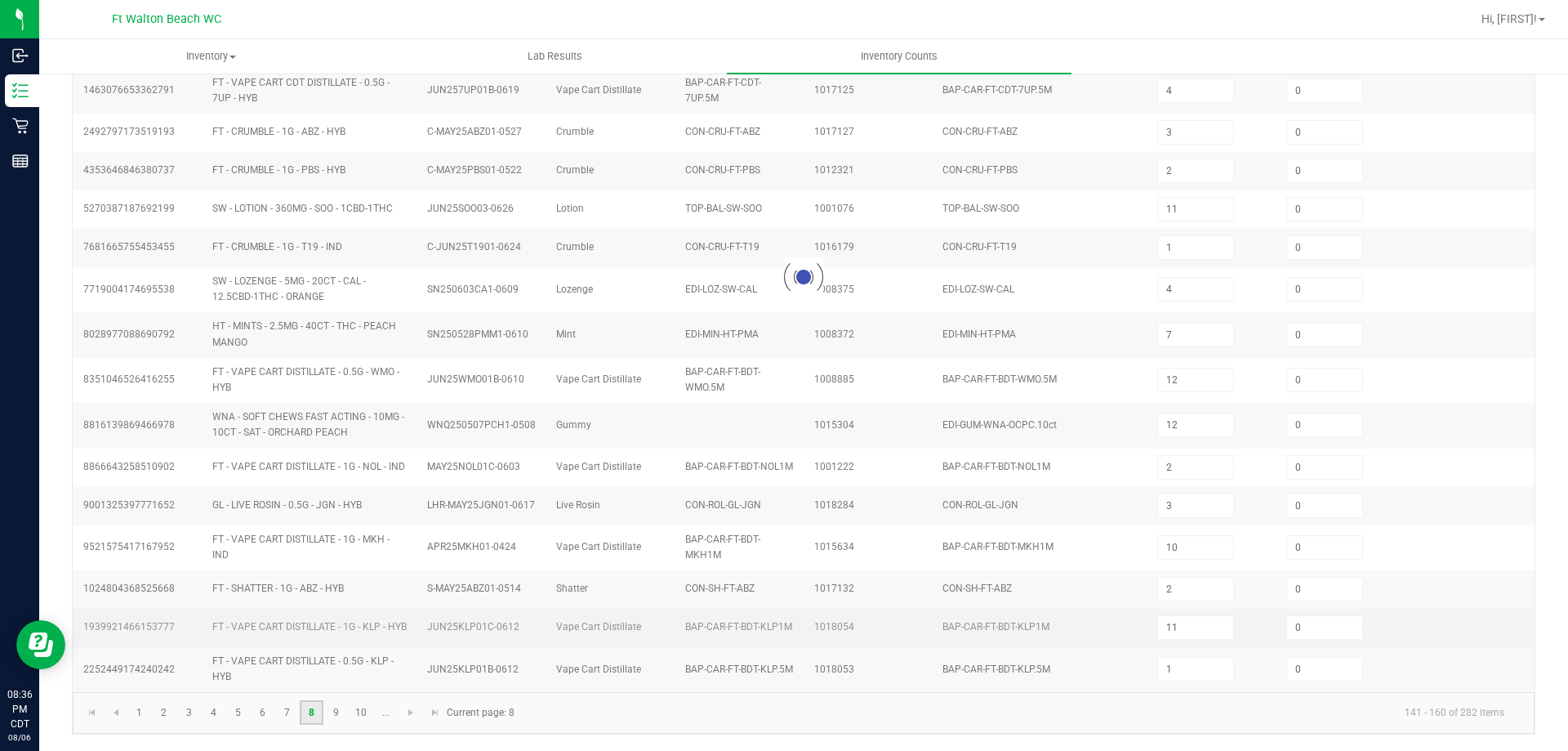 type on "3" 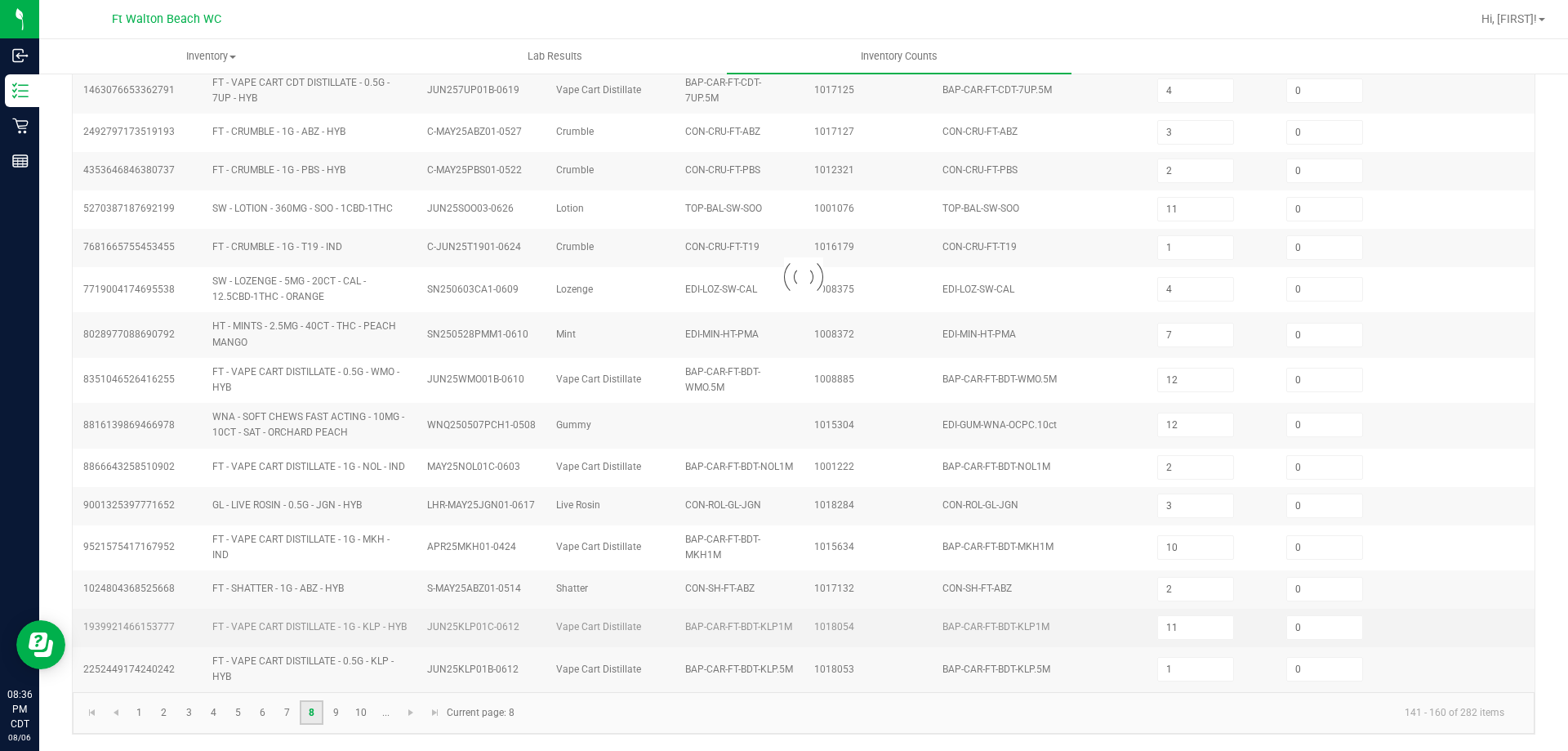 type on "15" 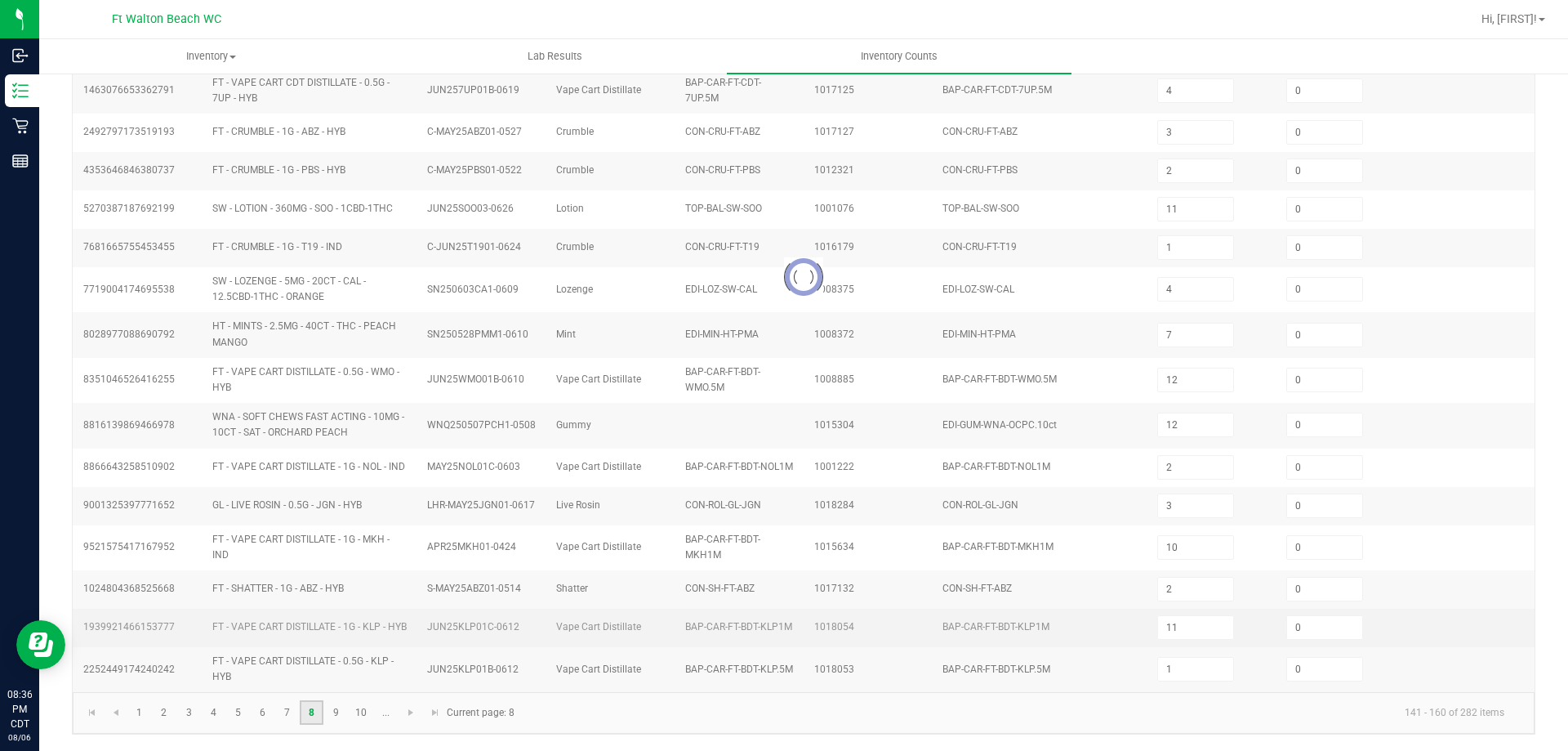 type on "7" 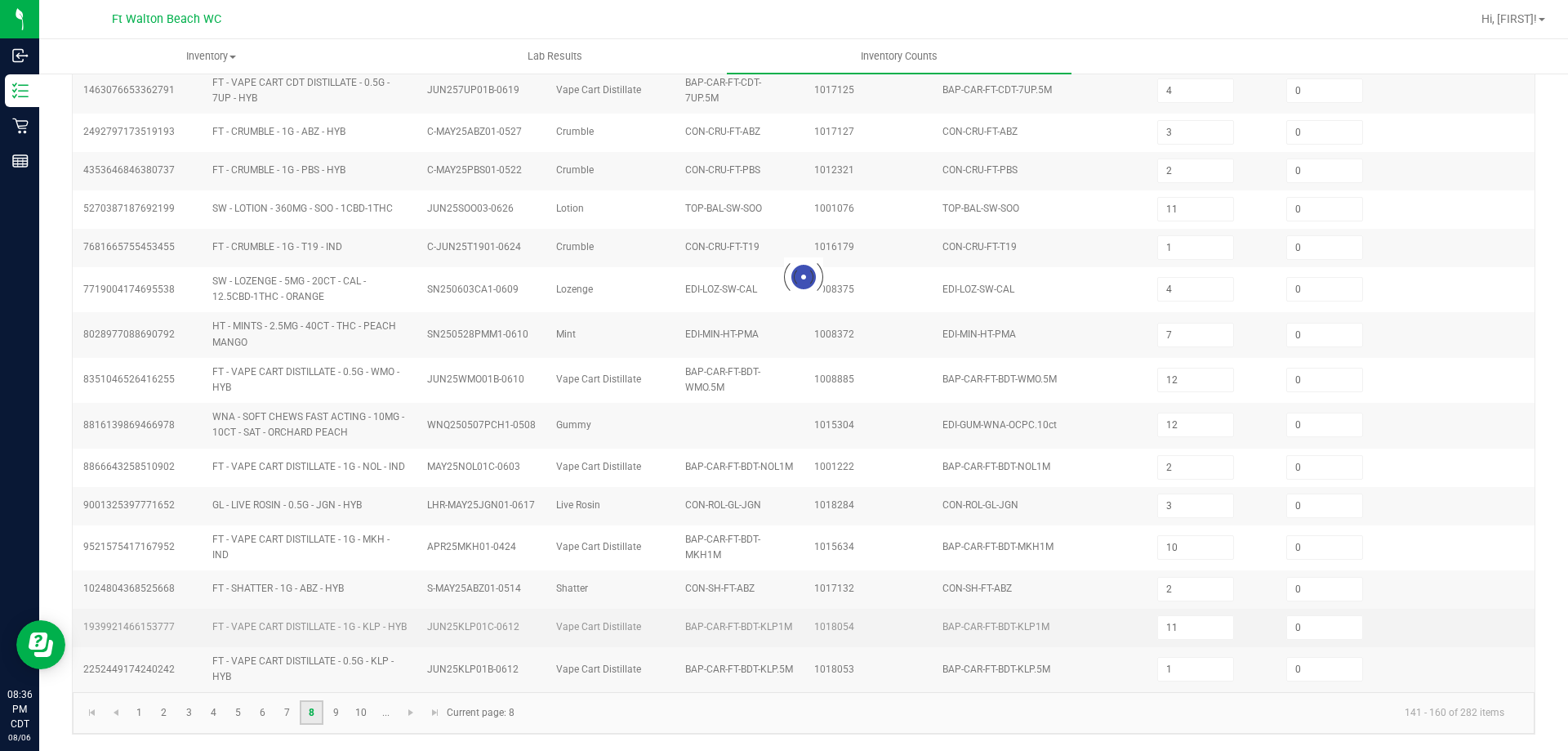 type on "2" 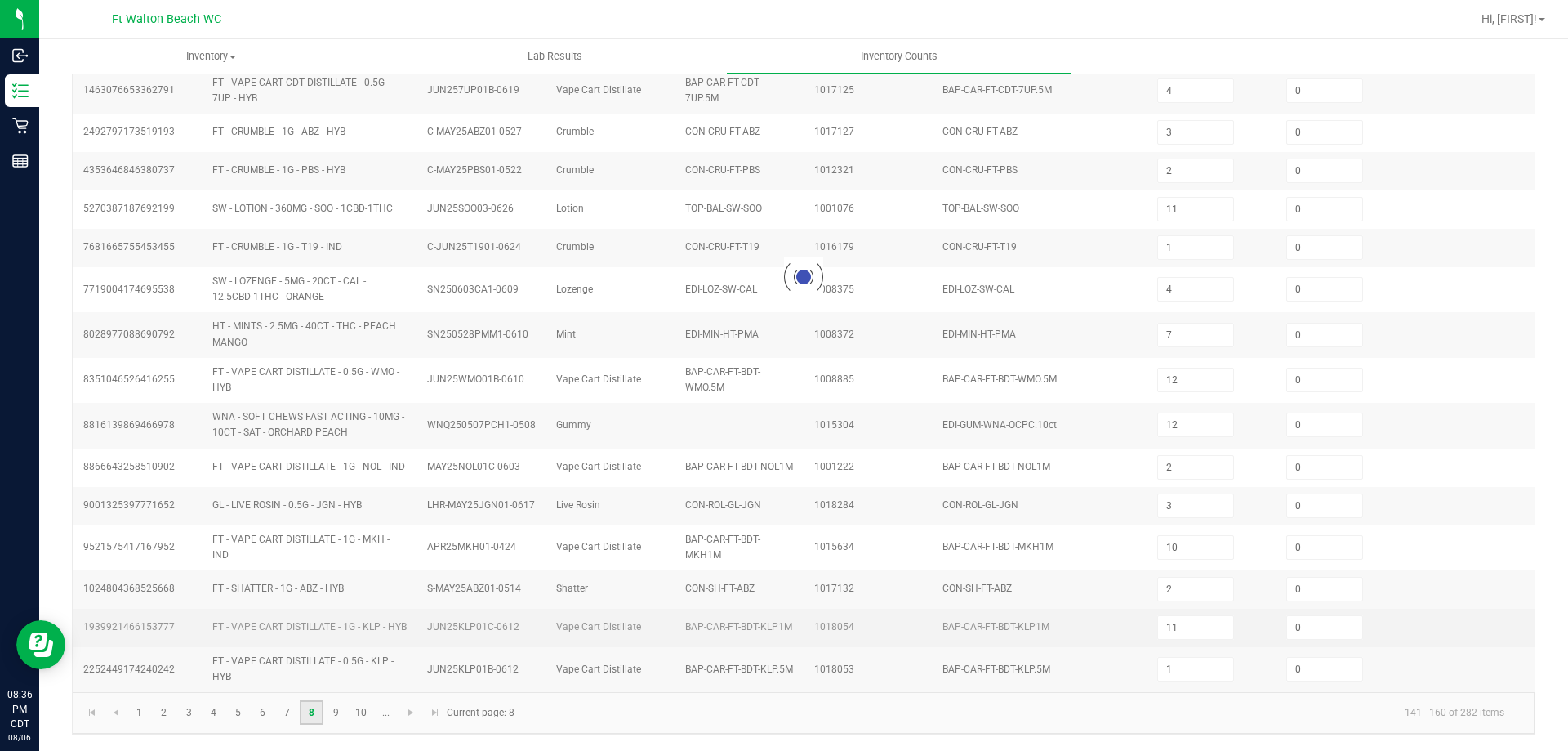 type on "14" 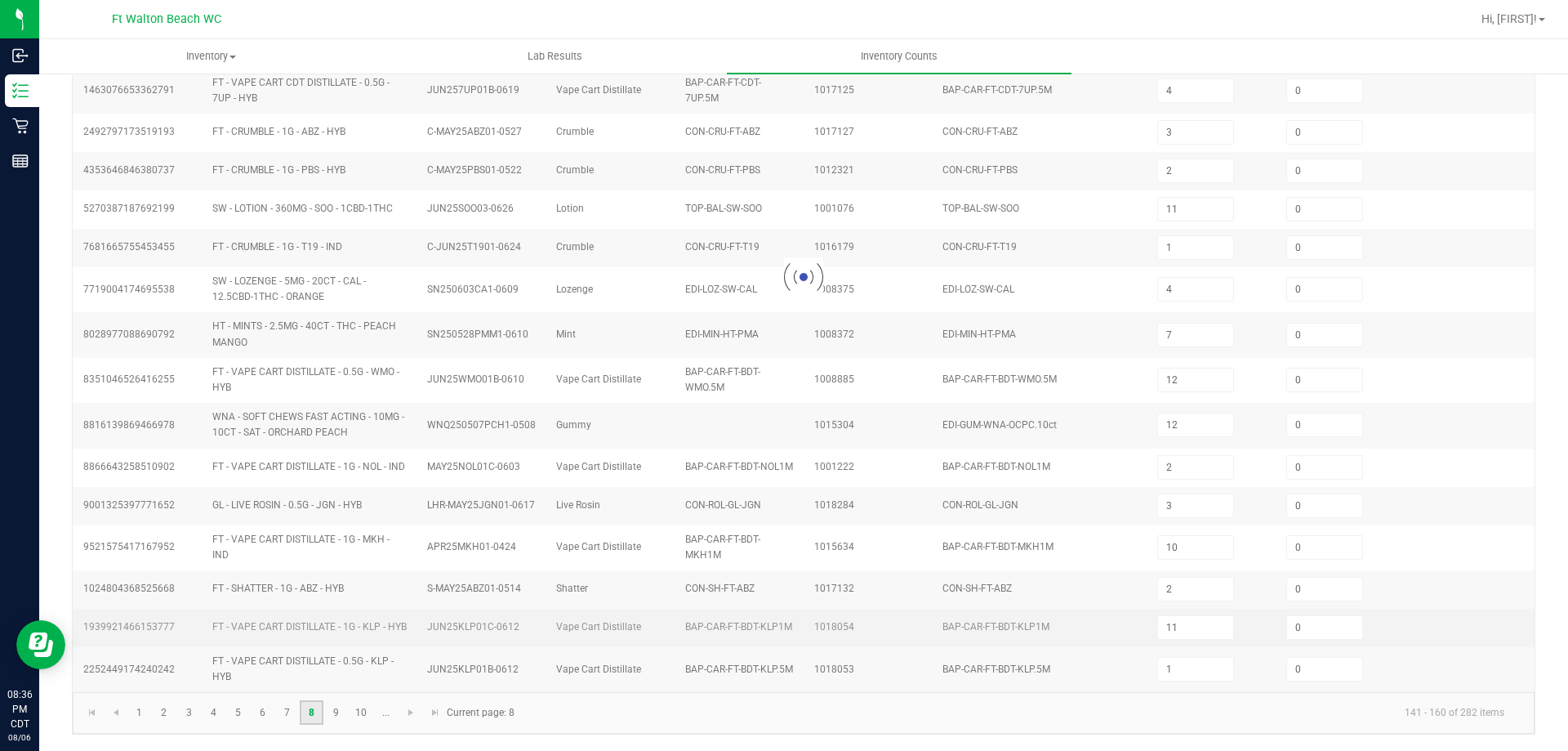 type on "5" 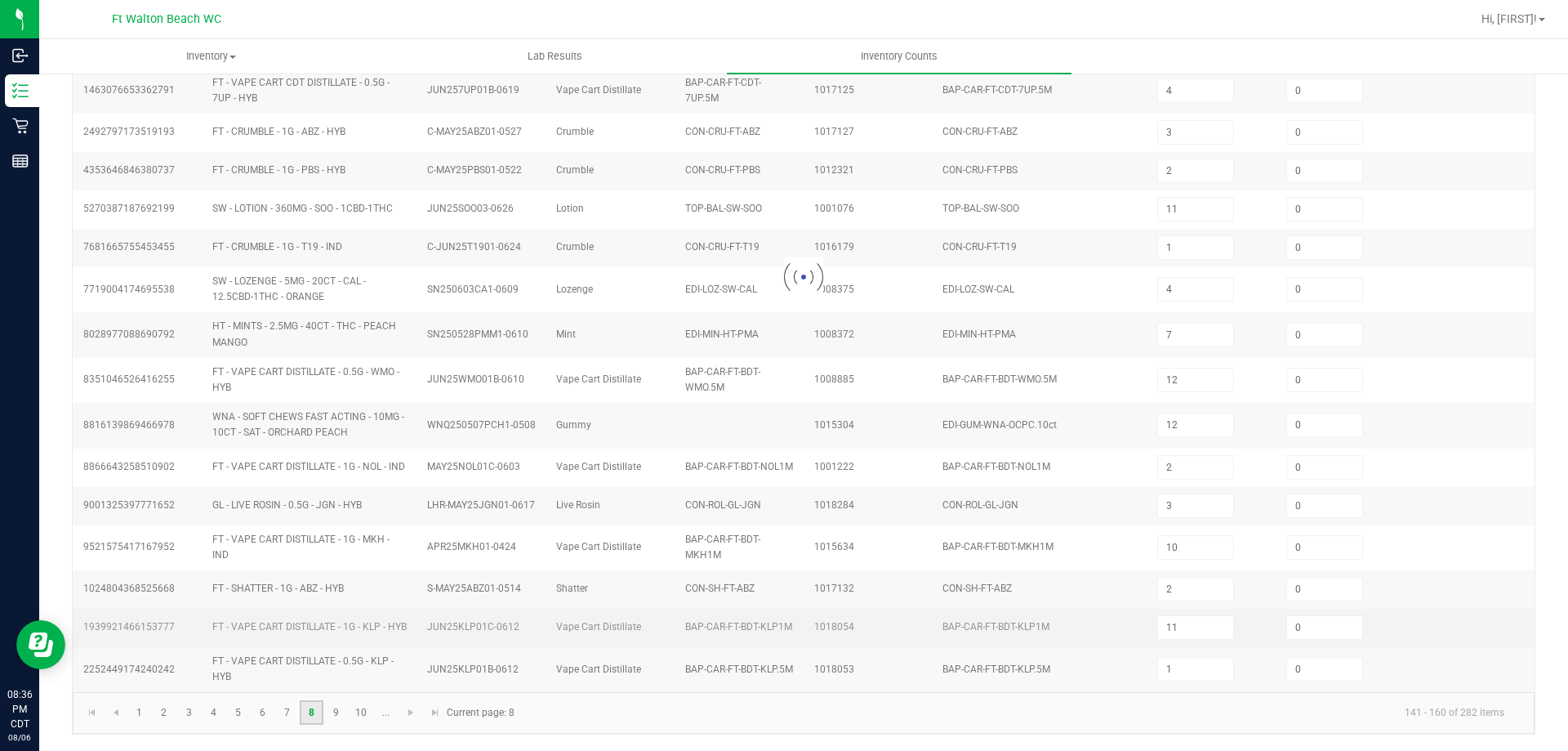 type on "50" 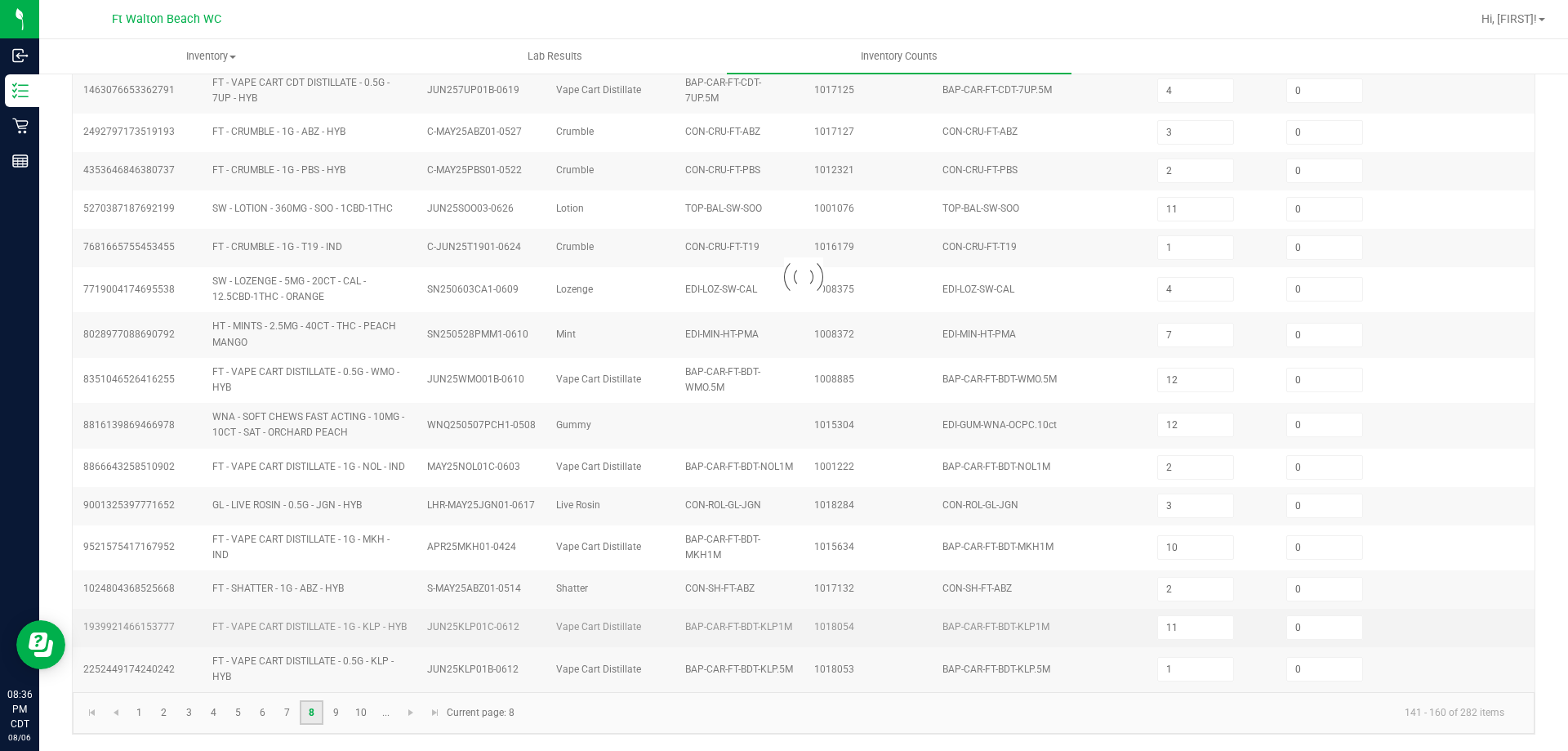 type on "4" 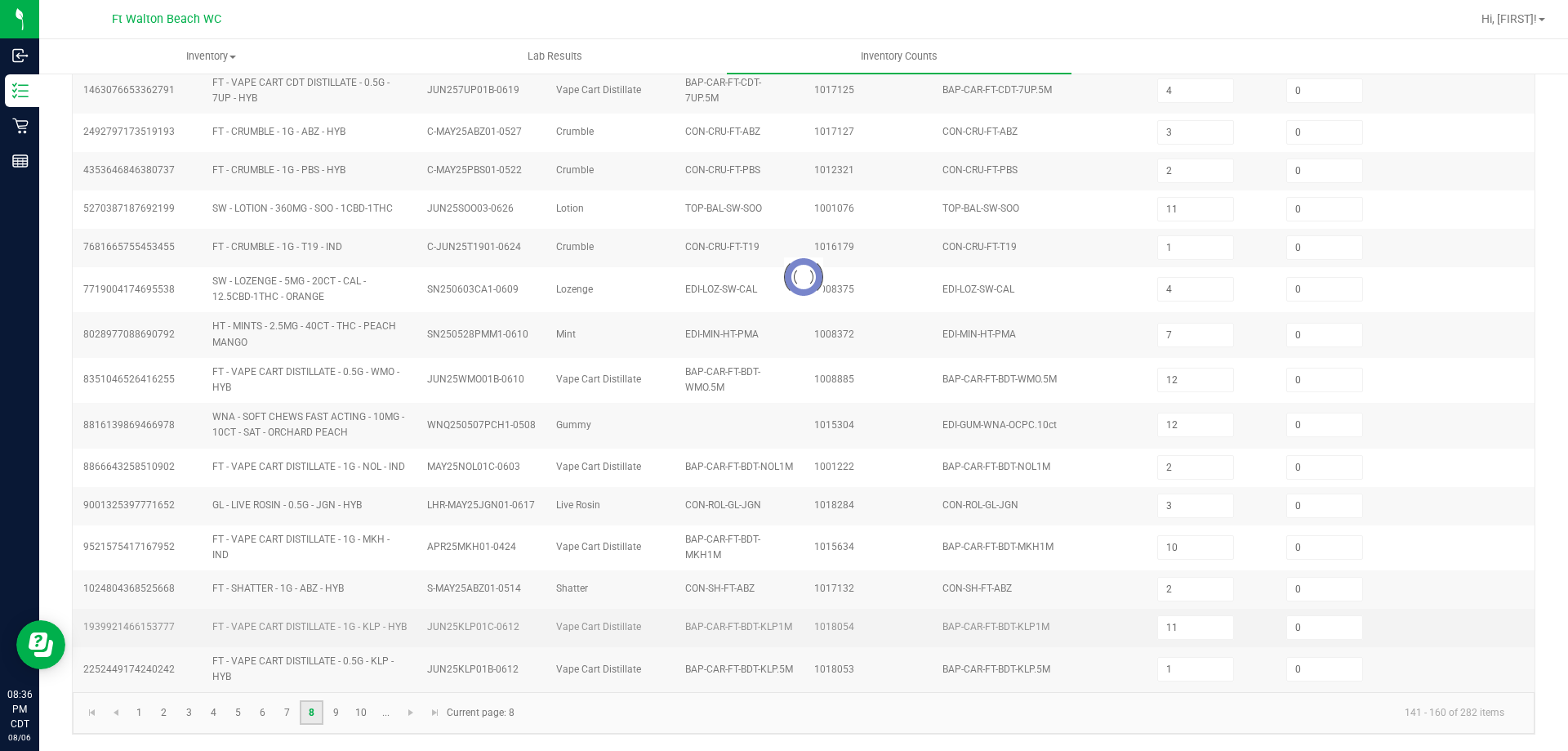 type on "11" 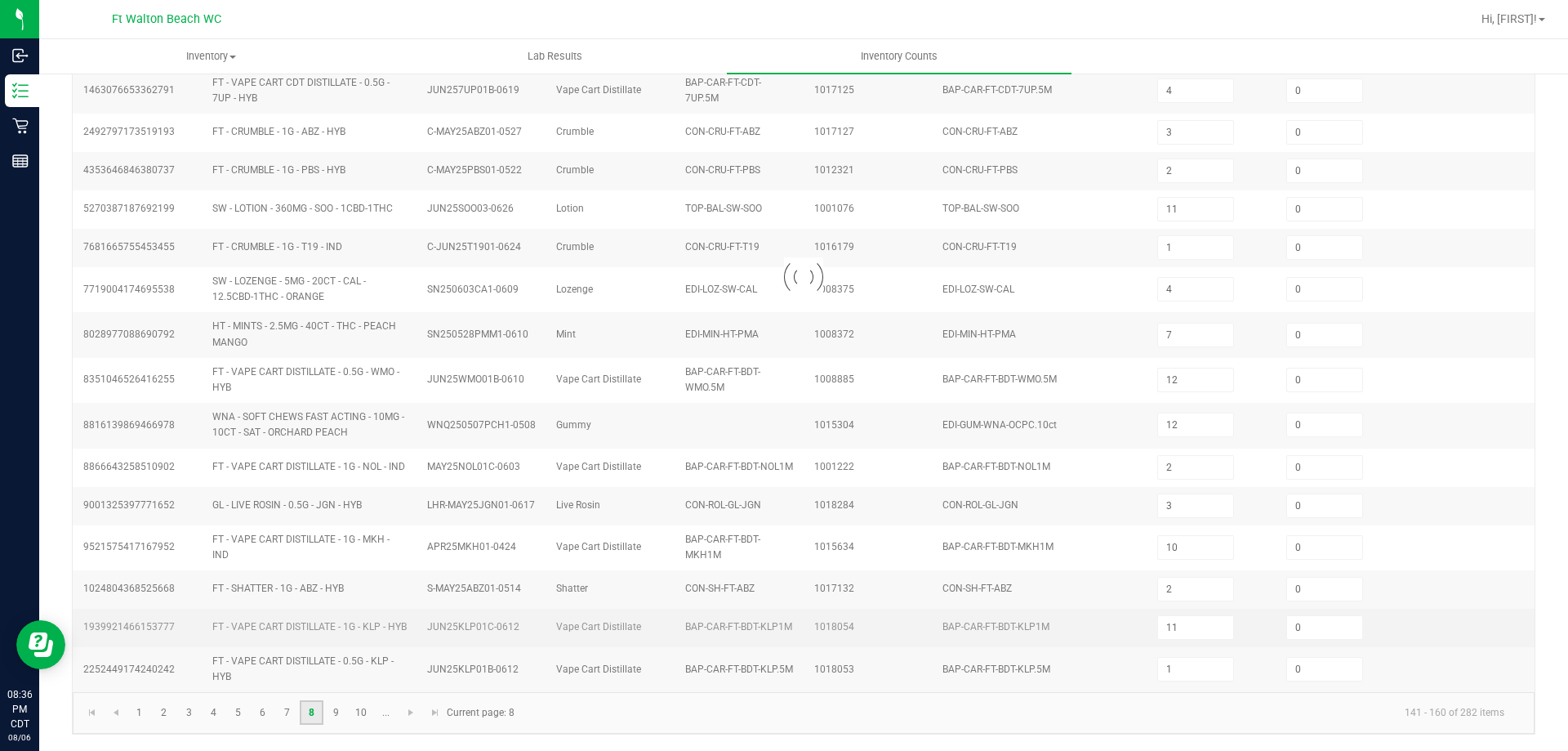 type on "8" 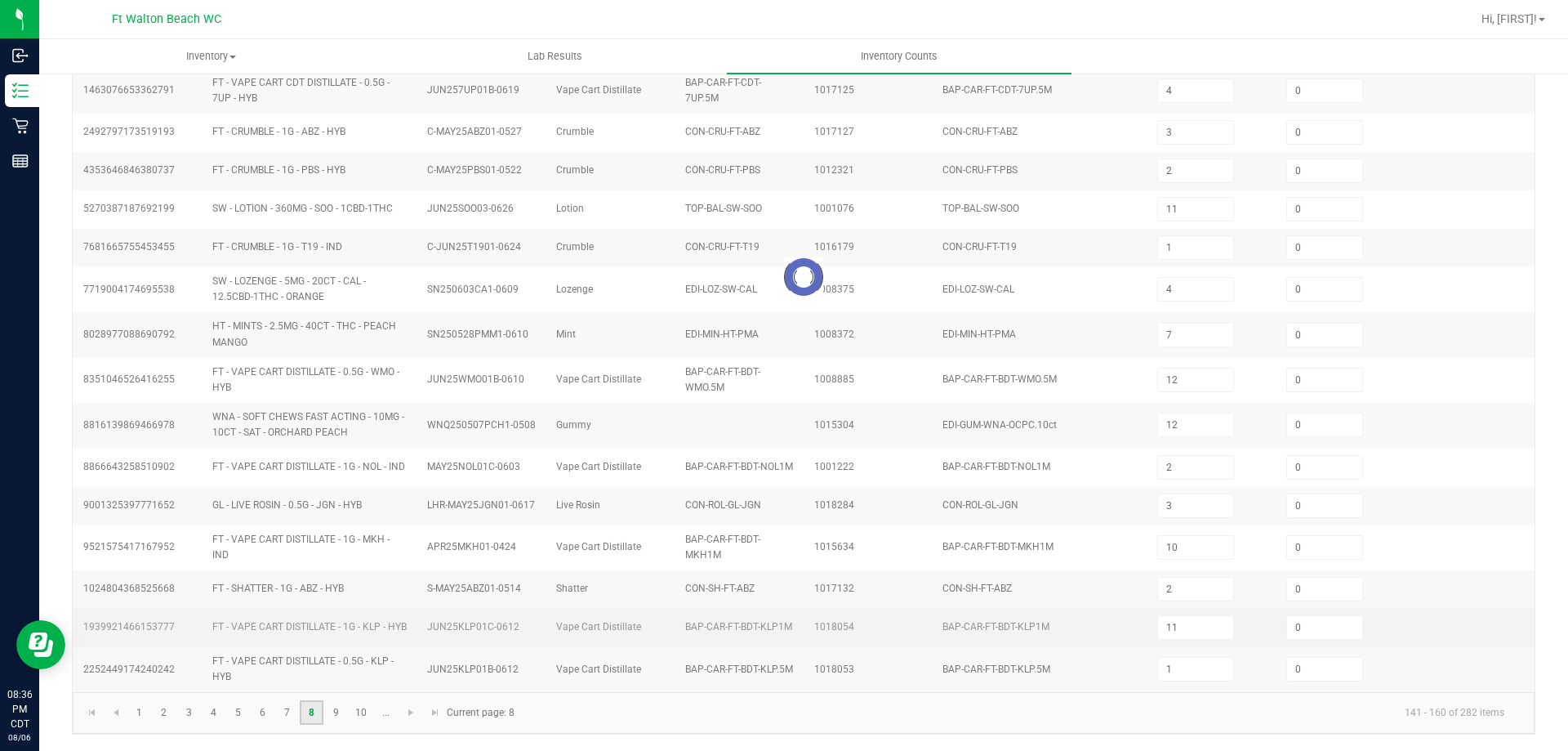 type on "13" 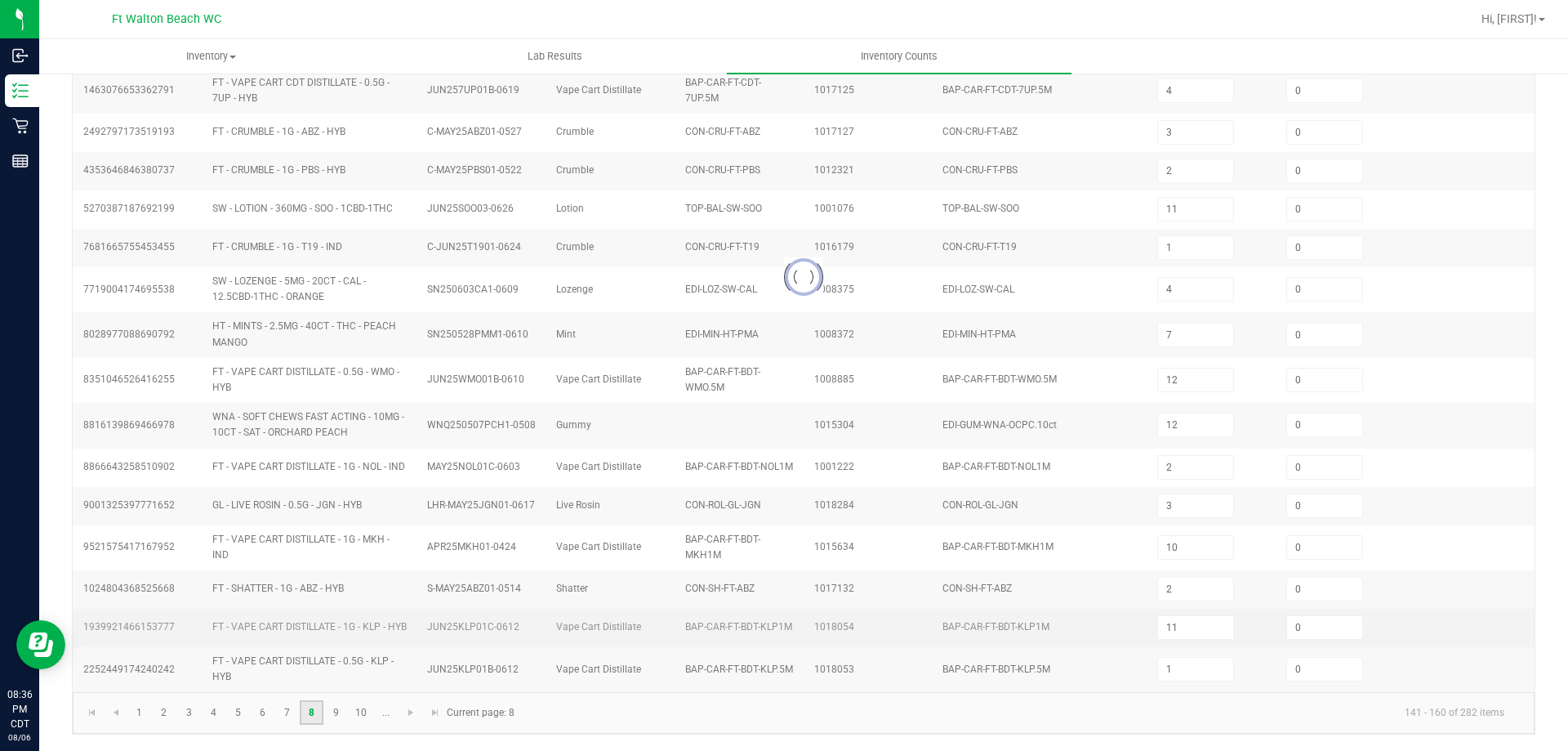 type on "6" 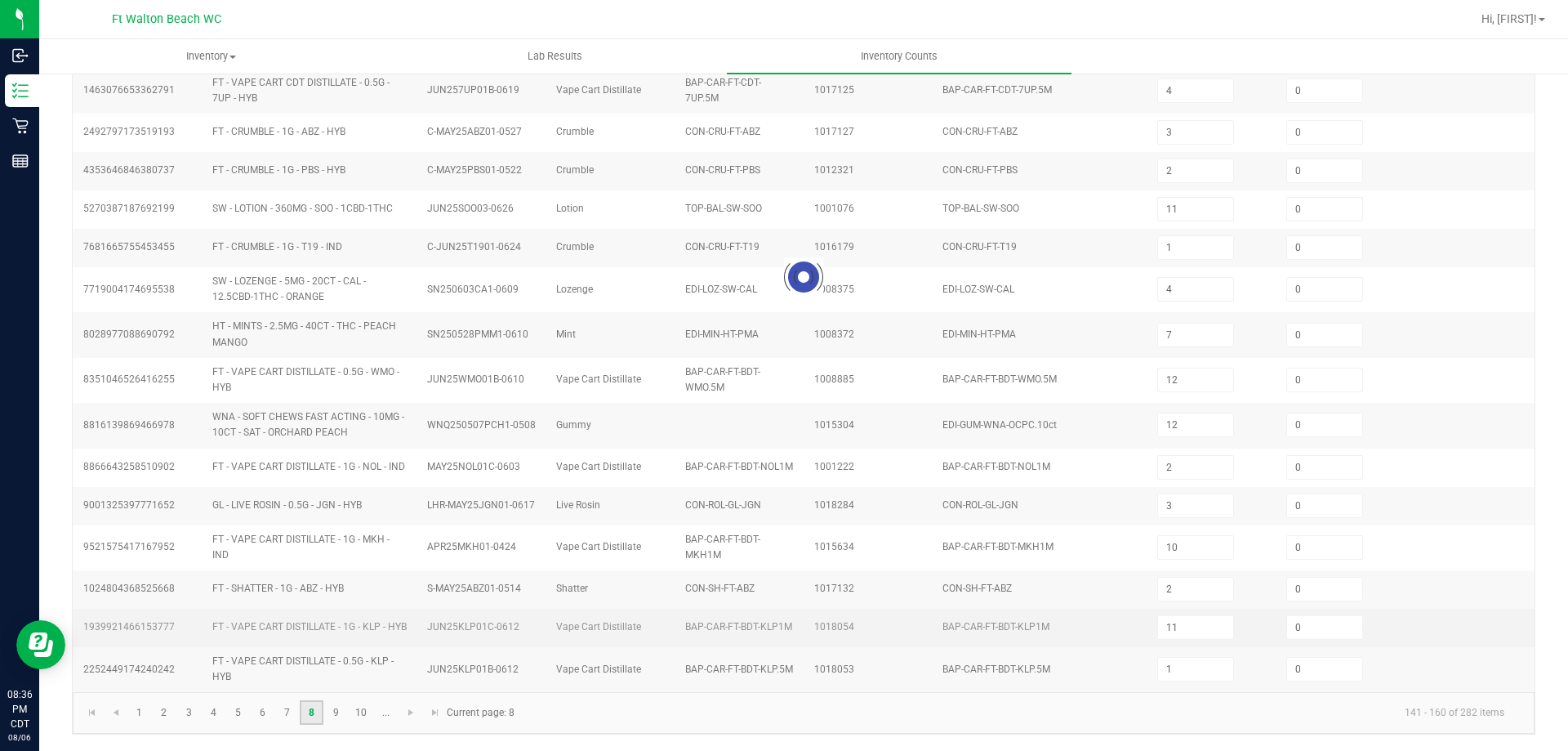 type on "37" 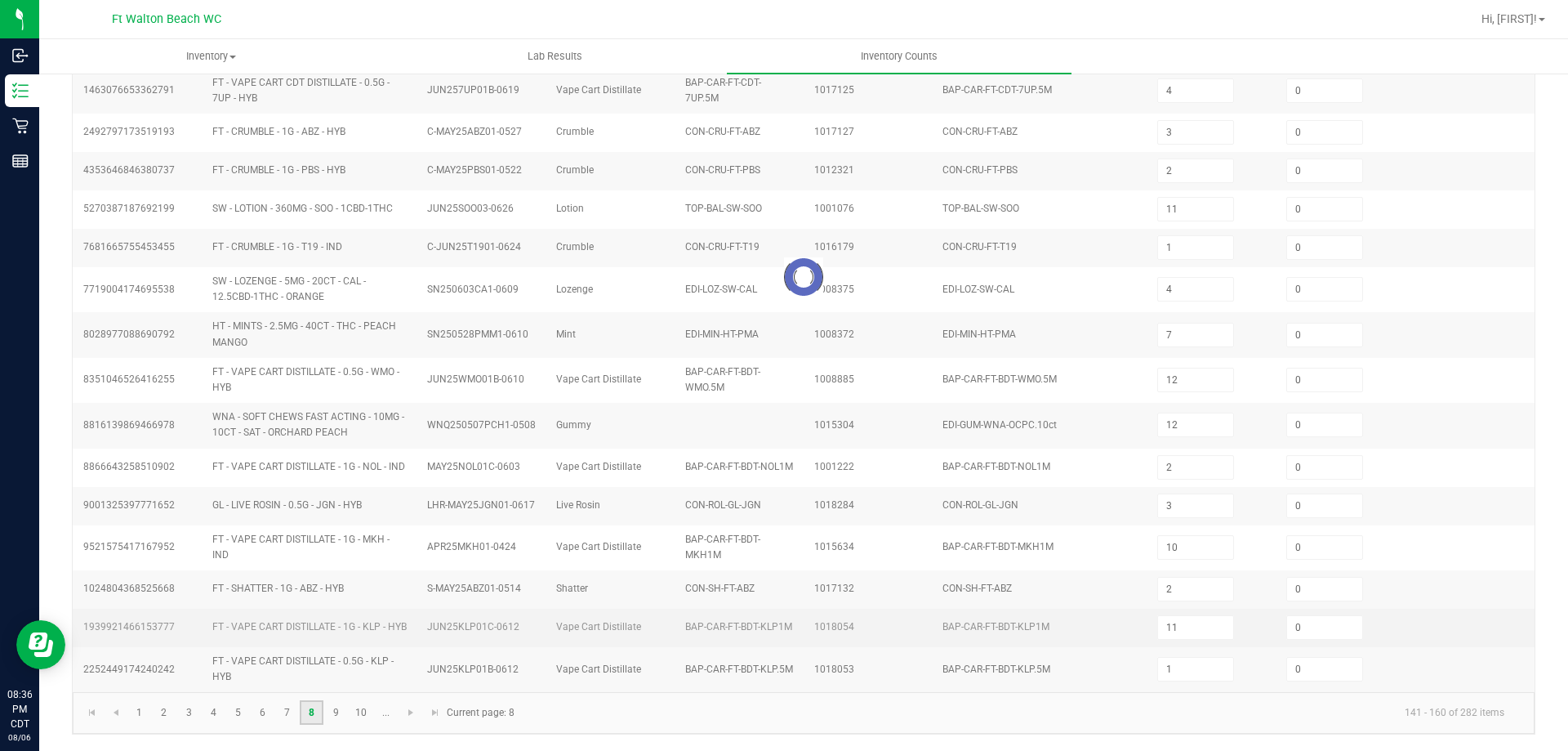 type on "7" 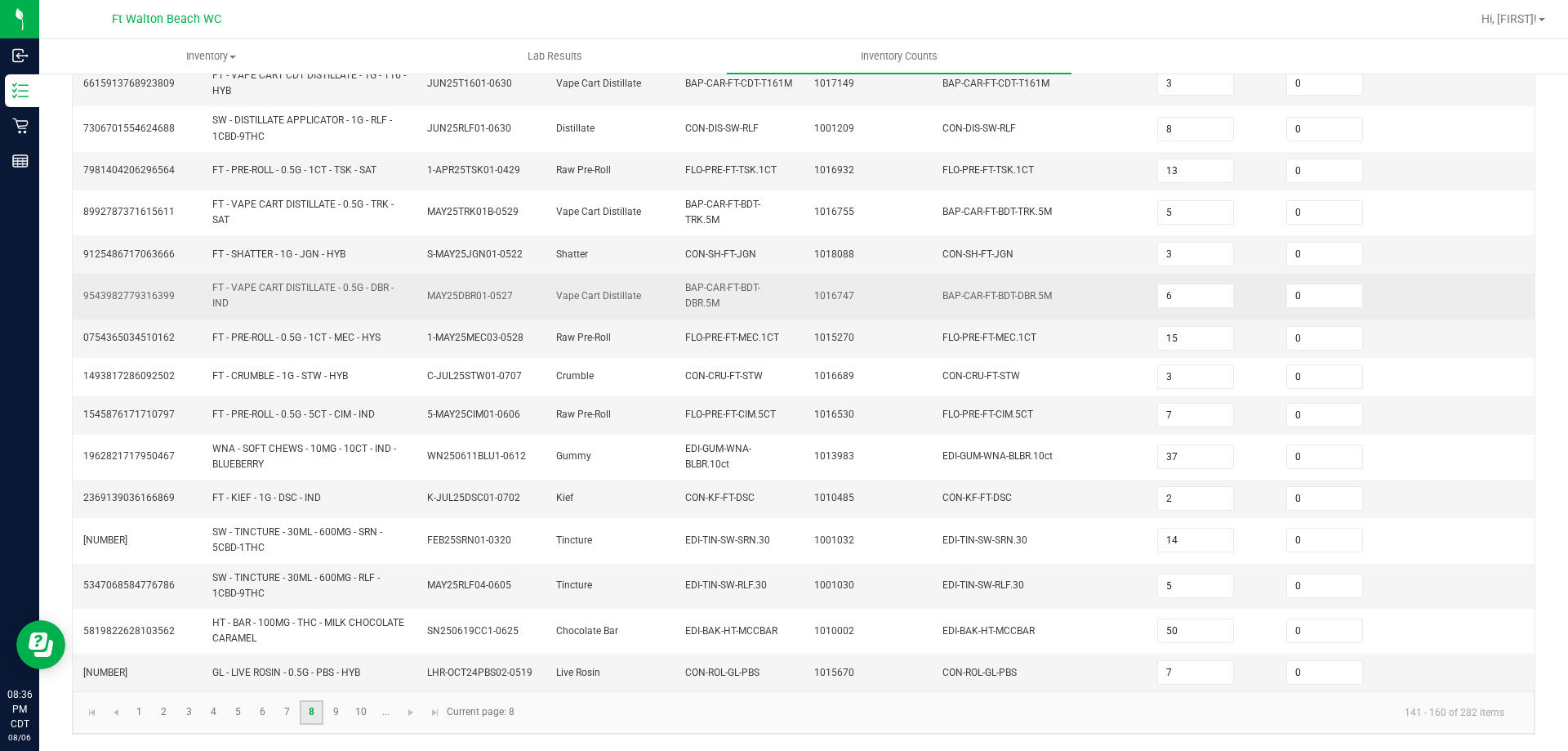 scroll, scrollTop: 422, scrollLeft: 0, axis: vertical 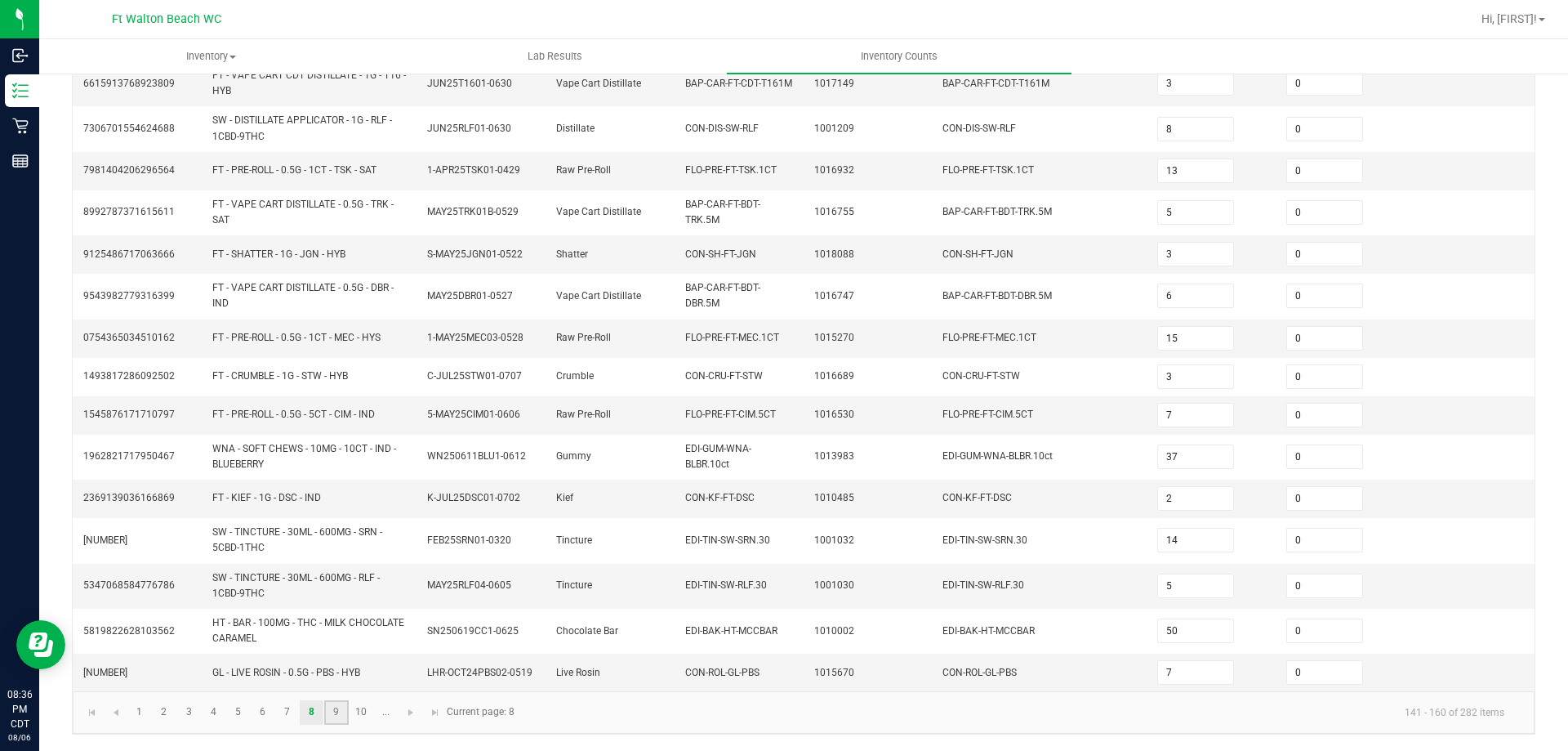 click on "9" 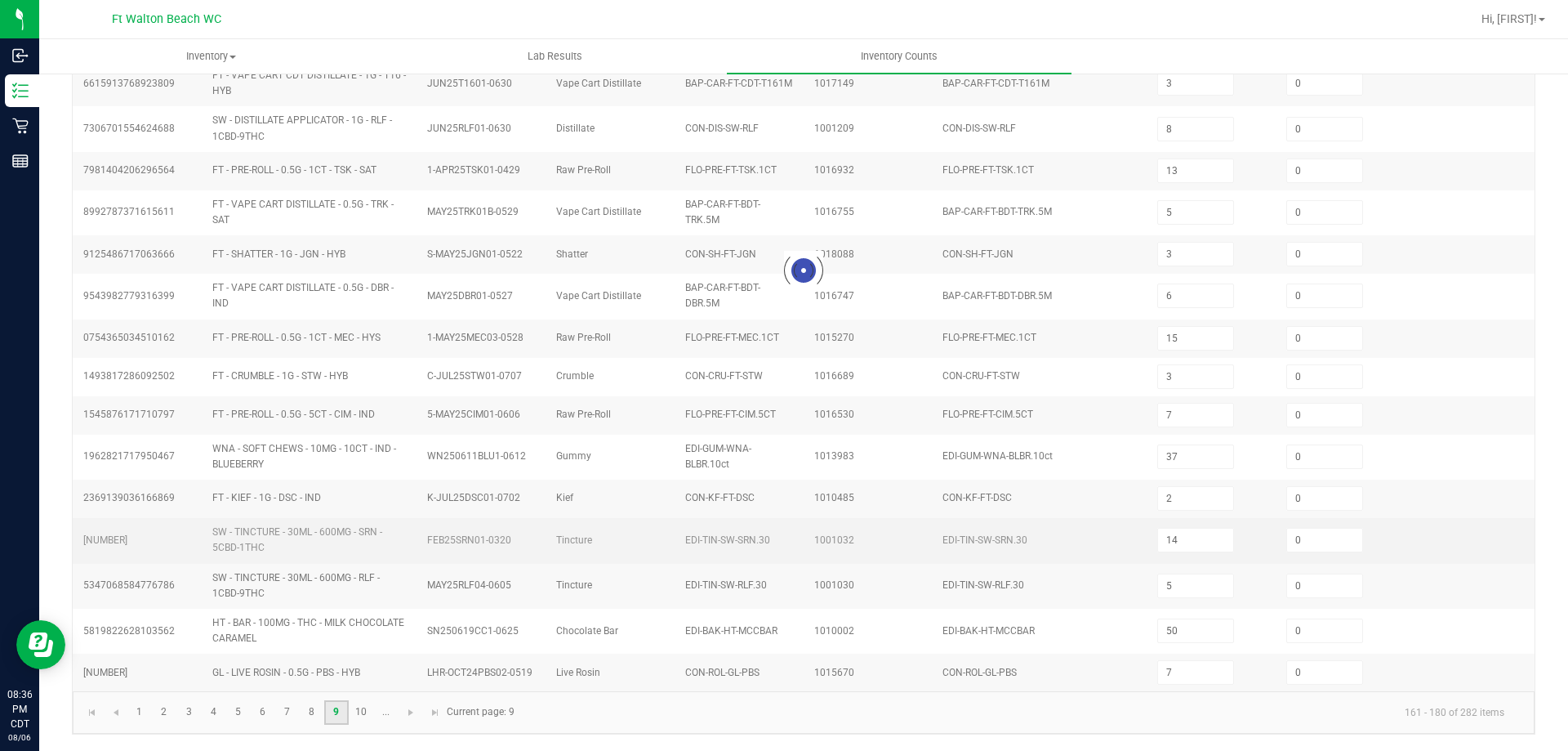 type on "7" 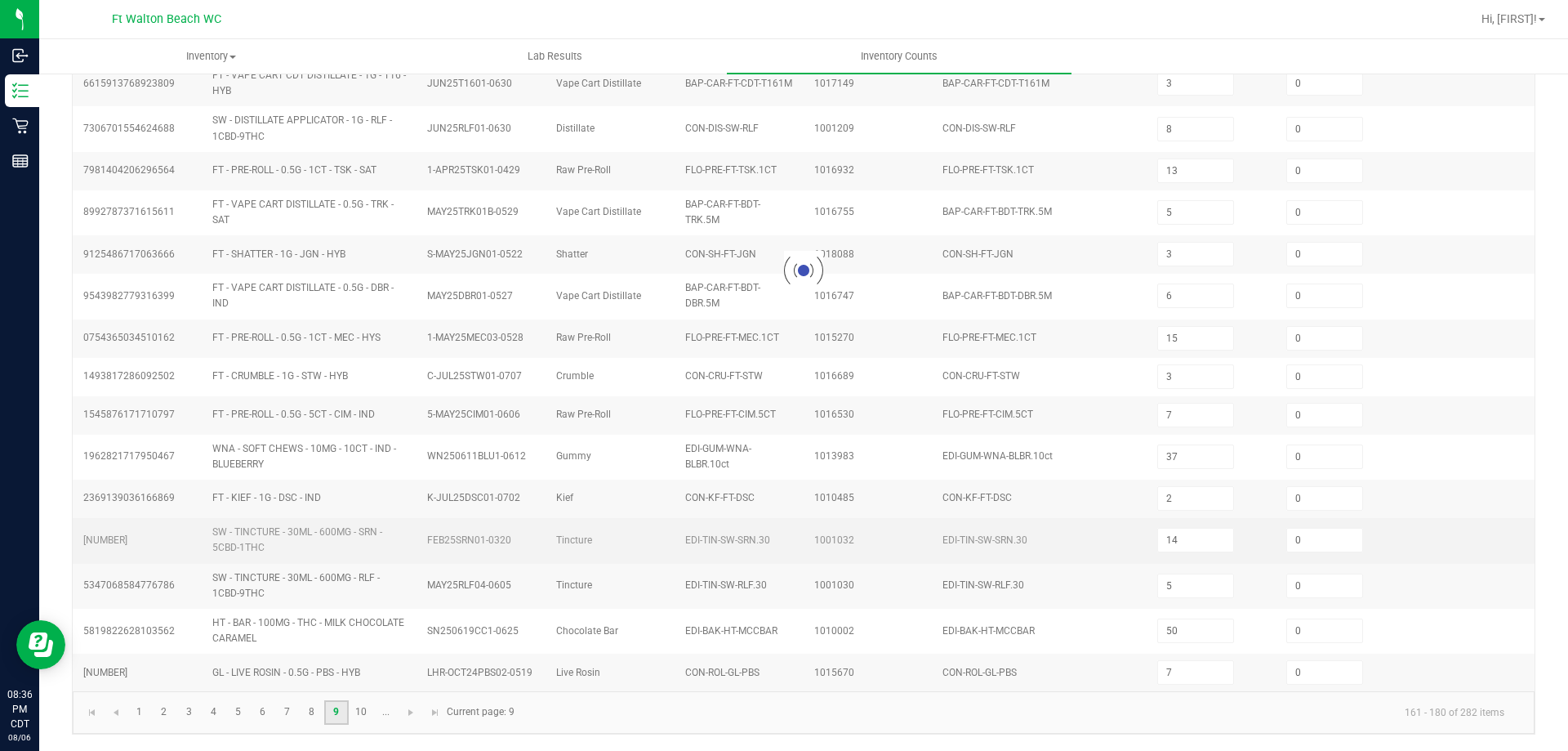 type on "15" 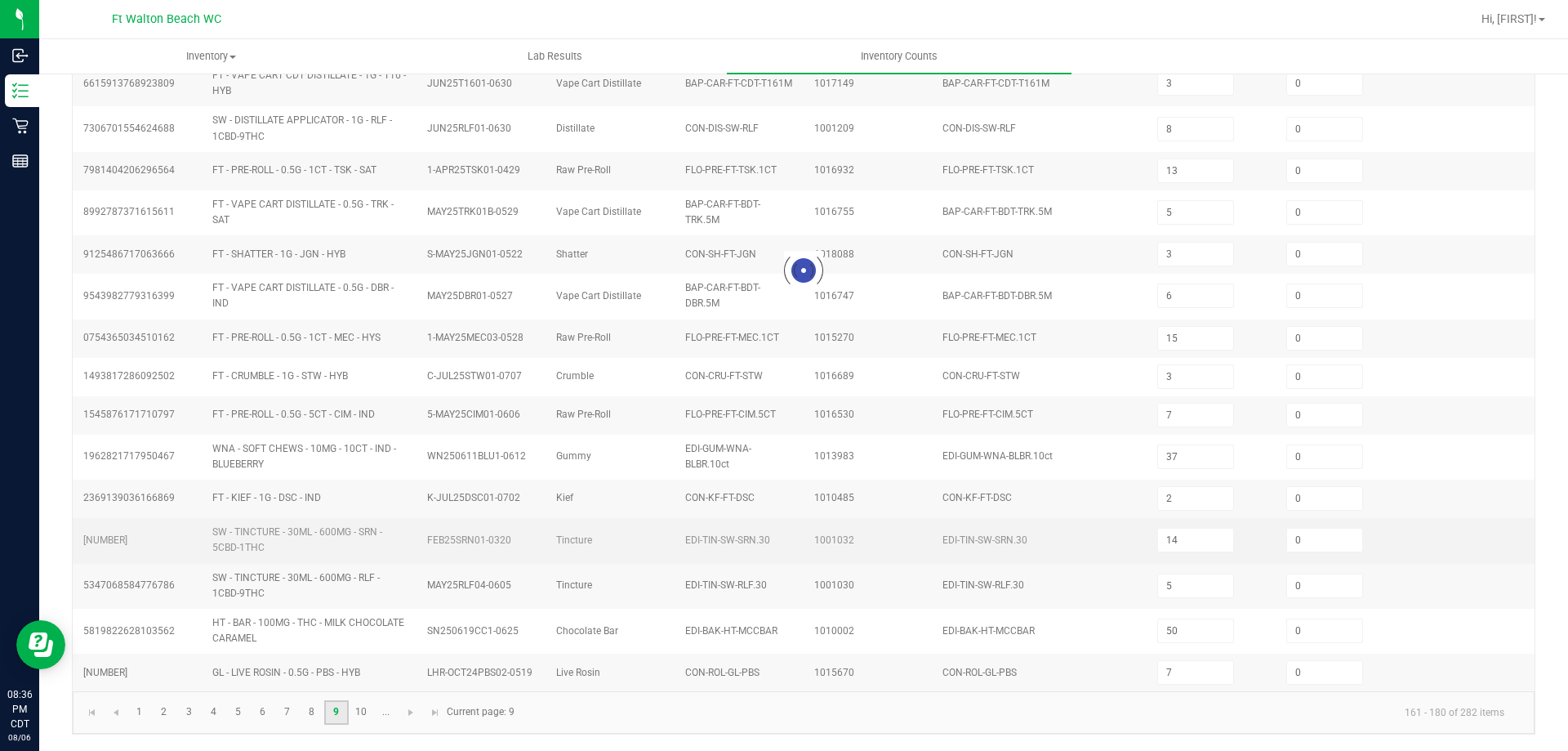 type on "7" 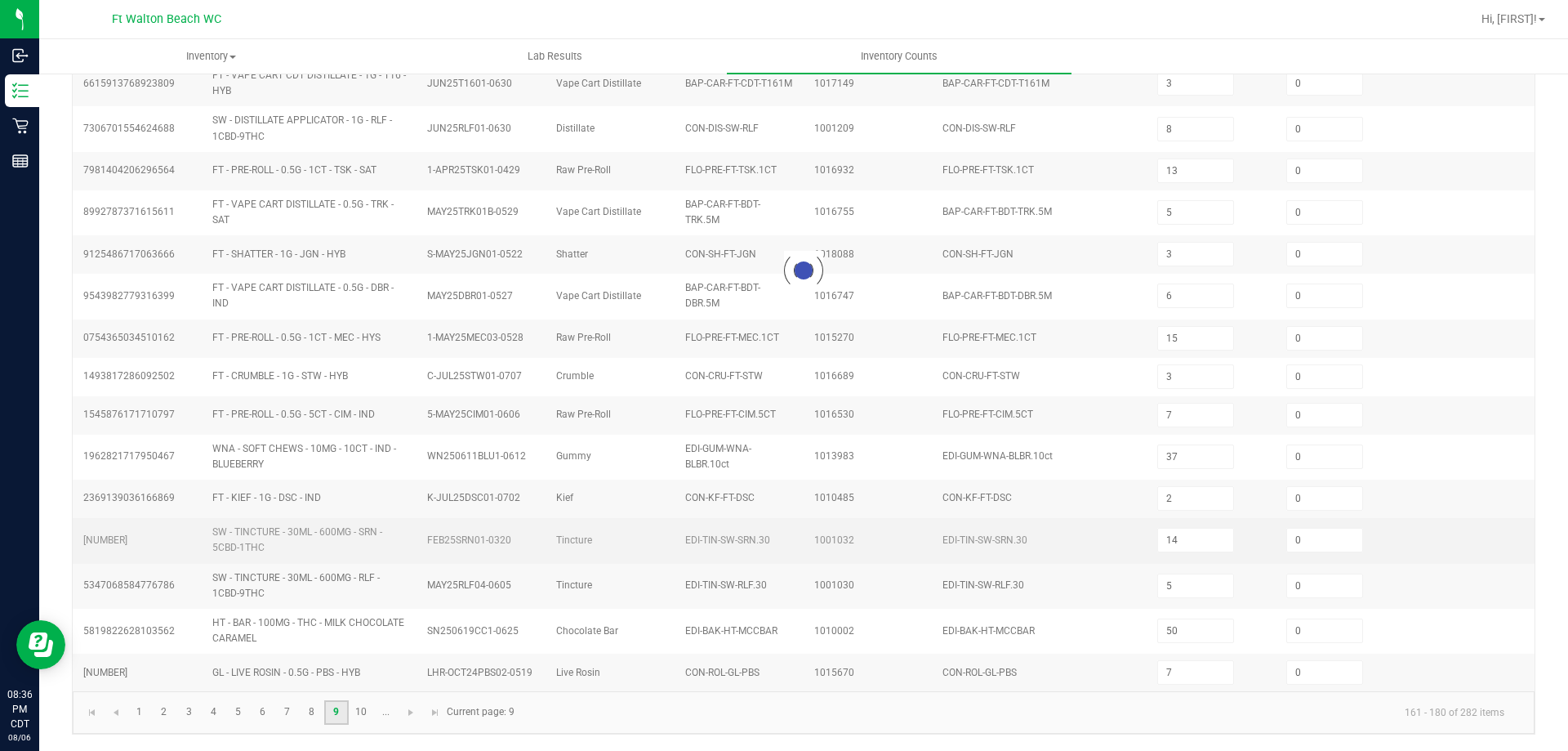 type on "6" 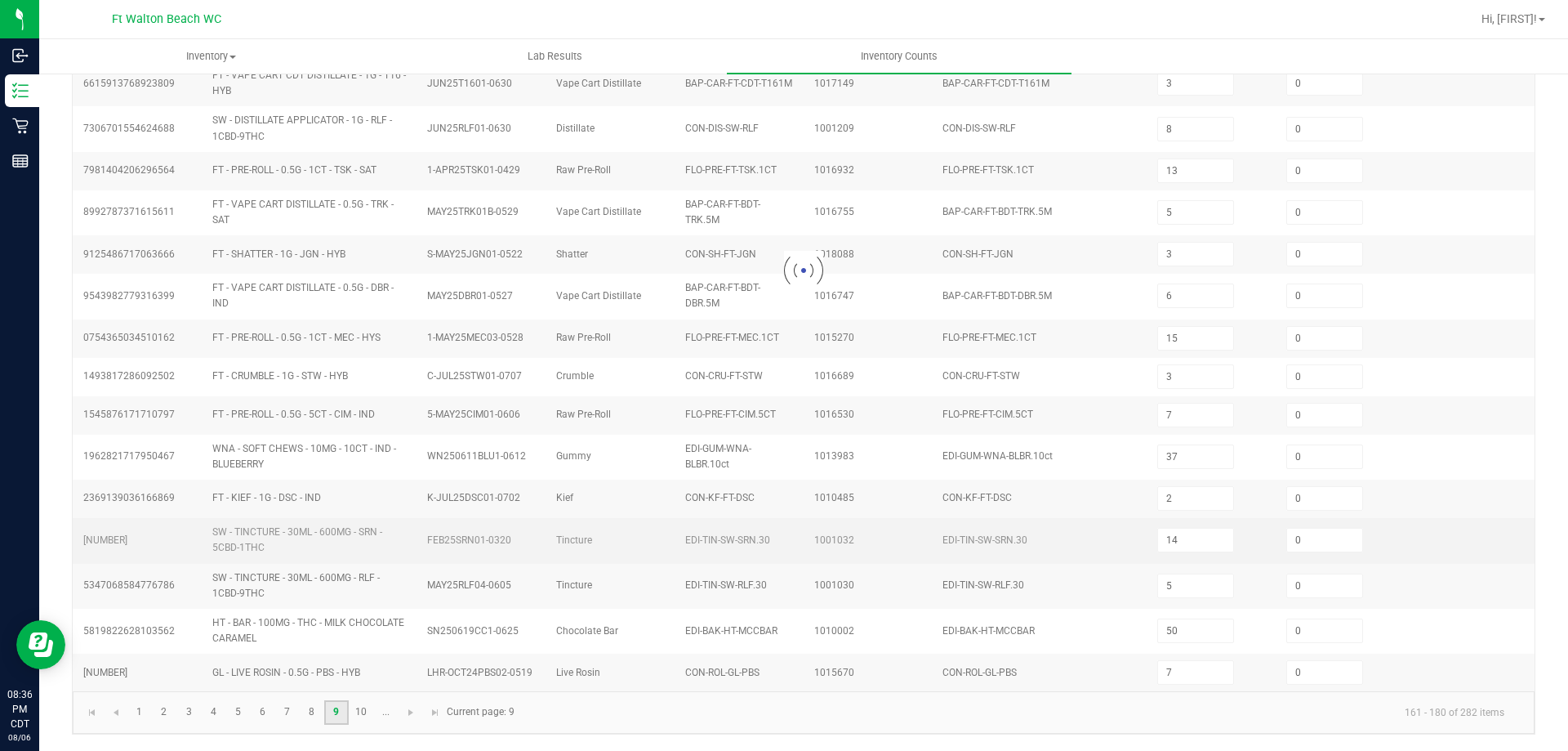 type on "1" 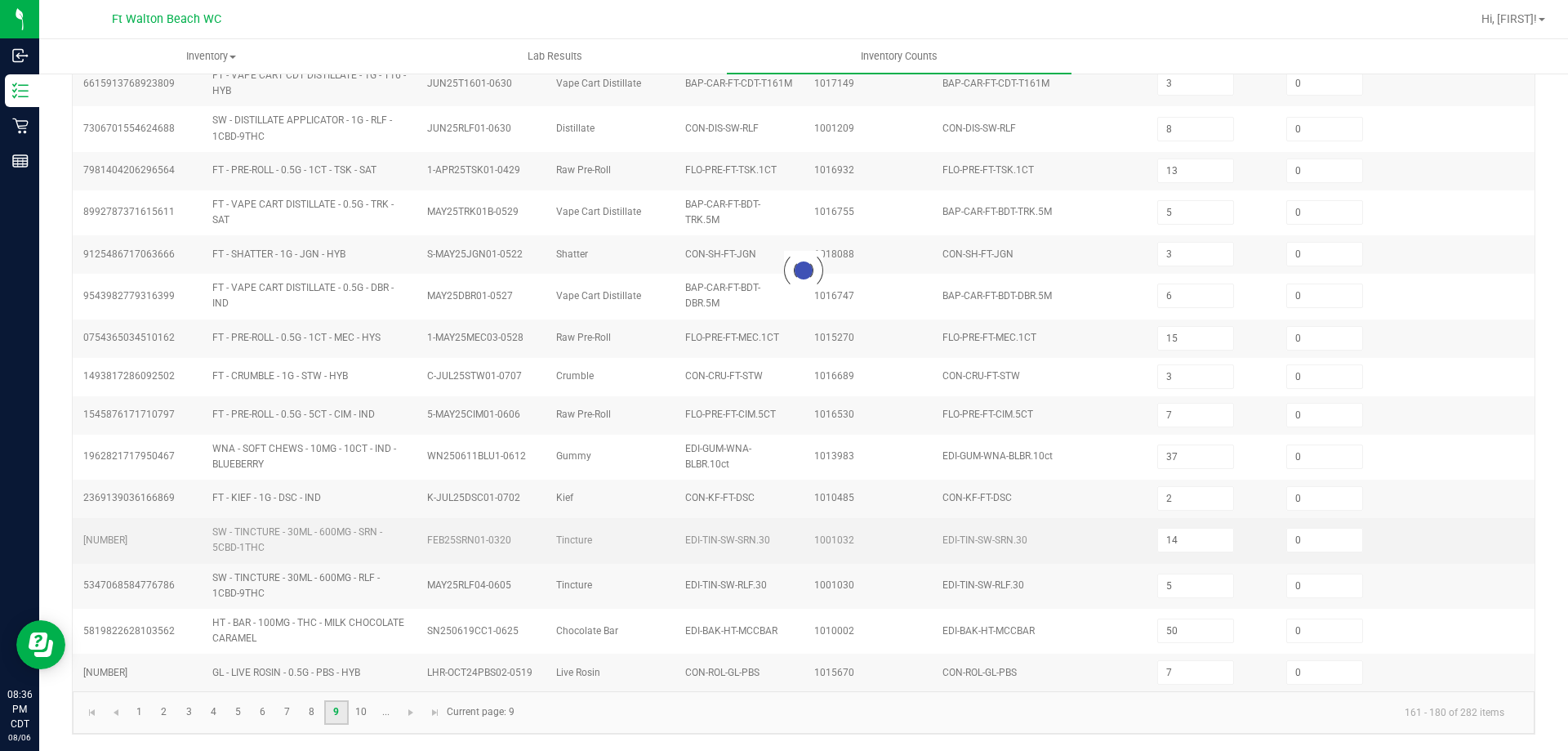 type on "14" 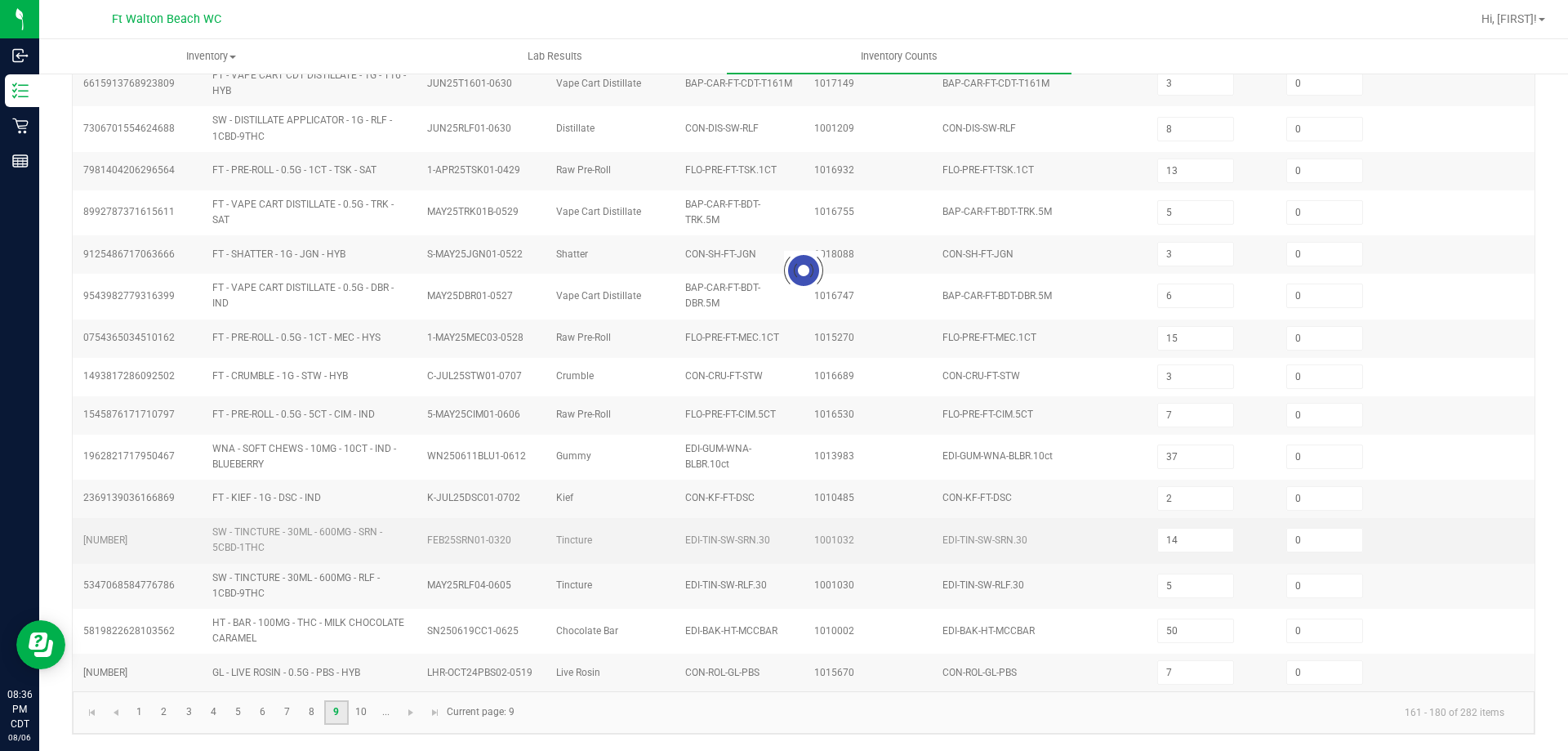 type on "6" 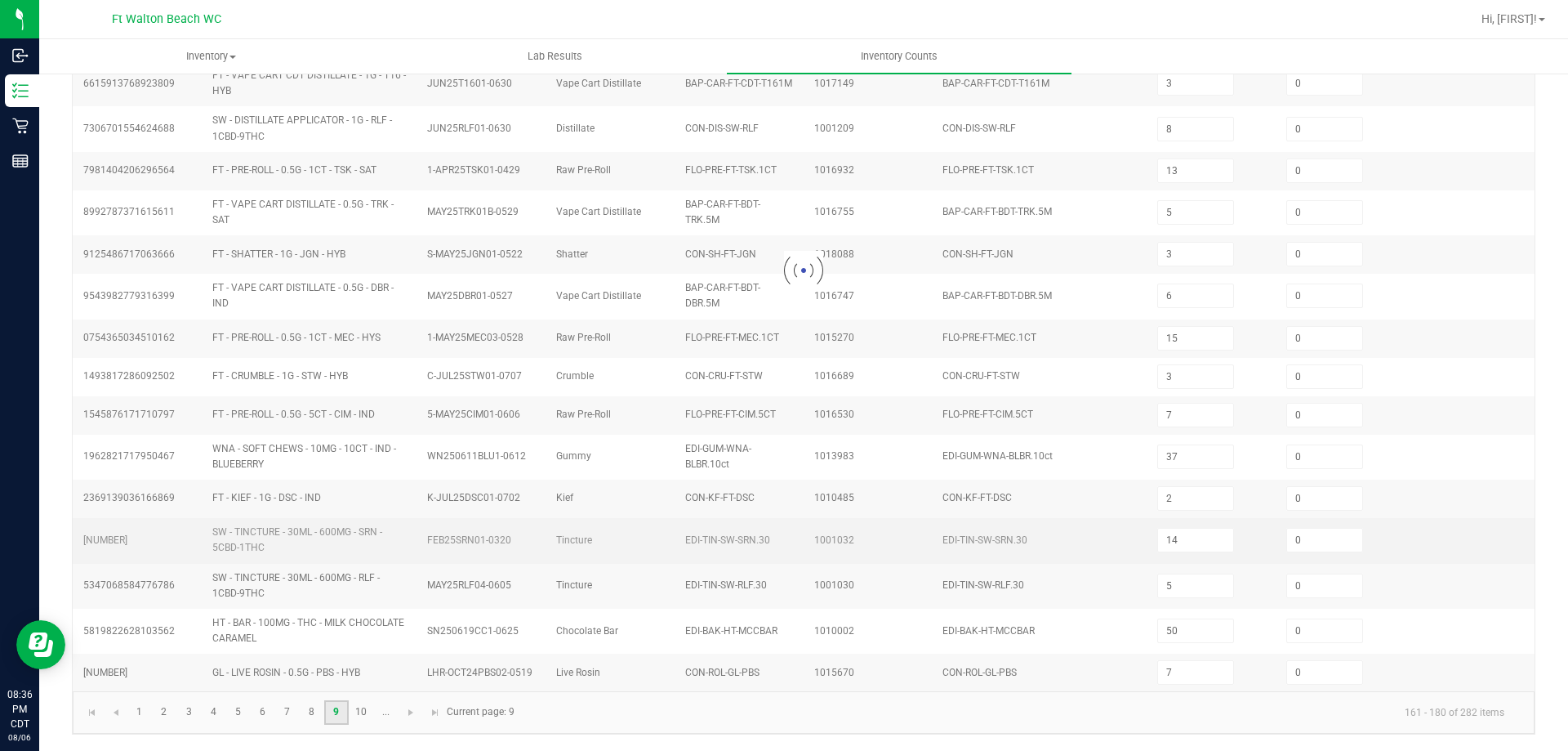 type on "9" 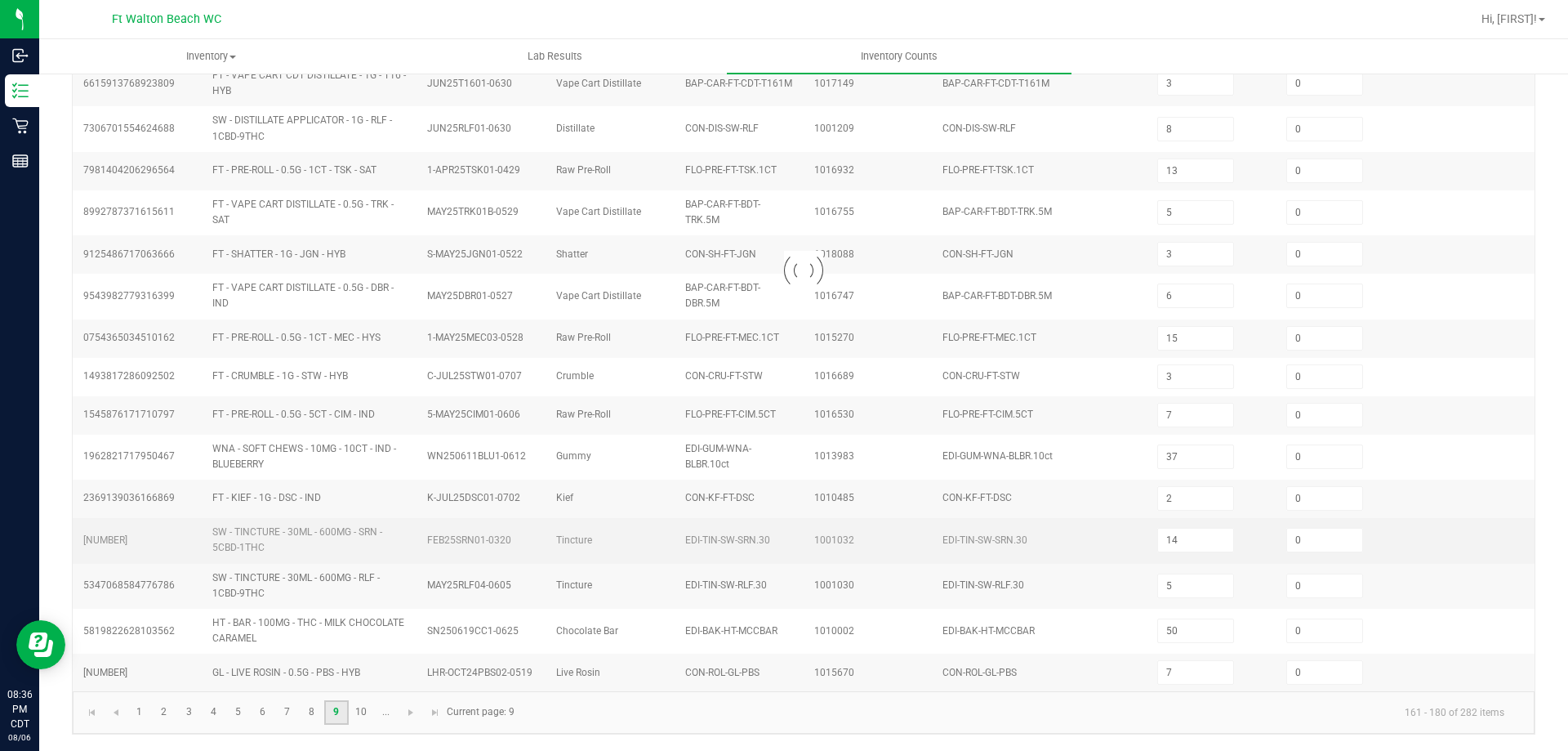 type 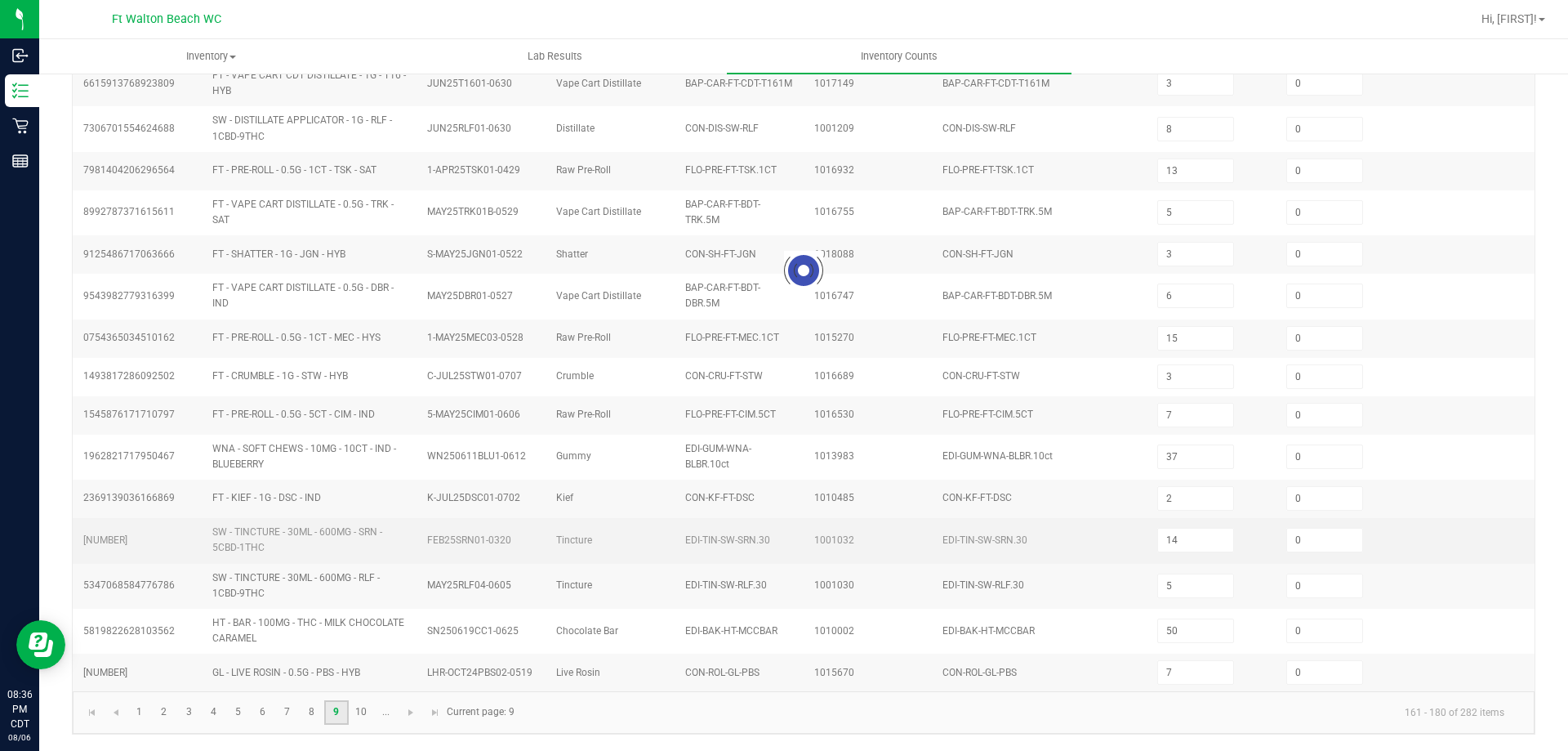 type on "2" 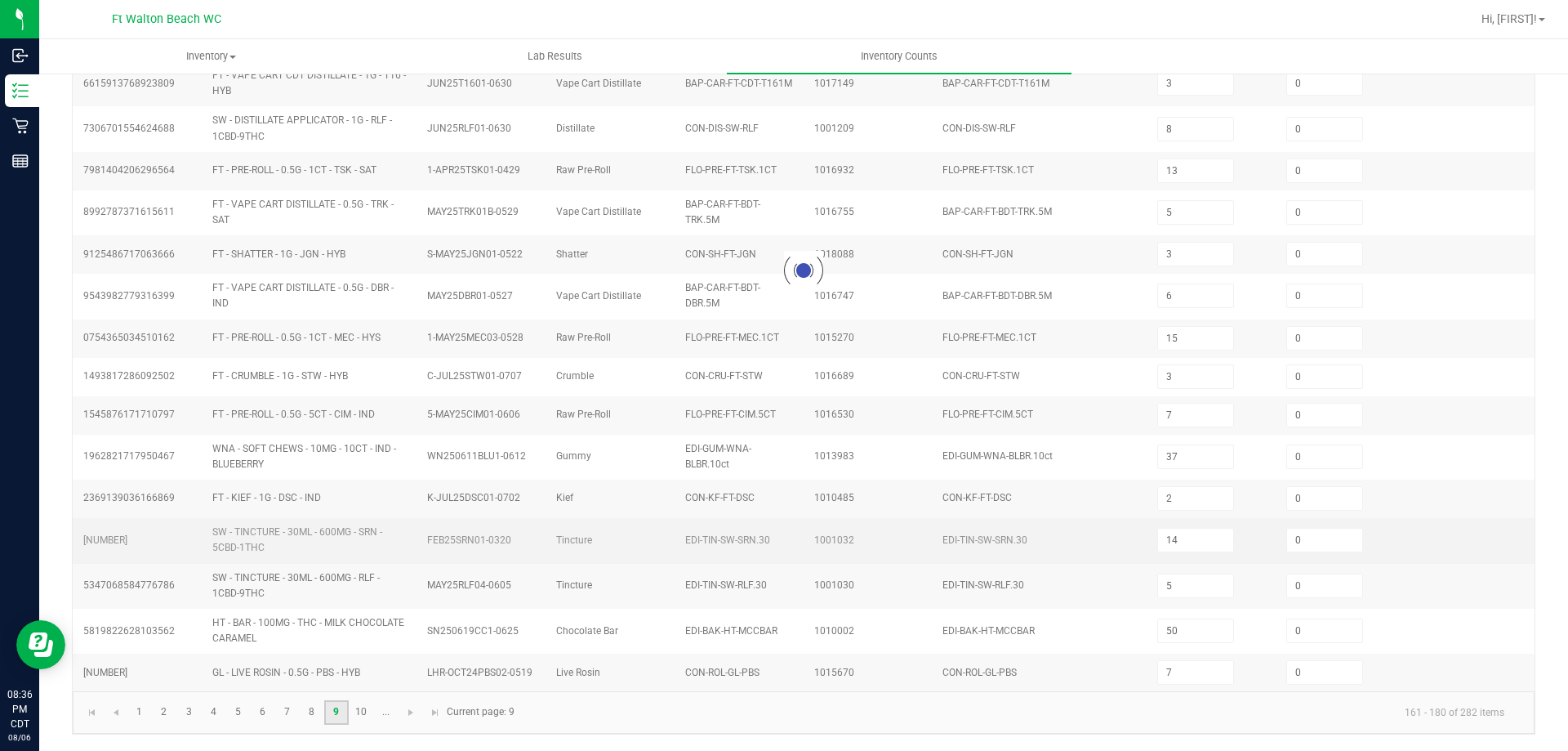 type on "1" 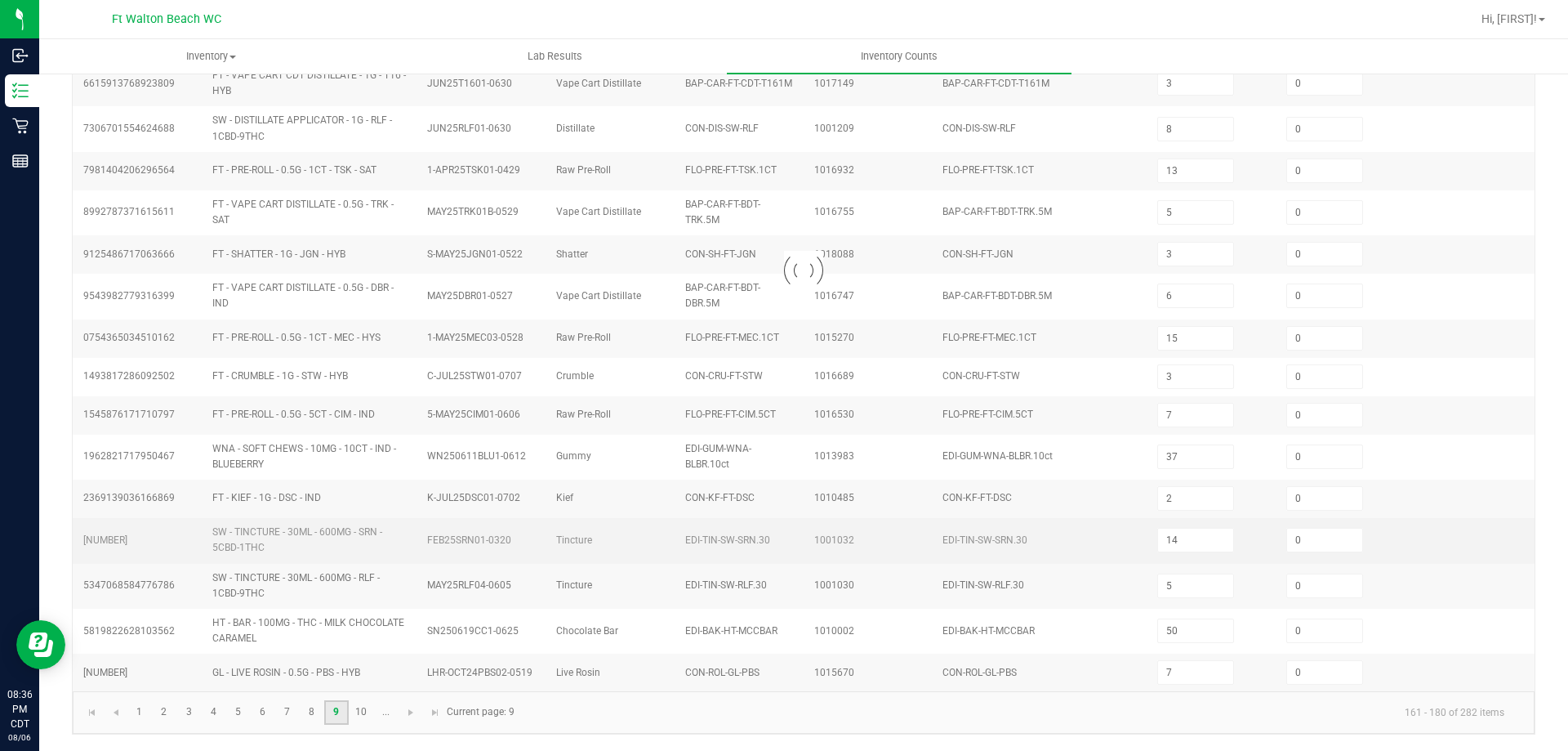 type on "2" 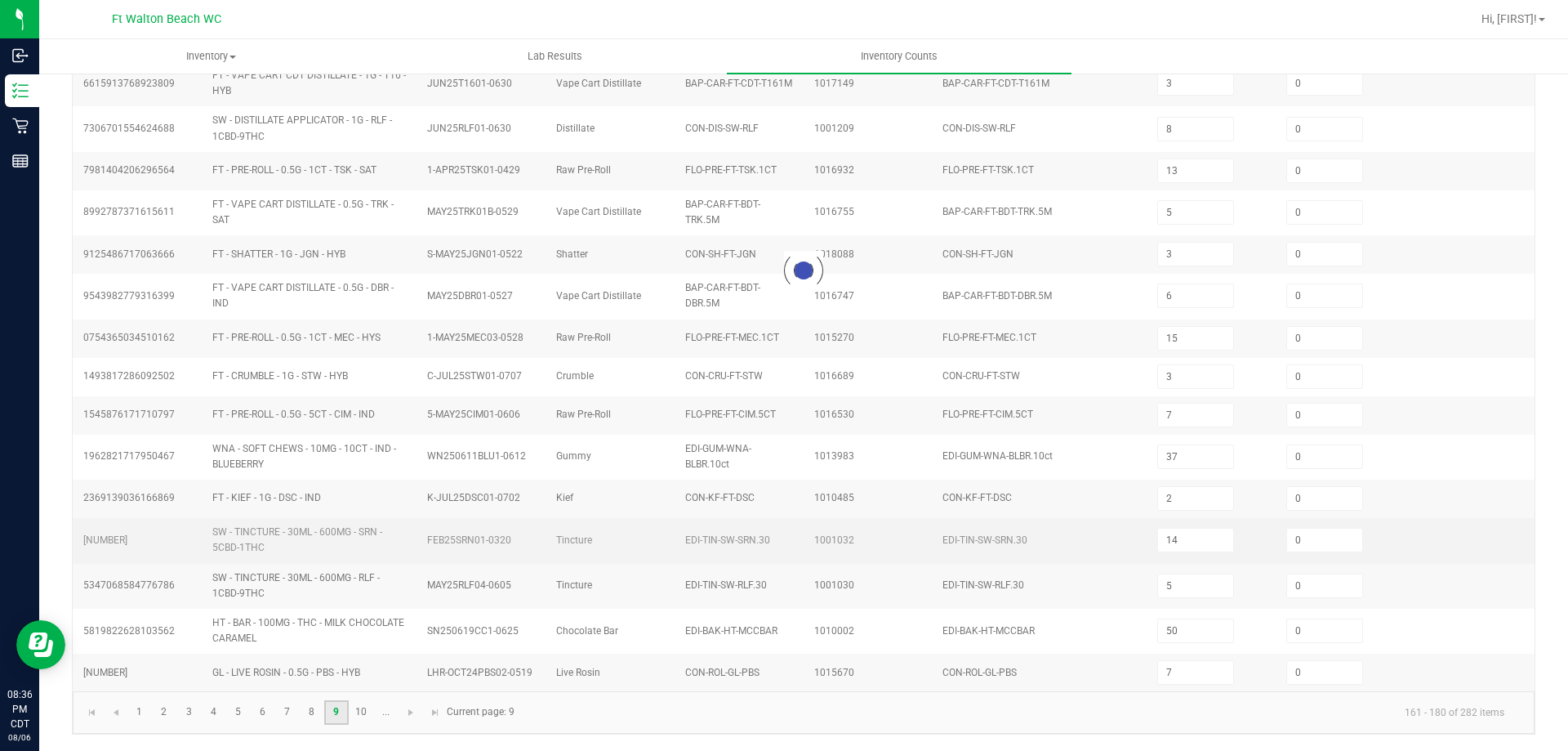 type on "4" 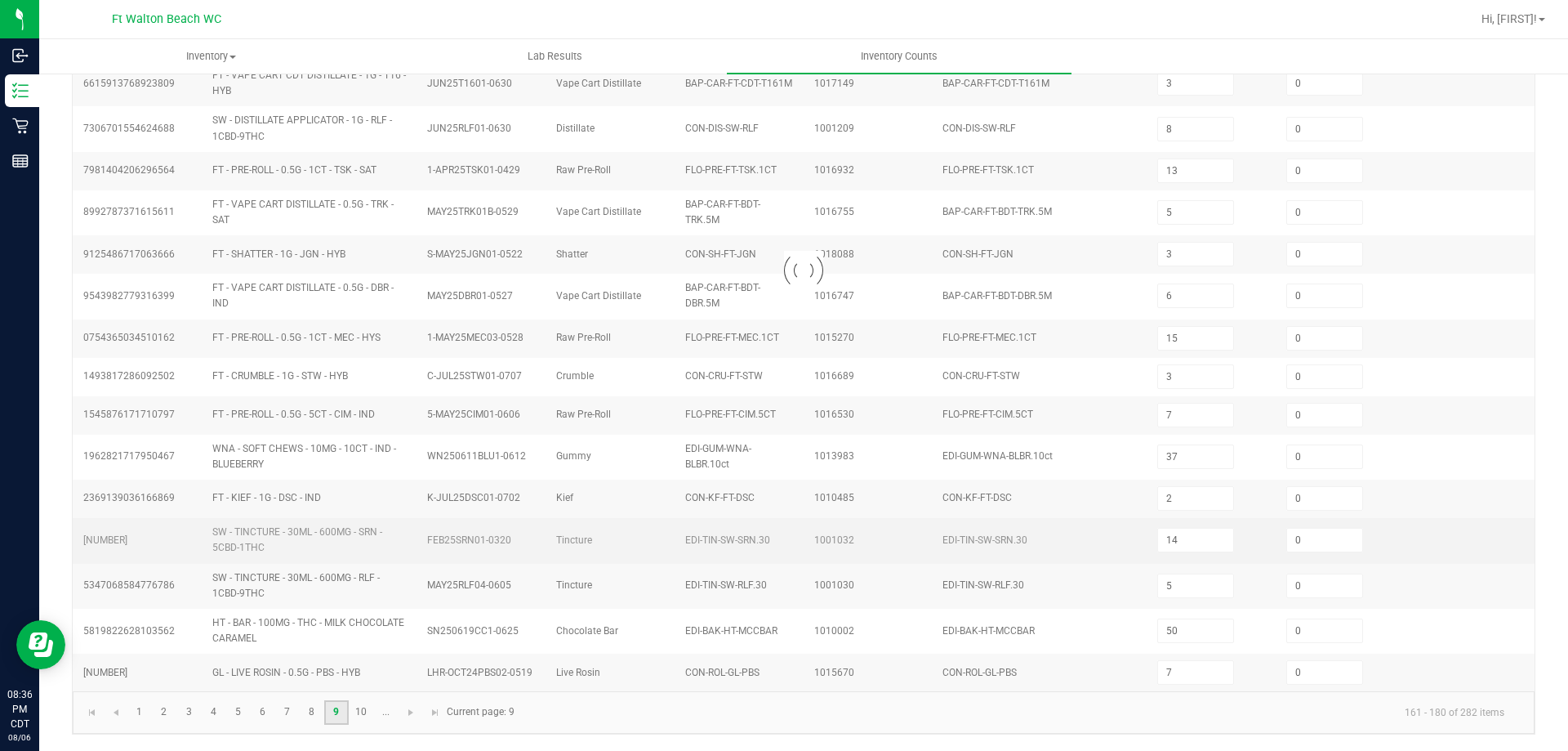 type on "9" 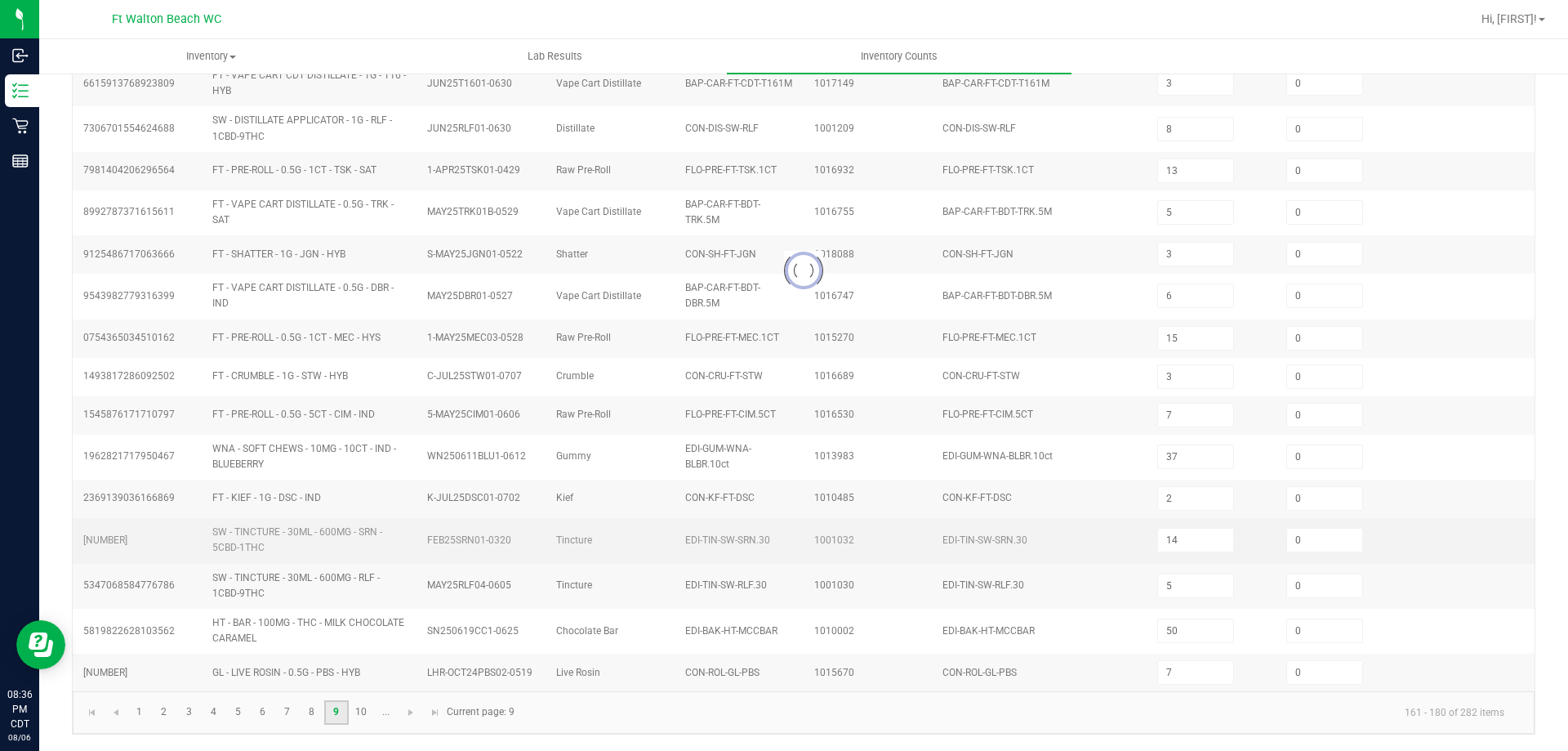 type on "3" 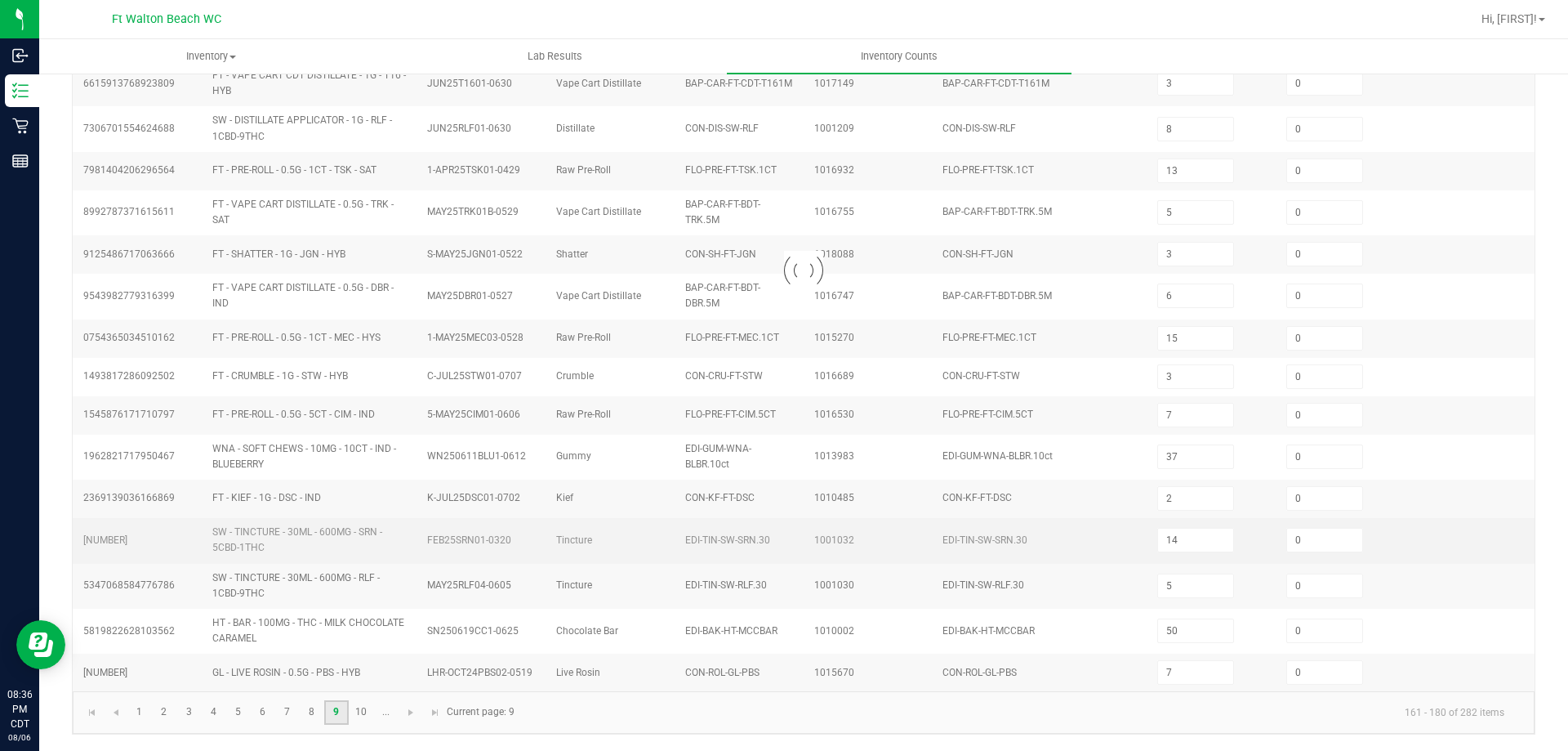 type on "8" 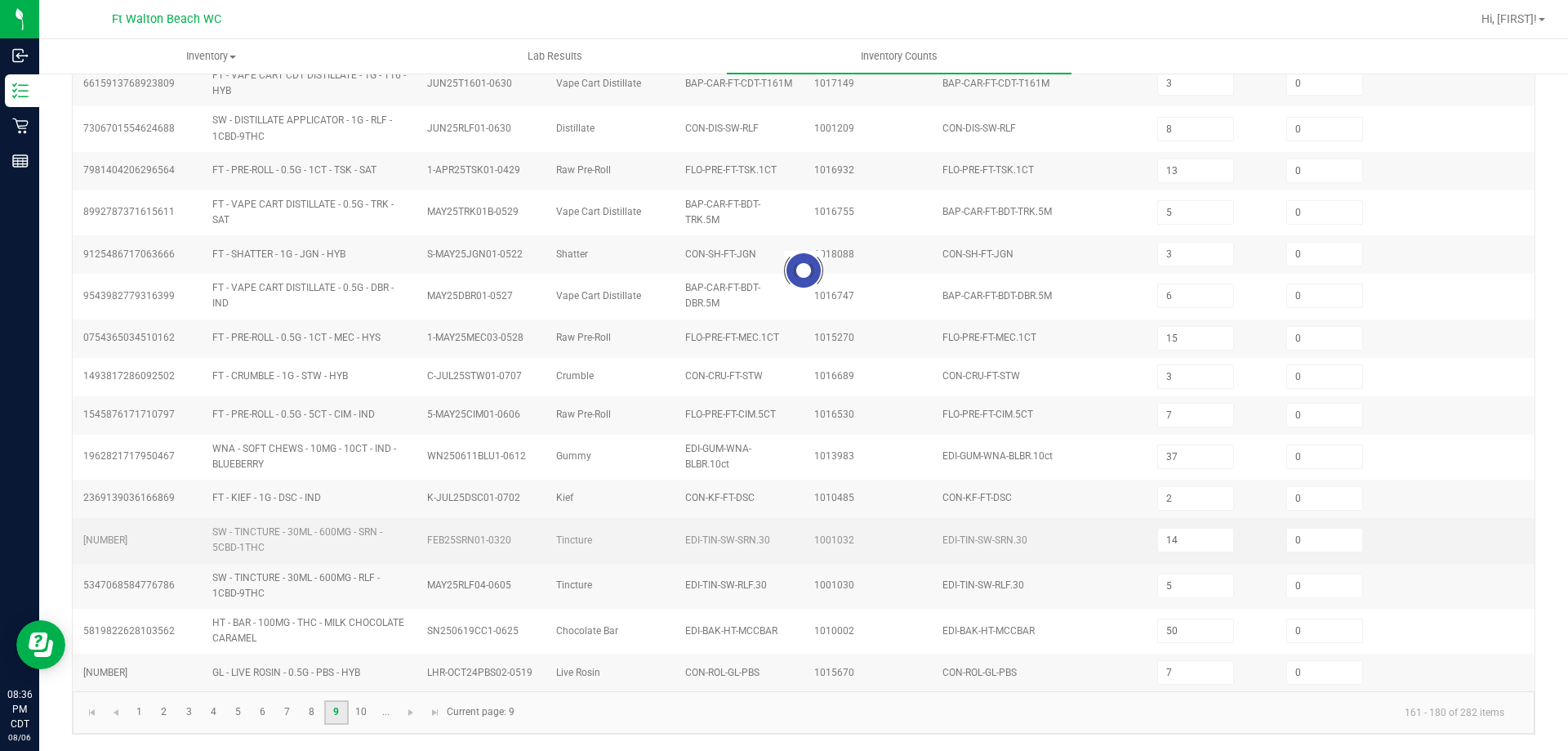 type on "12" 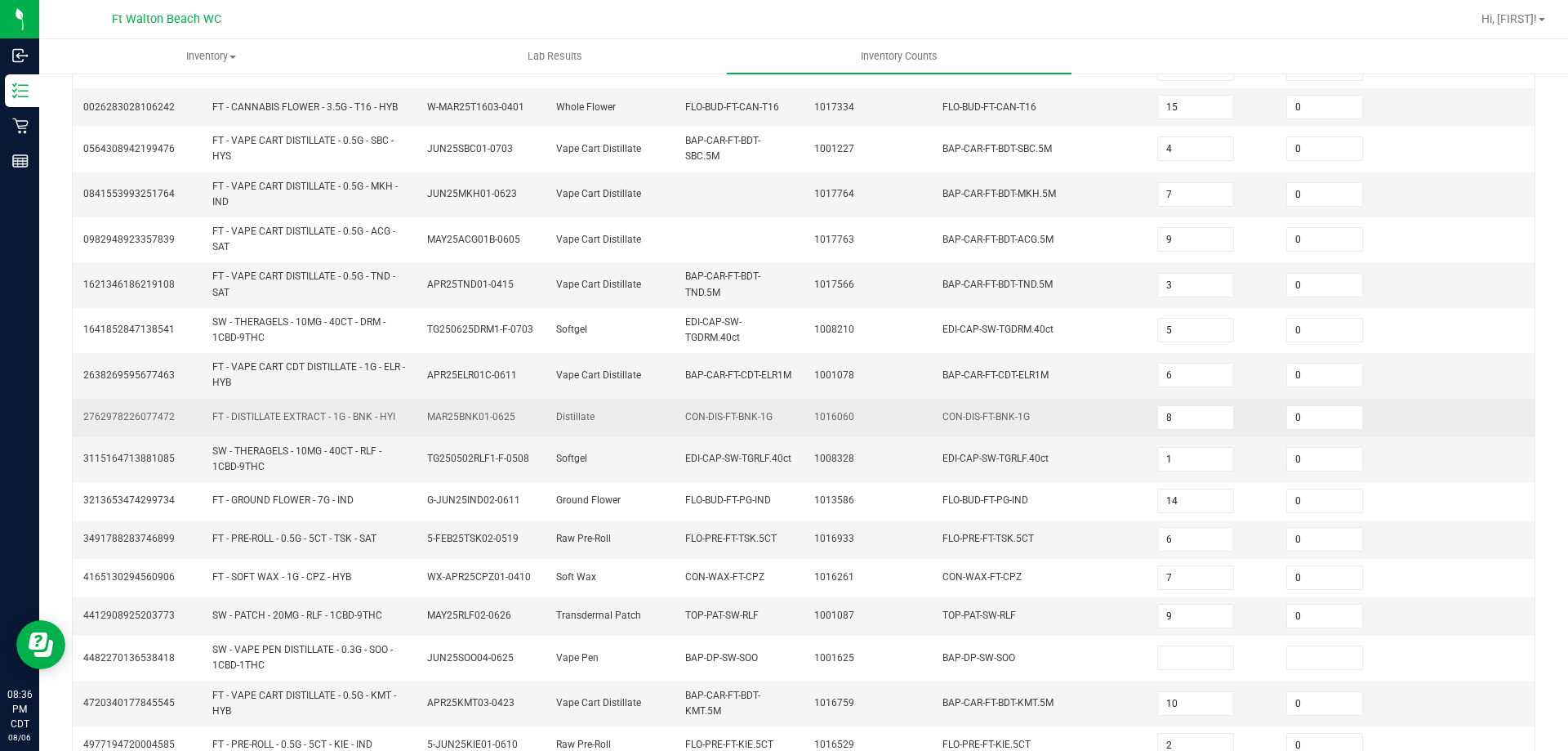 scroll, scrollTop: 327, scrollLeft: 0, axis: vertical 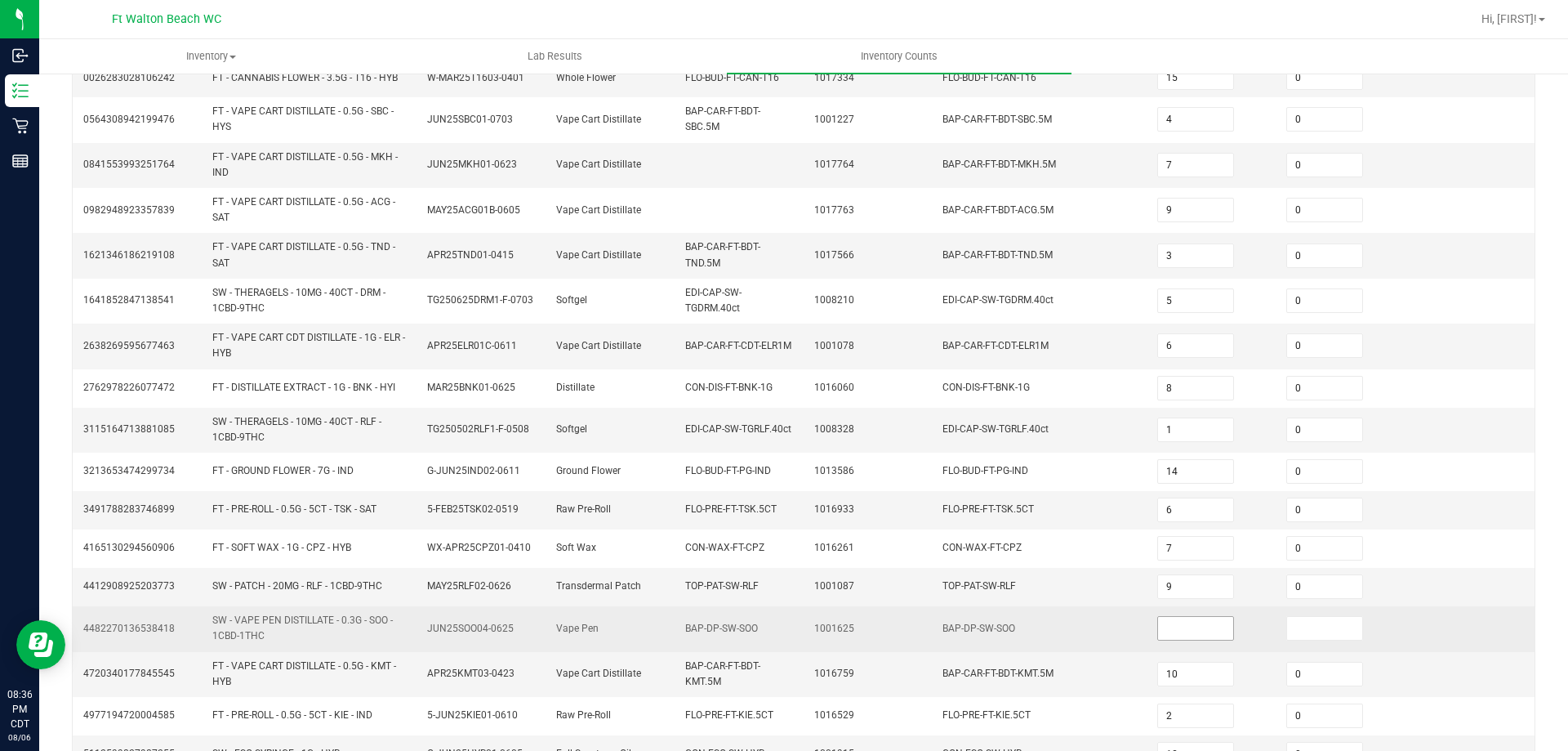 click at bounding box center [1196, 628] 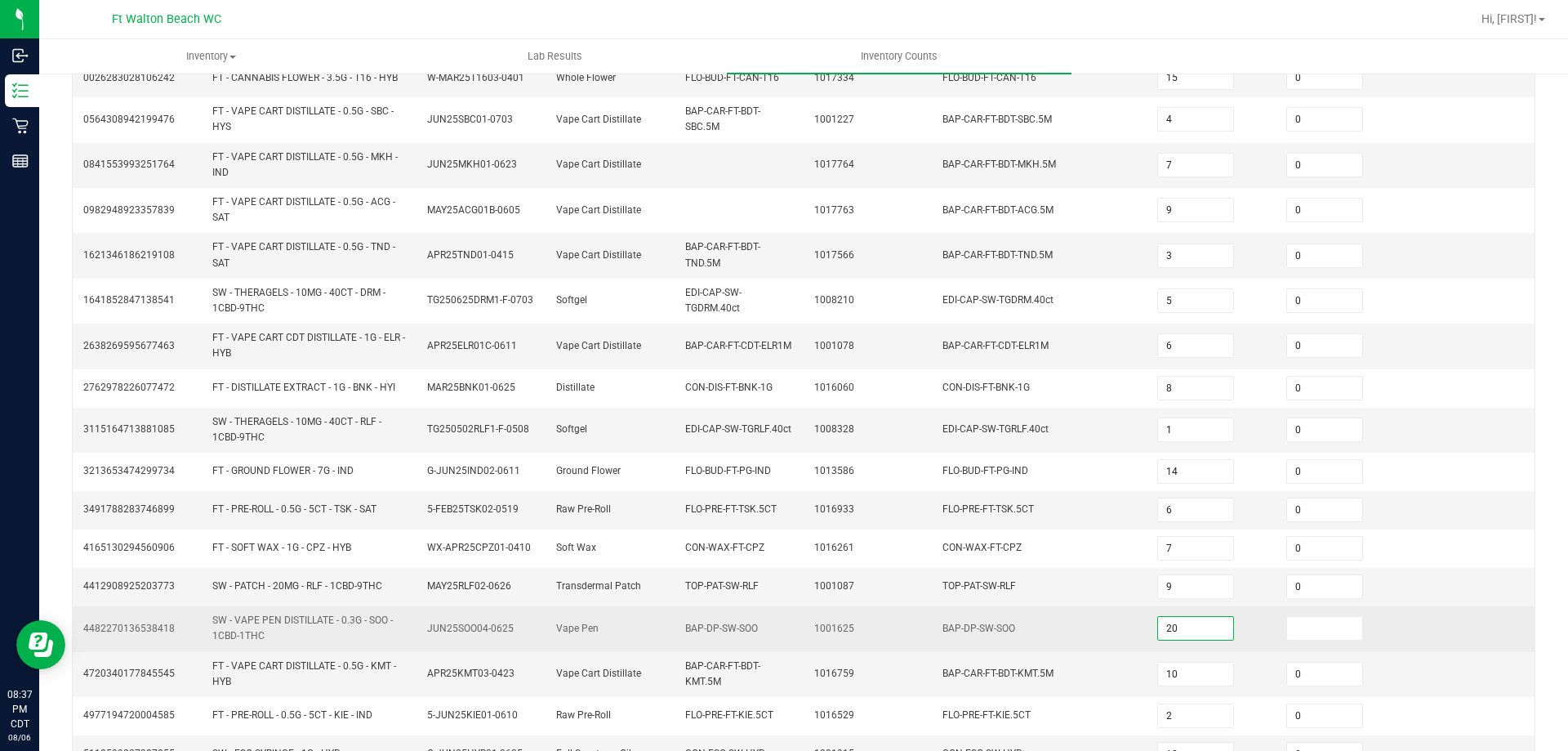 type on "20" 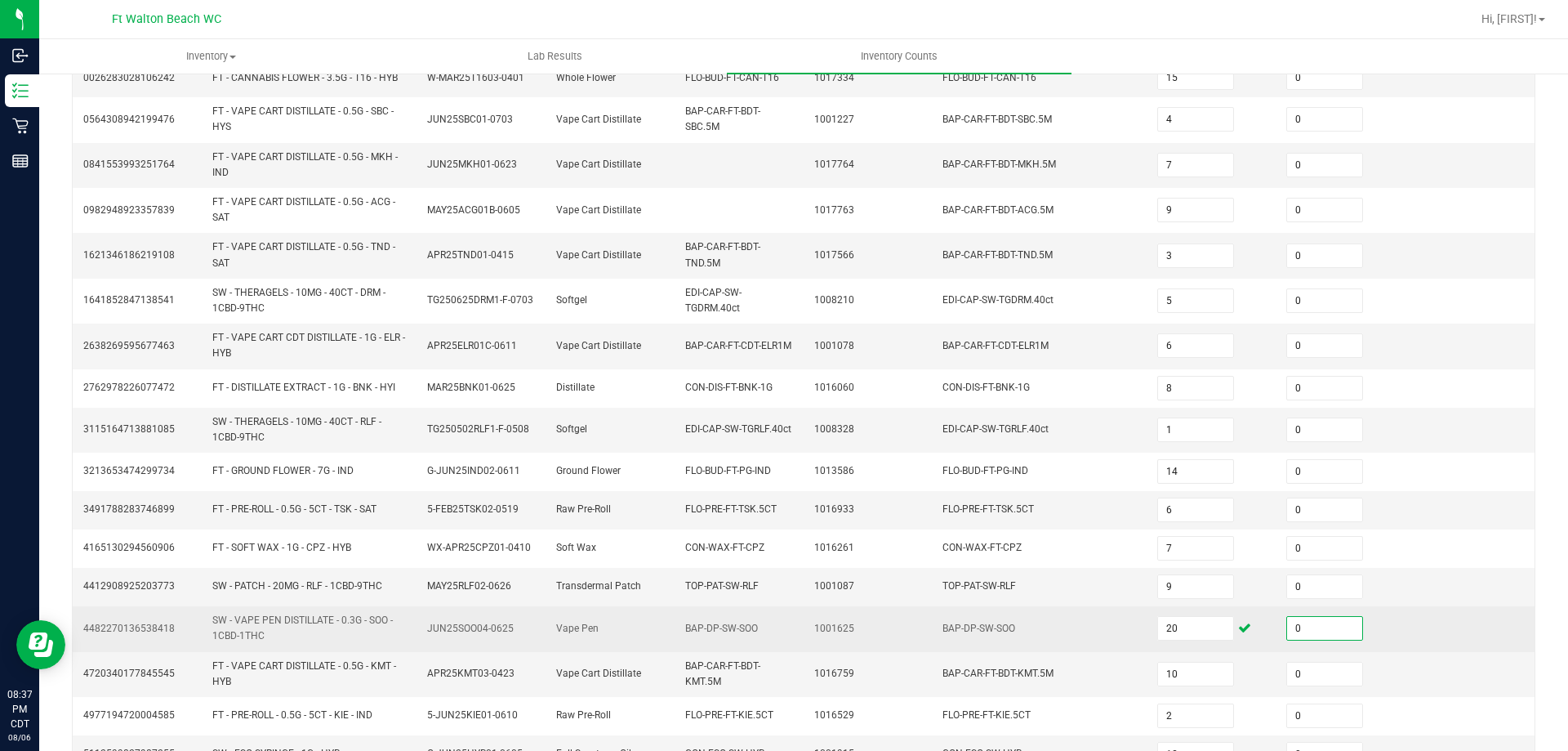 type on "0" 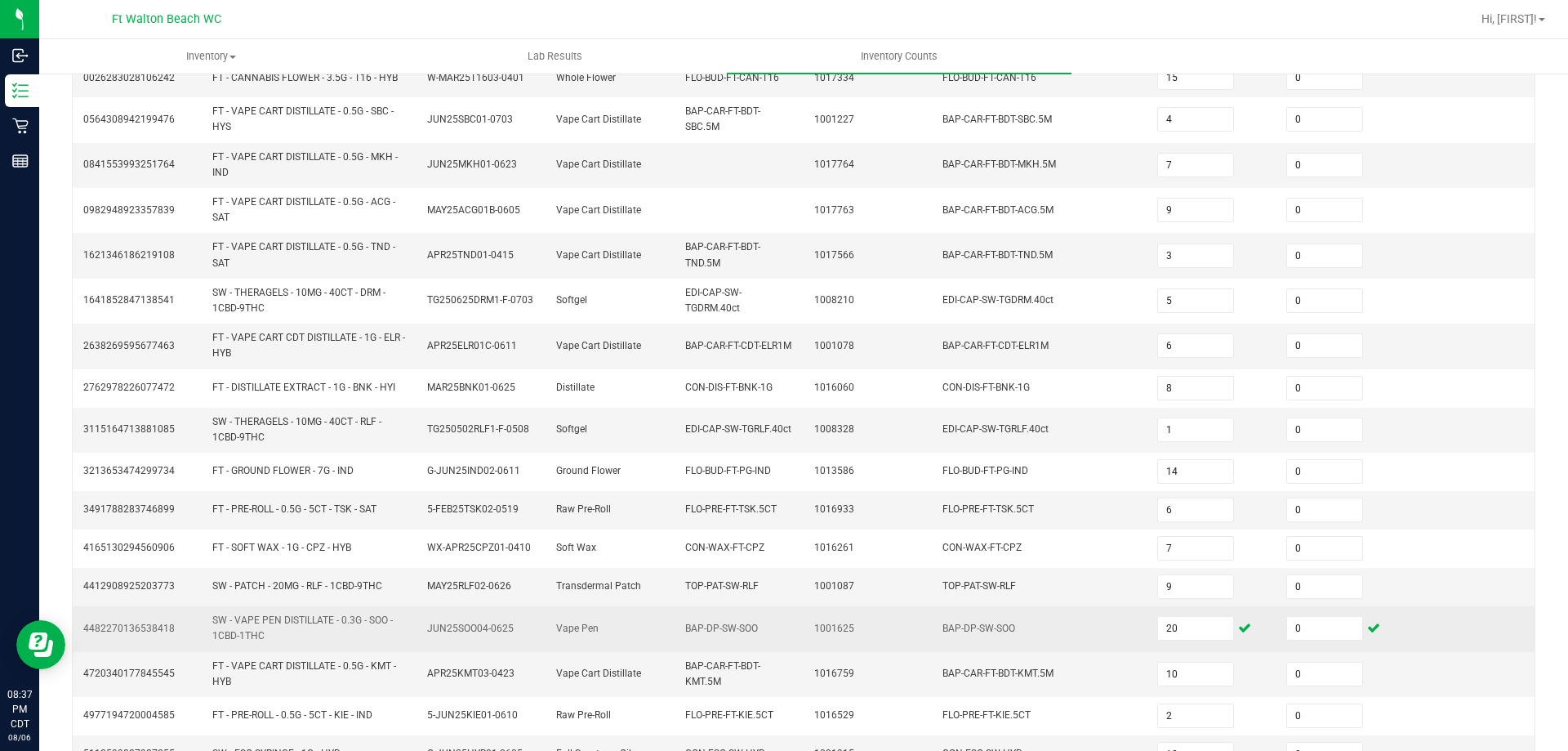 click on "BAP-DP-SW-SOO" at bounding box center (1040, 628) 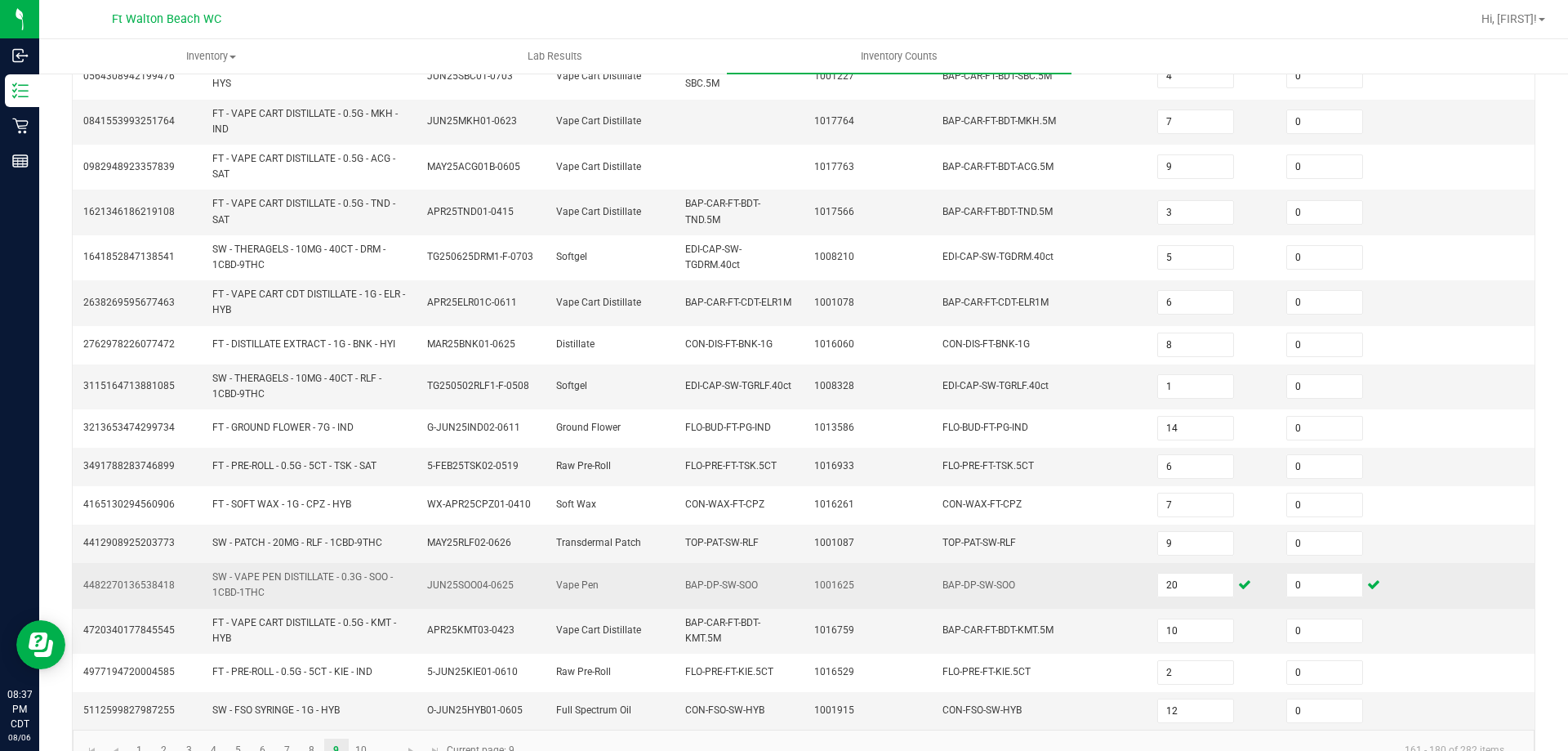 scroll, scrollTop: 408, scrollLeft: 0, axis: vertical 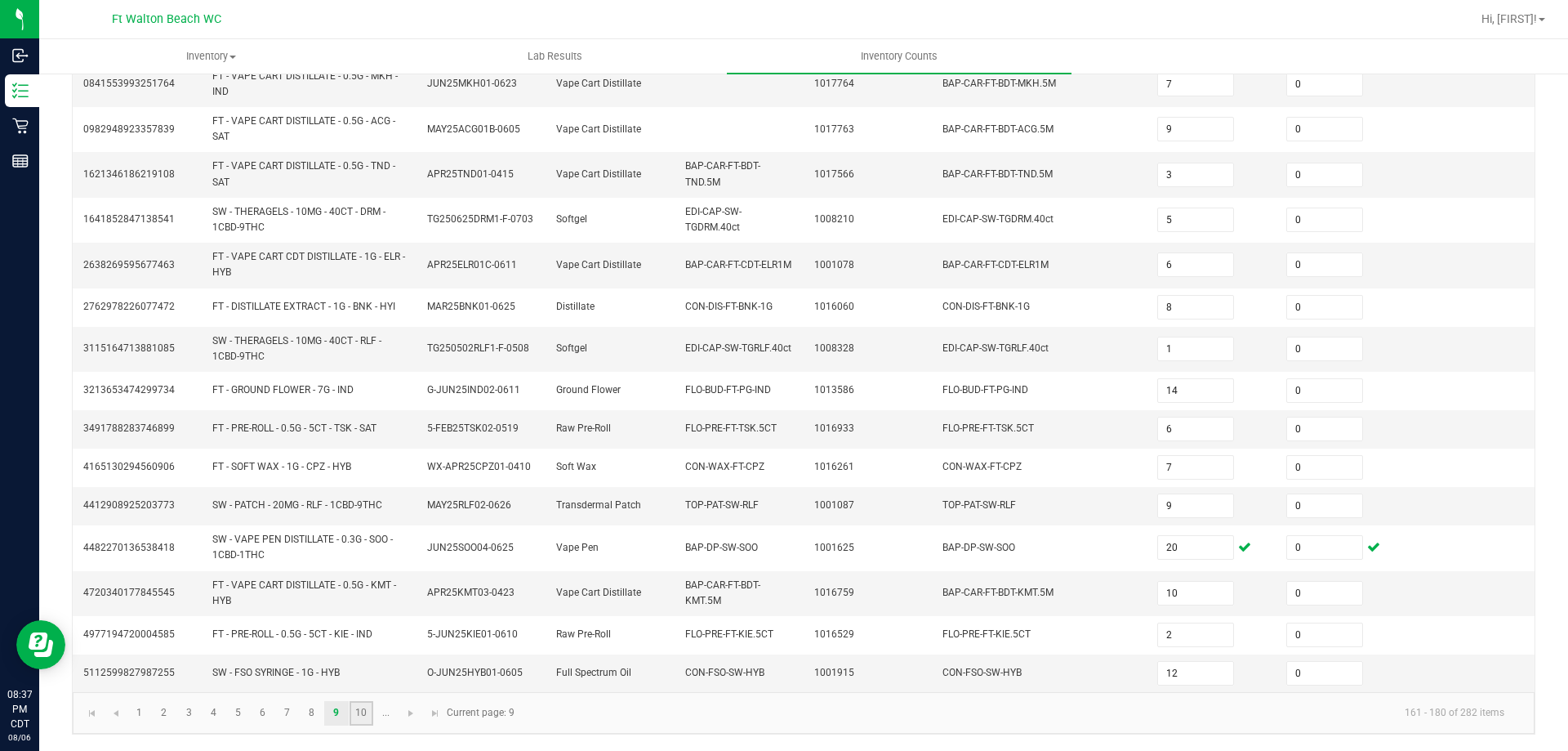 click on "10" 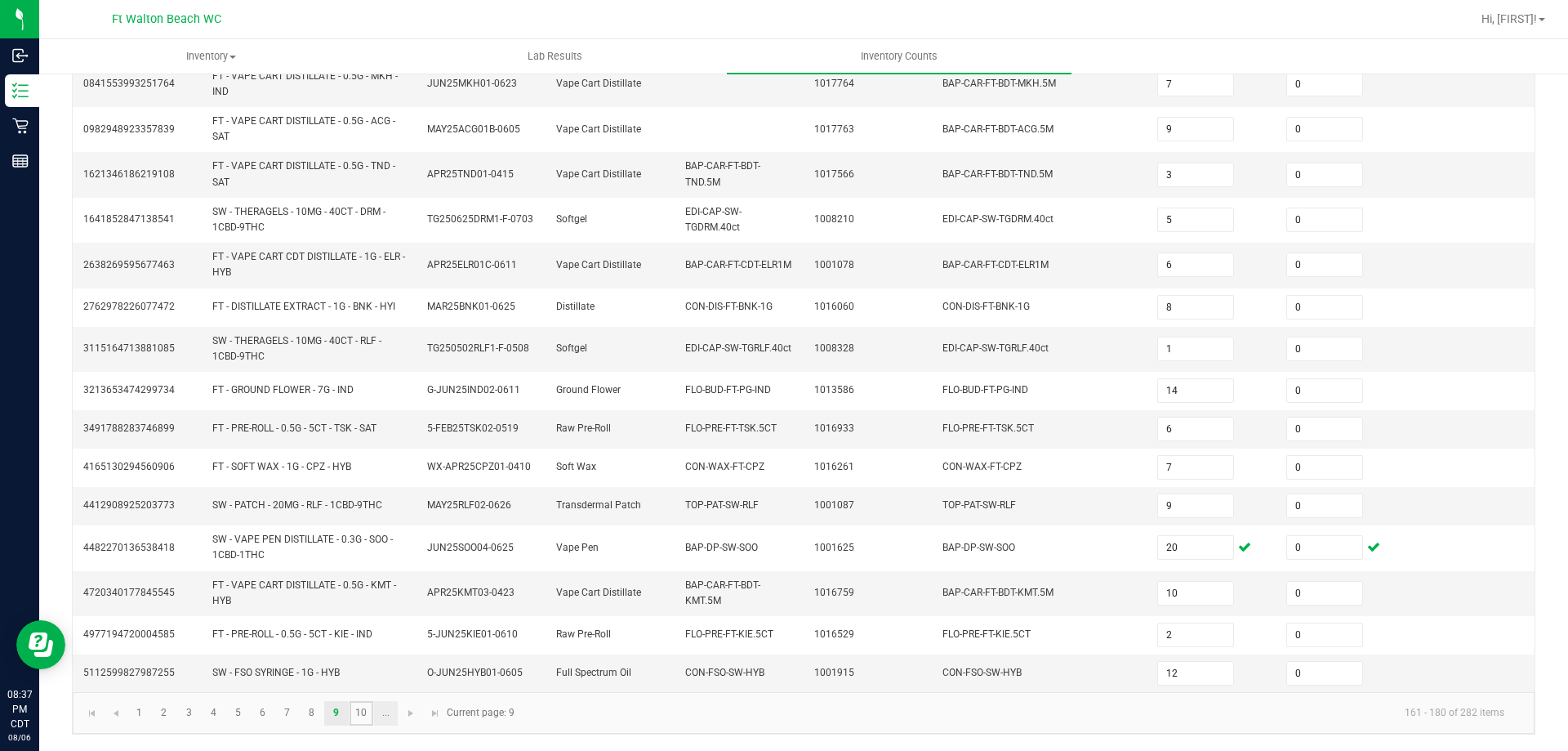 type on "1" 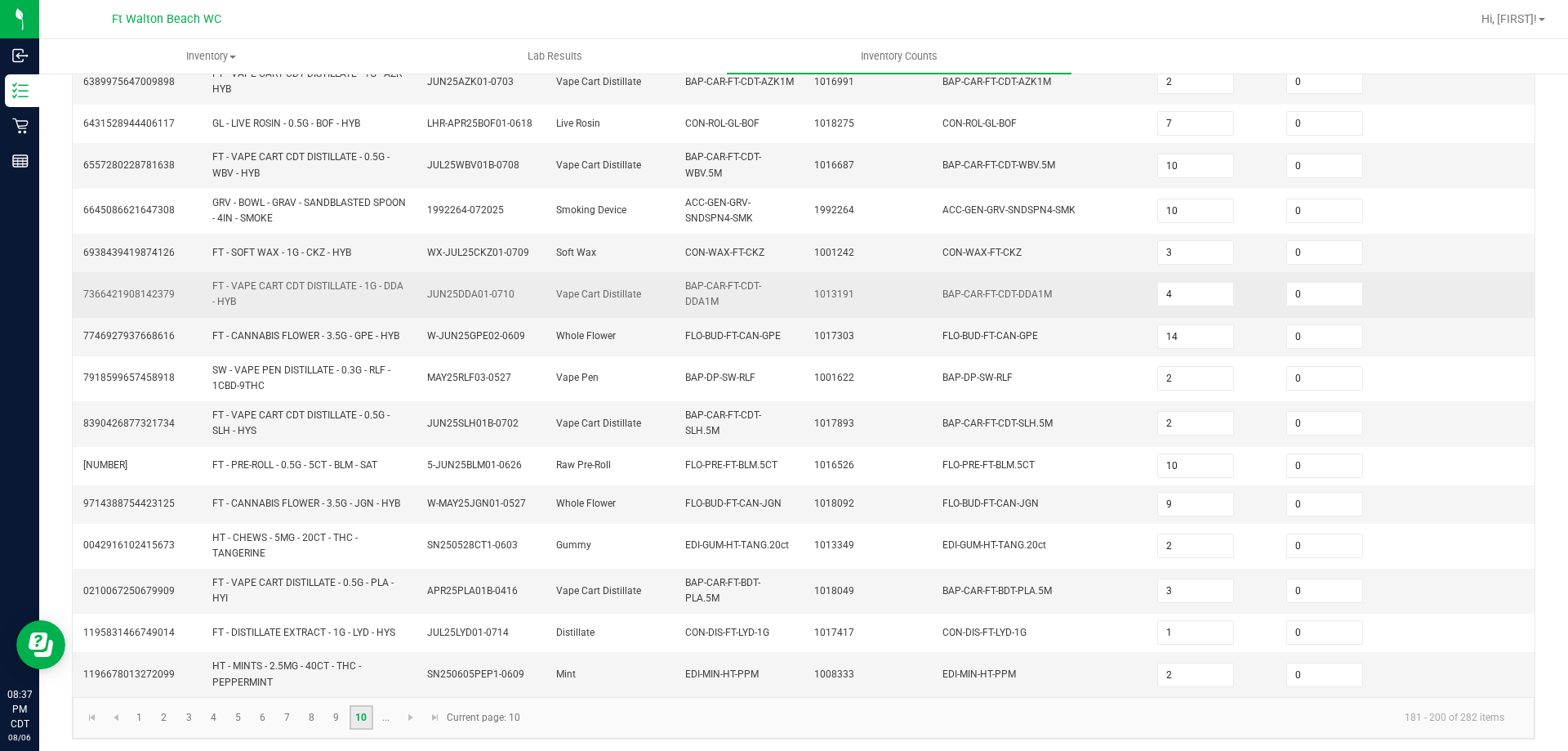scroll, scrollTop: 422, scrollLeft: 0, axis: vertical 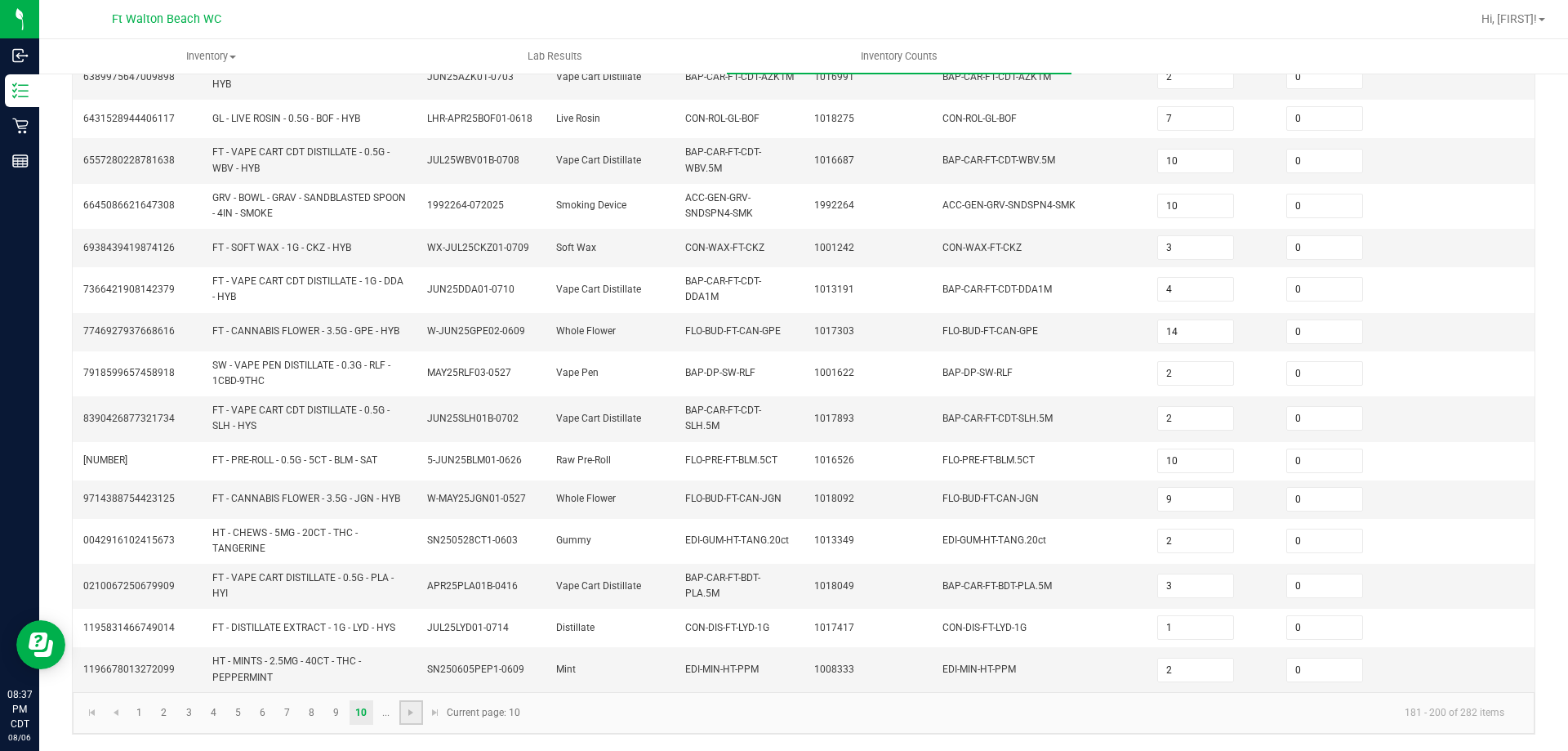 click 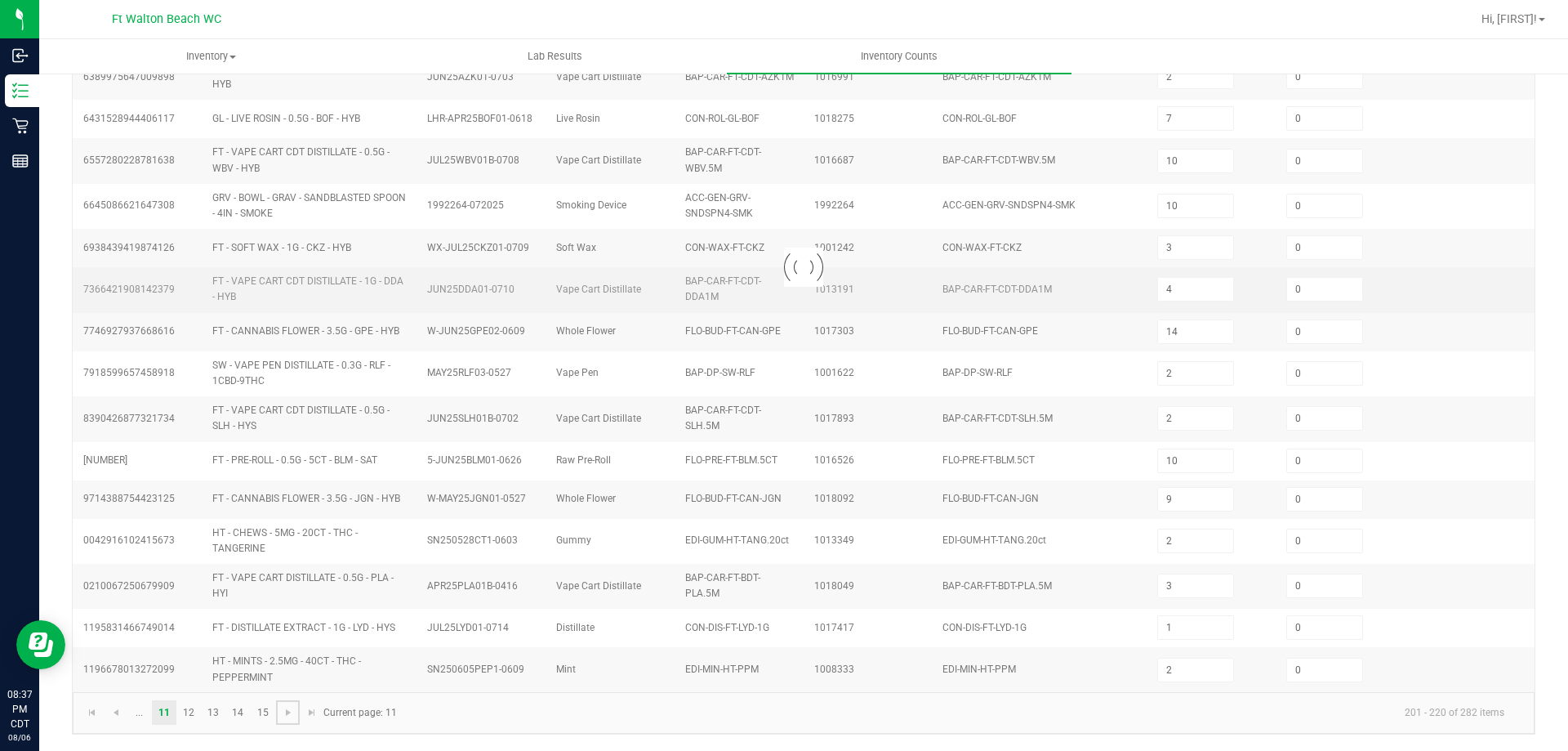 type on "5" 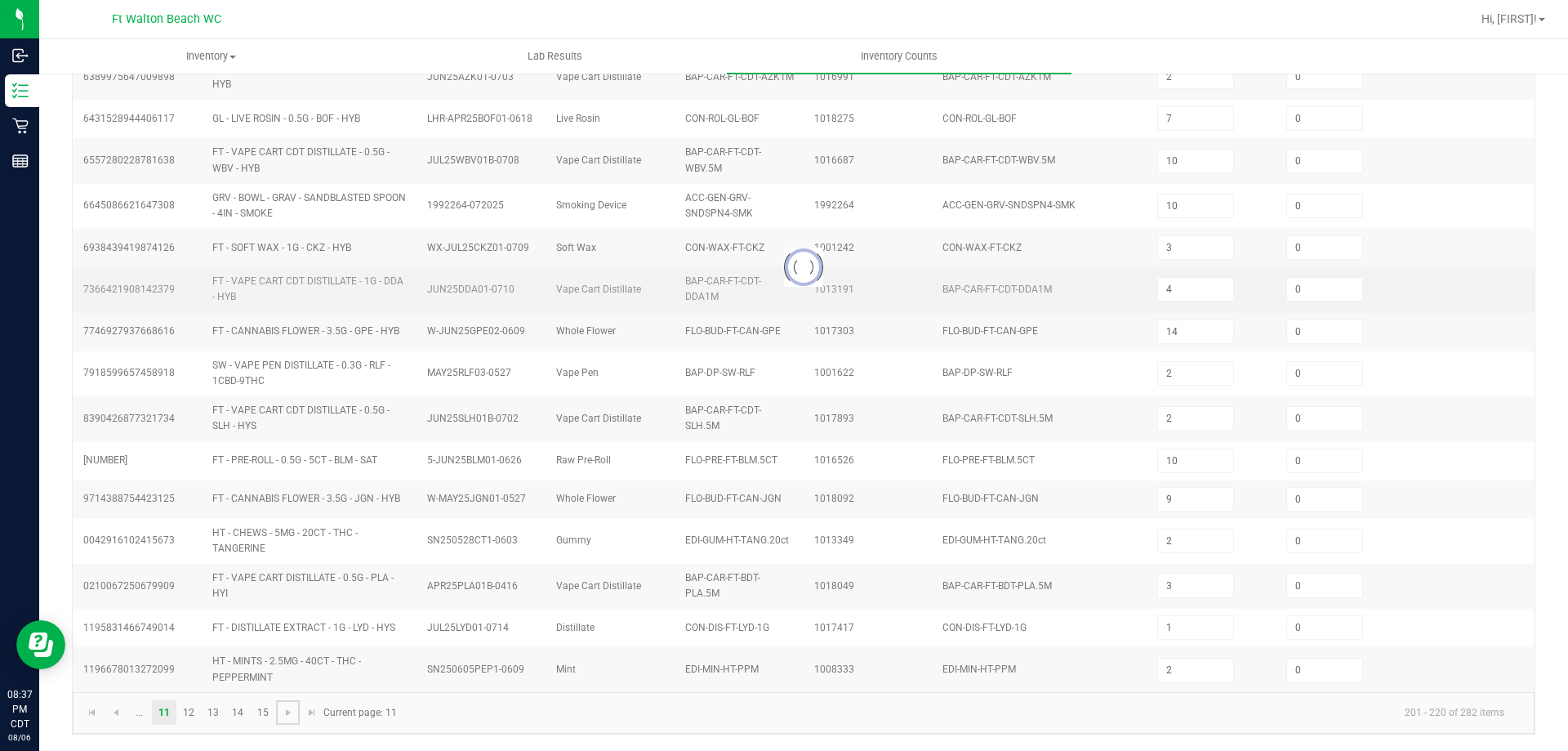 type on "2" 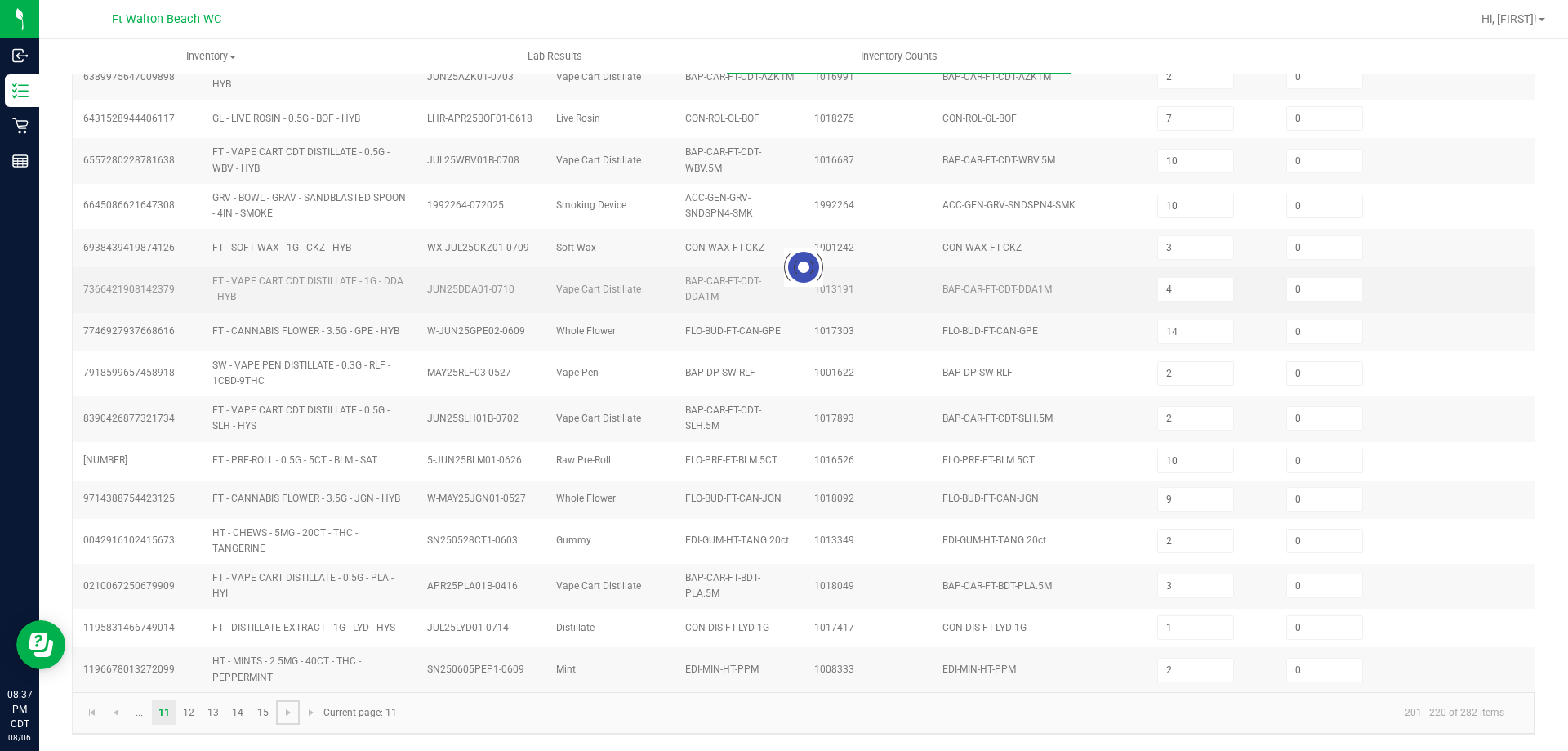 type on "36" 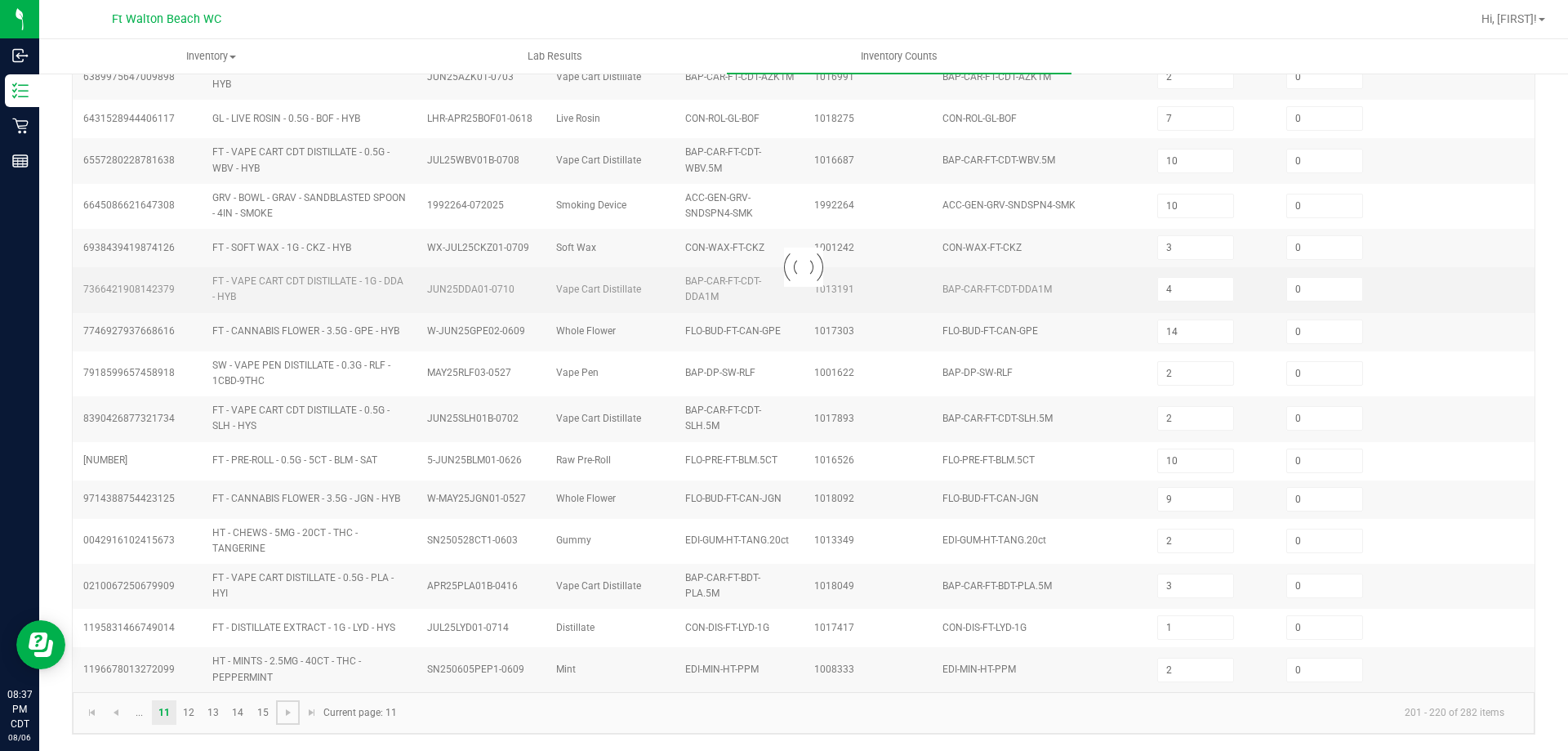 type on "1" 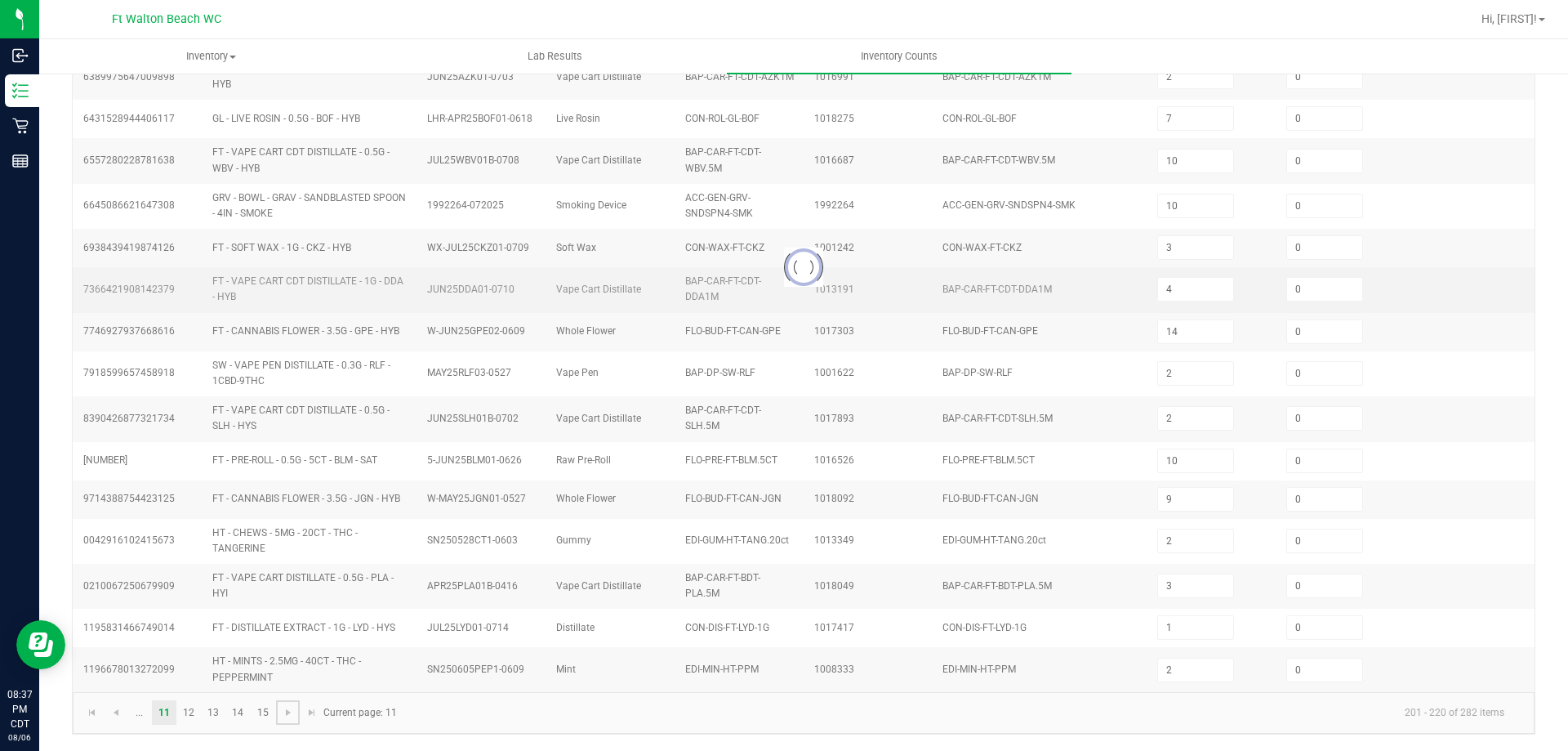 type on "6" 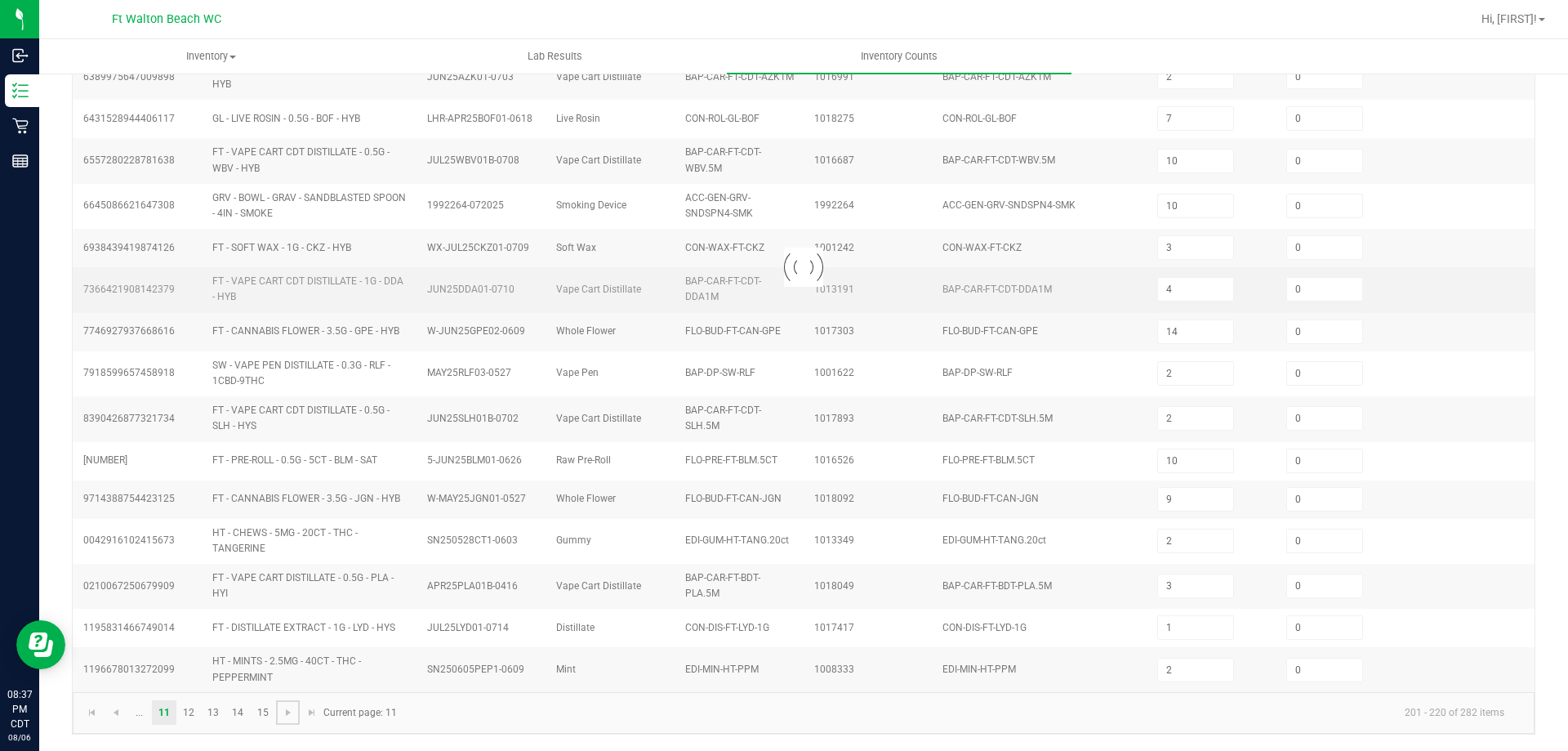 type on "9" 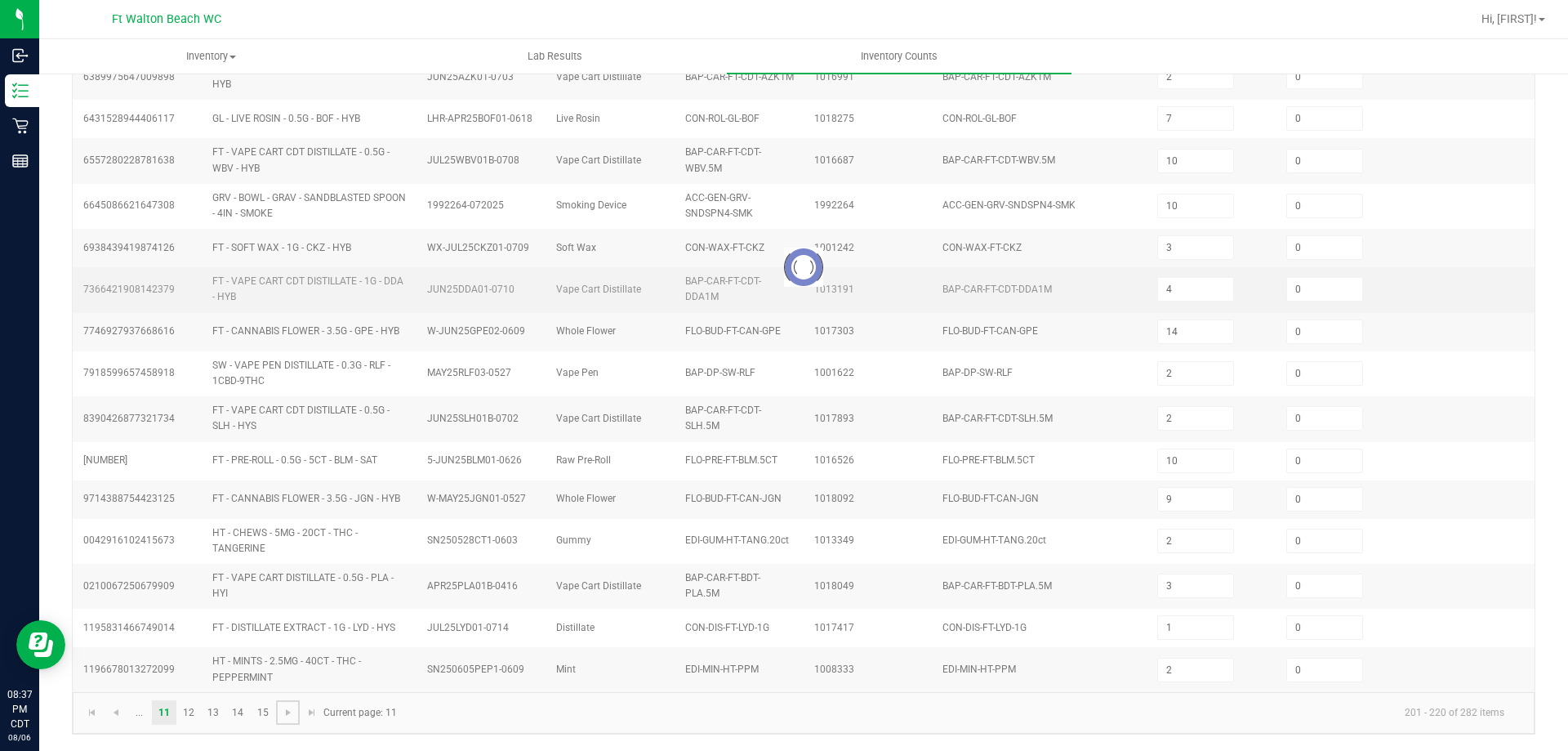 type on "3" 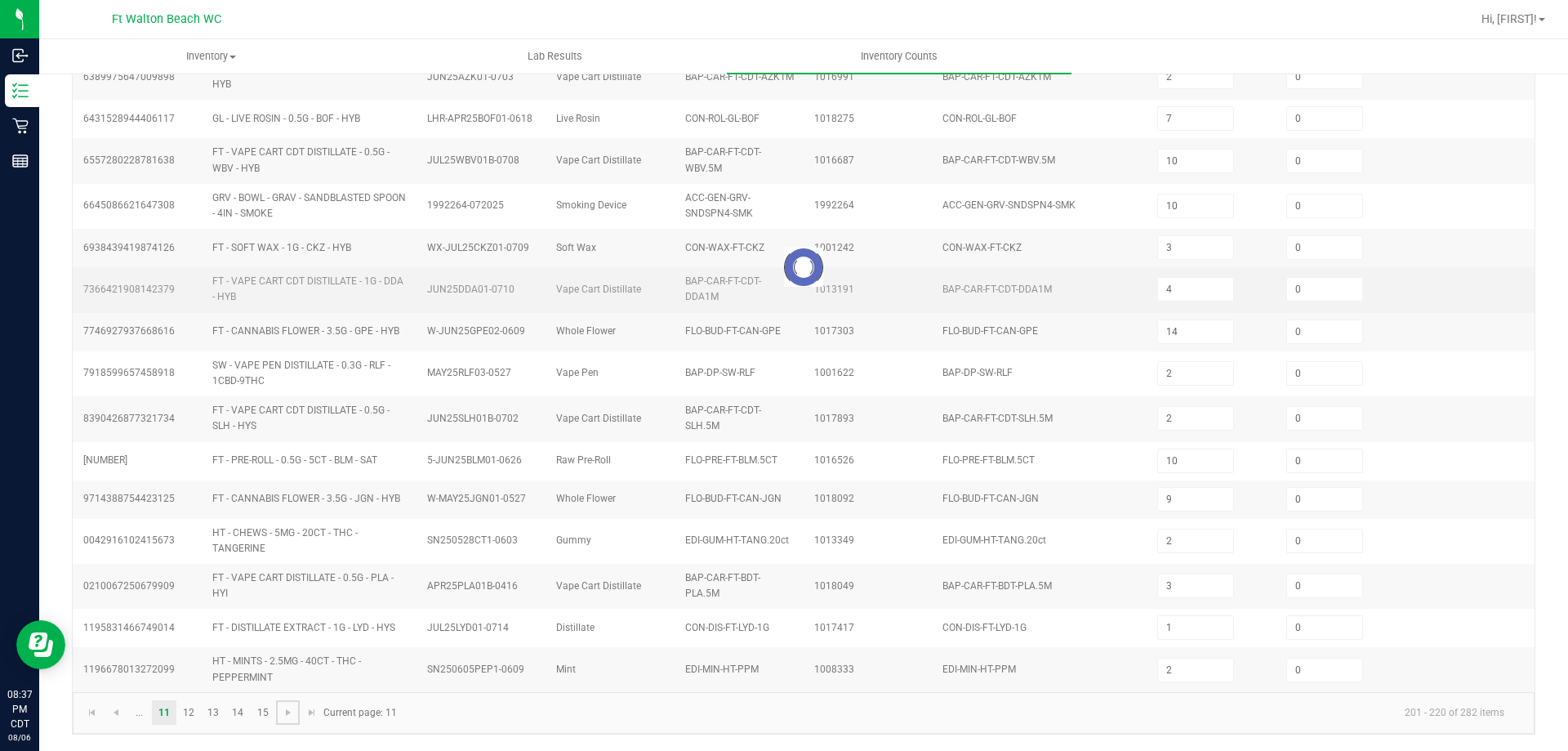 type on "16" 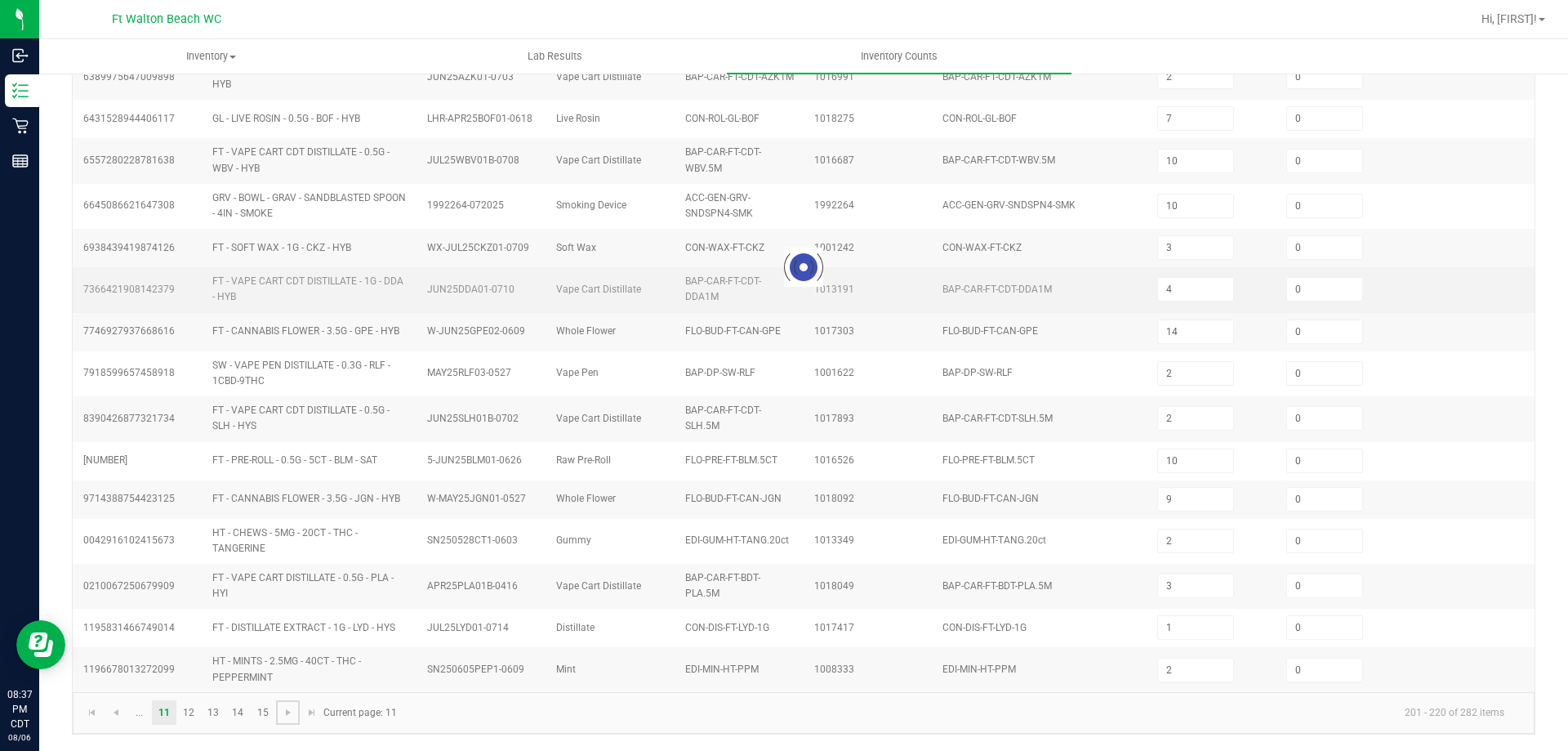 type on "20" 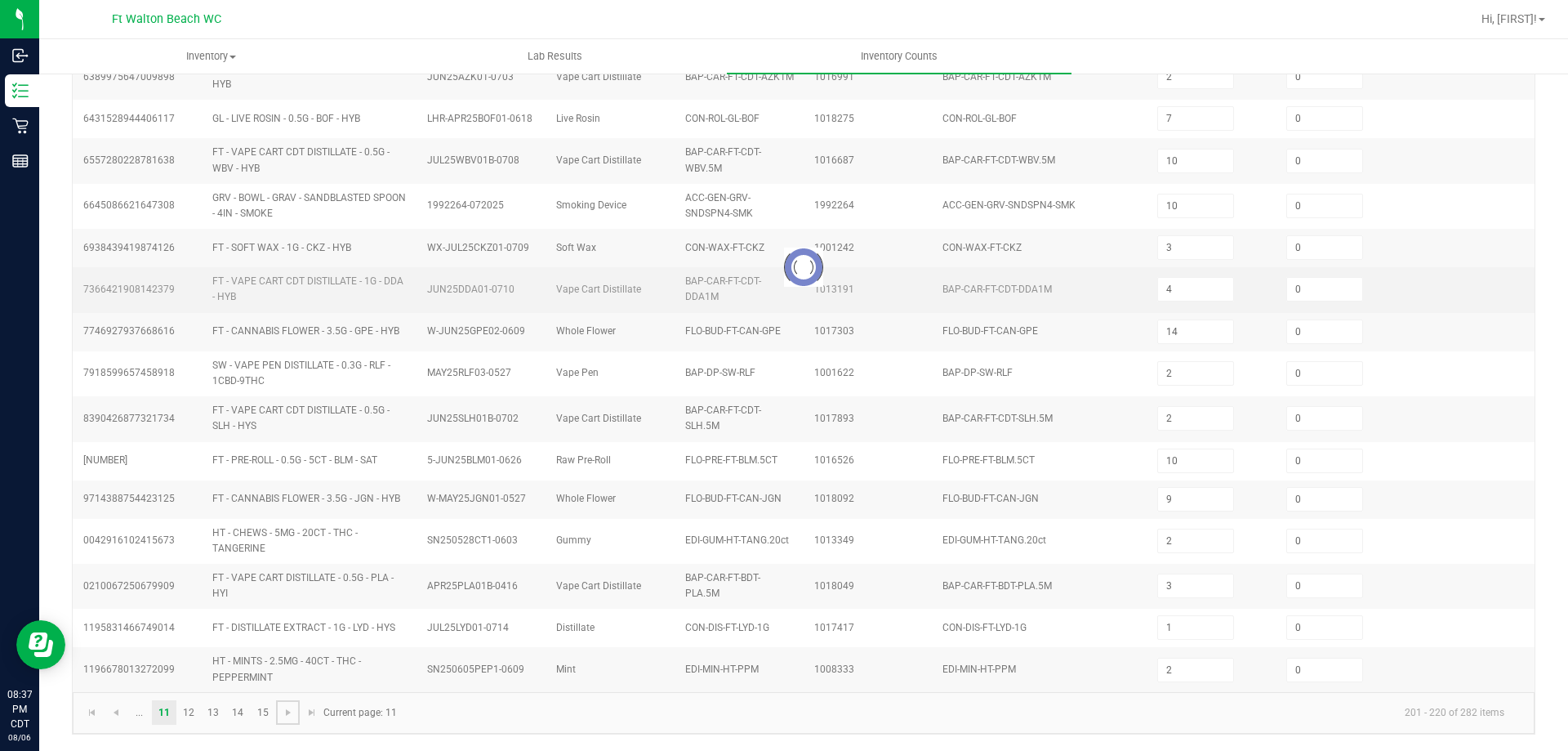 type on "21" 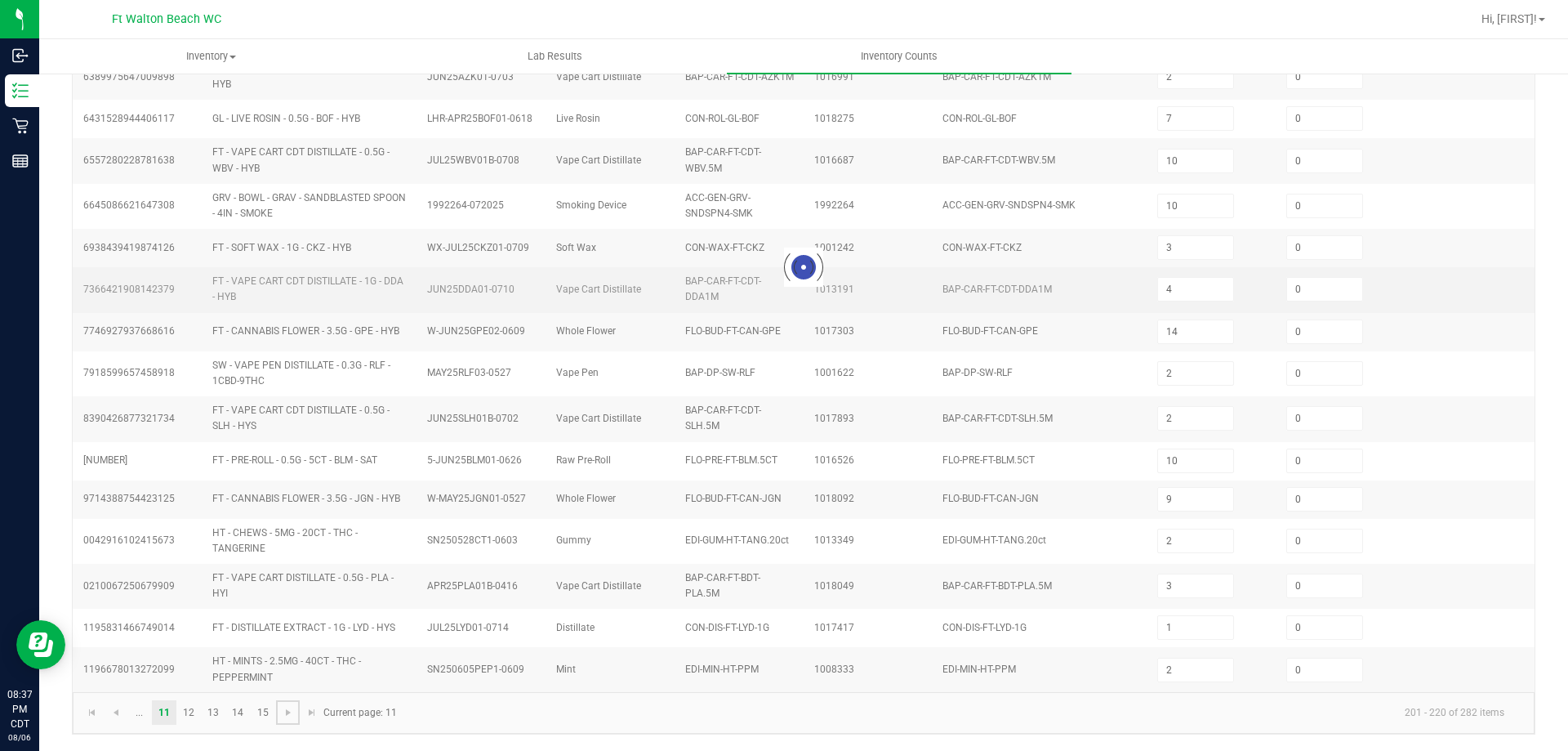 type on "1" 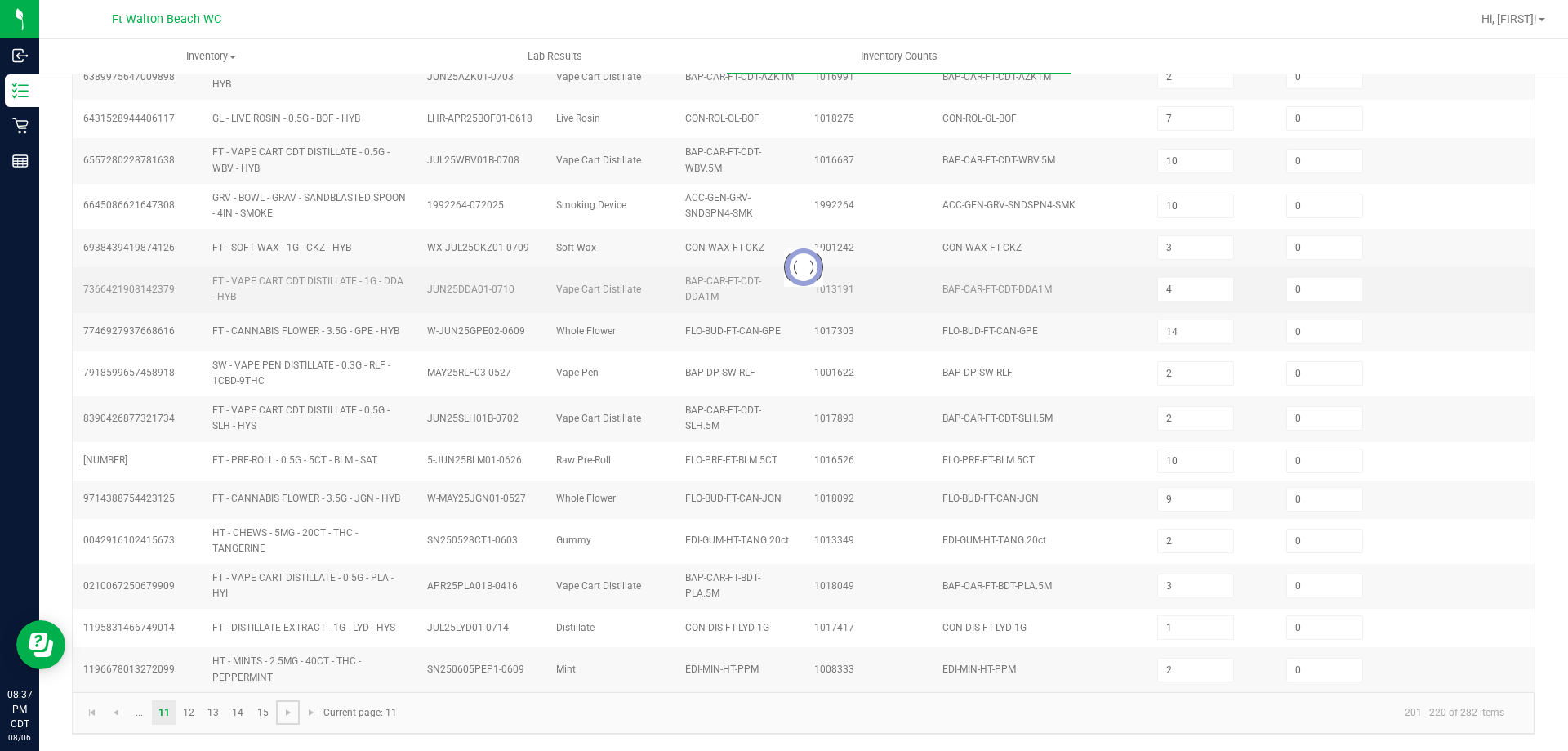 type on "20" 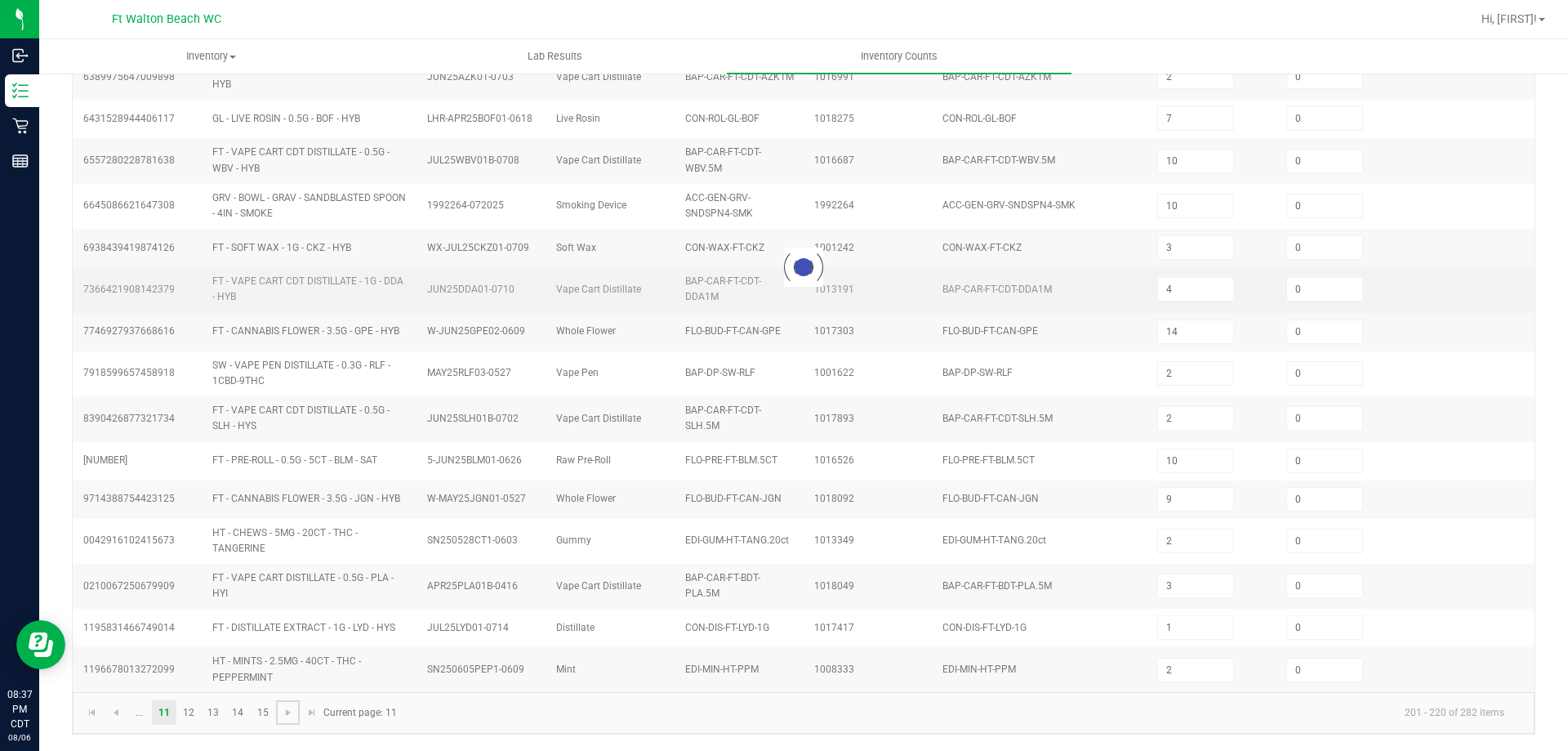 type on "9" 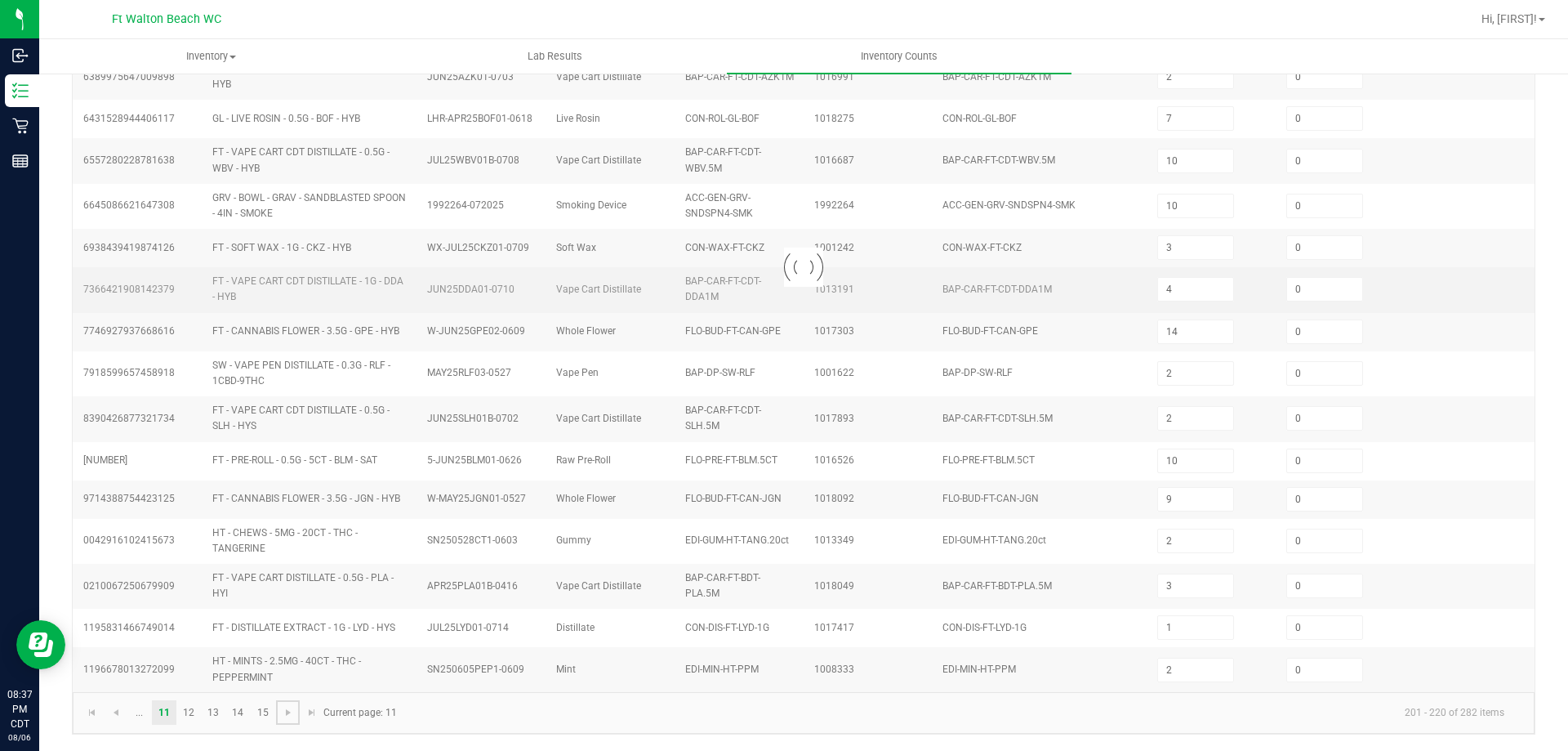 type on "7" 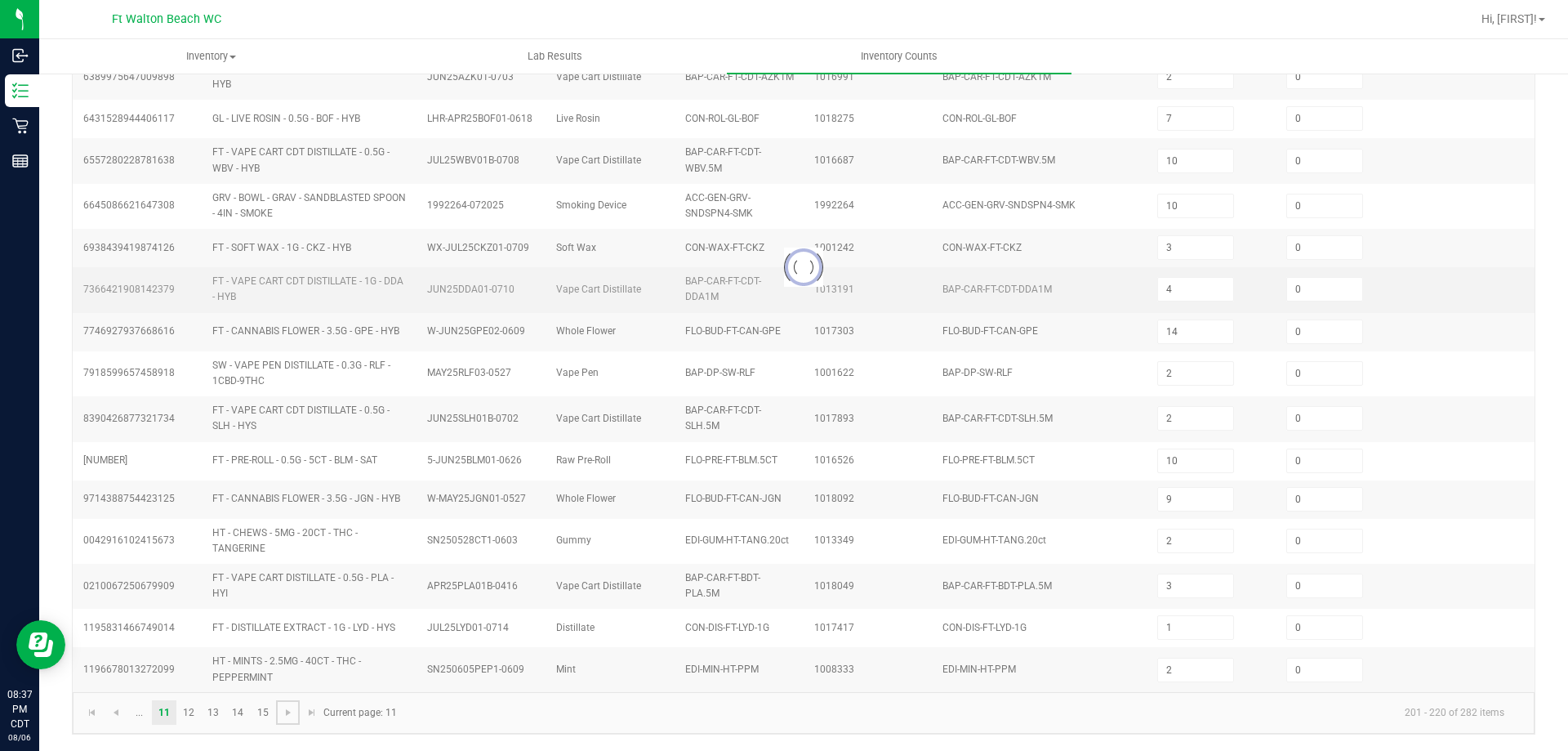 type on "20" 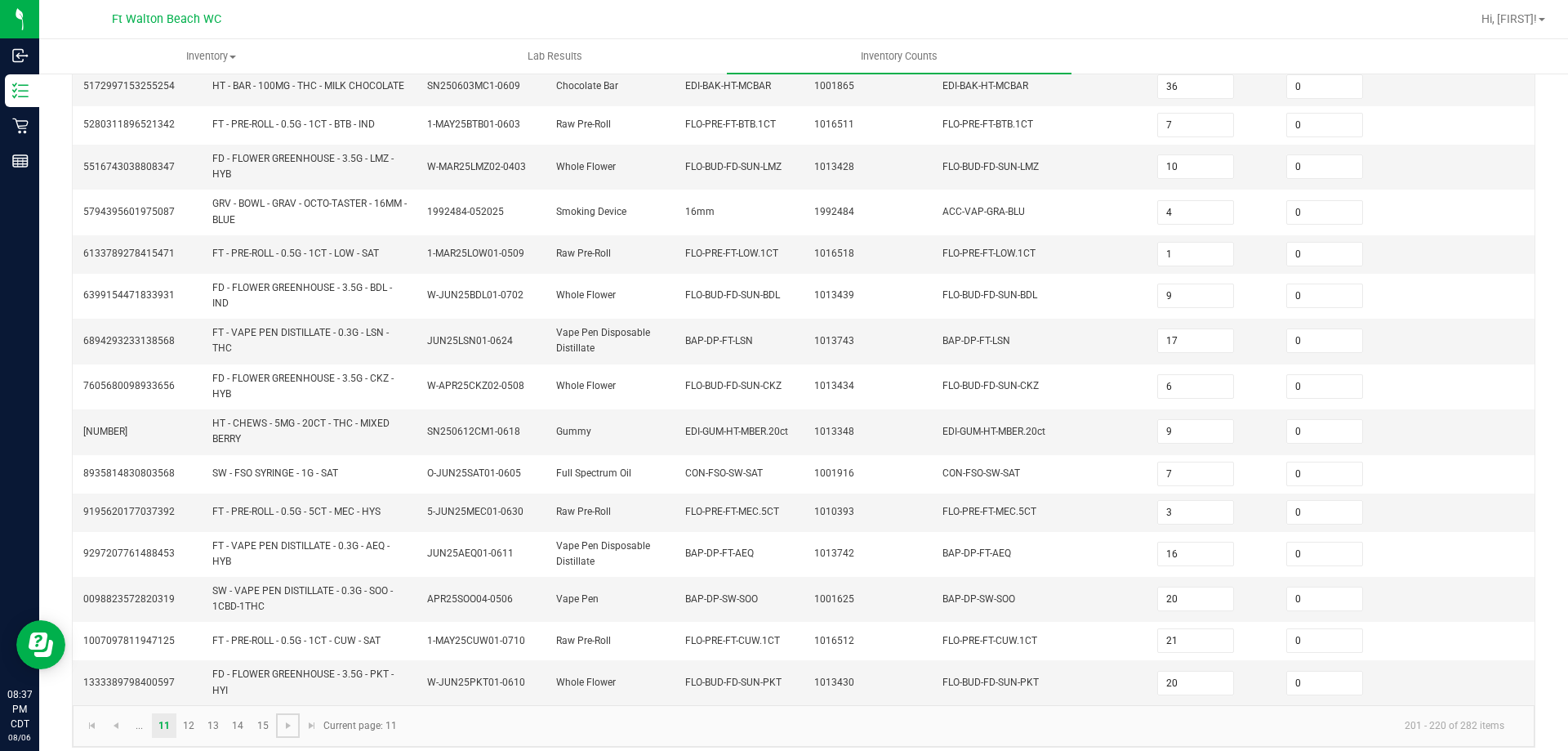 scroll, scrollTop: 436, scrollLeft: 0, axis: vertical 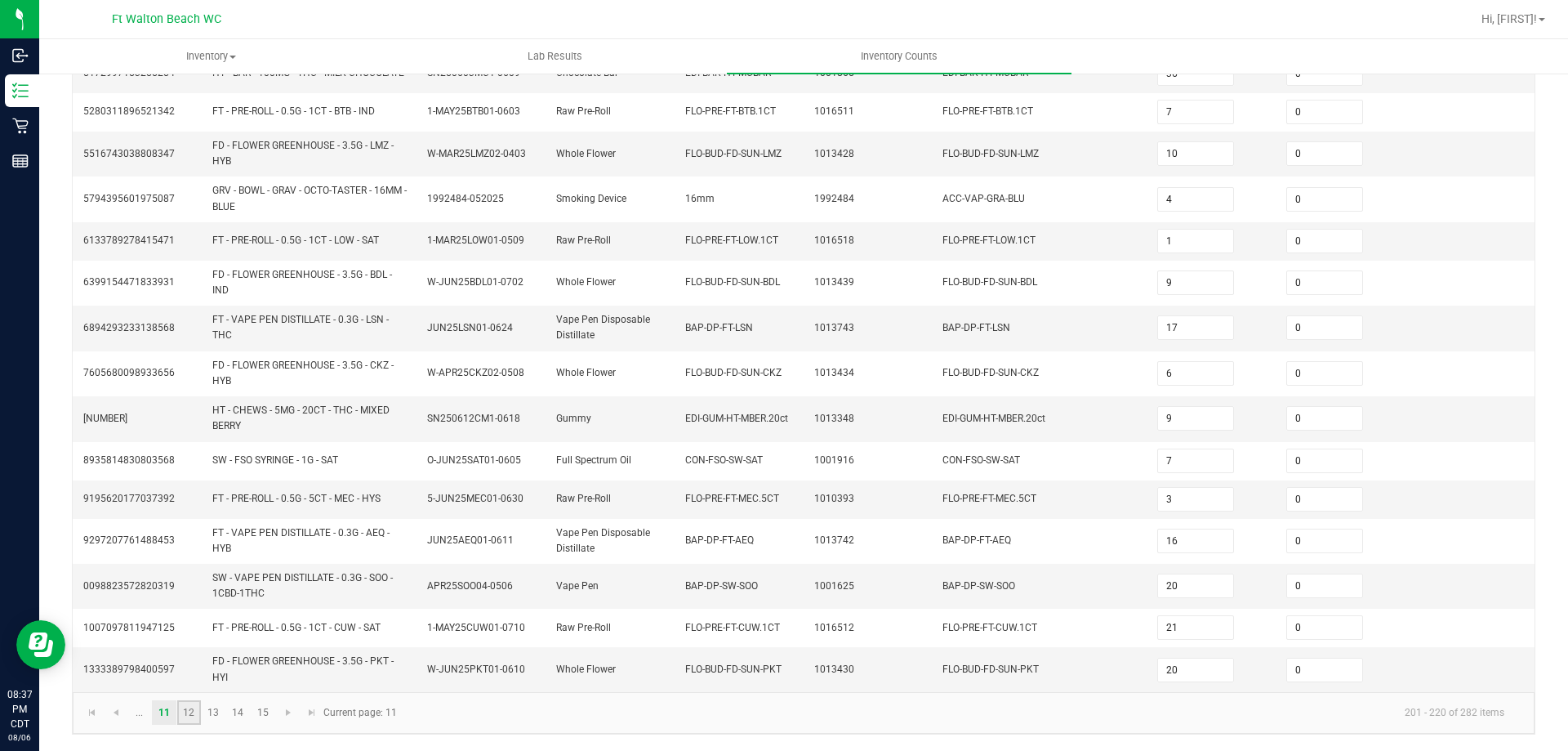 click on "12" 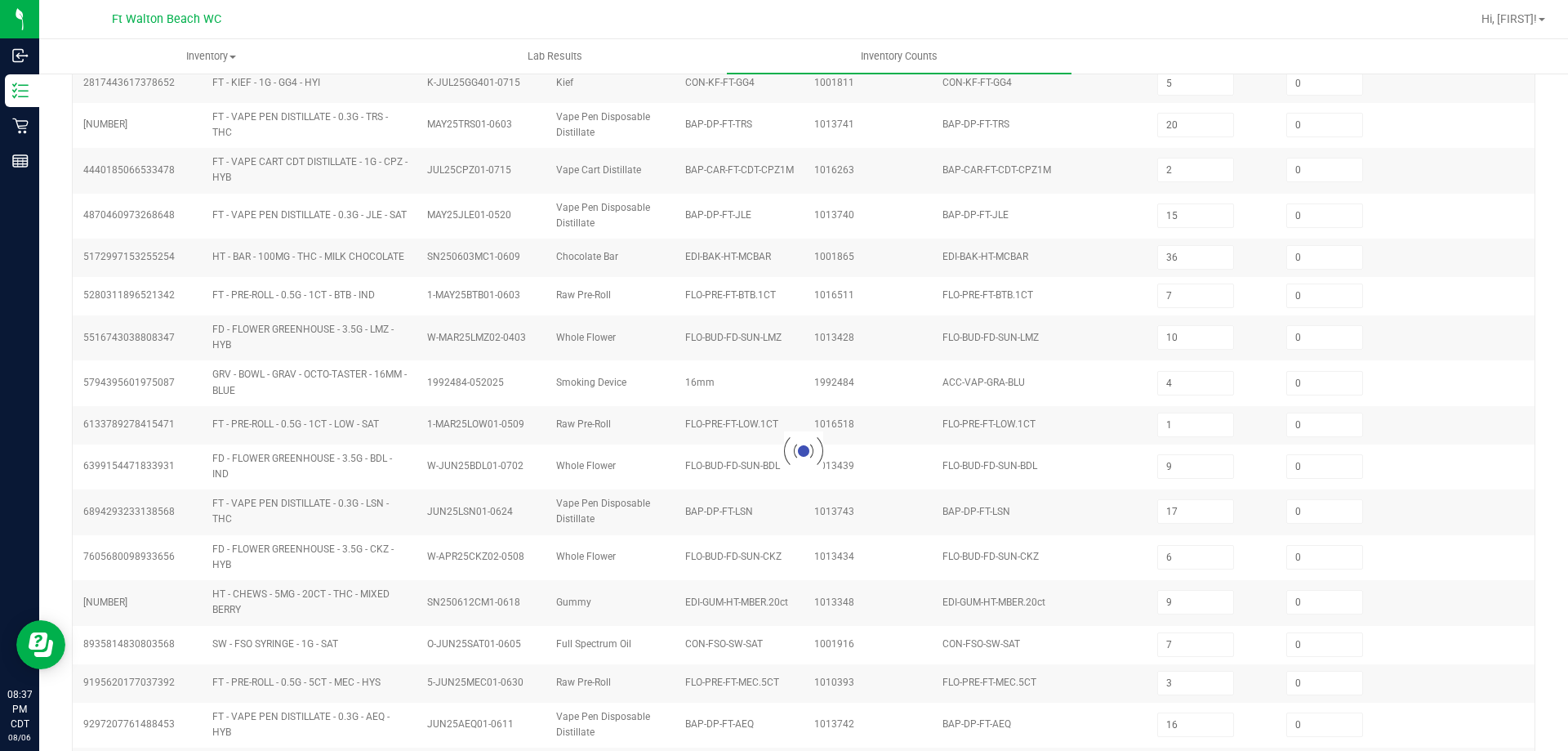 scroll, scrollTop: 0, scrollLeft: 0, axis: both 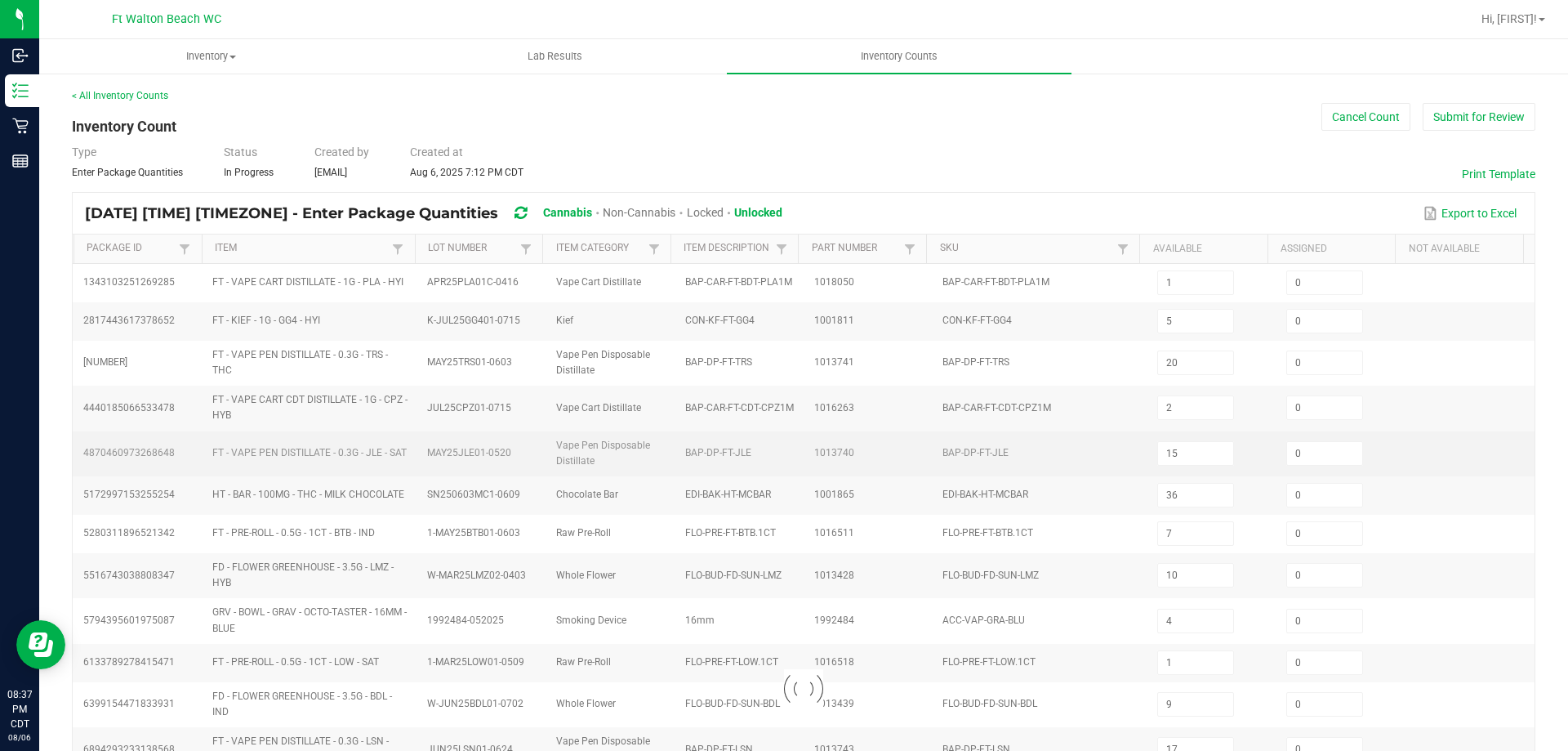 type on "9" 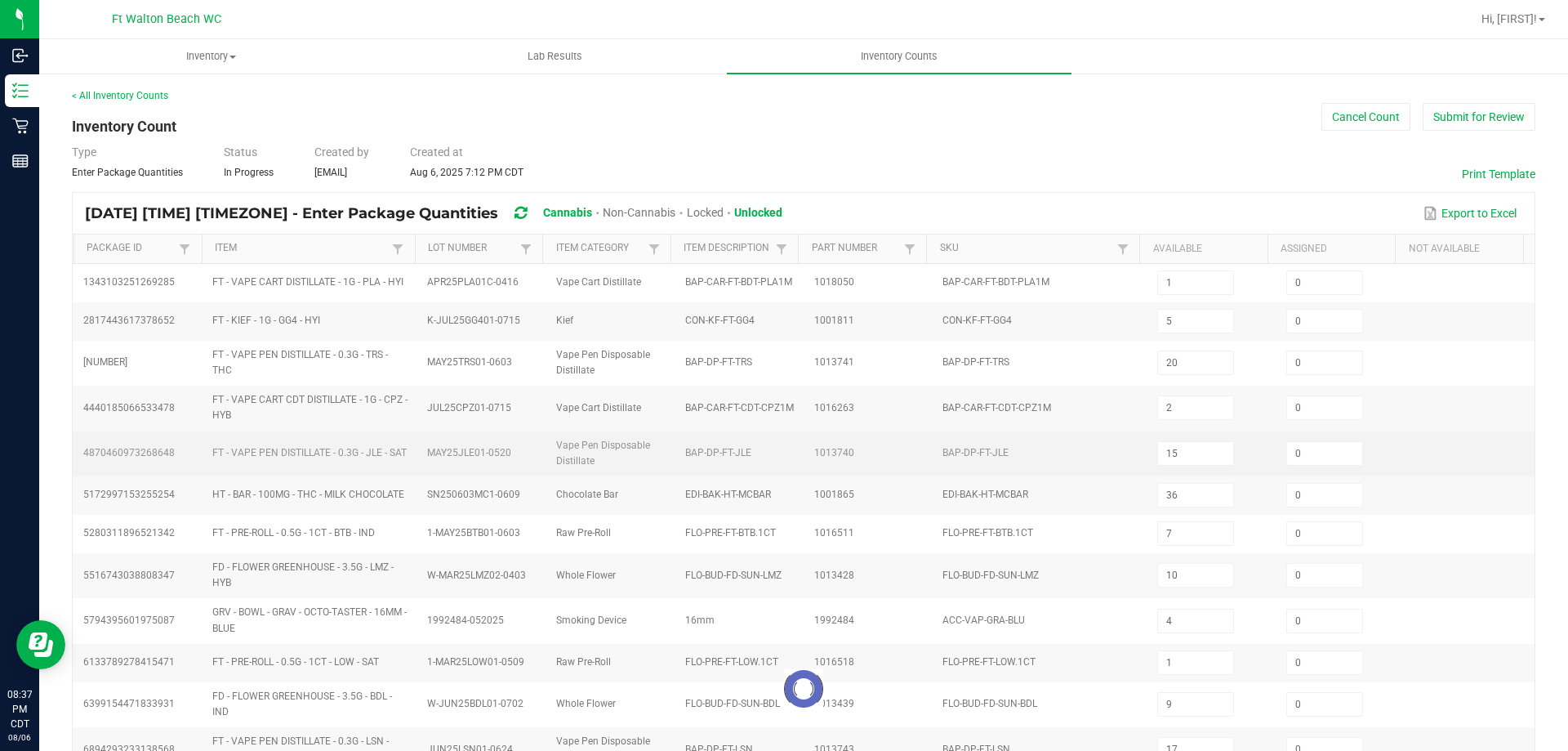 type on "10" 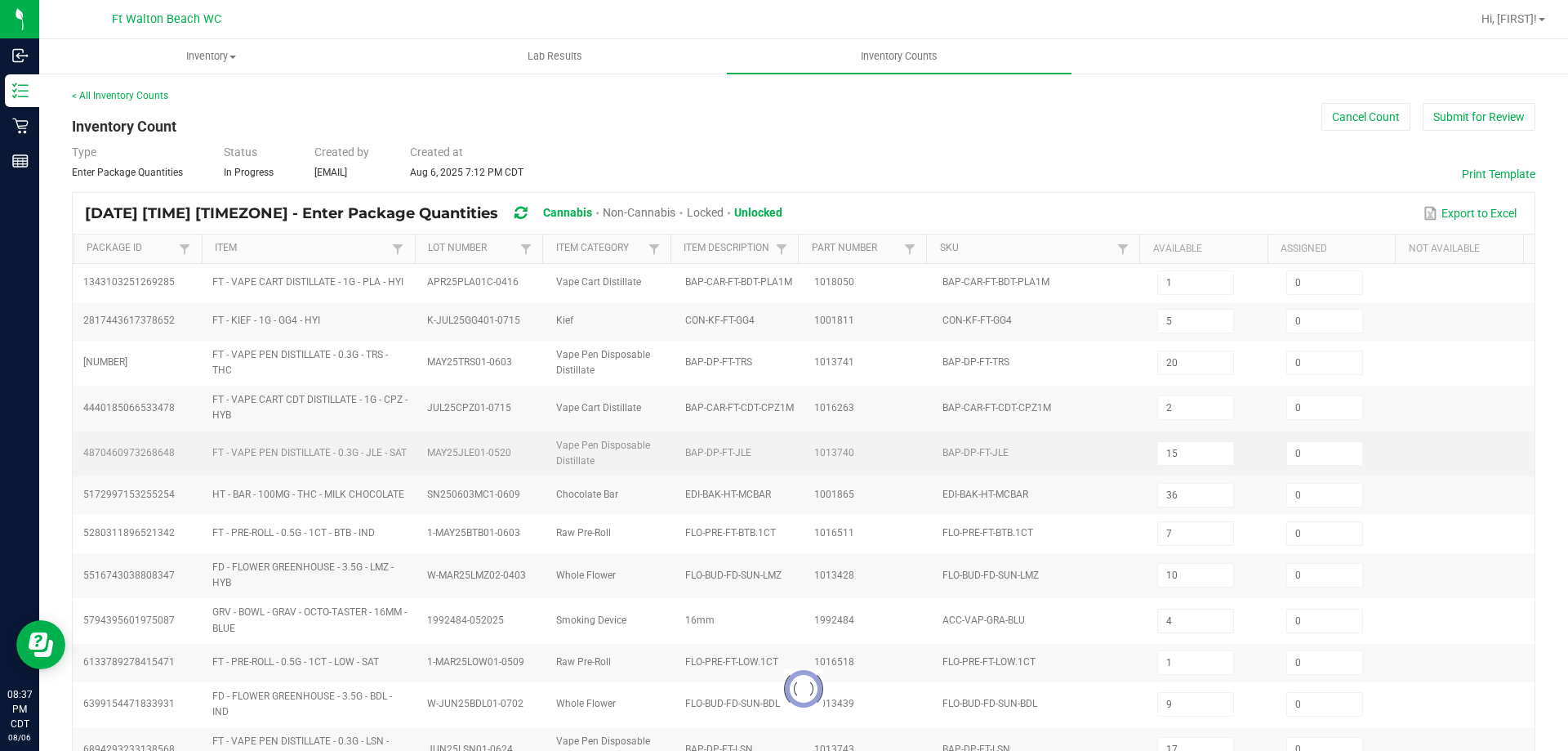 type on "3" 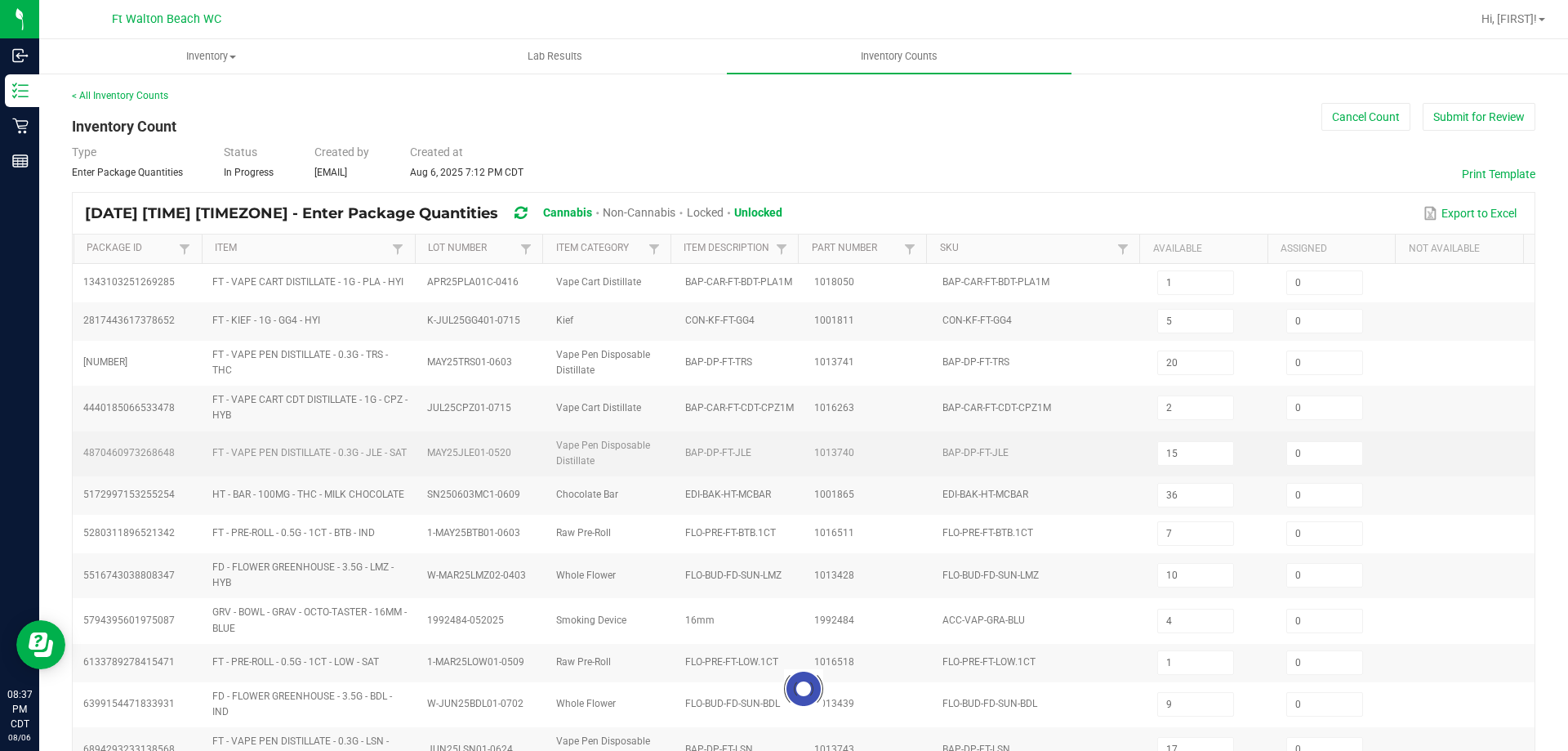 type 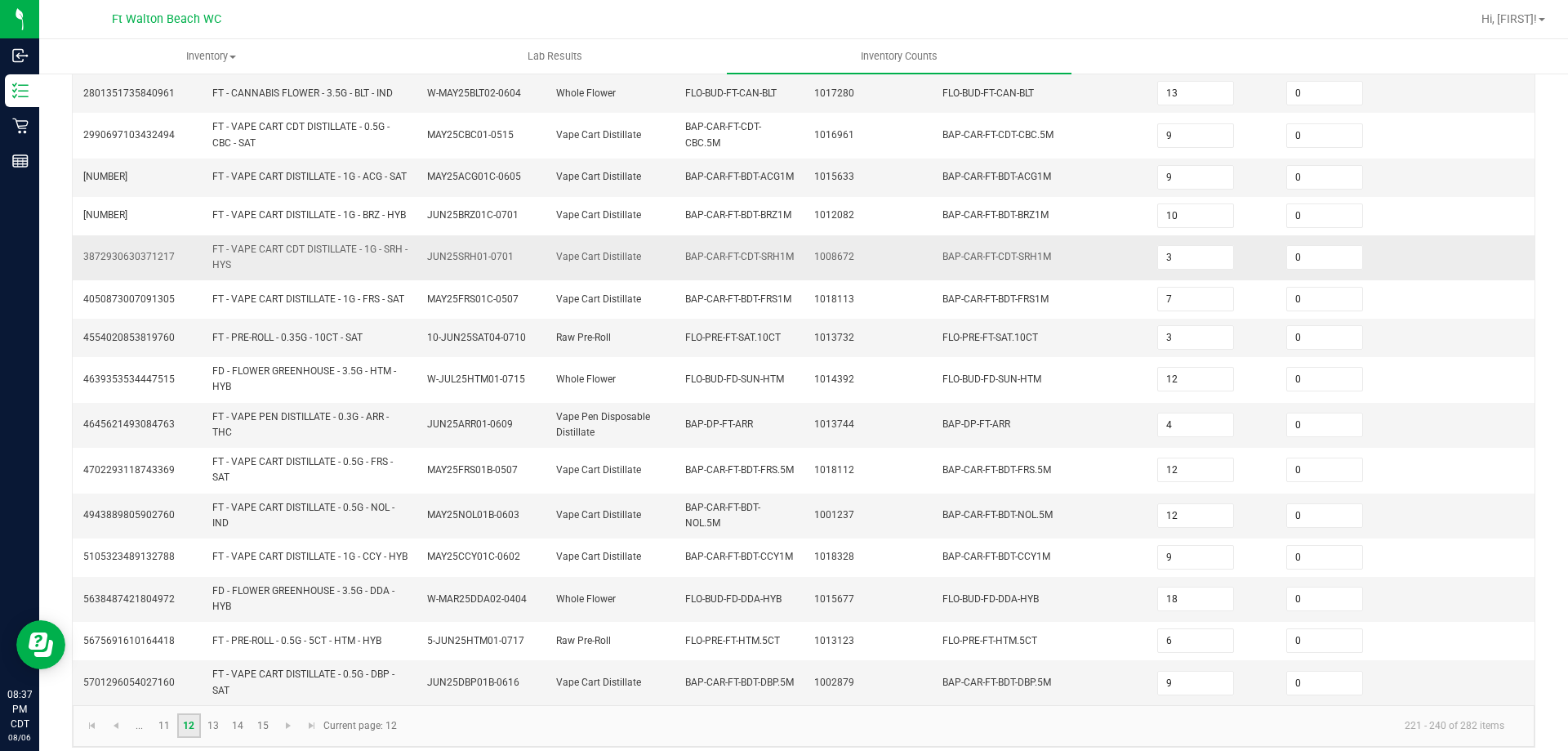 scroll, scrollTop: 456, scrollLeft: 0, axis: vertical 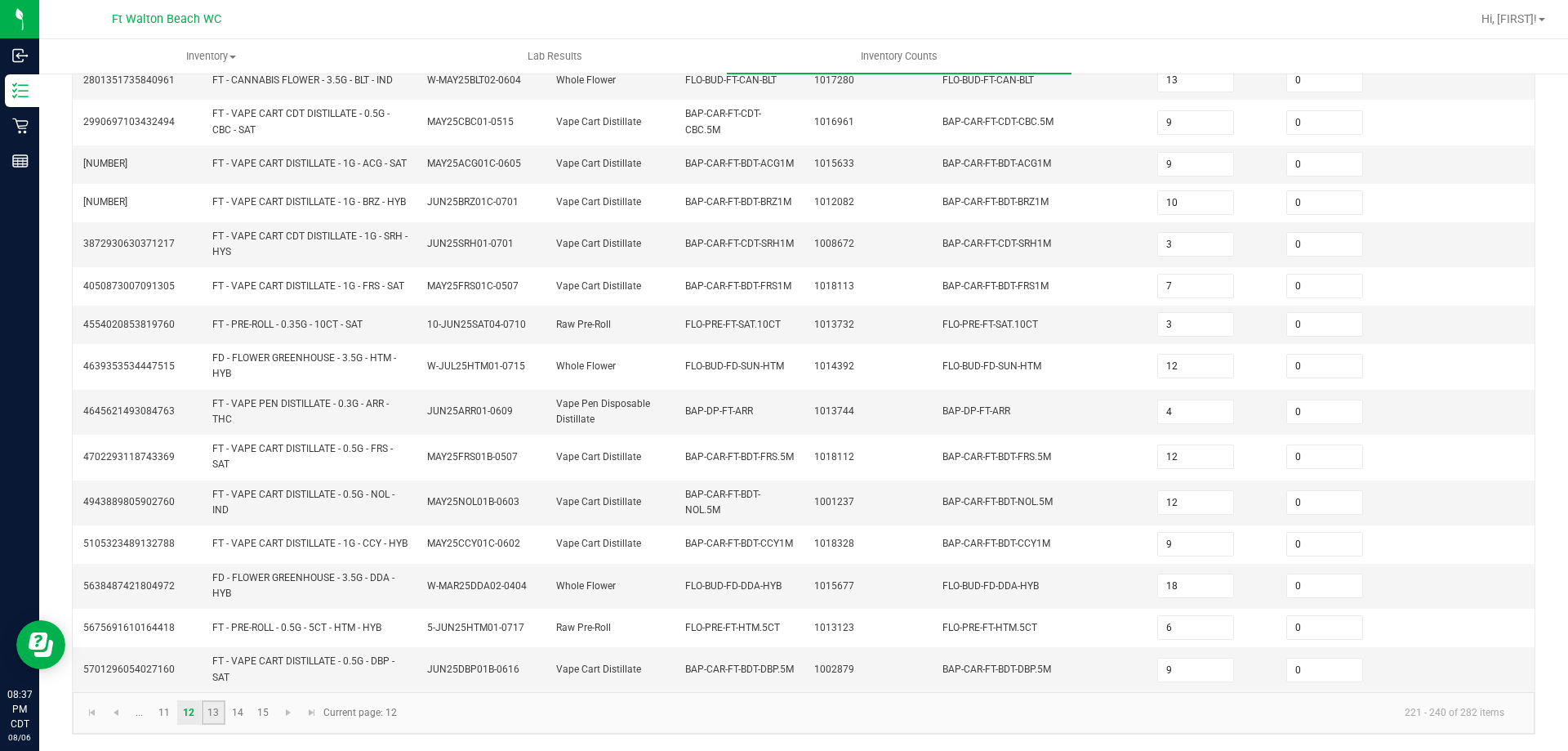 click on "13" 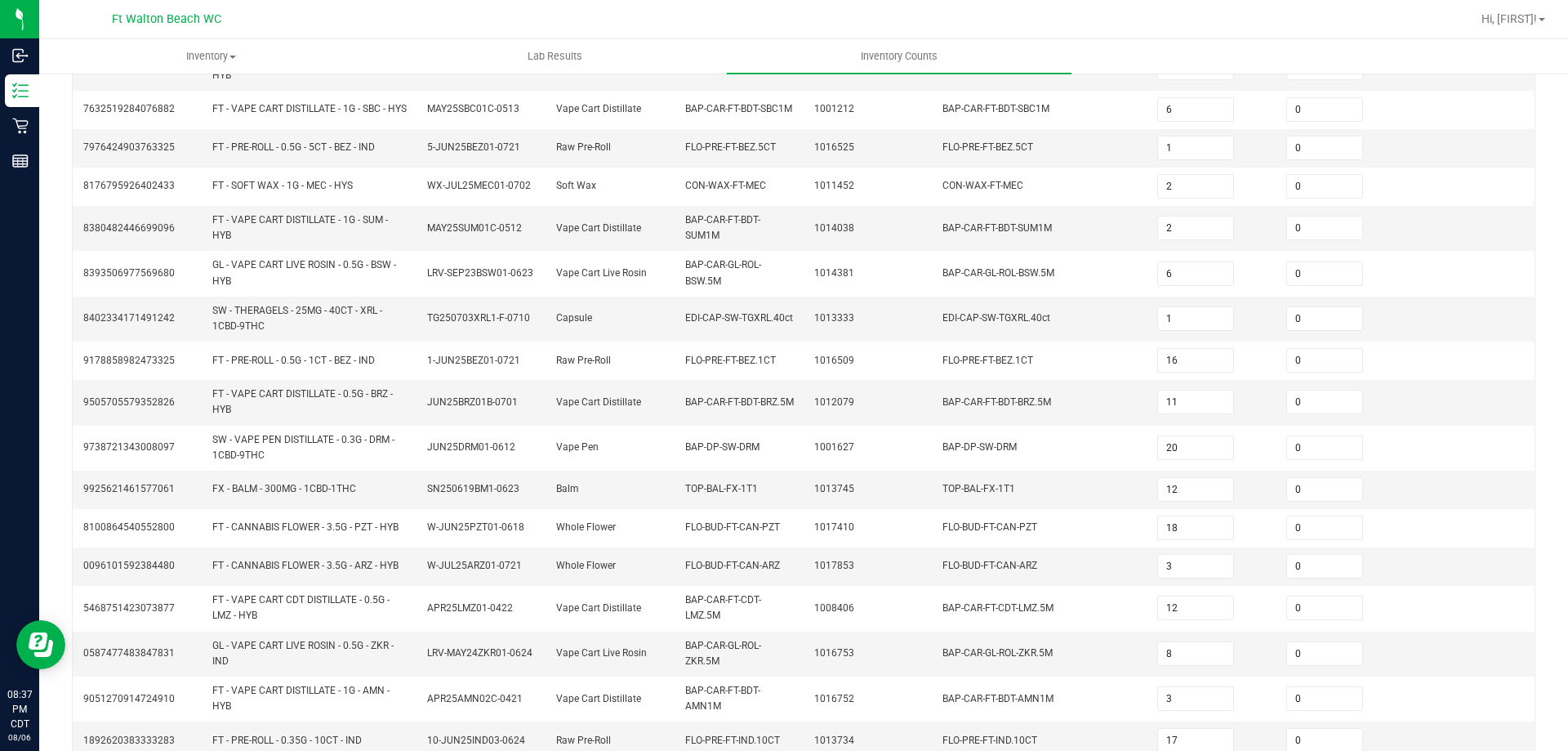 scroll, scrollTop: 429, scrollLeft: 0, axis: vertical 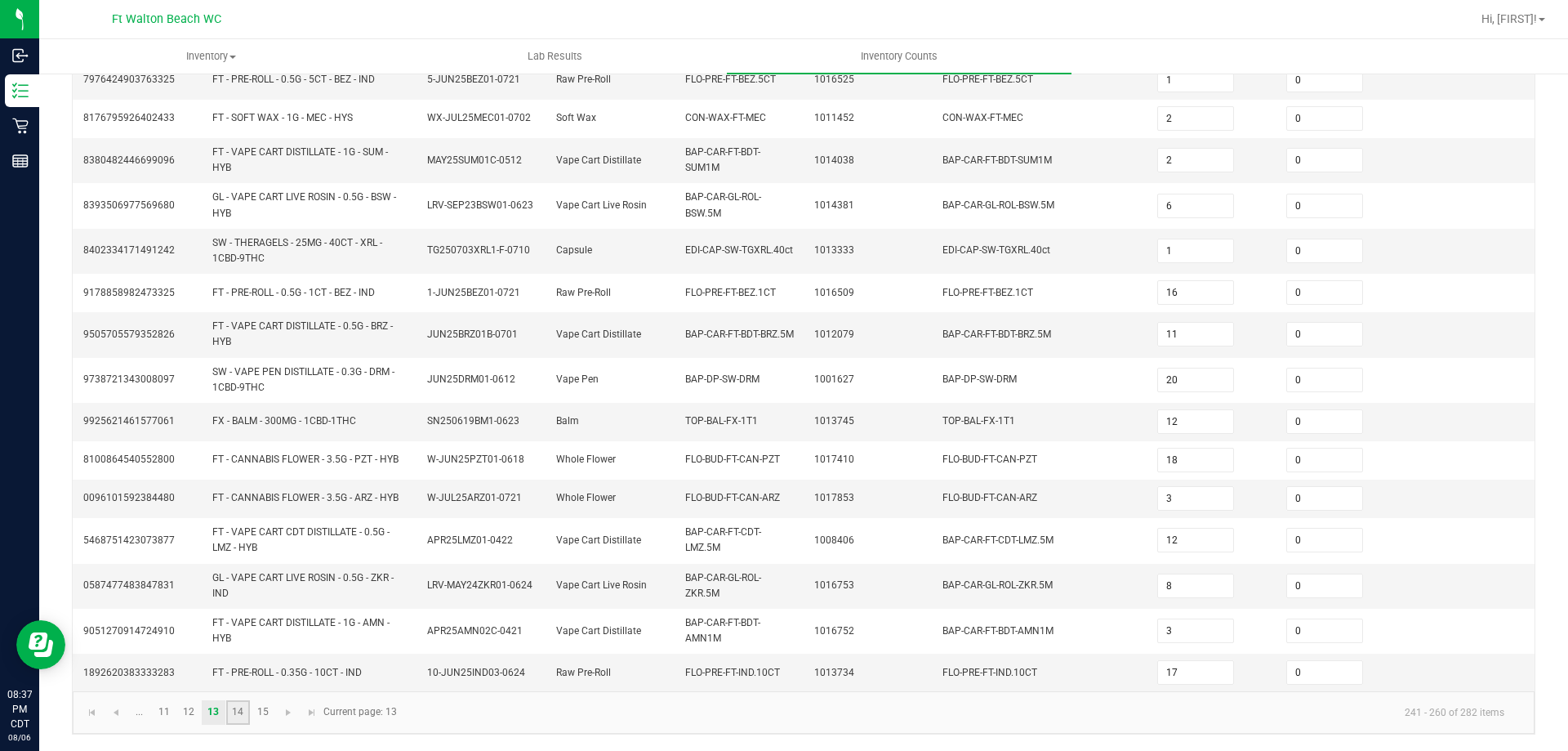 click on "14" 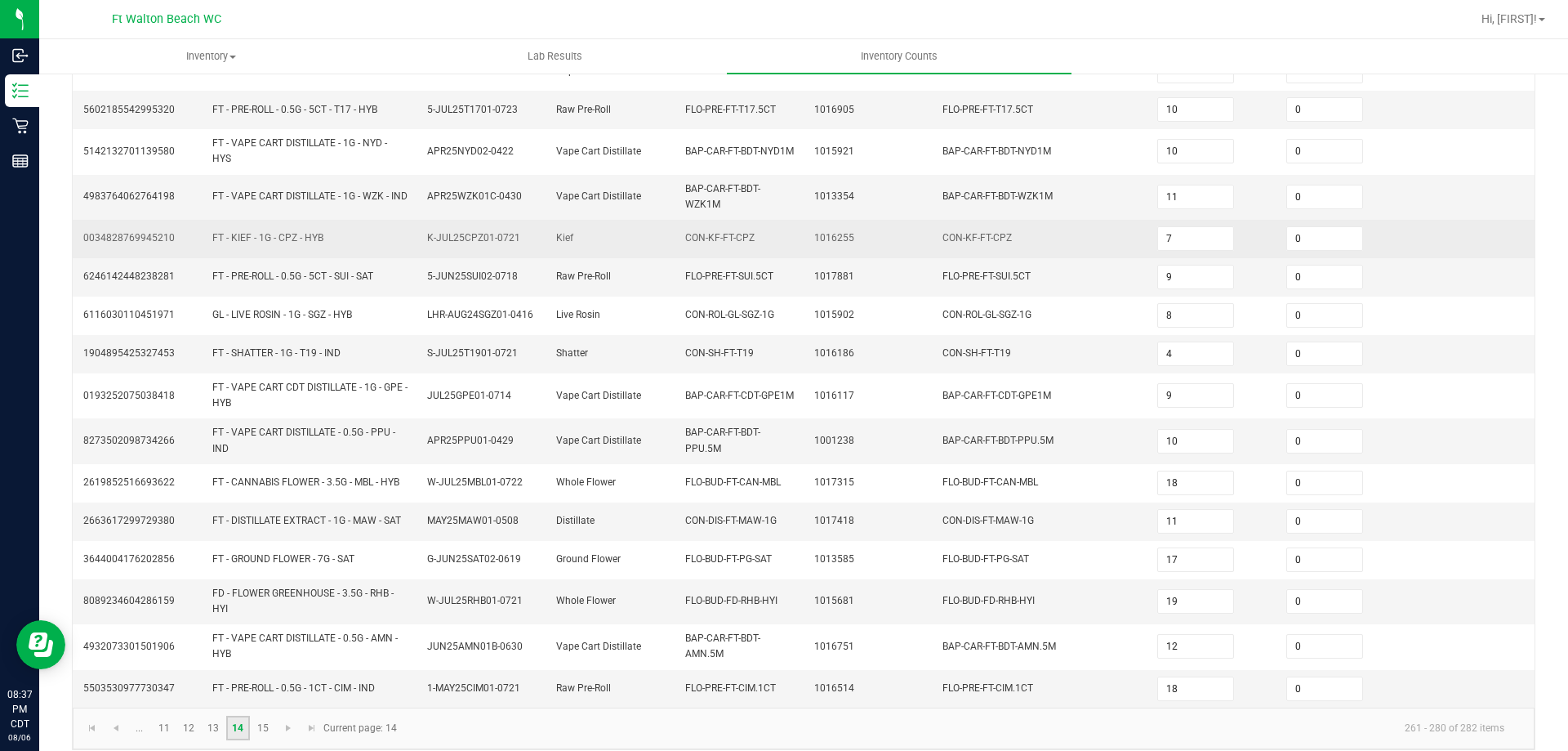 scroll, scrollTop: 395, scrollLeft: 0, axis: vertical 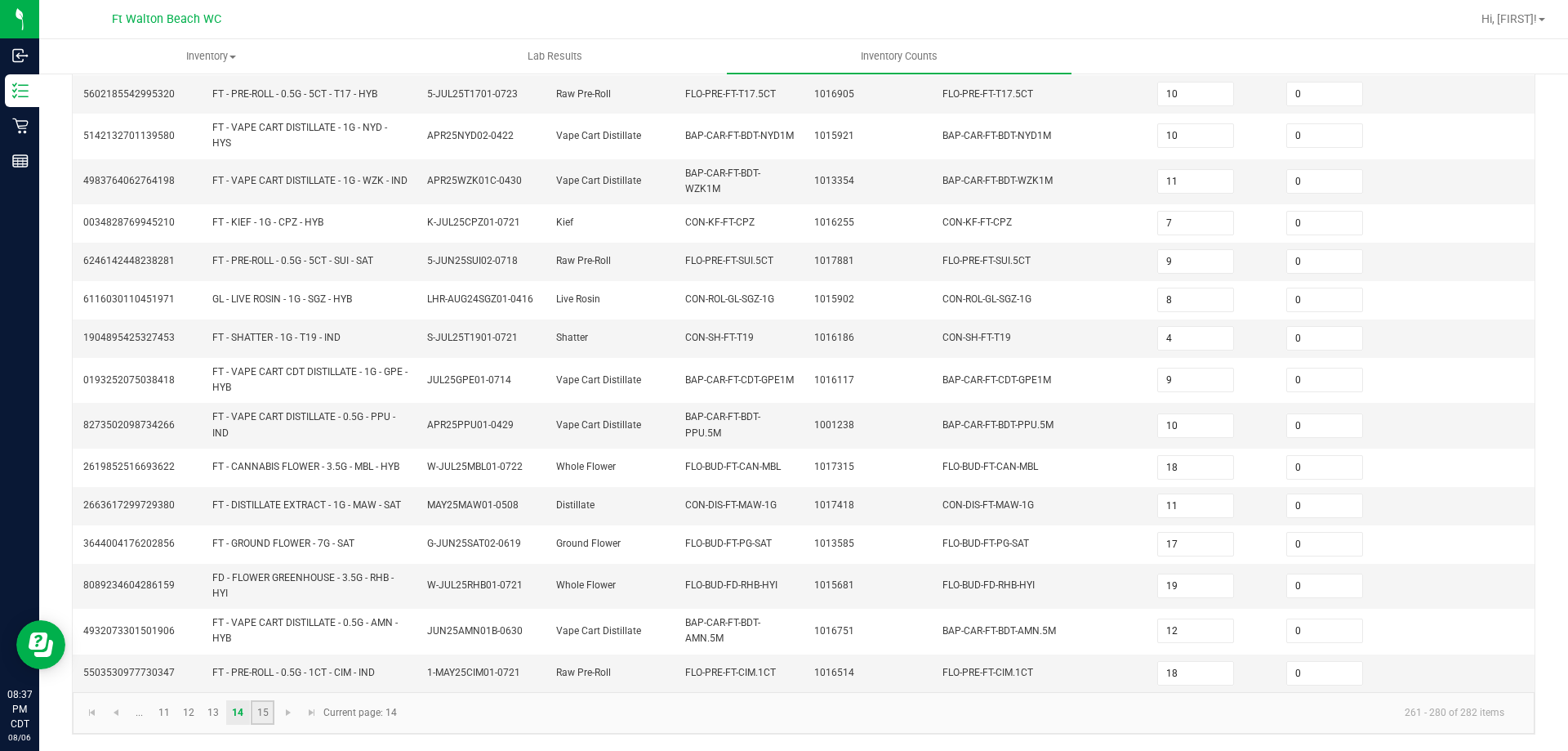 click on "15" 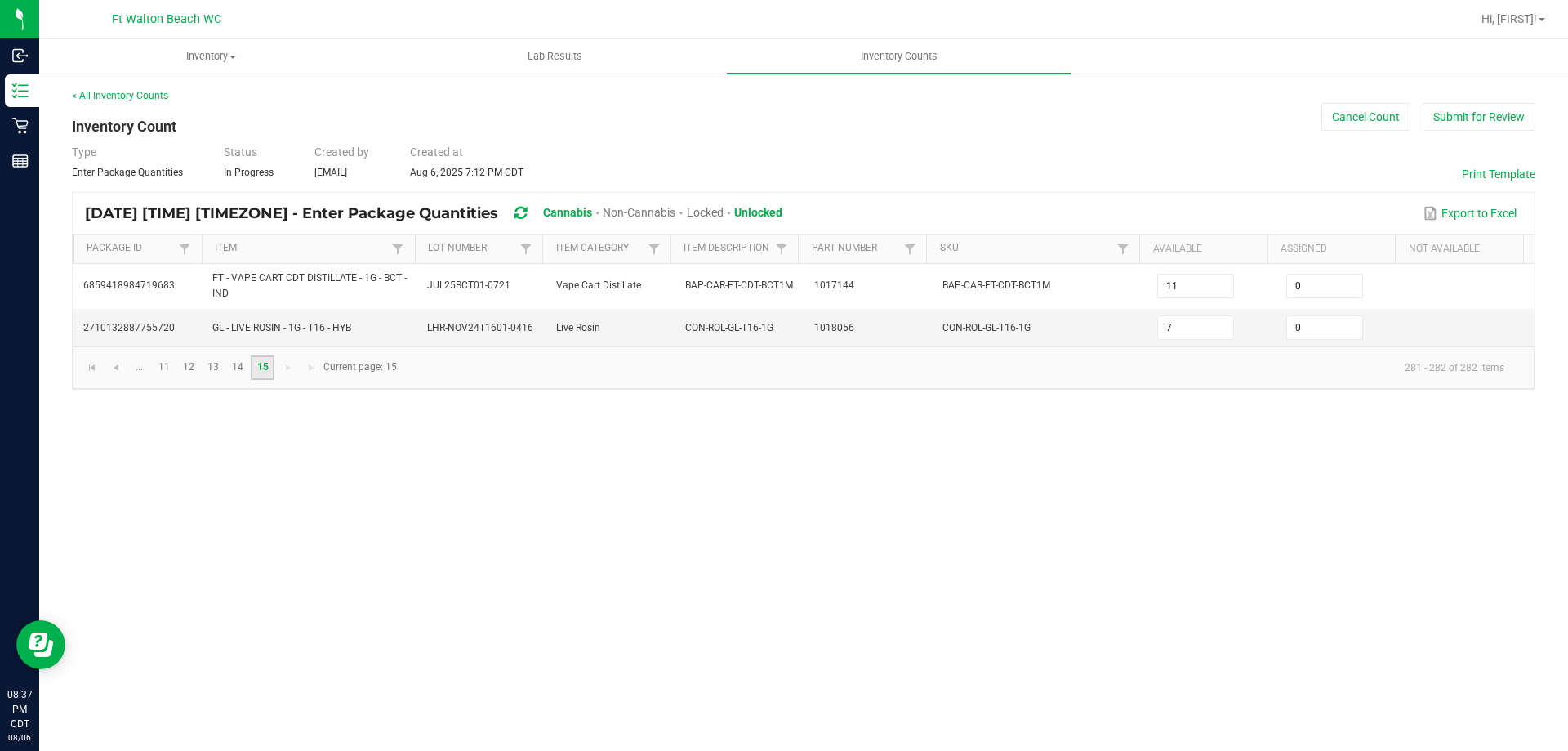 scroll, scrollTop: 0, scrollLeft: 0, axis: both 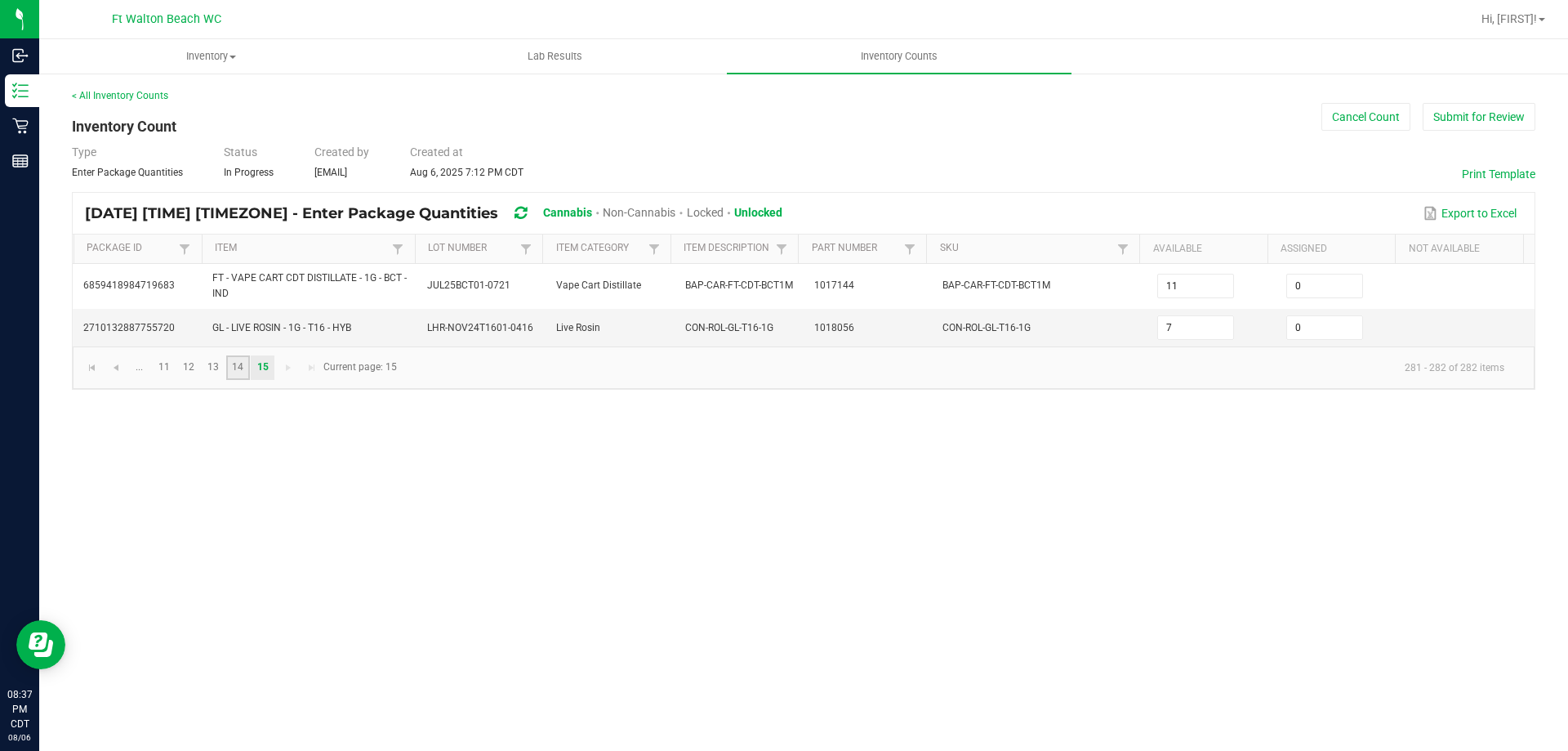 click on "14" 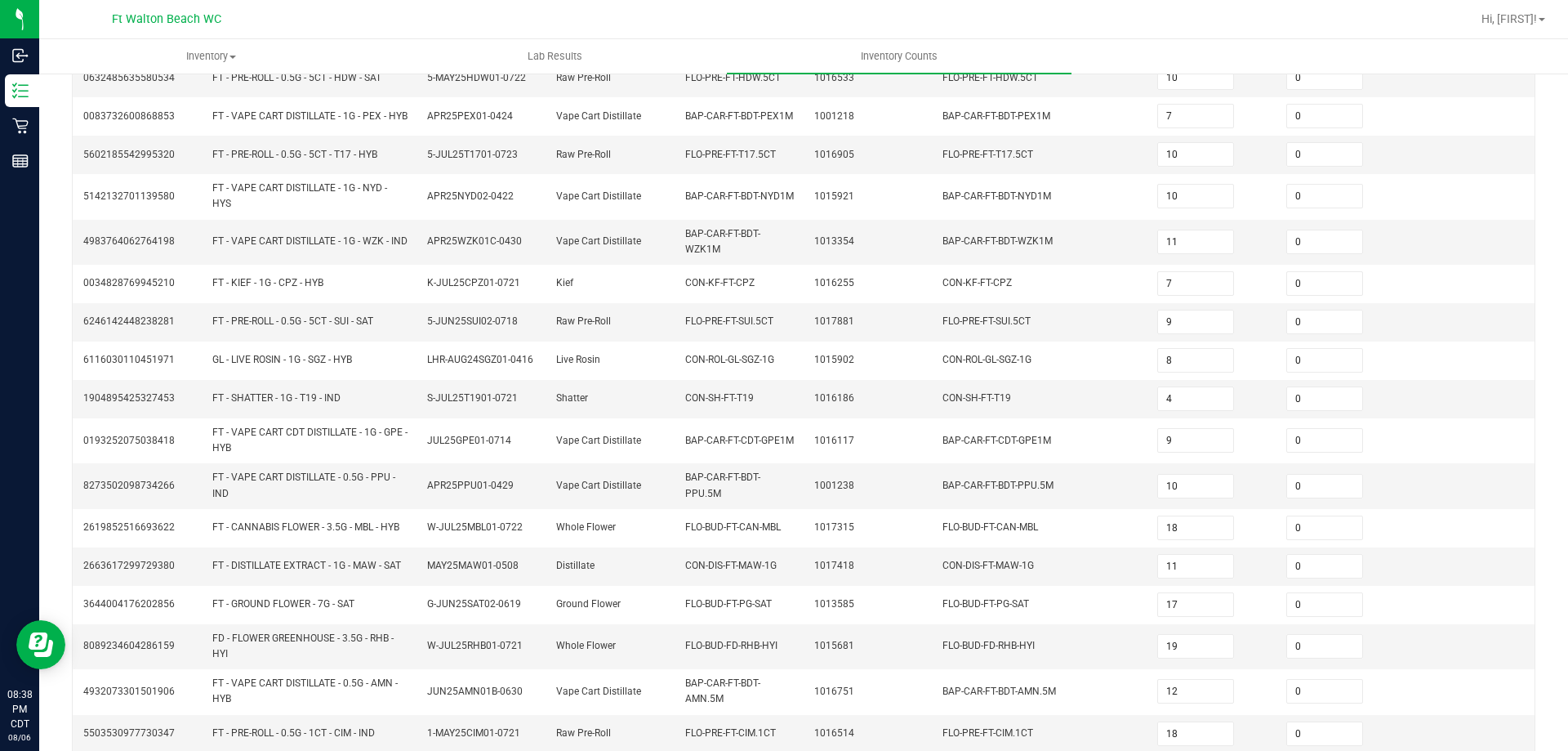 scroll, scrollTop: 395, scrollLeft: 0, axis: vertical 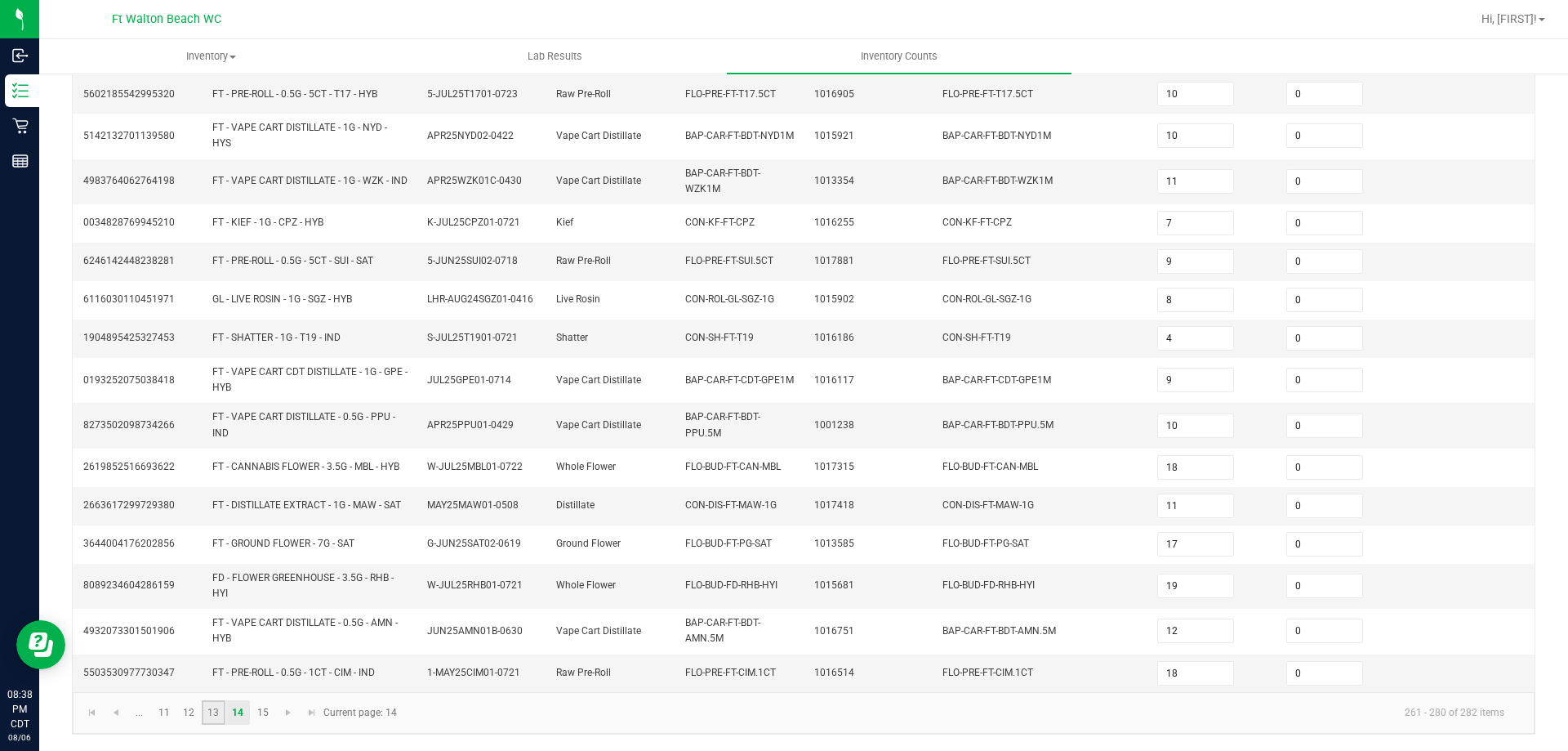 click on "13" 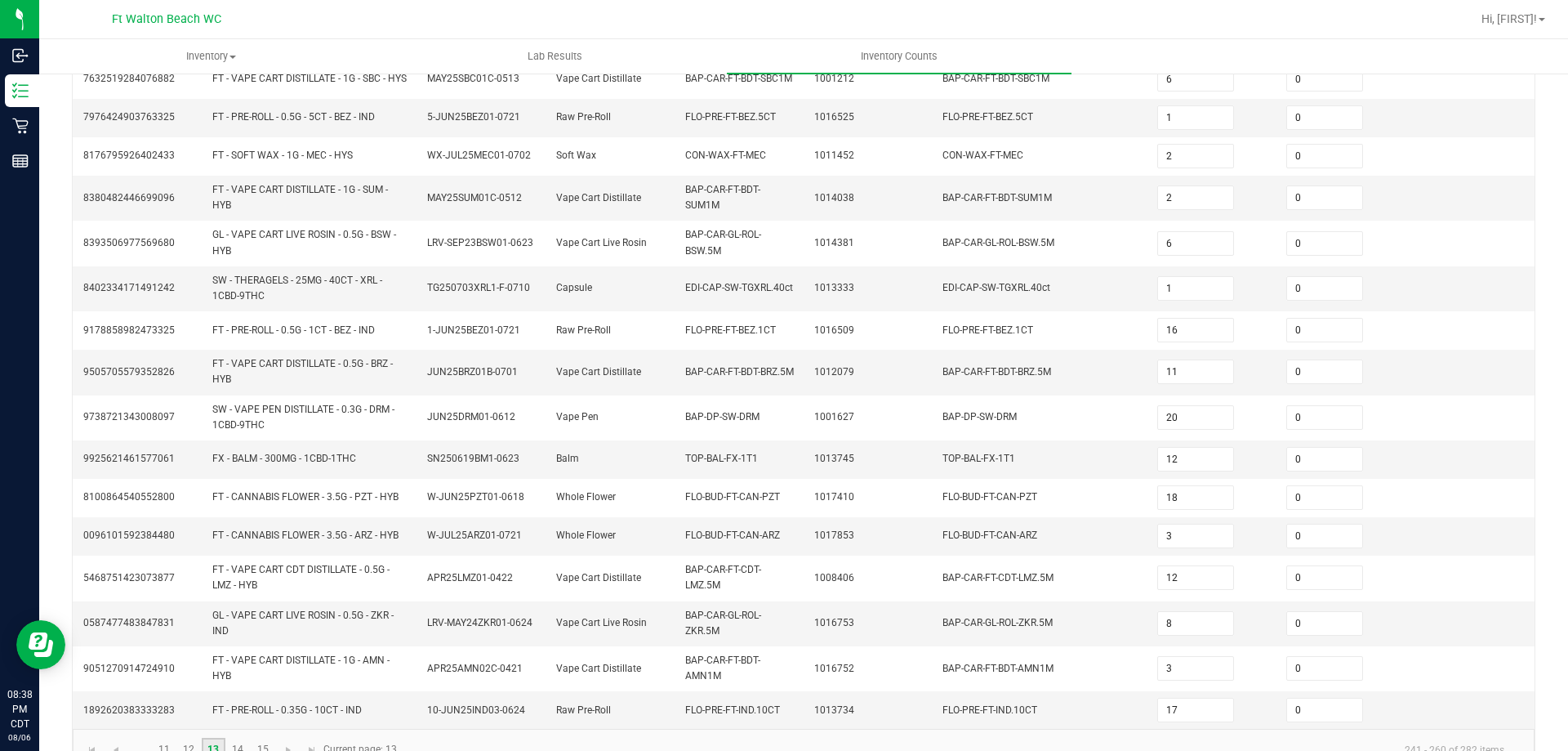 scroll, scrollTop: 429, scrollLeft: 0, axis: vertical 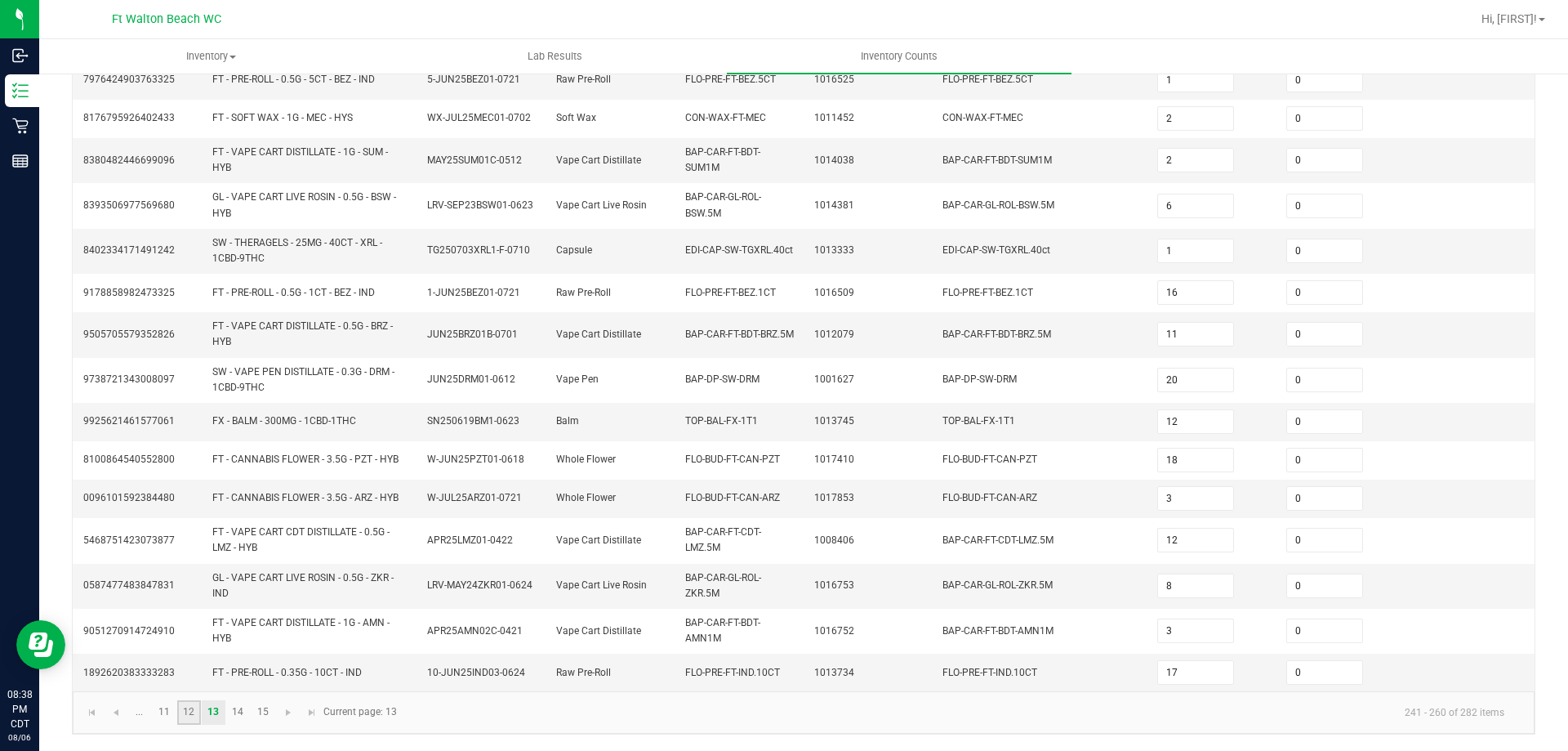 click on "12" 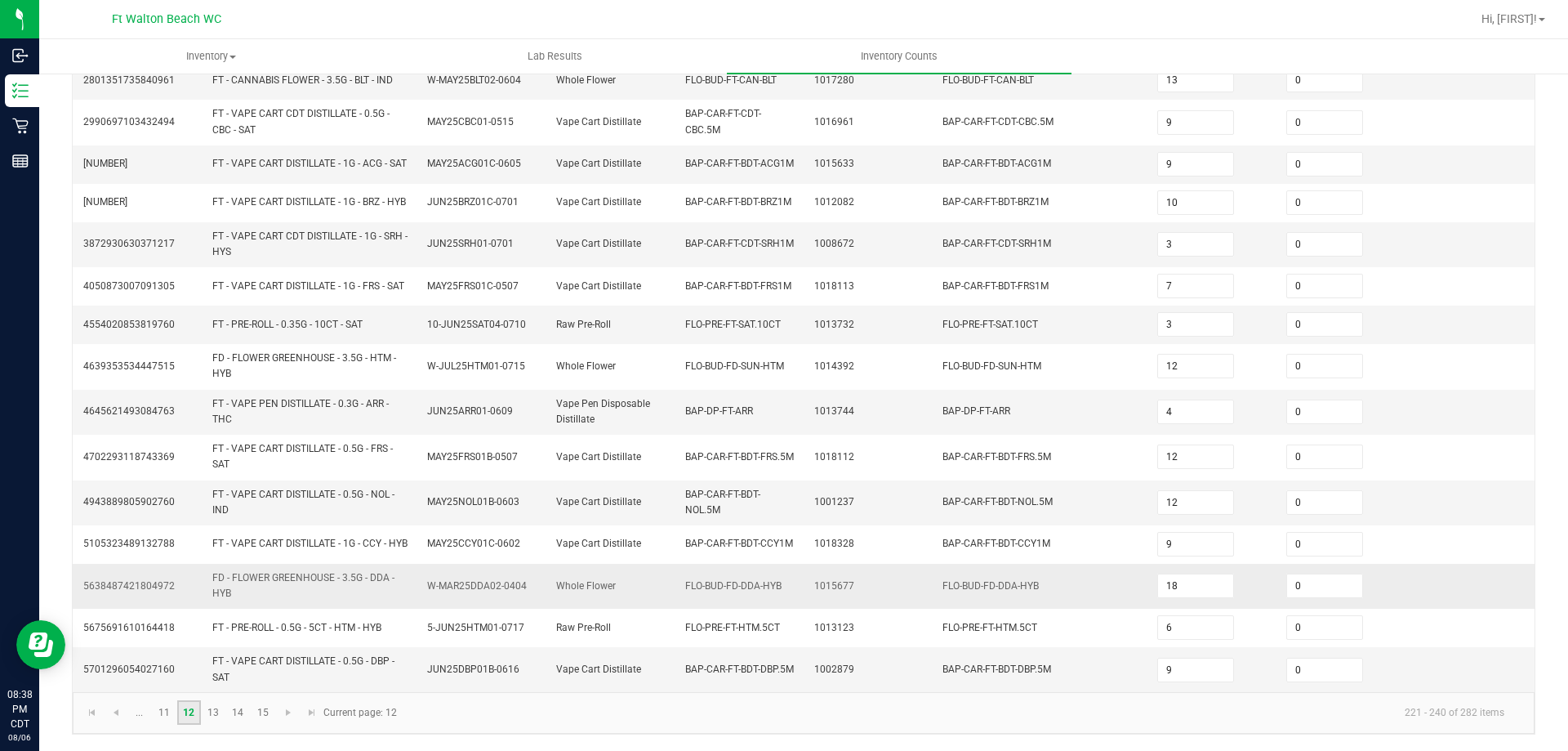 scroll, scrollTop: 456, scrollLeft: 0, axis: vertical 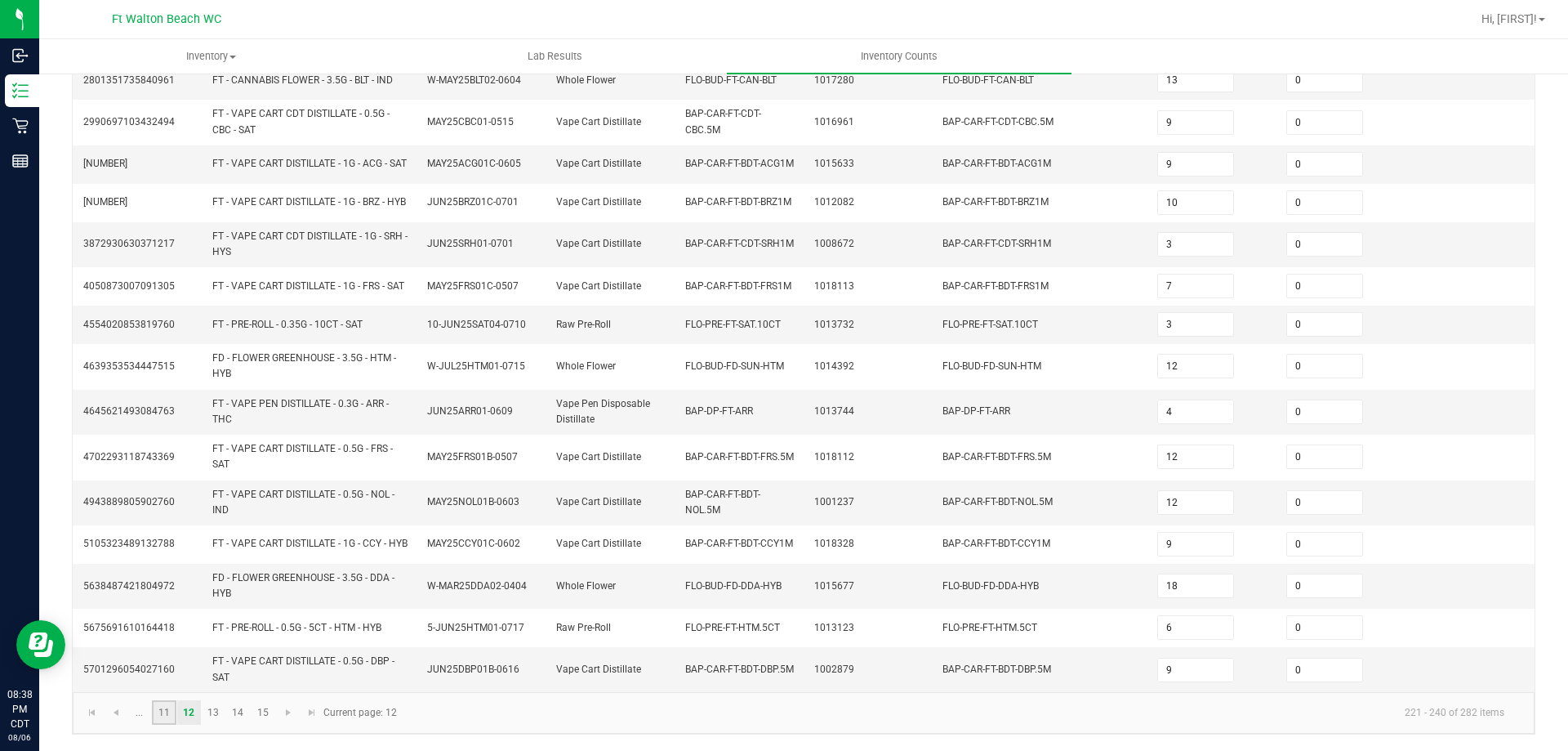 click on "11" 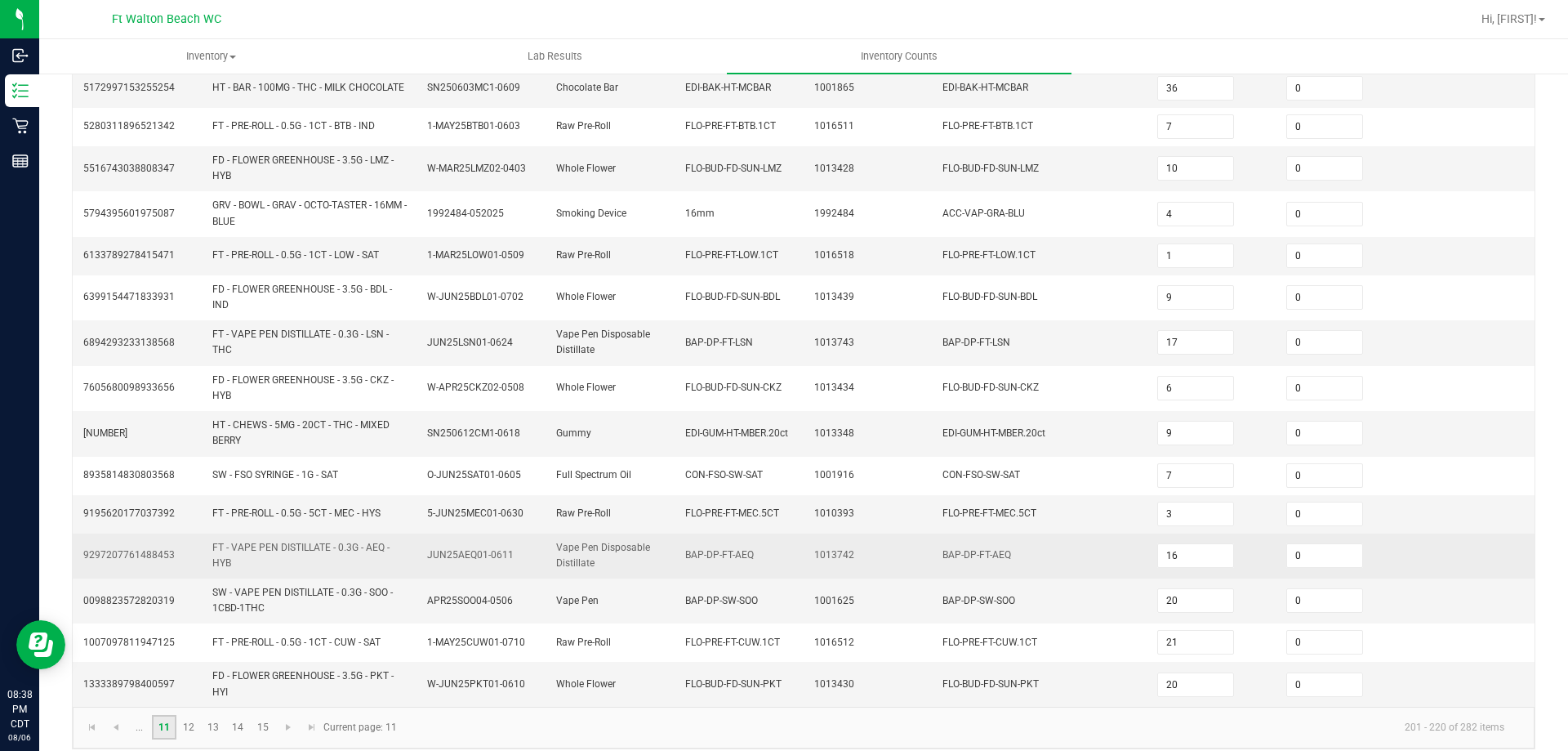 scroll, scrollTop: 436, scrollLeft: 0, axis: vertical 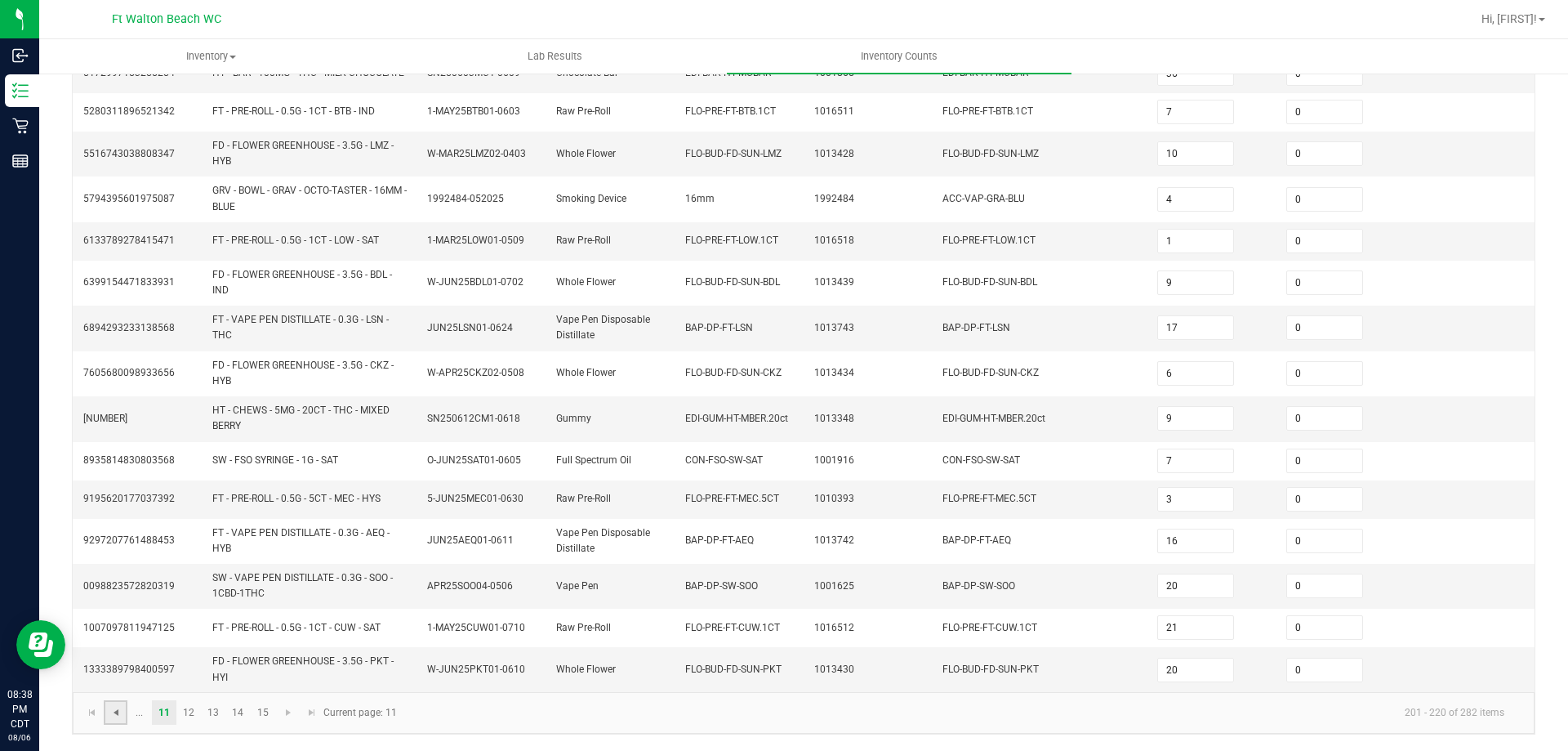 click 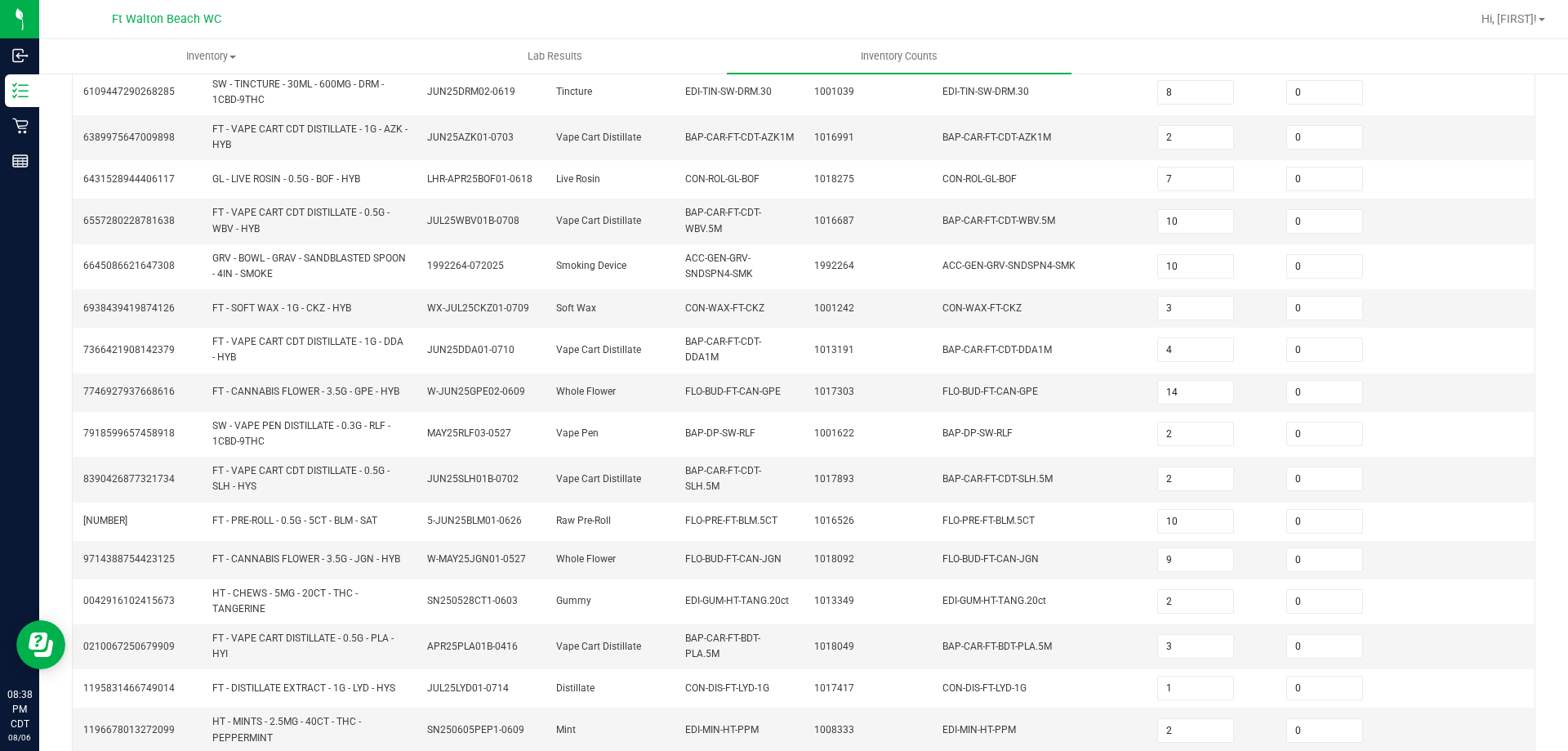scroll, scrollTop: 422, scrollLeft: 0, axis: vertical 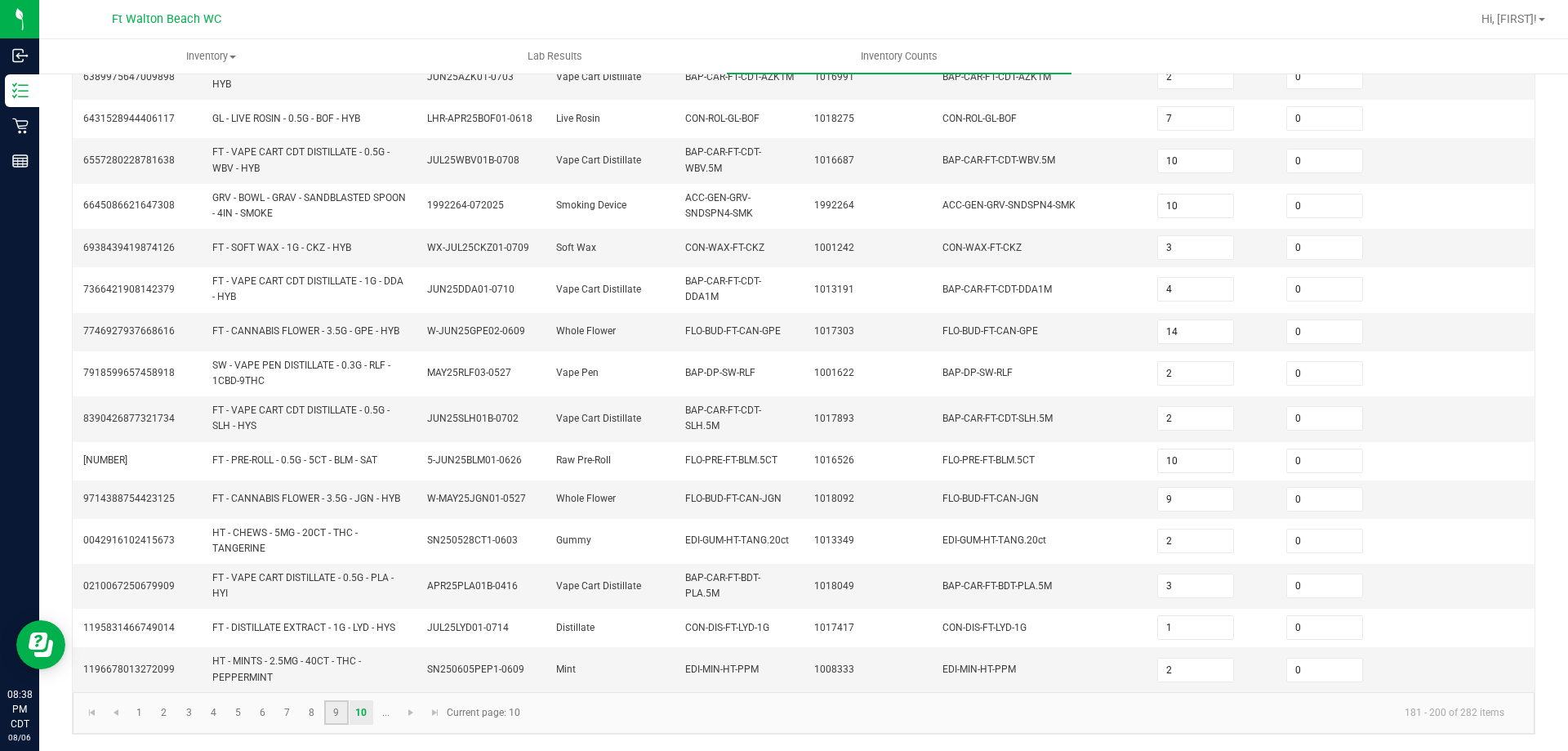 click on "9" 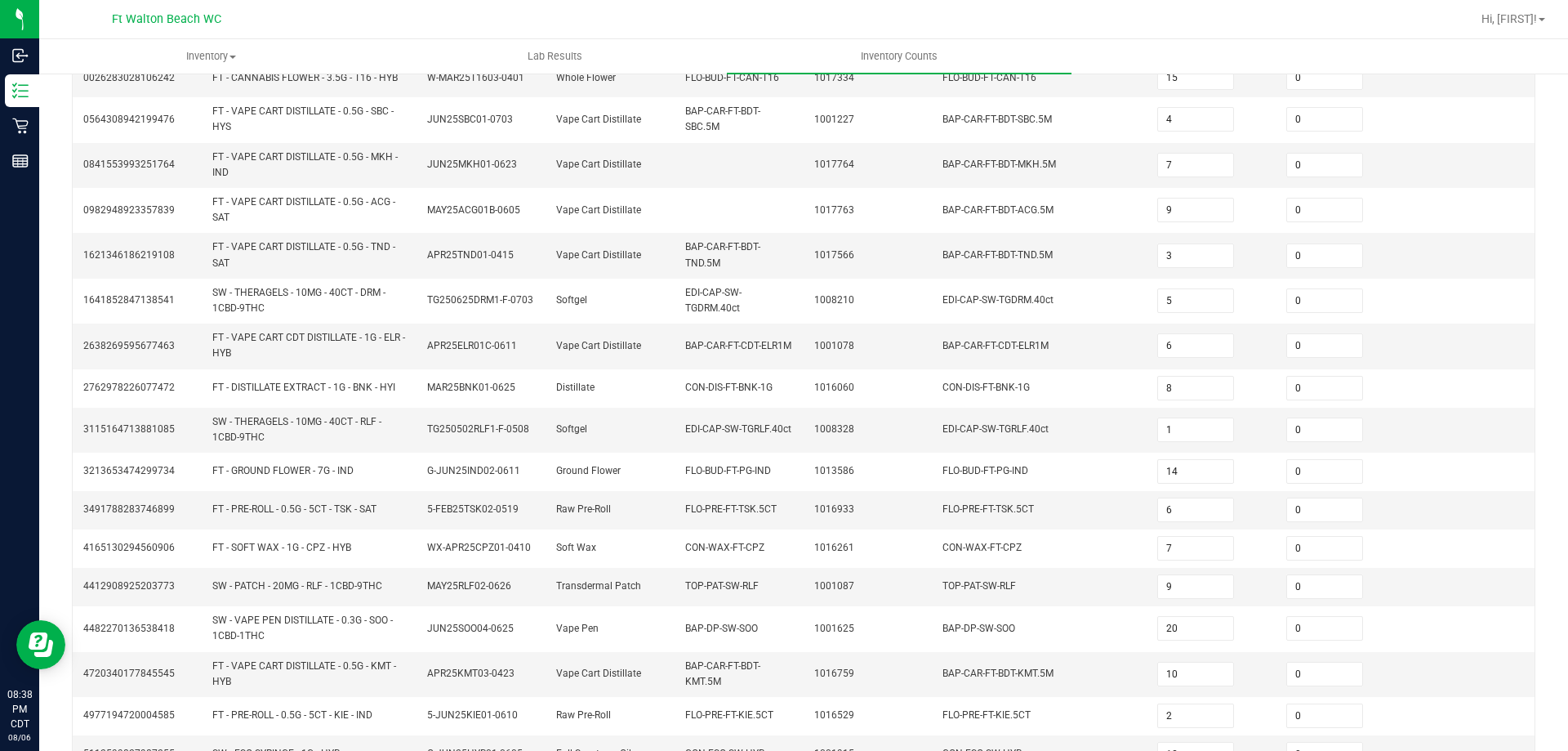scroll, scrollTop: 408, scrollLeft: 0, axis: vertical 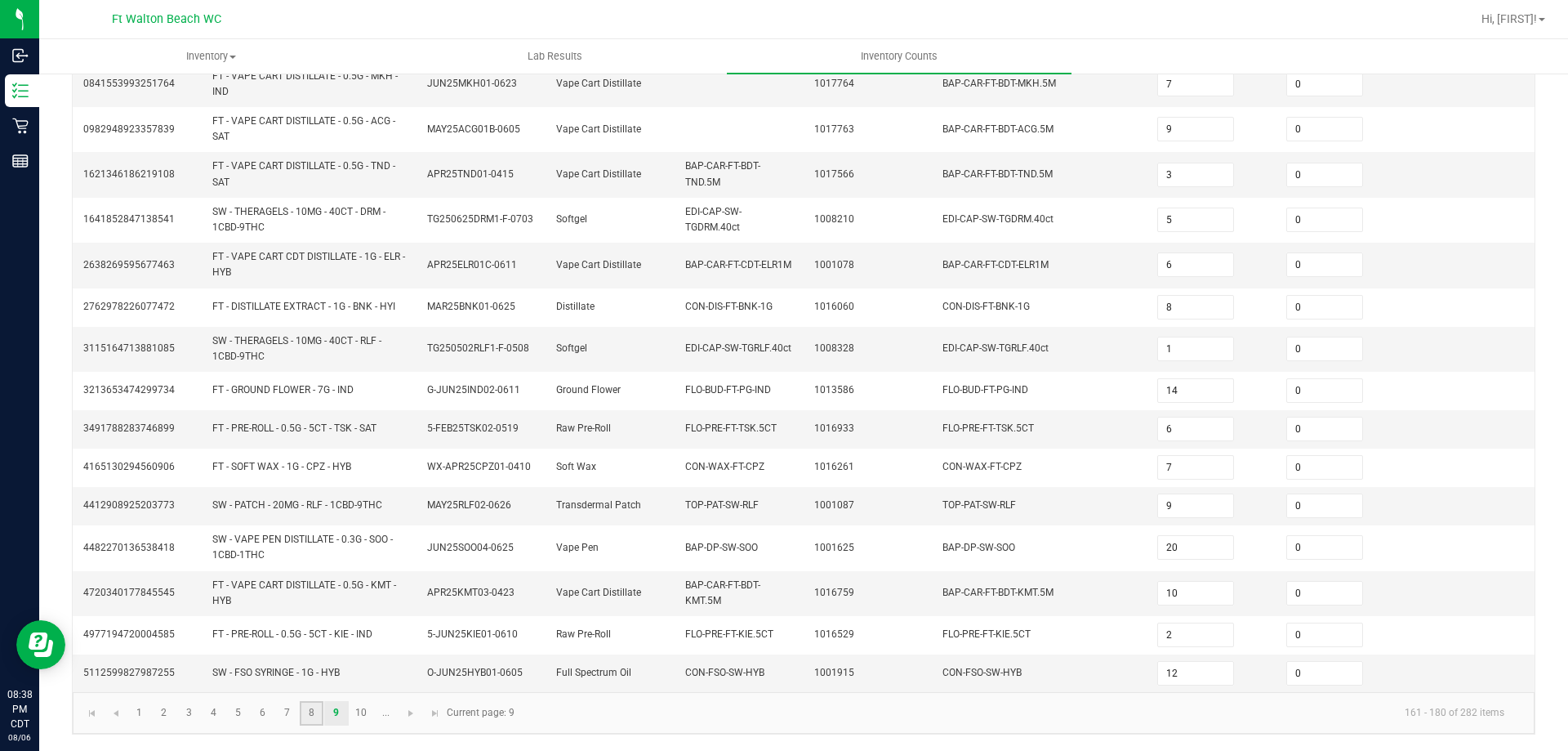 click on "8" 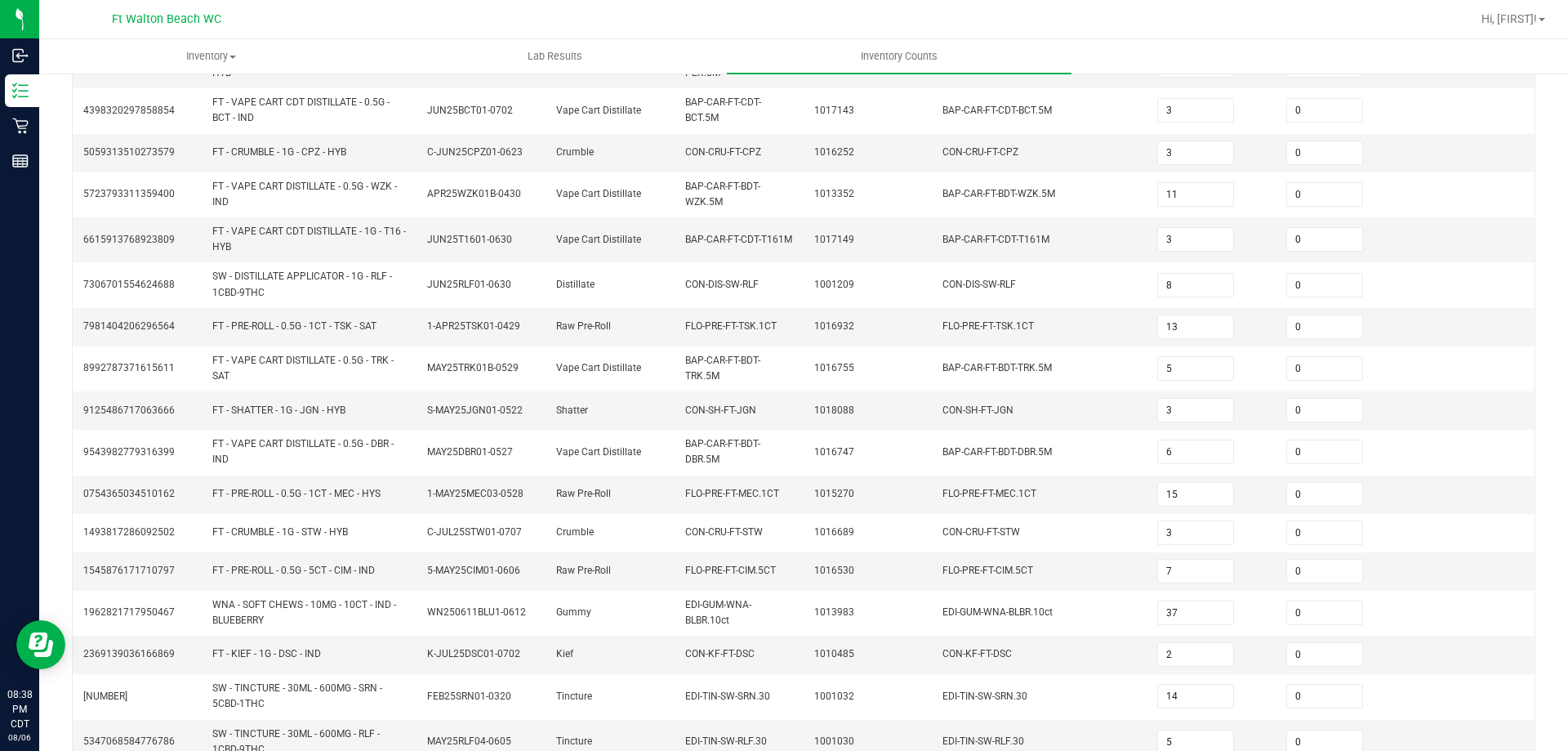 scroll, scrollTop: 422, scrollLeft: 0, axis: vertical 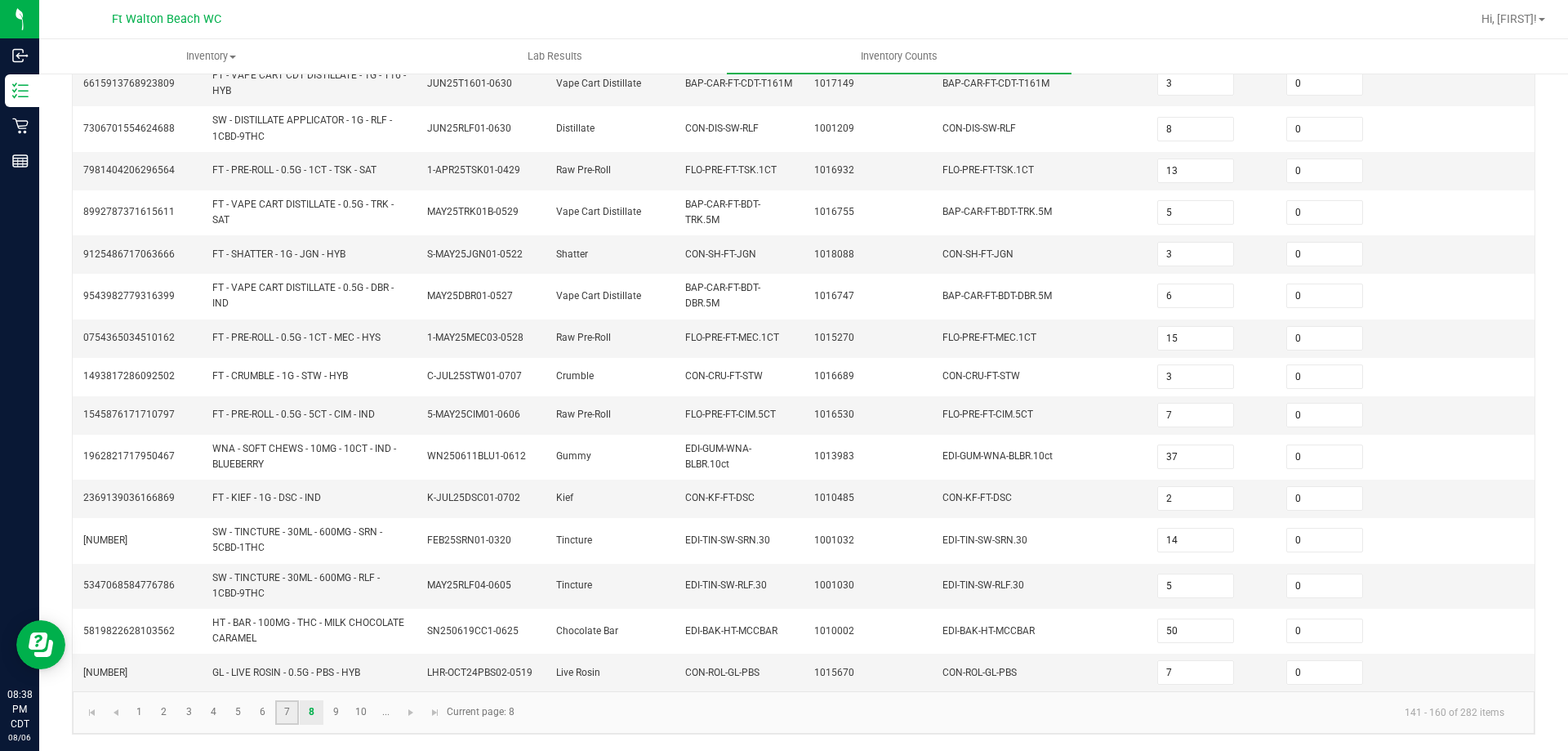 click on "7" 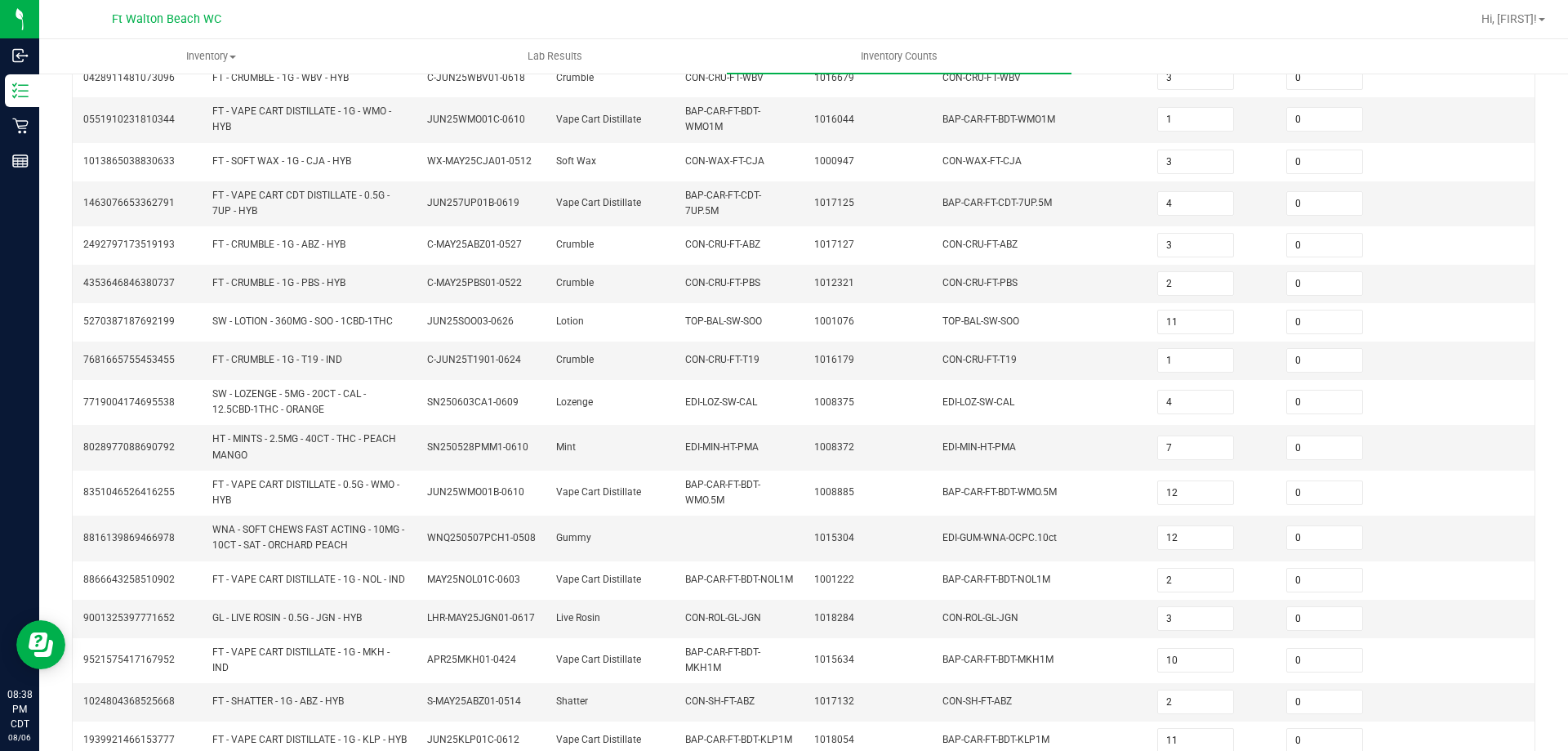 scroll, scrollTop: 409, scrollLeft: 0, axis: vertical 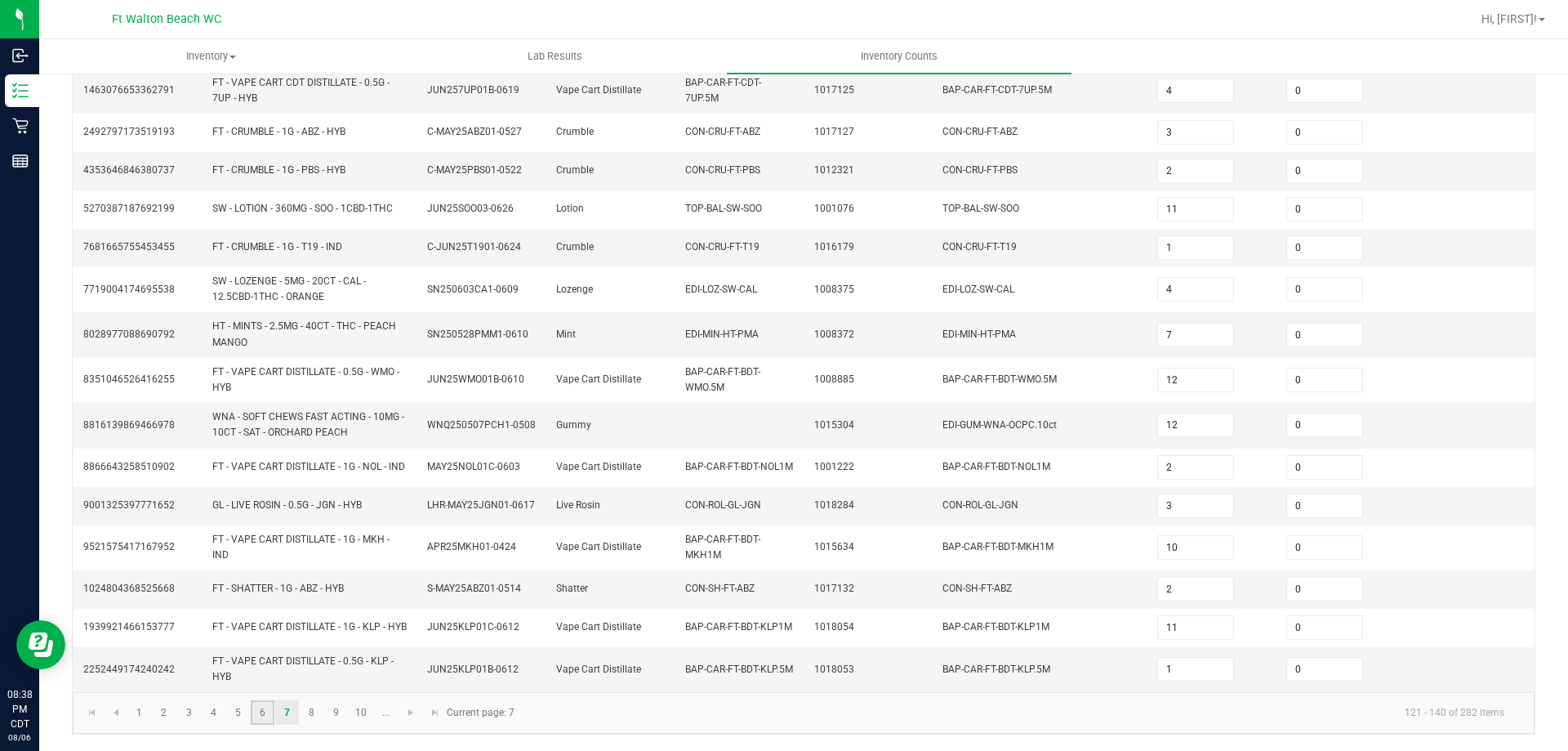 click on "6" 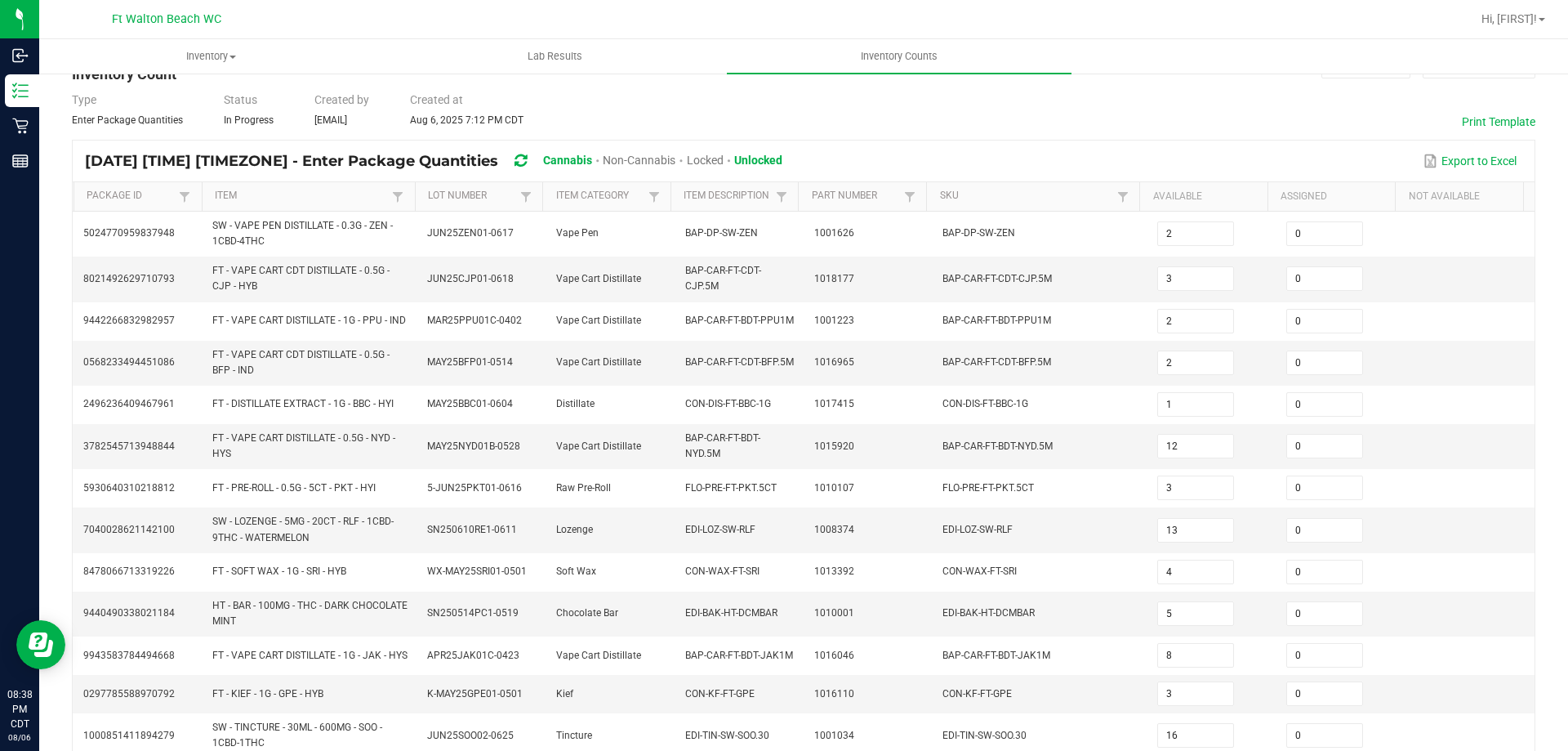 scroll, scrollTop: 442, scrollLeft: 0, axis: vertical 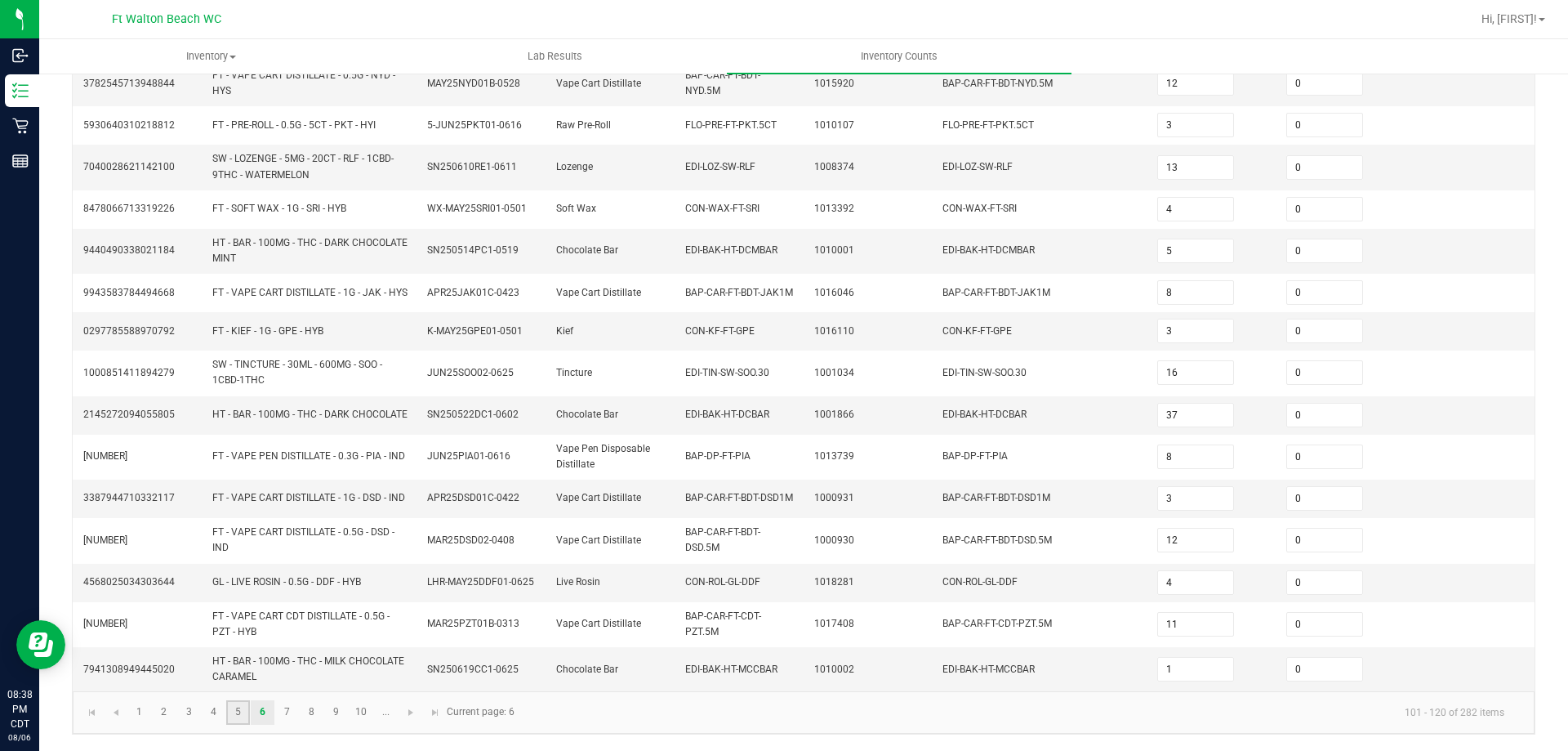click on "5" 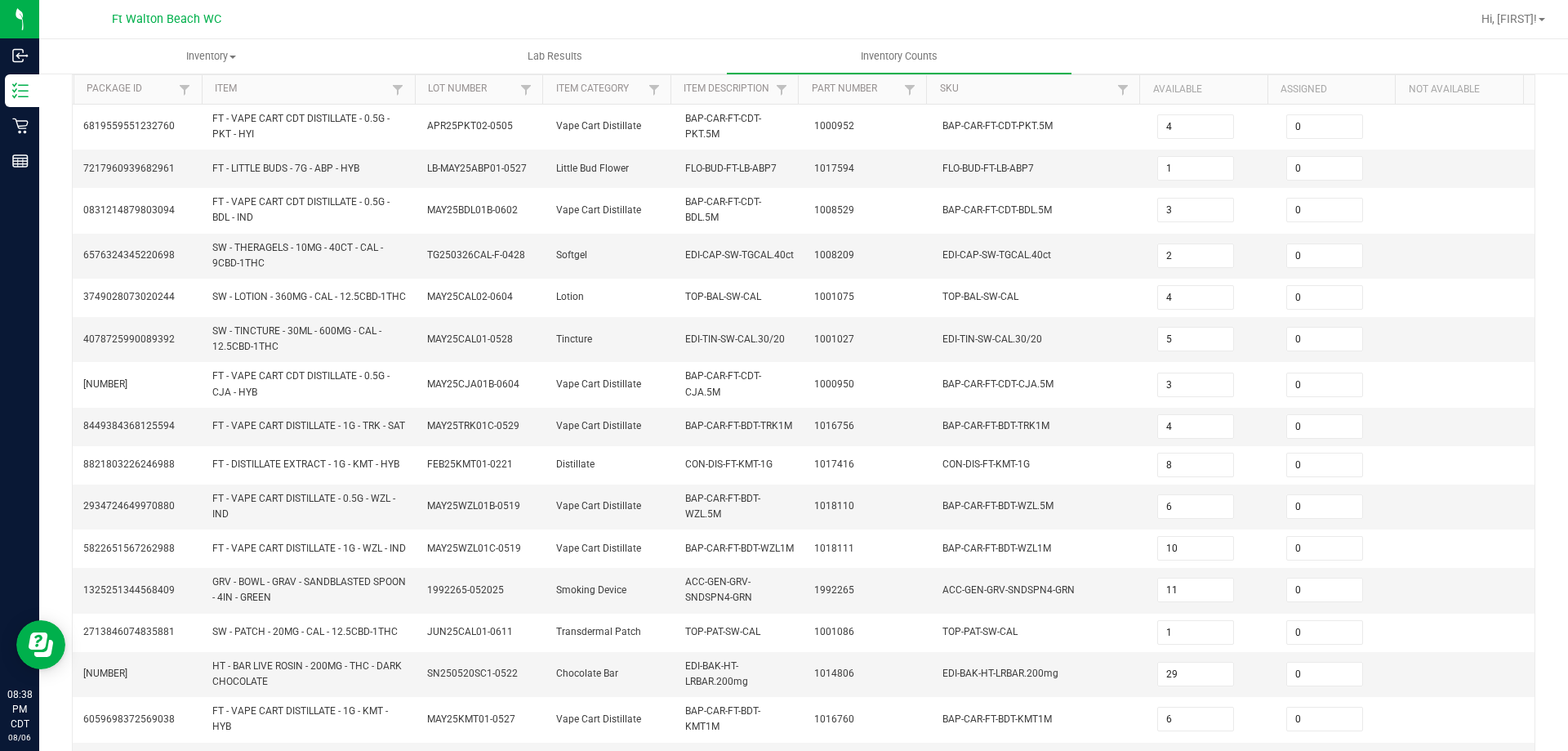 scroll, scrollTop: 442, scrollLeft: 0, axis: vertical 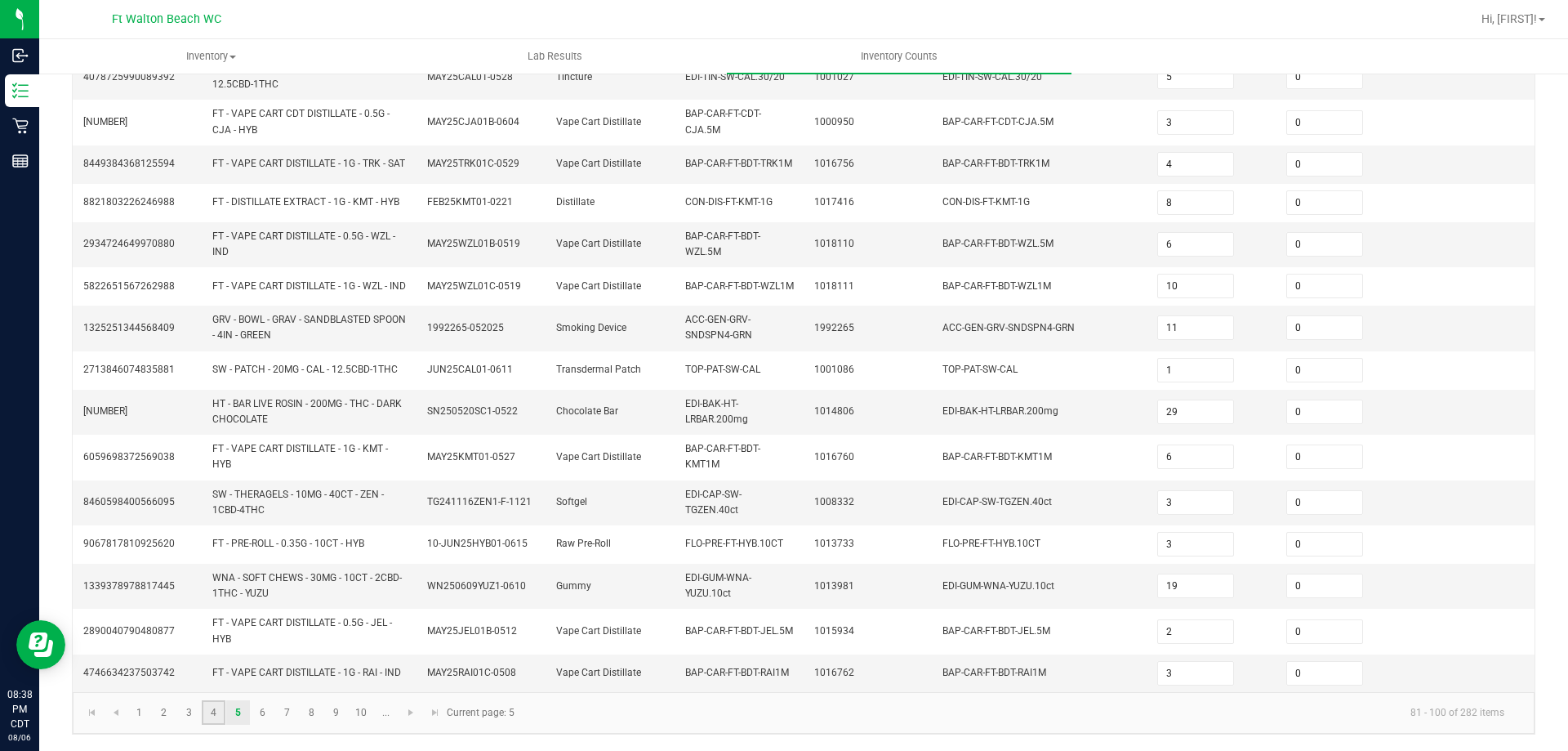 click on "4" 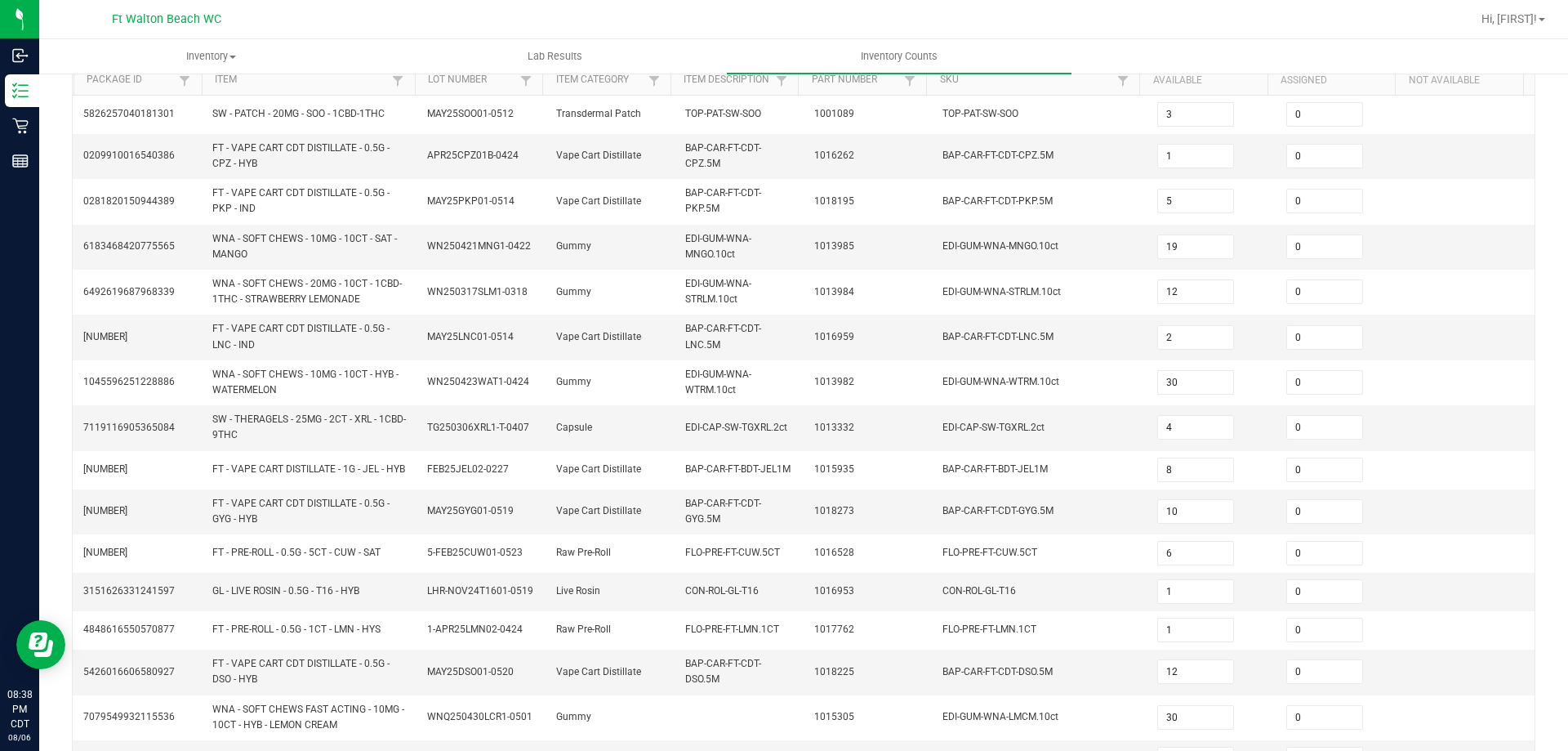 scroll, scrollTop: 429, scrollLeft: 0, axis: vertical 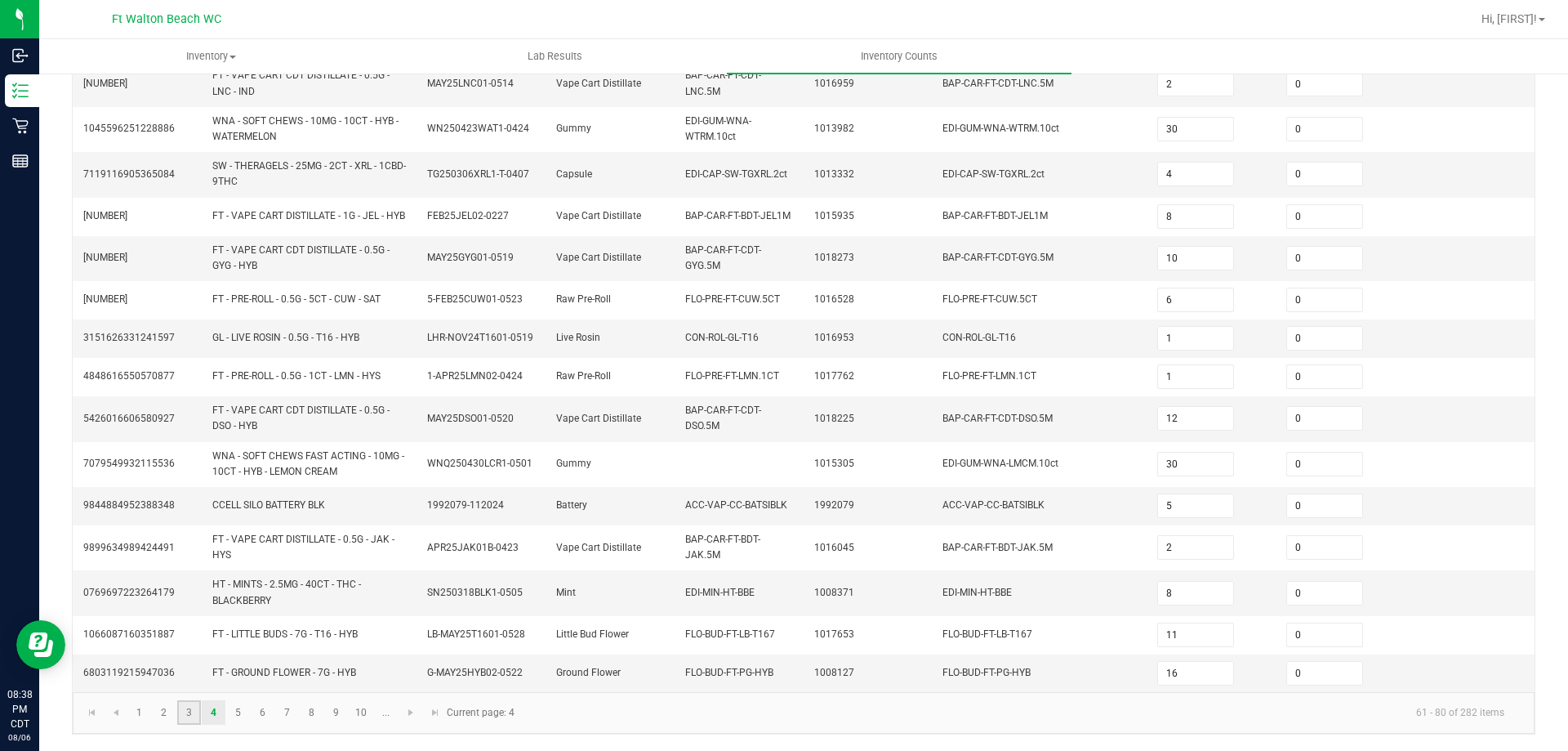 click on "3" 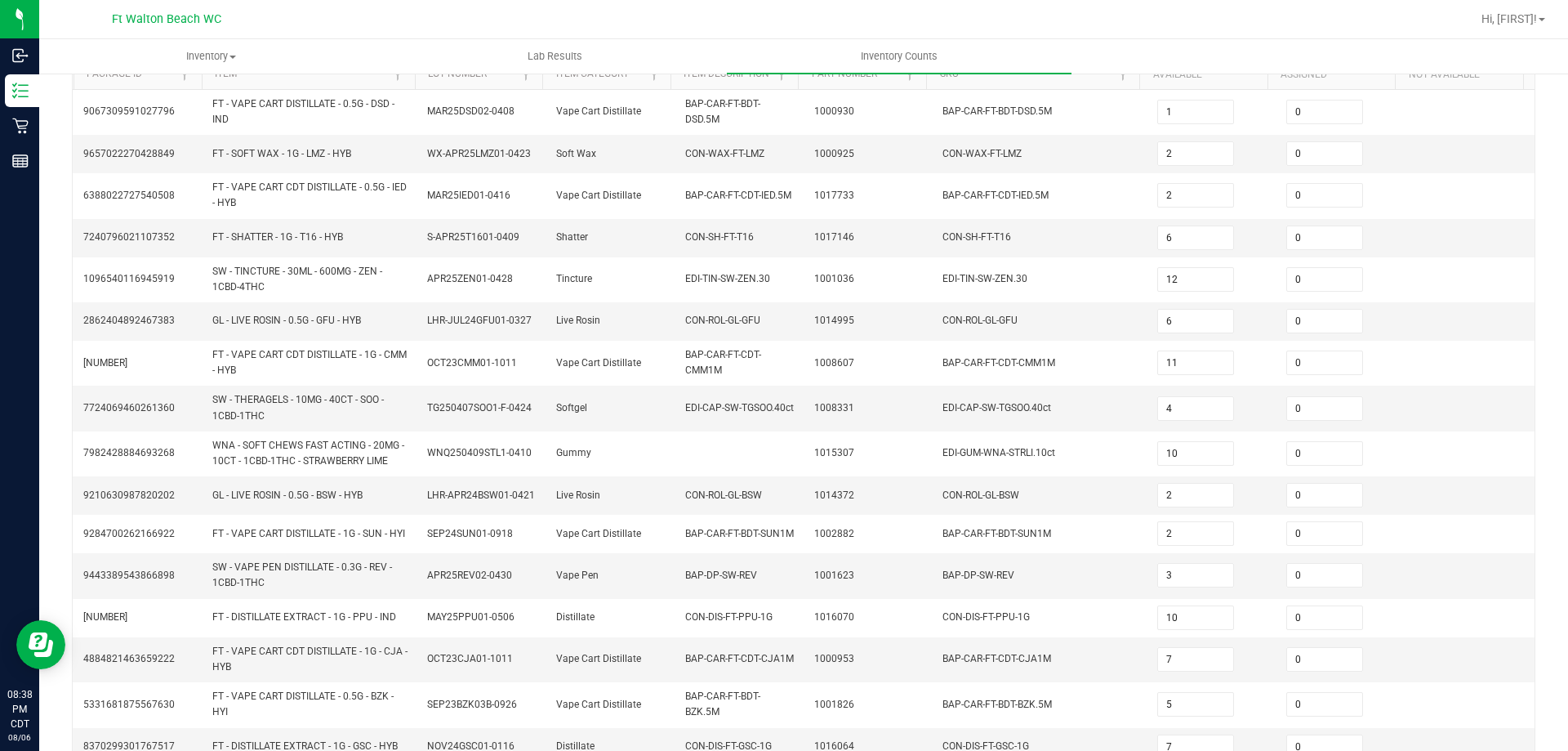 scroll, scrollTop: 415, scrollLeft: 0, axis: vertical 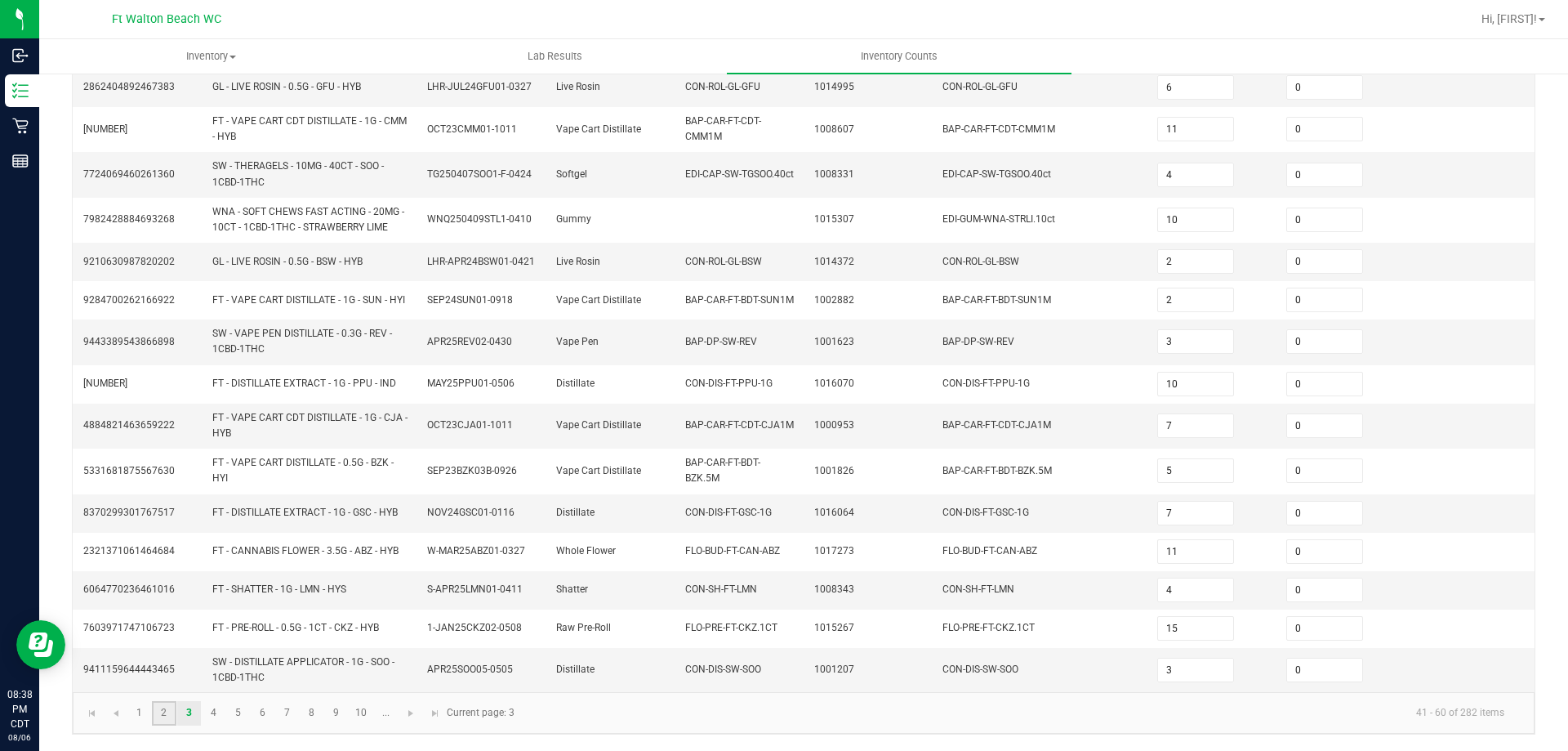 click on "2" 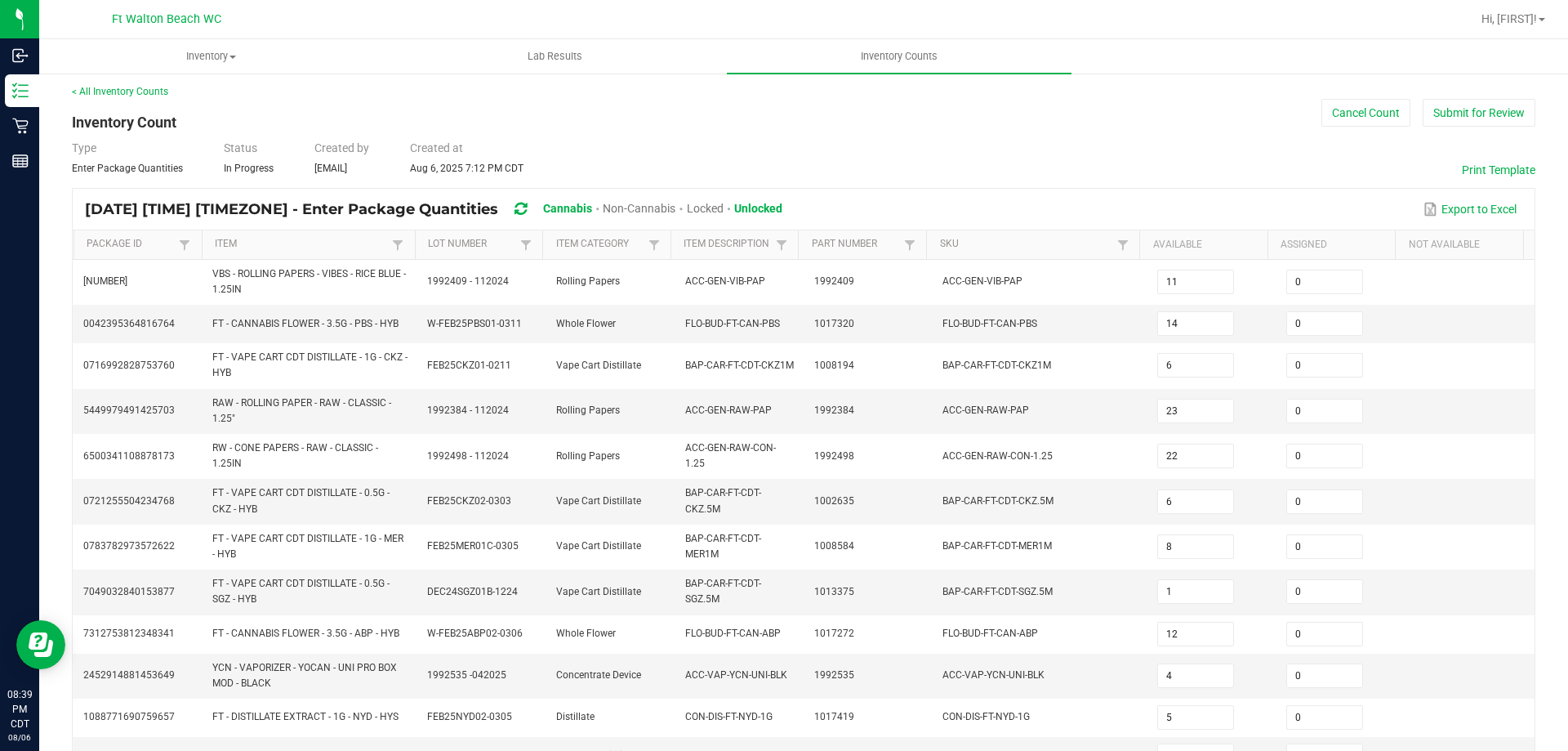 scroll, scrollTop: 0, scrollLeft: 0, axis: both 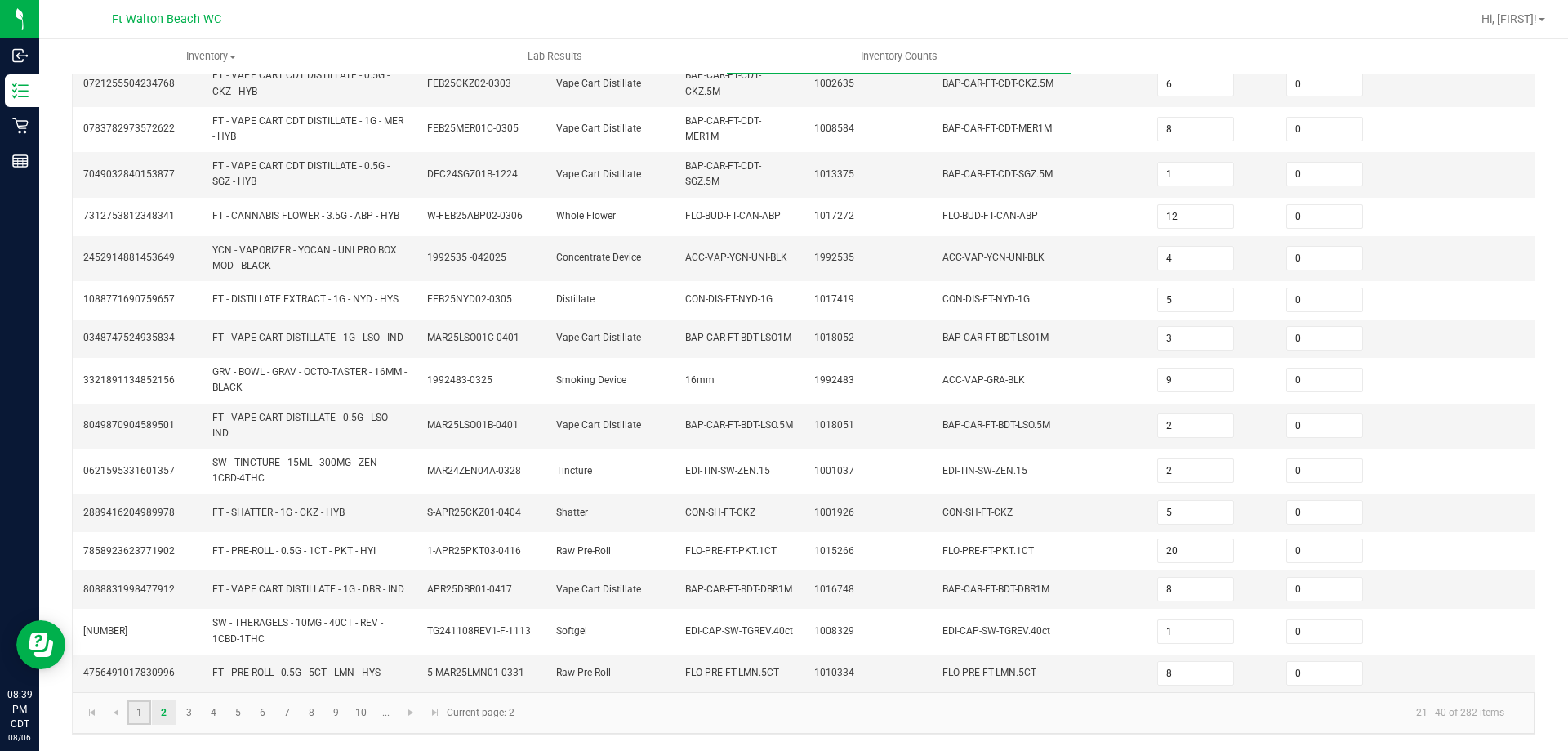 click on "1" 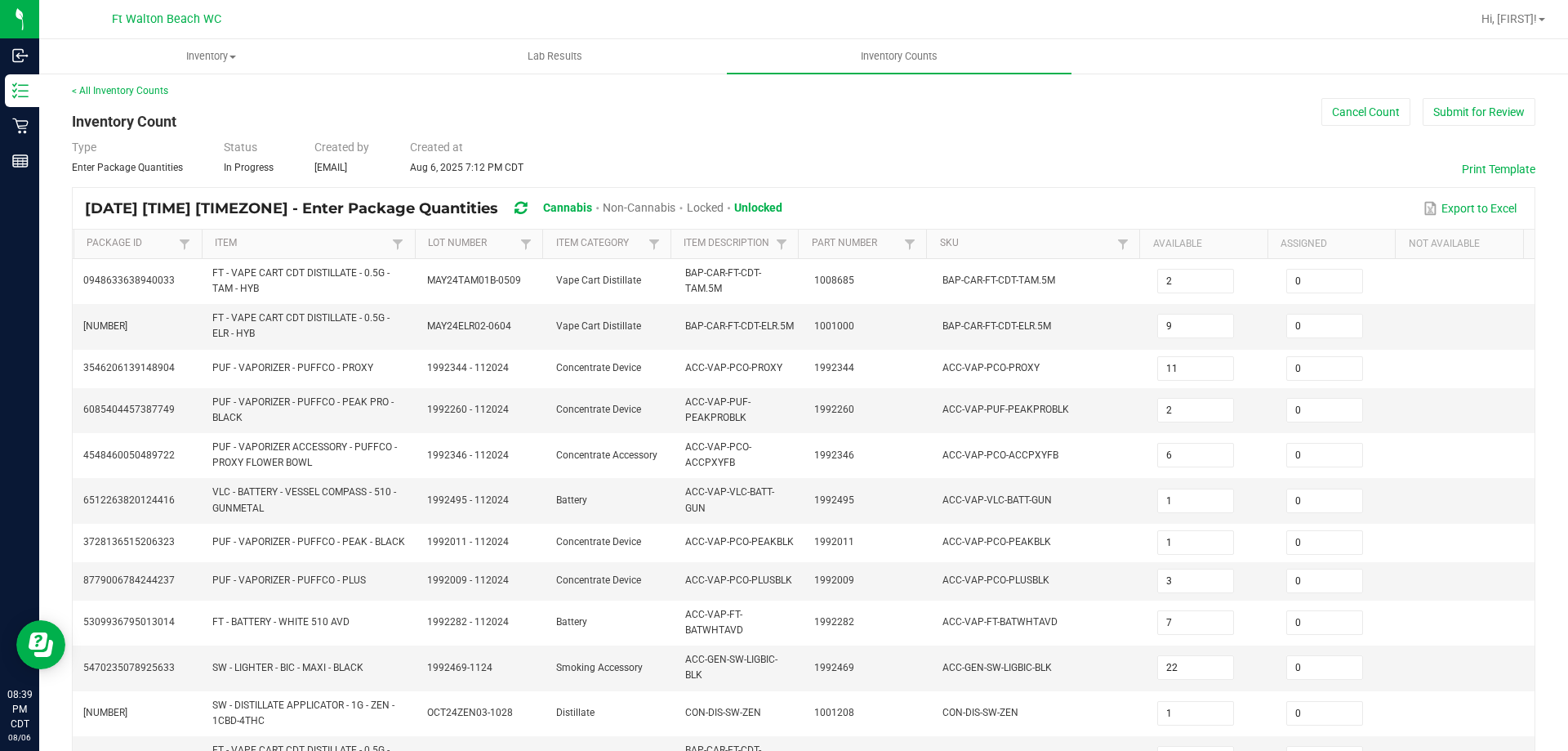 scroll, scrollTop: 0, scrollLeft: 0, axis: both 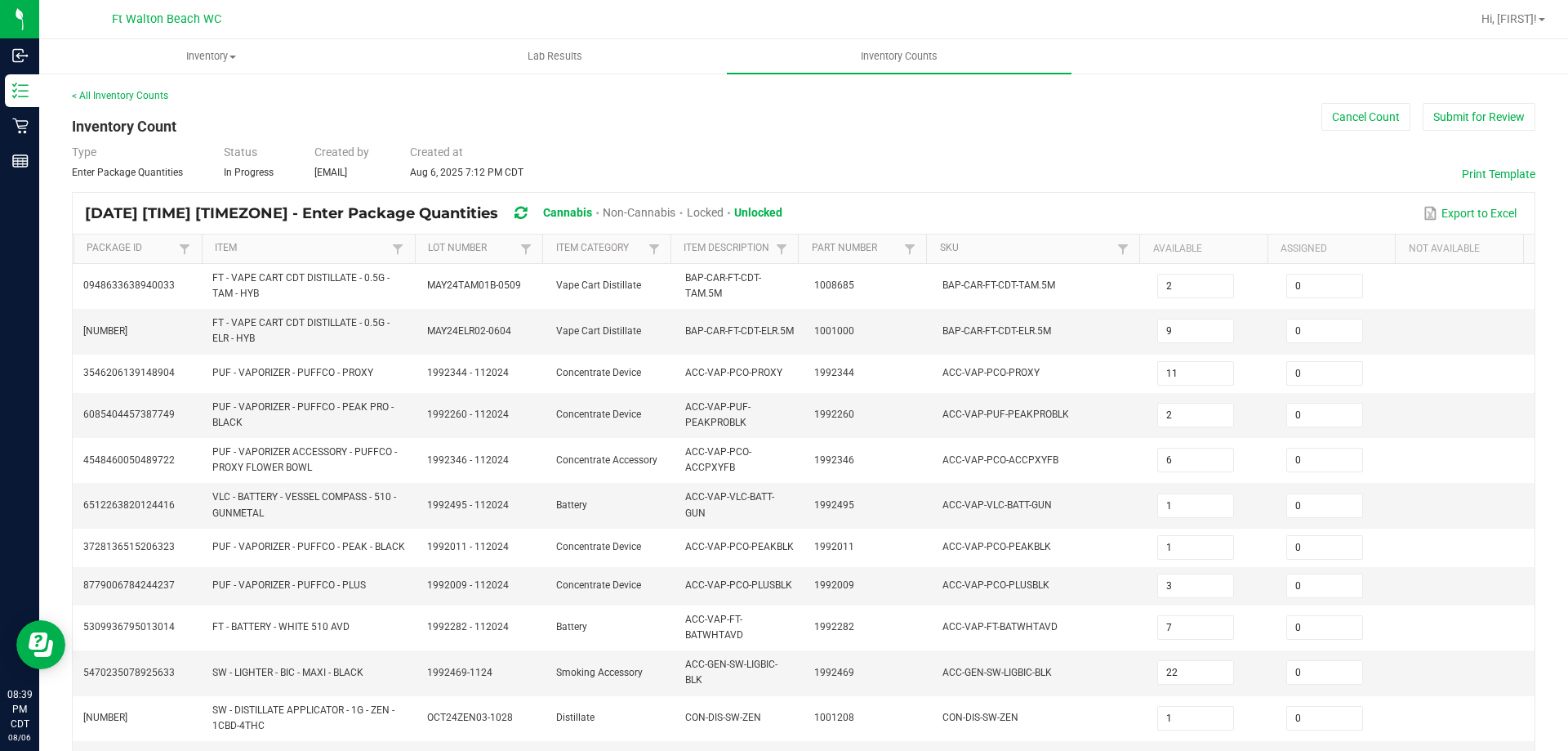 click on "< All Inventory Counts  Inventory Count    Cancel Count    Submit for Review   Type   Enter Package Quantities   Status   In Progress   Created by   [EMAIL]   Created at   [DATE] [TIME] [TIMEZONE]   Print Template   [DATE] [TIME] [TIMEZONE]
- Enter Package Quantities   Cannabis   Non-Cannabis   Locked   Unlocked   Export to Excel  Package Id Item Lot Number Item Category Item Description Part Number SKU Available Assigned Not Available  [NUMBER]   FT - VAPE CART CDT DISTILLATE - 0.5G - TAM - HYB   MAY24TAM01B-0509   Vape Cart Distillate   BAP-CAR-FT-CDT-TAM.5M   1008685   BAP-CAR-FT-CDT-TAM.5M  2 0  [NUMBER]   FT - VAPE CART CDT DISTILLATE - 0.5G - ELR - HYB   MAY24ELR02-0604   Vape Cart Distillate   BAP-CAR-FT-ELR.5M   1001000   BAP-CAR-FT-ELR.5M  9 0  [NUMBER]   PUF - VAPORIZER - PUFFCO - PROXY   1992344 - 112024   Concentrate Device   ACC-VAP-PCO-PROXY   1992344   ACC-VAP-PCO-PROXY  11 0  [NUMBER]   PUF - VAPORIZER - PUFFCO - PEAK PRO - BLACK  2" at bounding box center (804, 626) 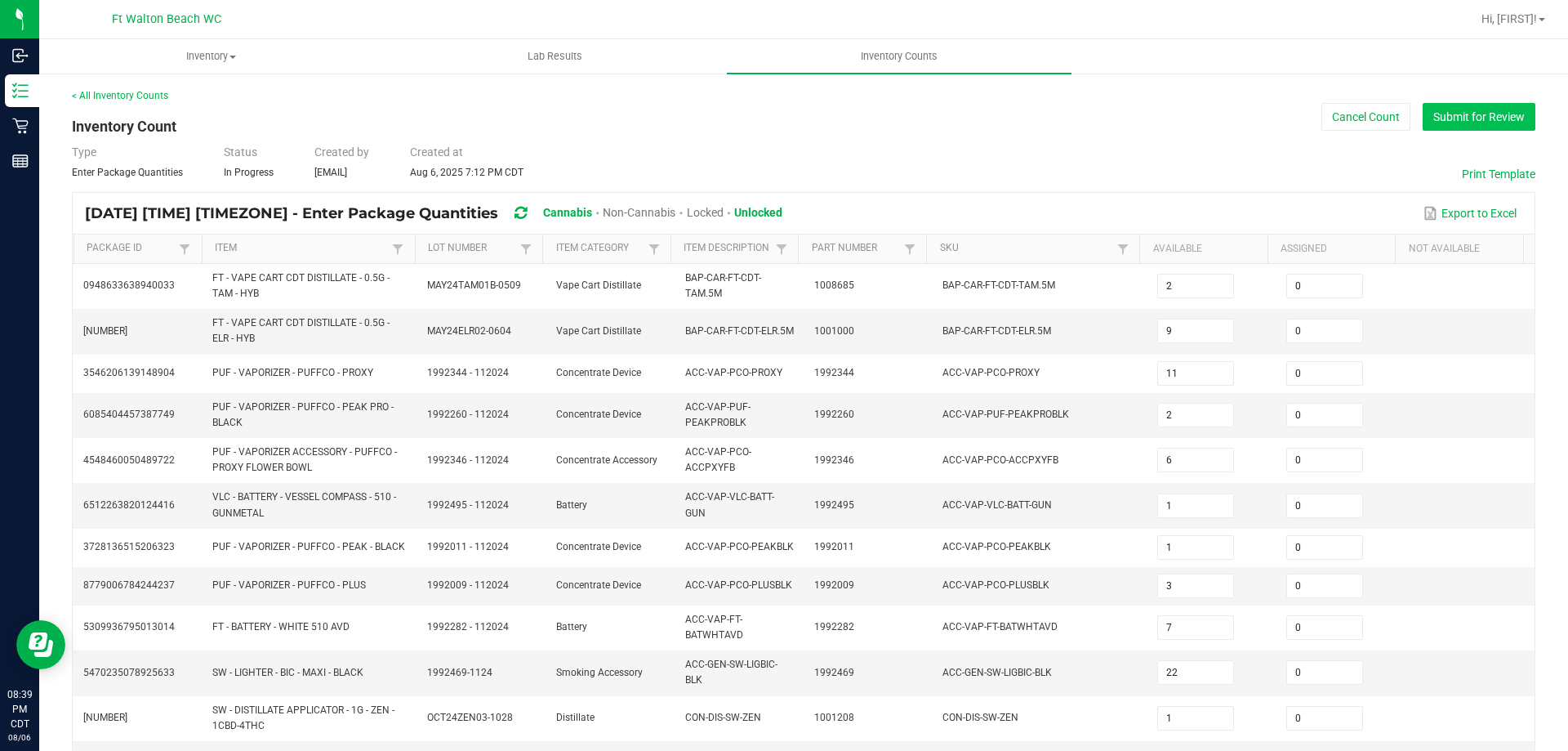 click on "Submit for Review" at bounding box center (1479, 117) 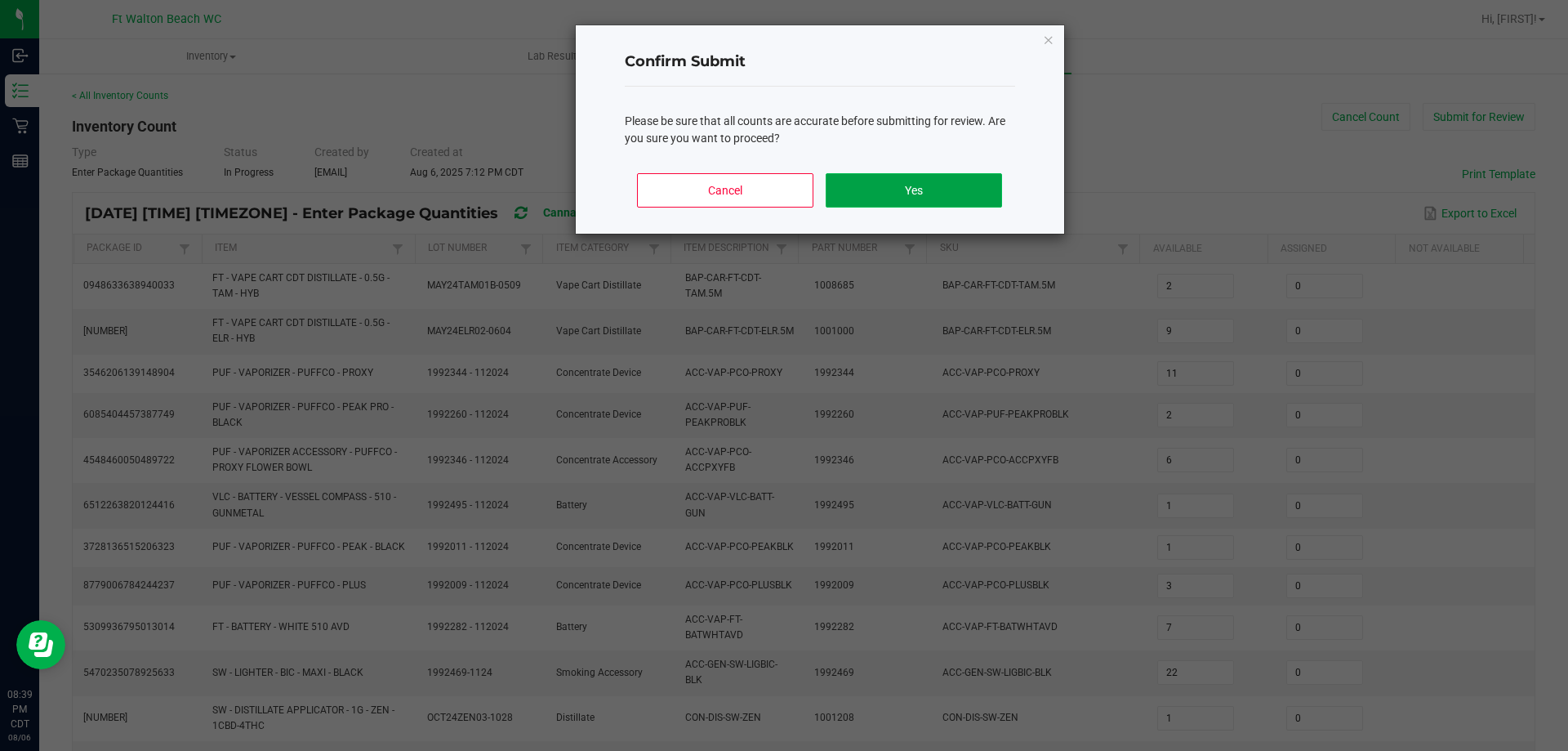 click on "Yes" 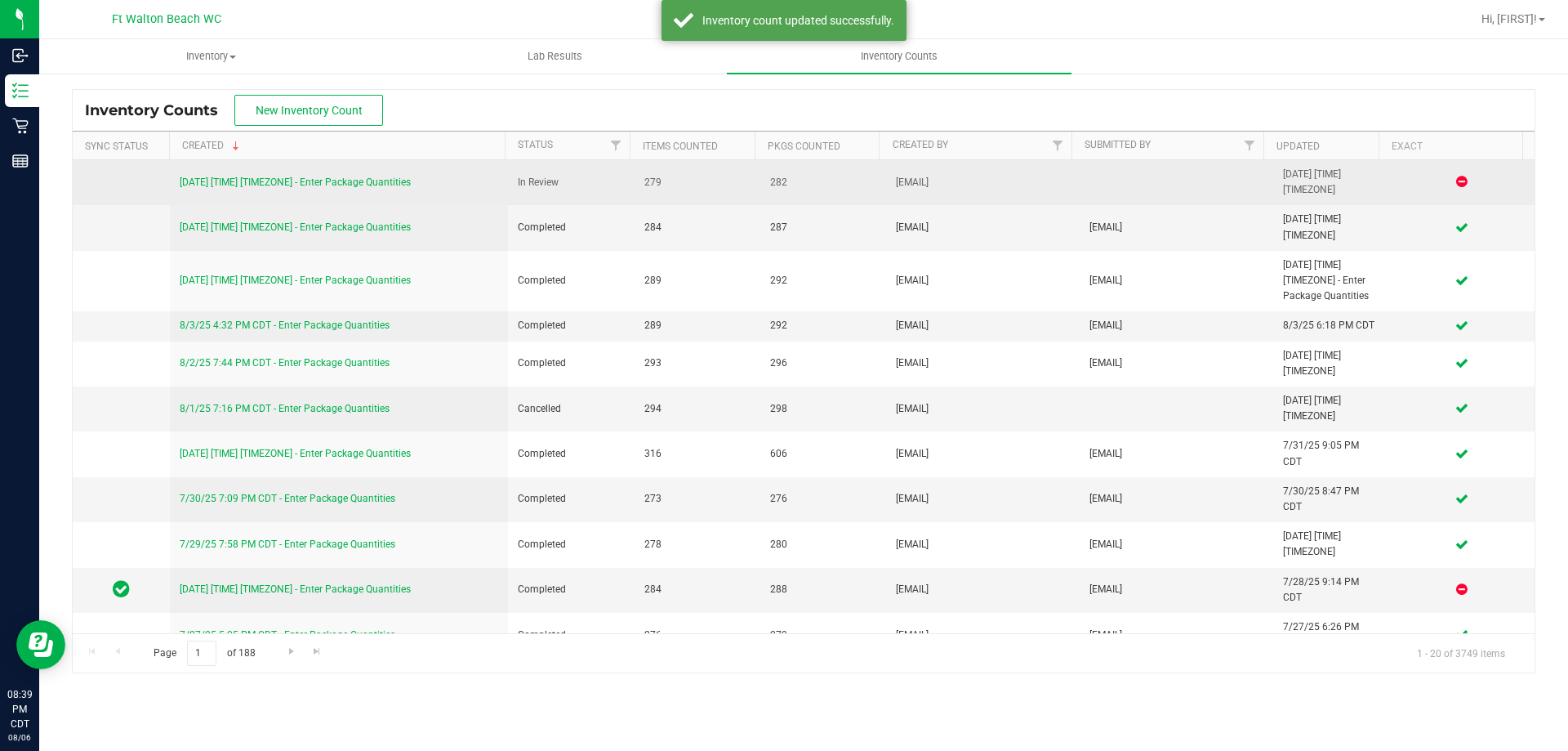 click on "[DATE] [TIME] [TIMEZONE] - Enter Package Quantities" at bounding box center (295, 182) 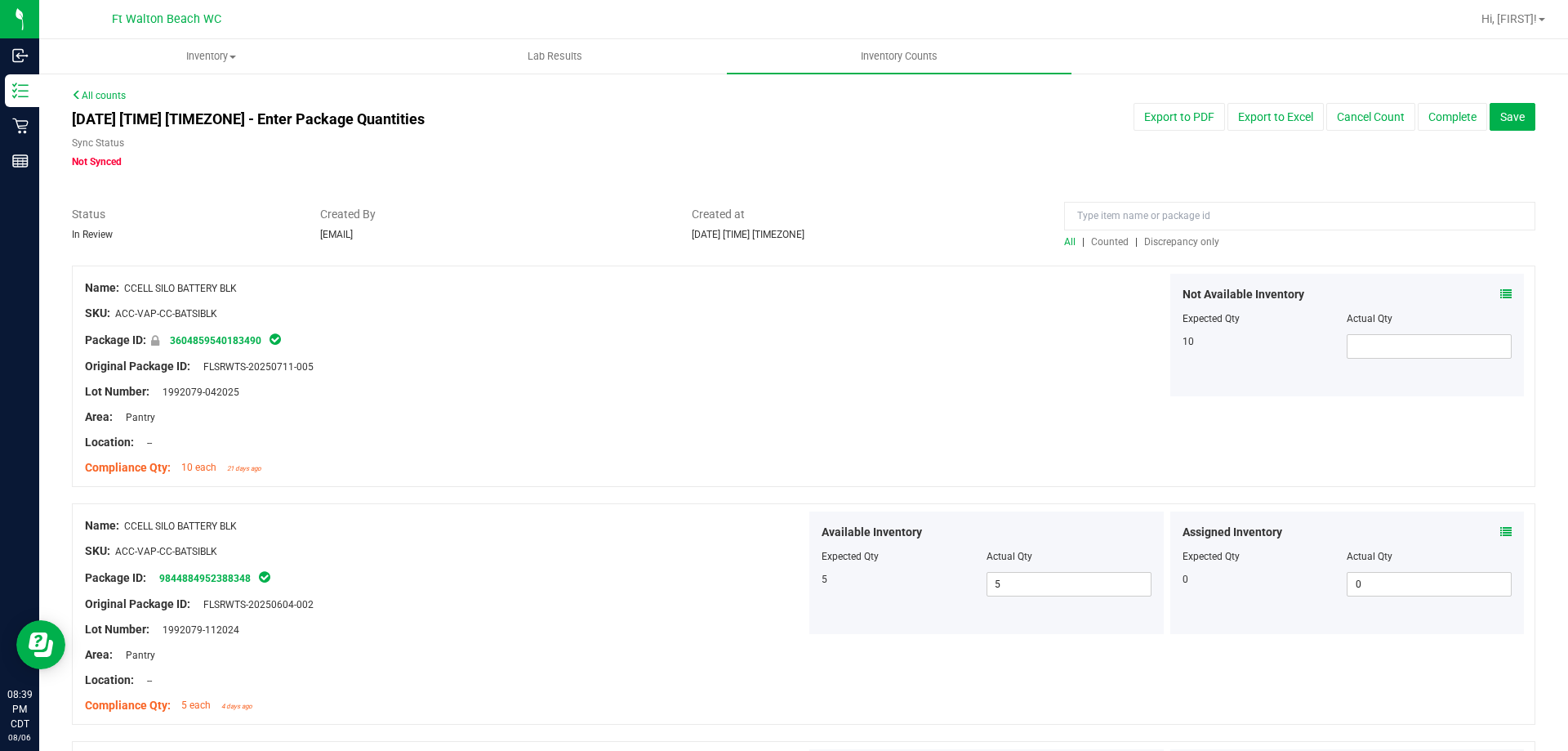 click on "Discrepancy only" at bounding box center (1182, 242) 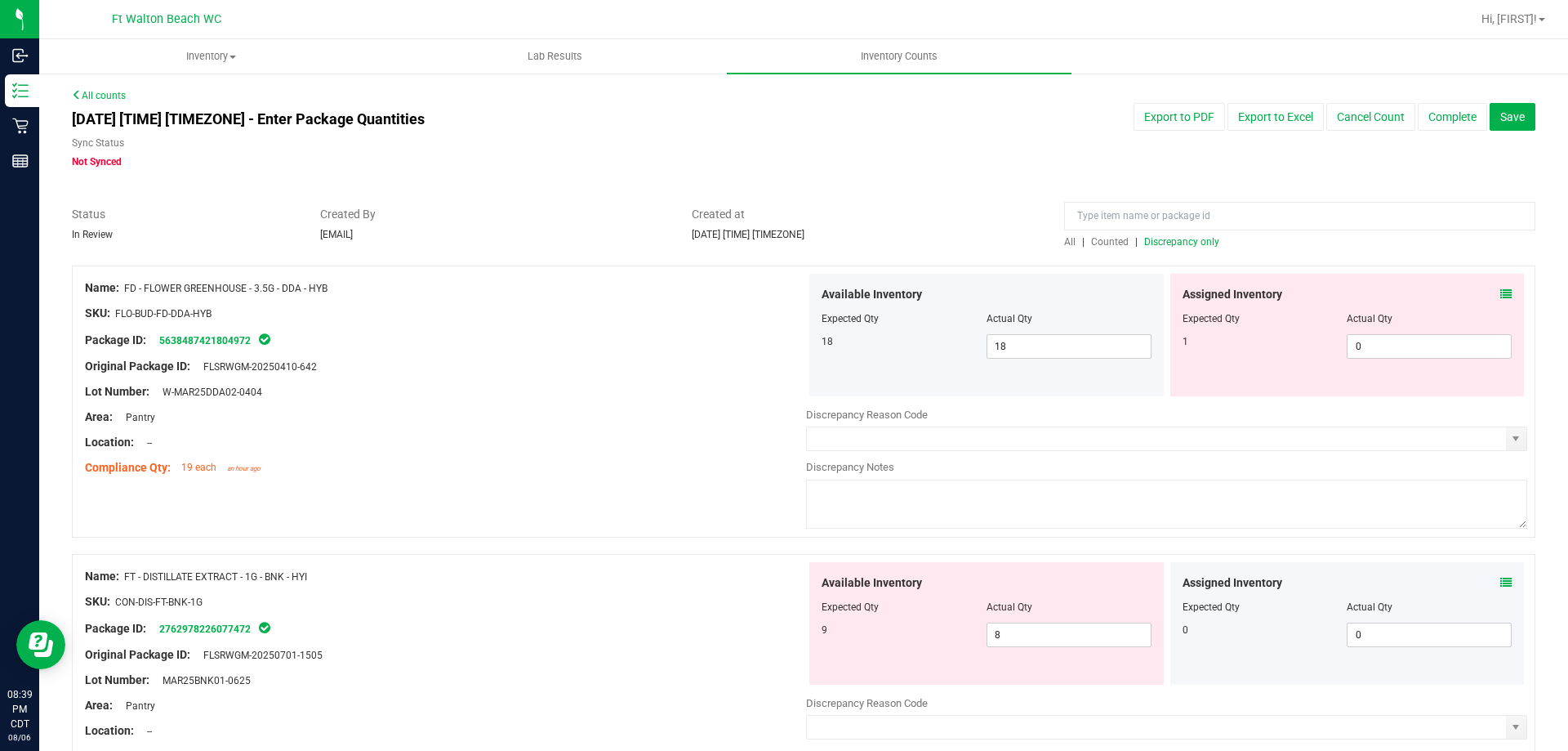 click at bounding box center (1506, 294) 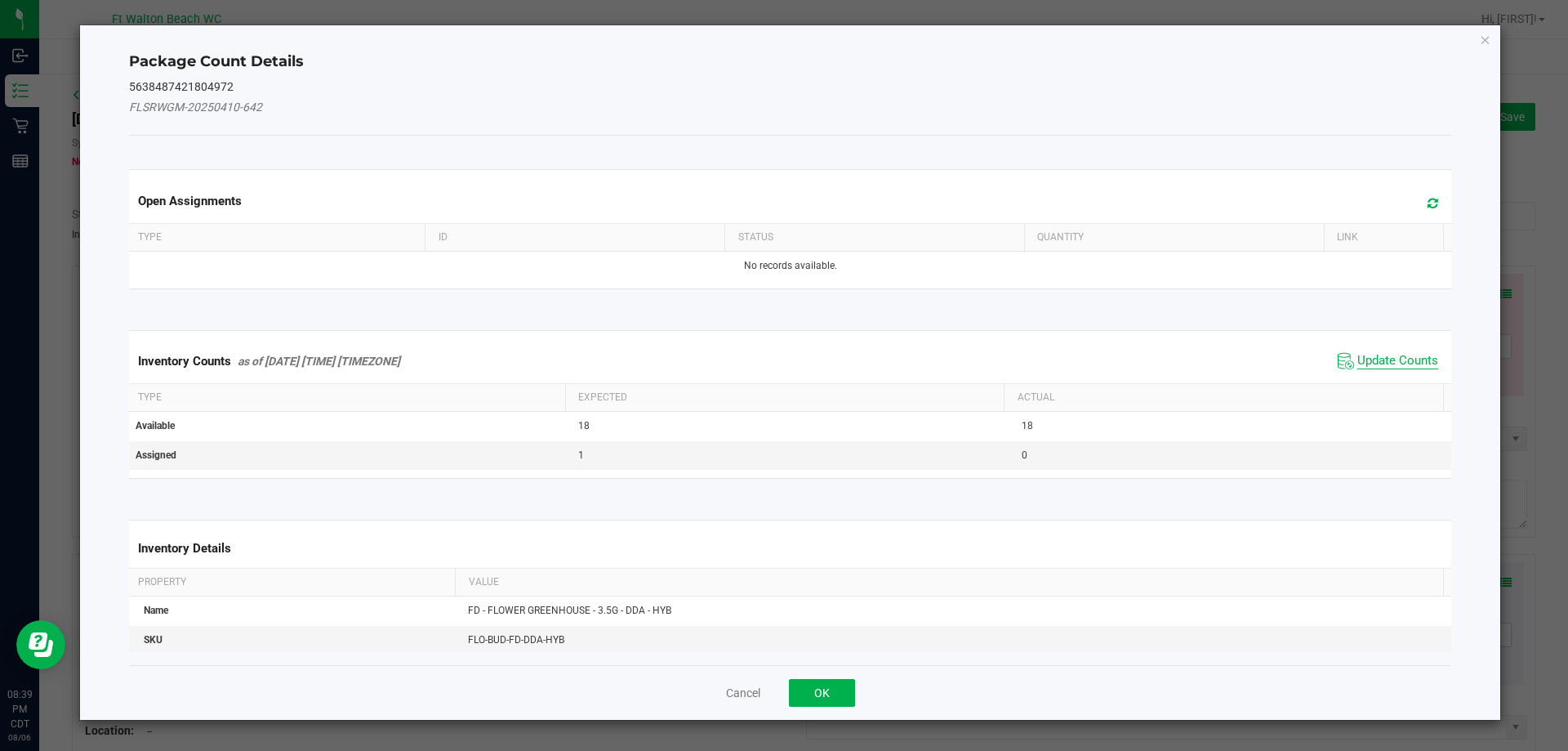 click on "Update Counts" 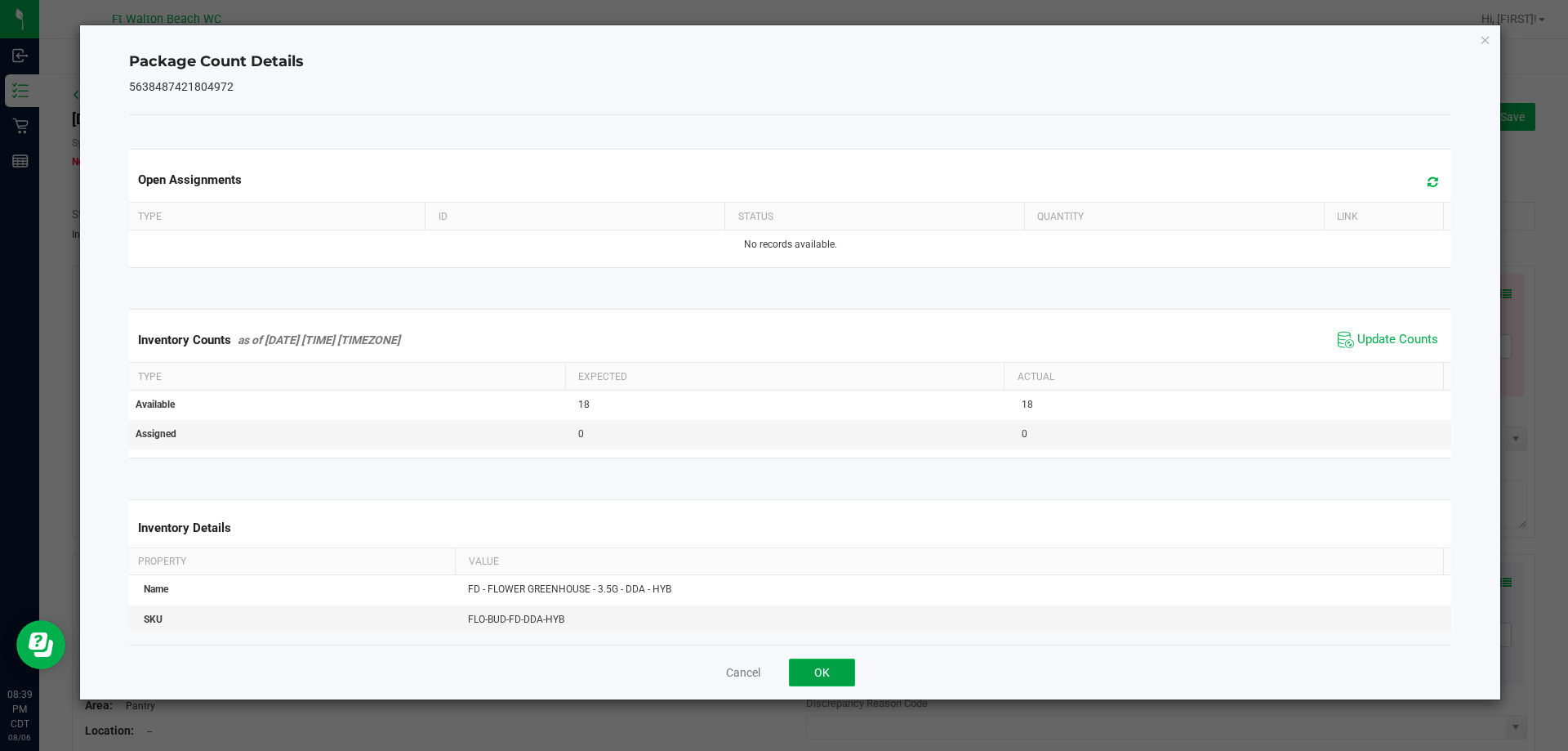 click on "OK" 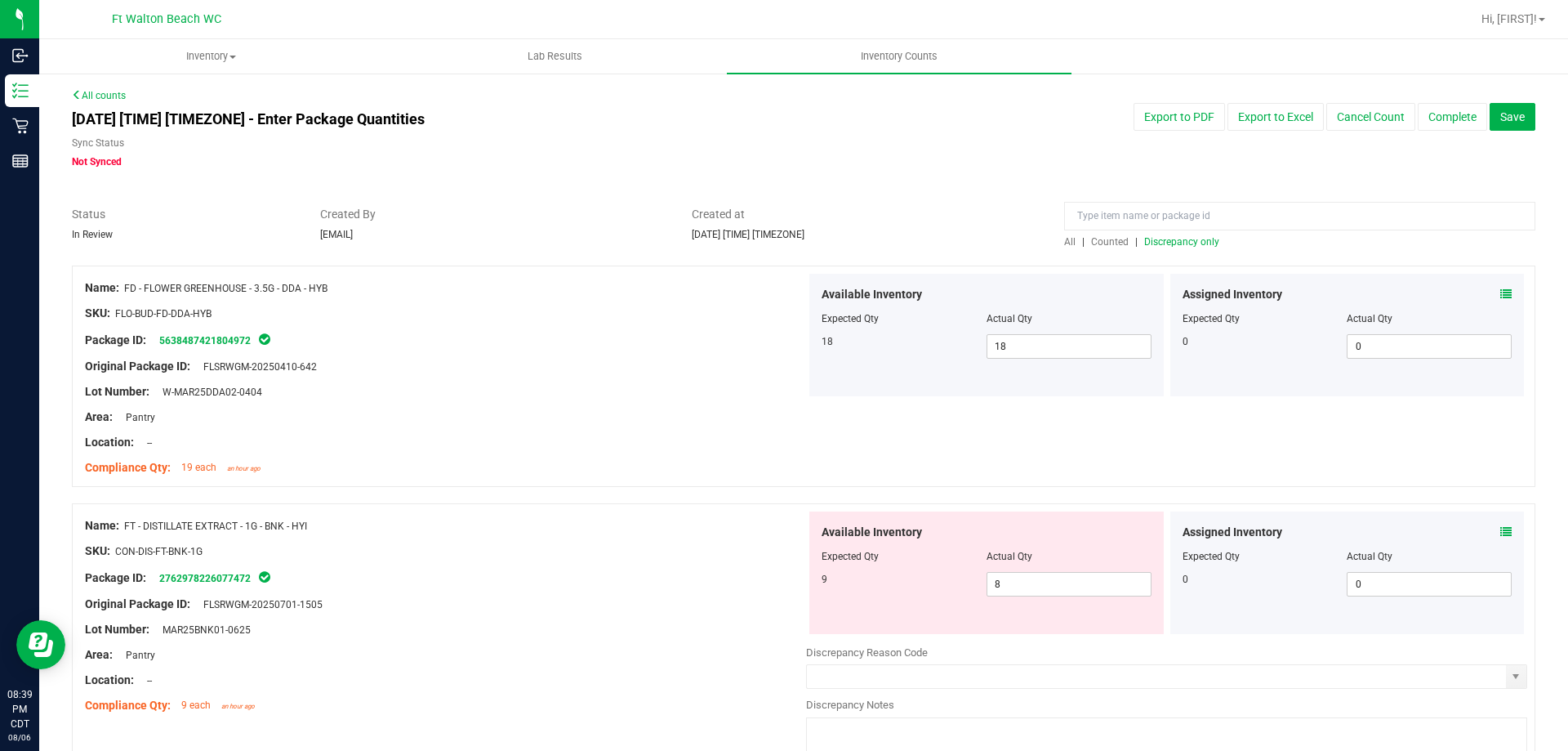 click at bounding box center [1506, 532] 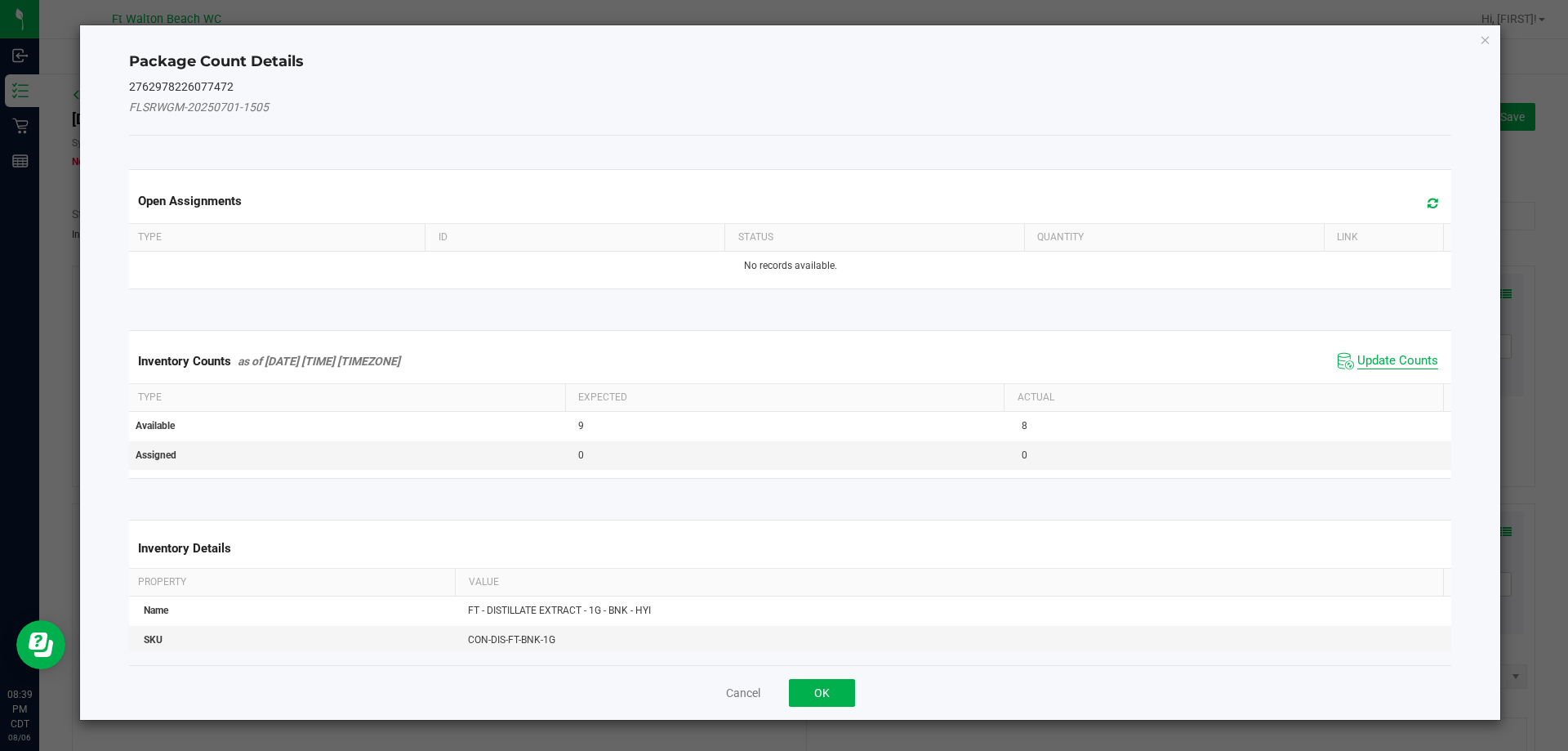 click on "Update Counts" 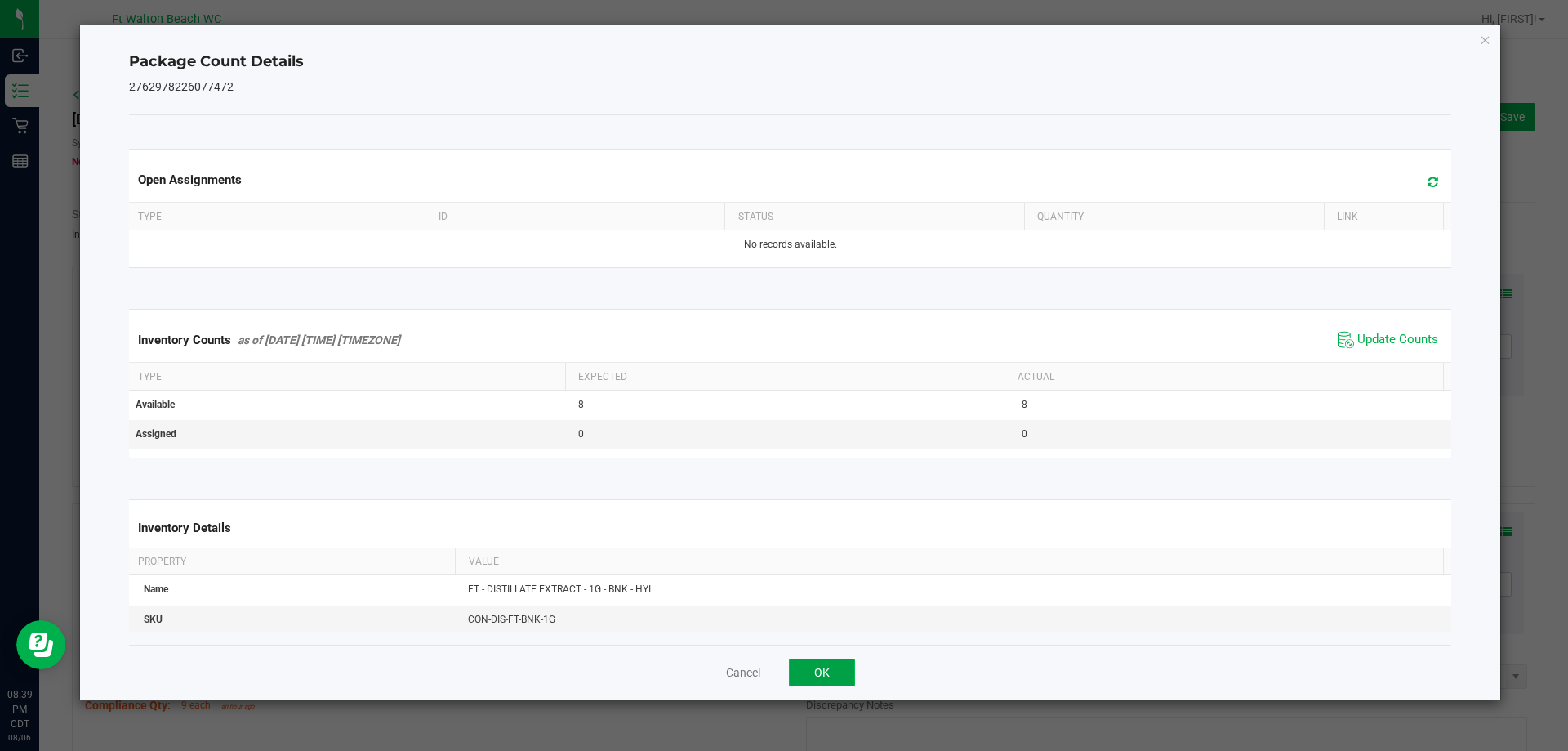 click on "OK" 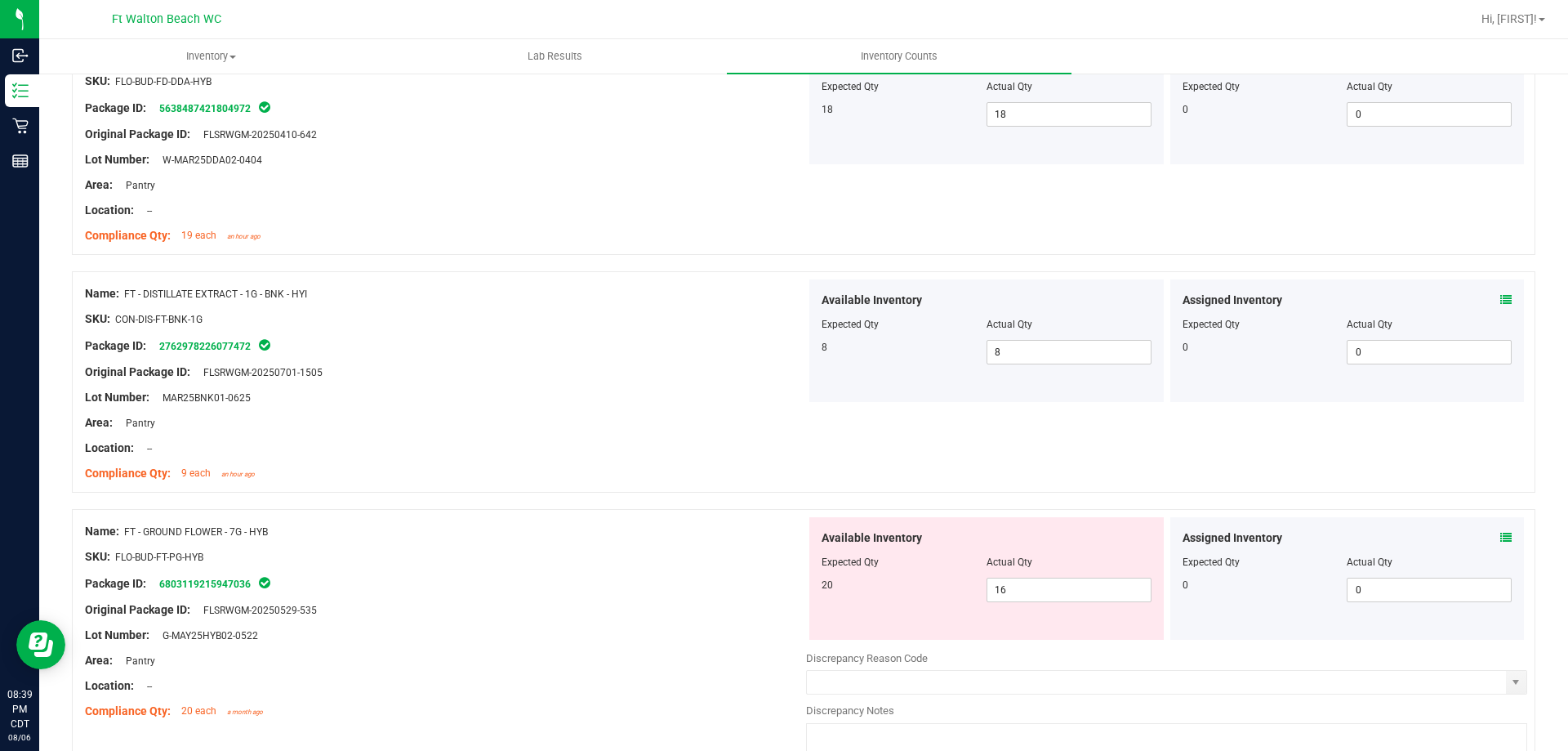 scroll, scrollTop: 327, scrollLeft: 0, axis: vertical 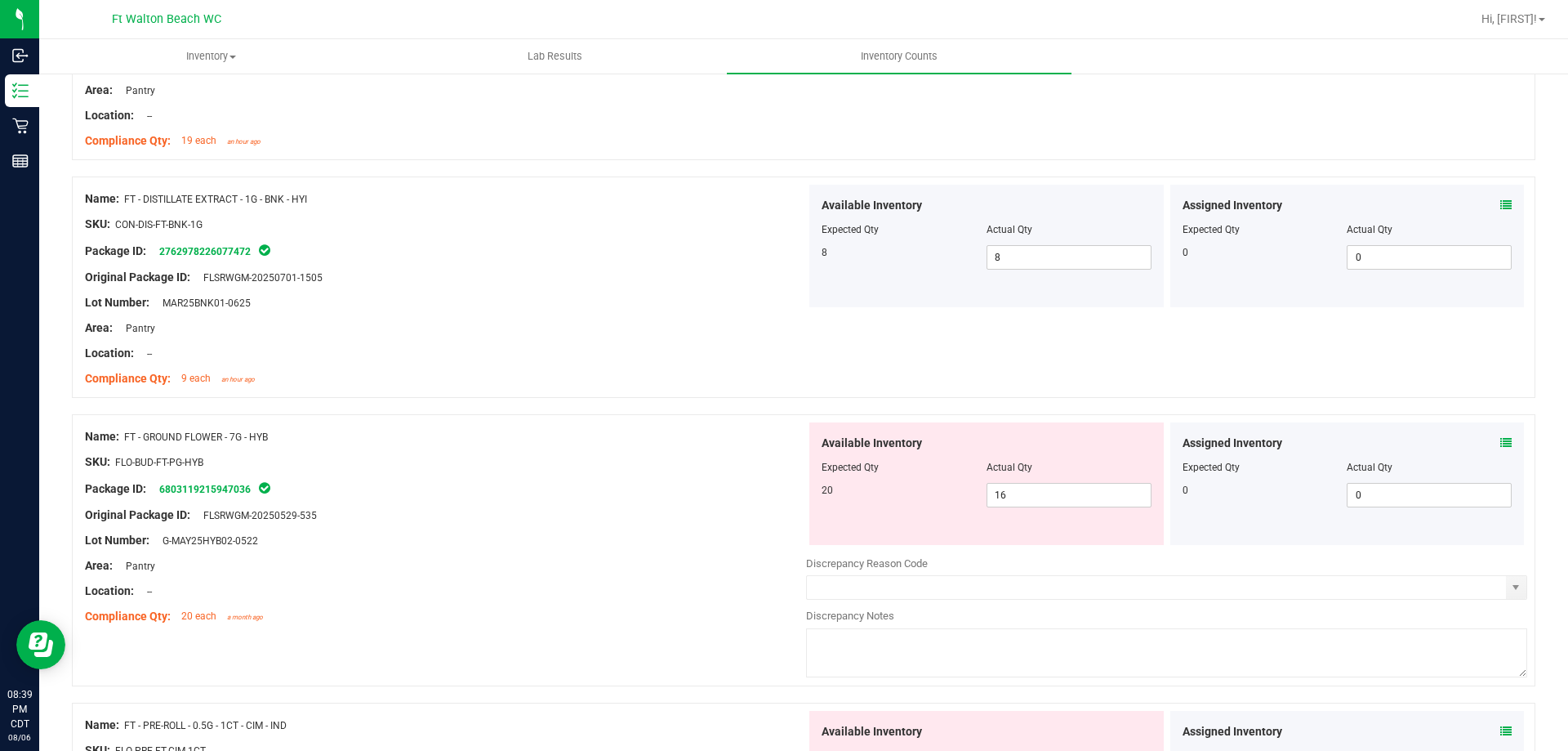 click at bounding box center (1506, 443) 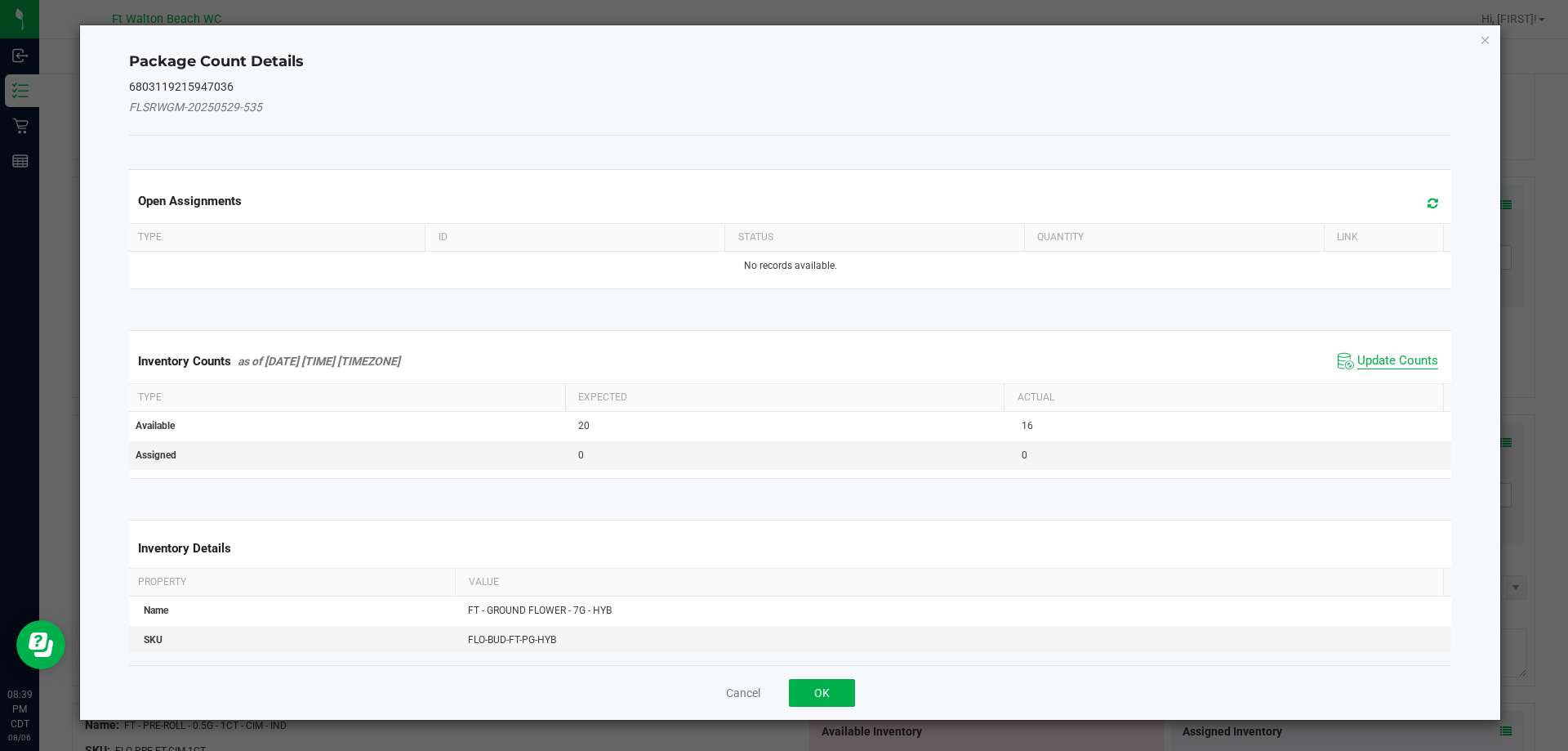 click on "Update Counts" 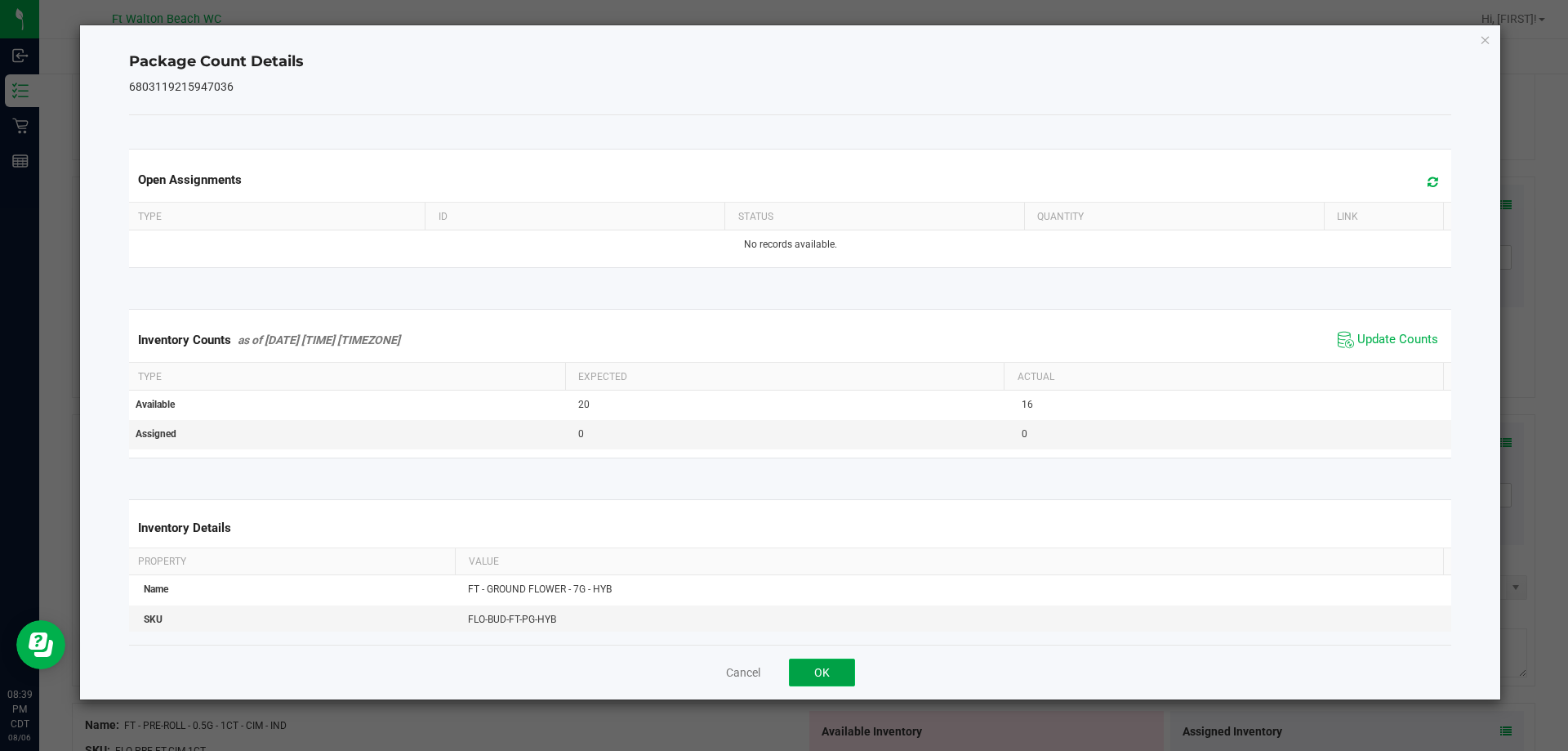 click on "OK" 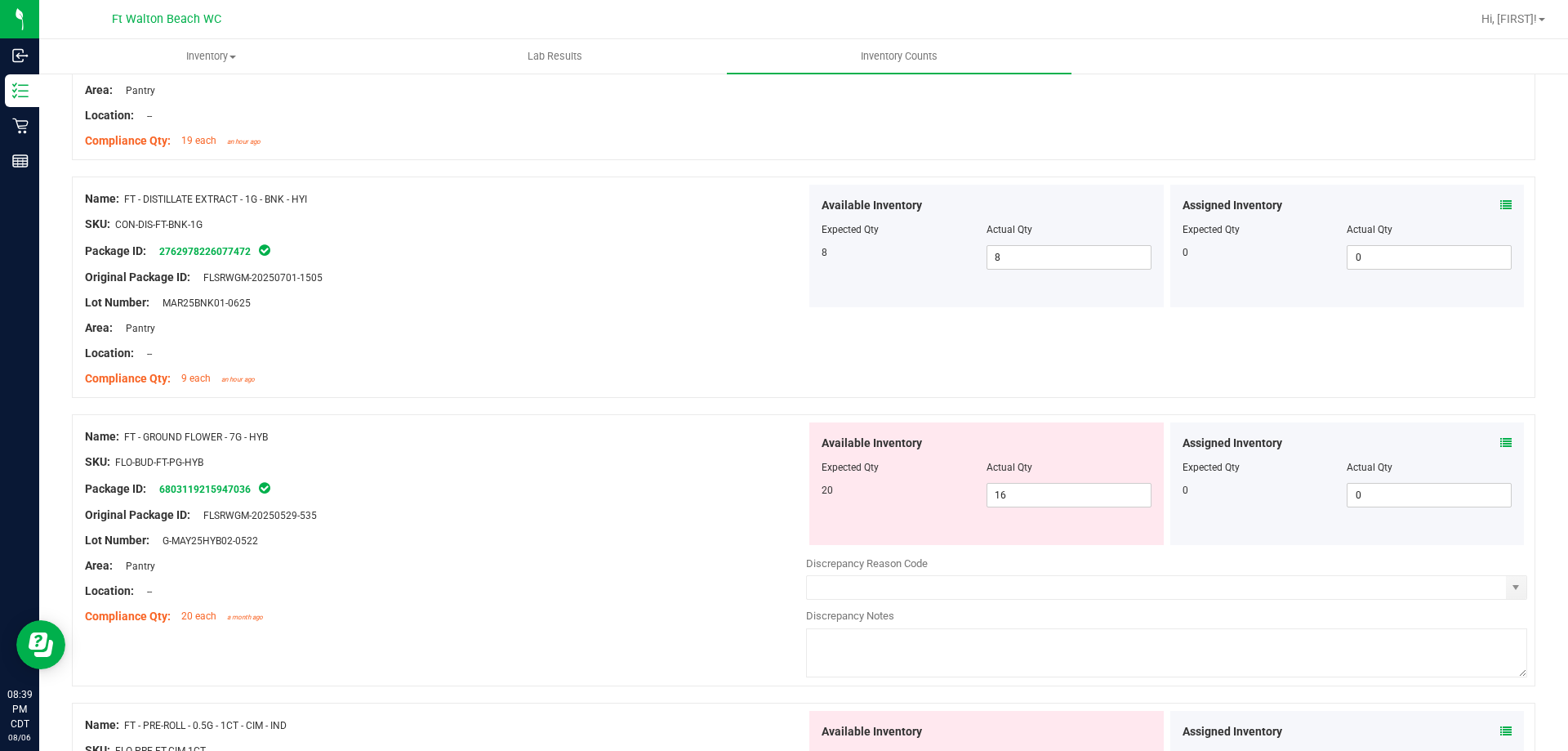 click at bounding box center [1506, 443] 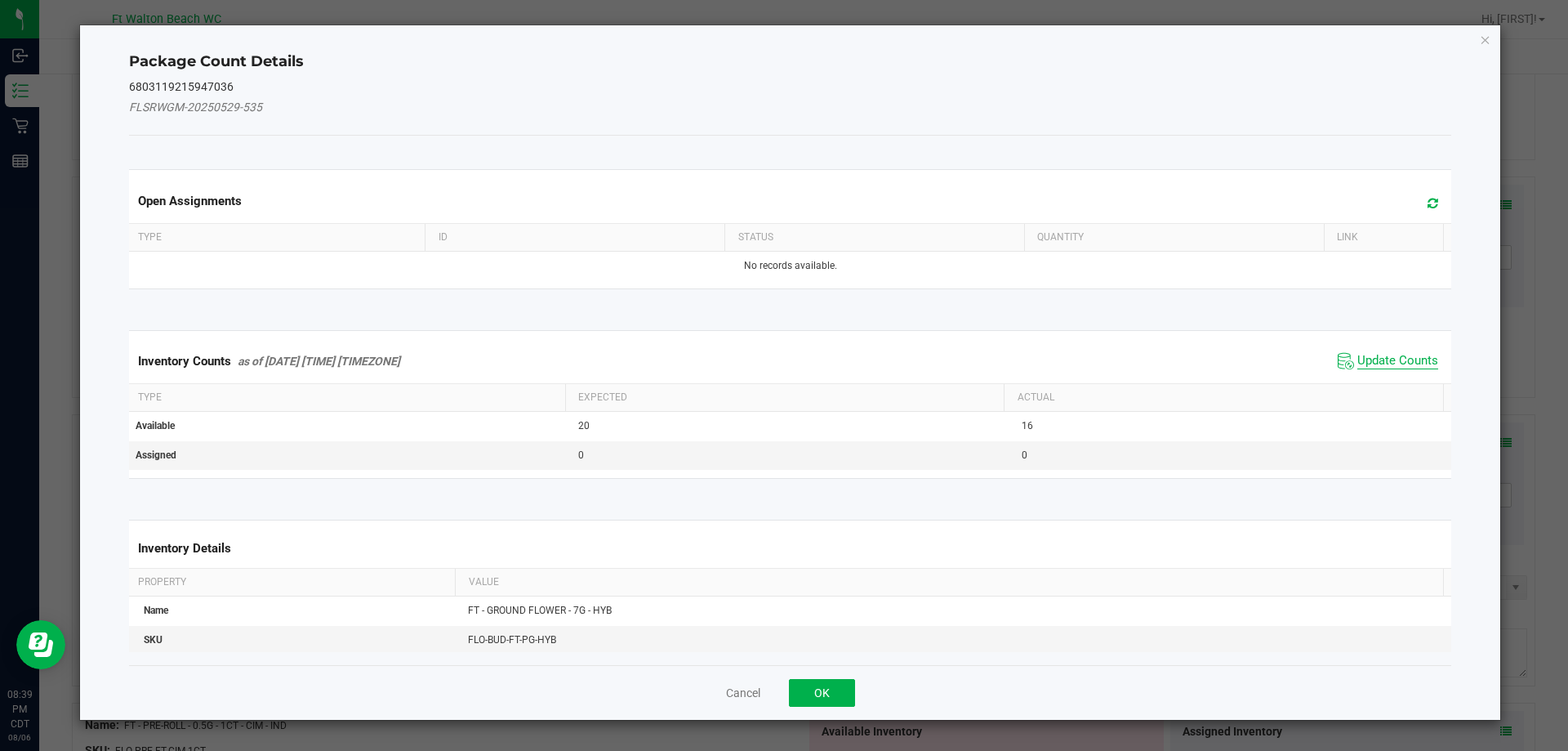click on "Update Counts" 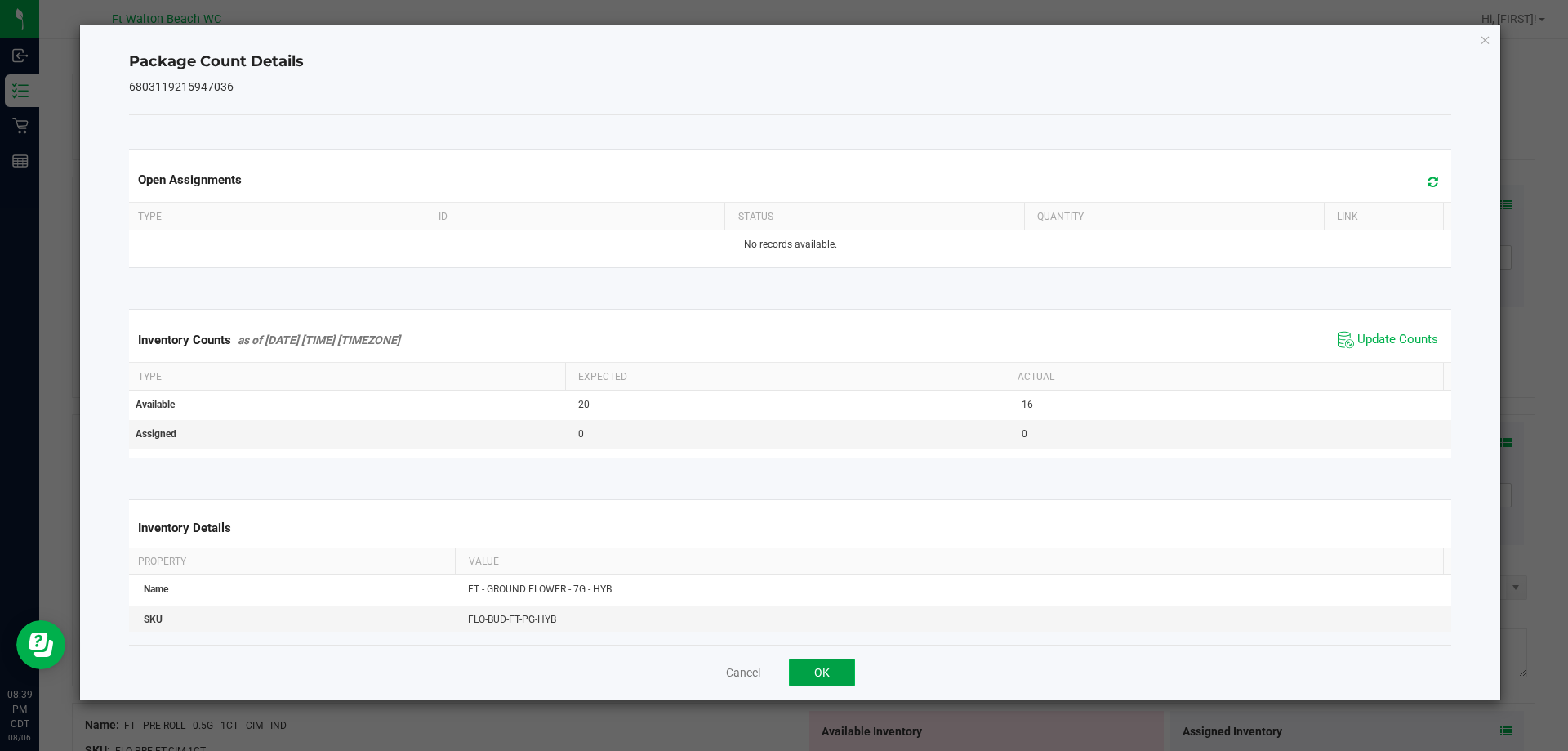 click on "OK" 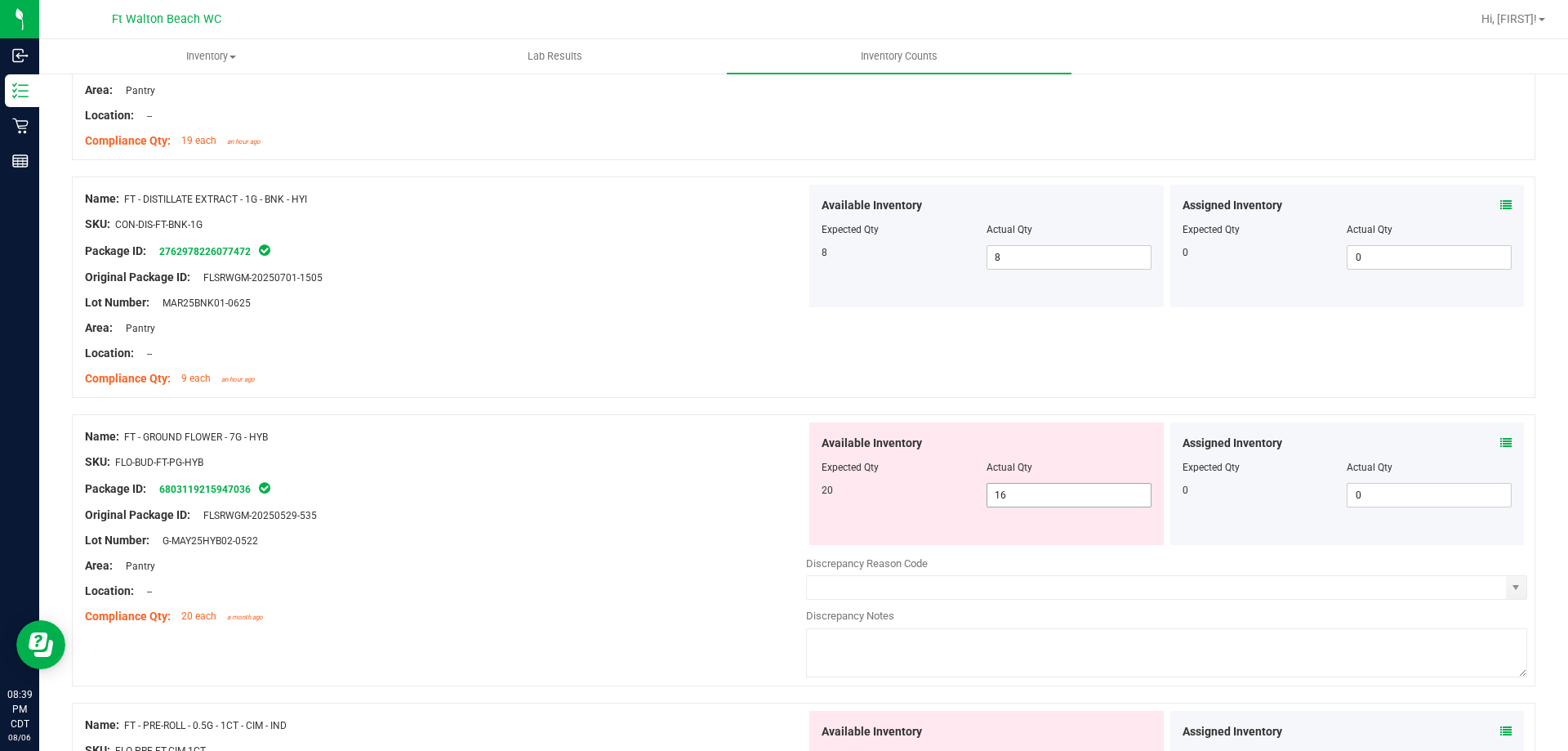click on "Available Inventory
Expected Qty
Actual Qty
20
16 16" at bounding box center [987, 484] 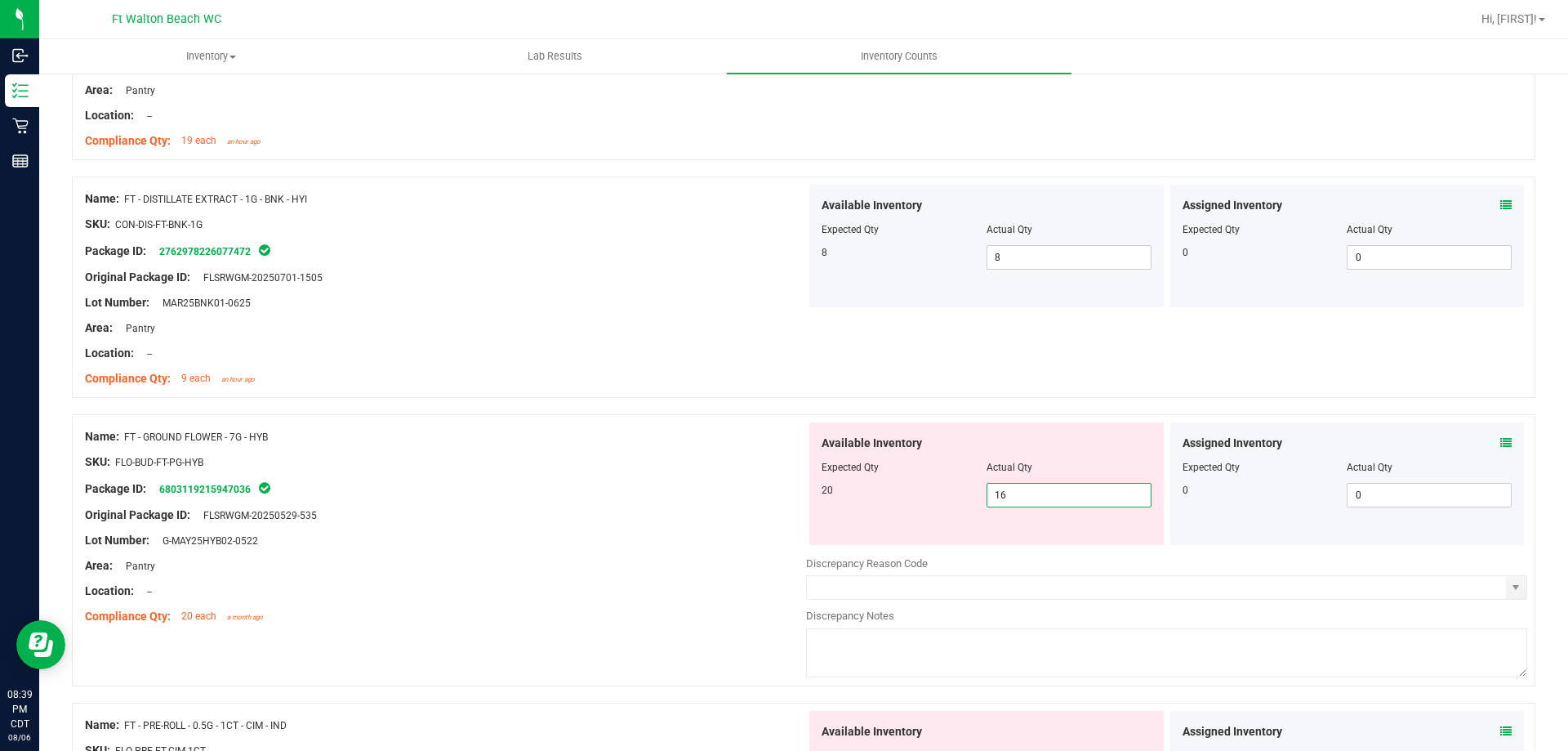 click on "16" at bounding box center (1069, 495) 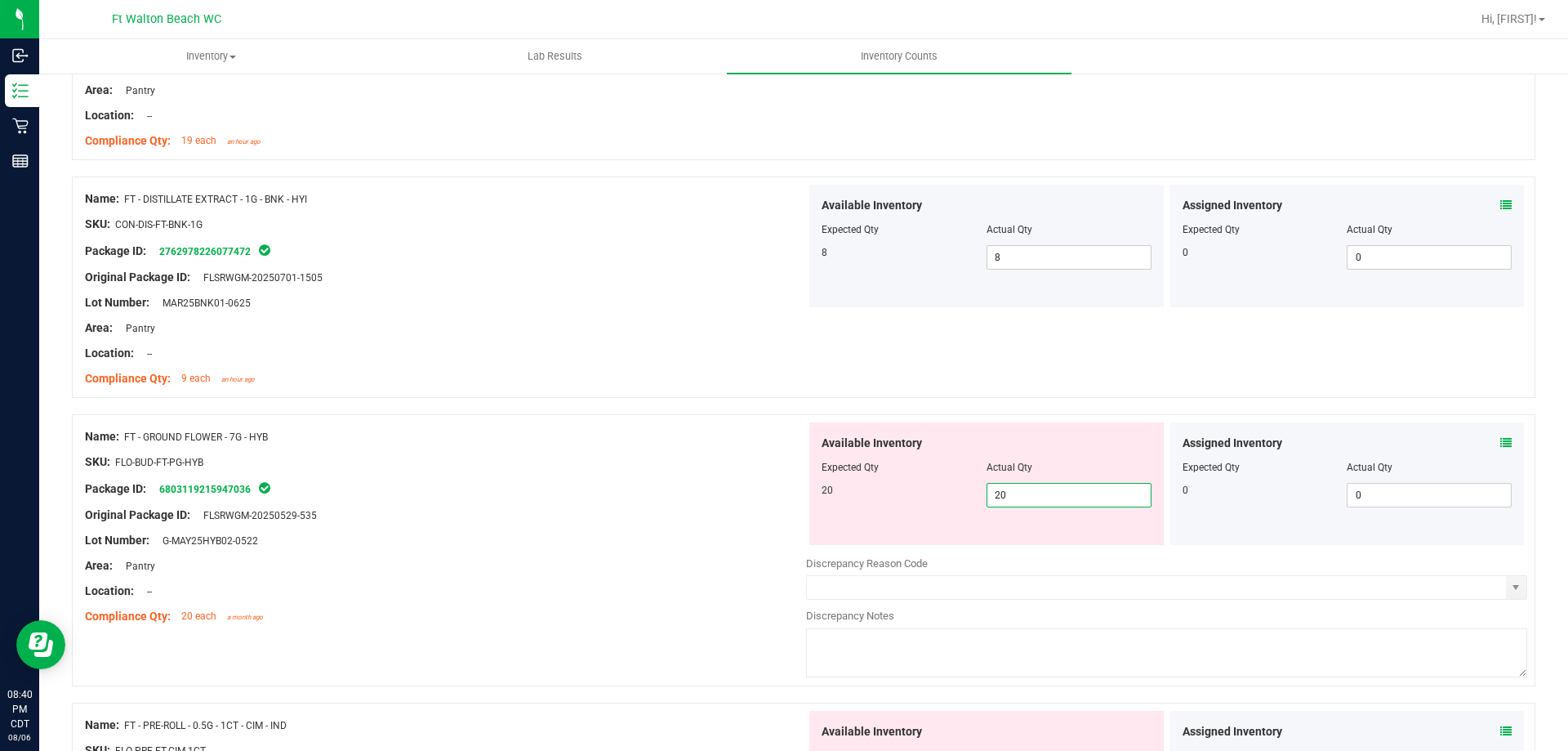 click on "Package ID:
[NUMBER]" at bounding box center [445, 489] 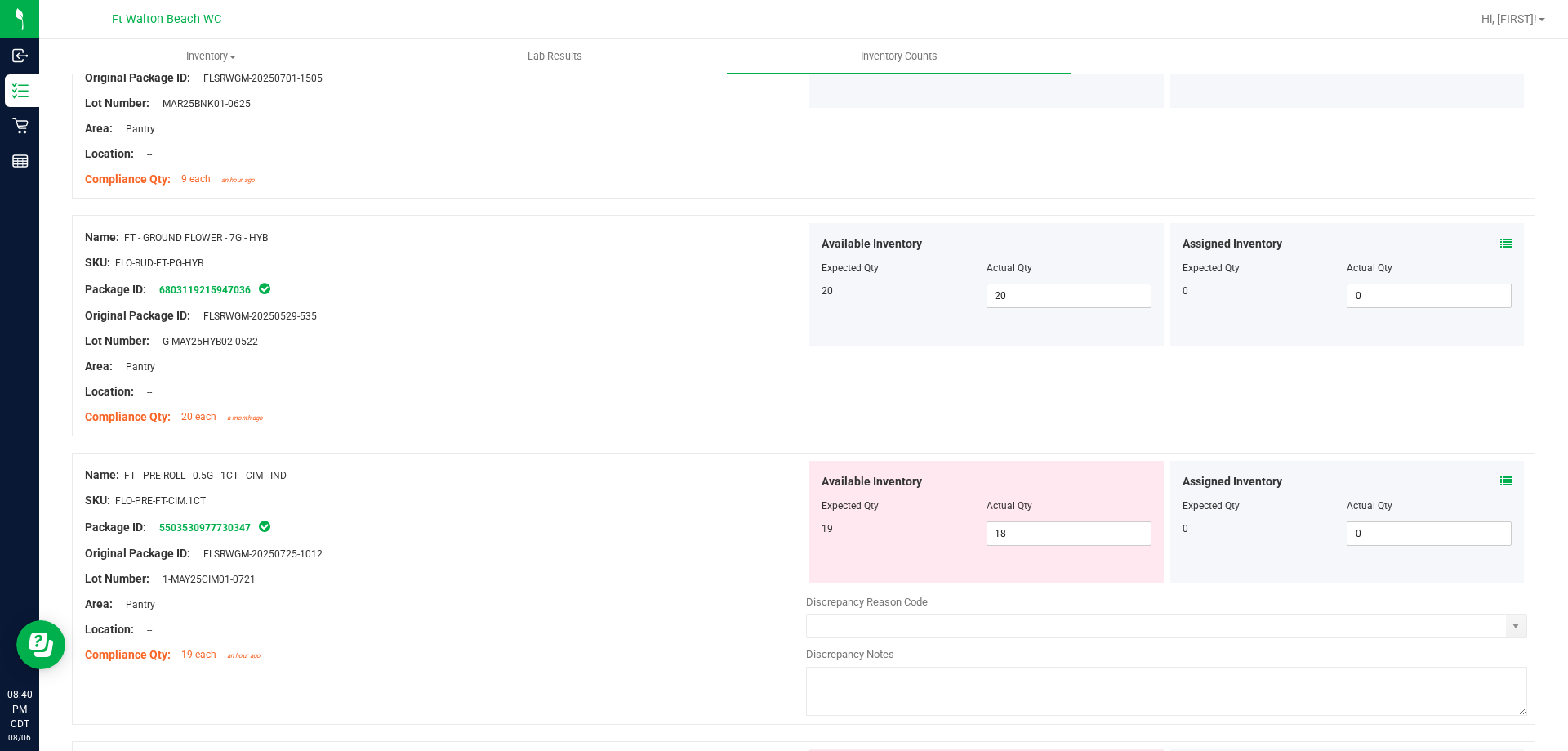 scroll, scrollTop: 654, scrollLeft: 0, axis: vertical 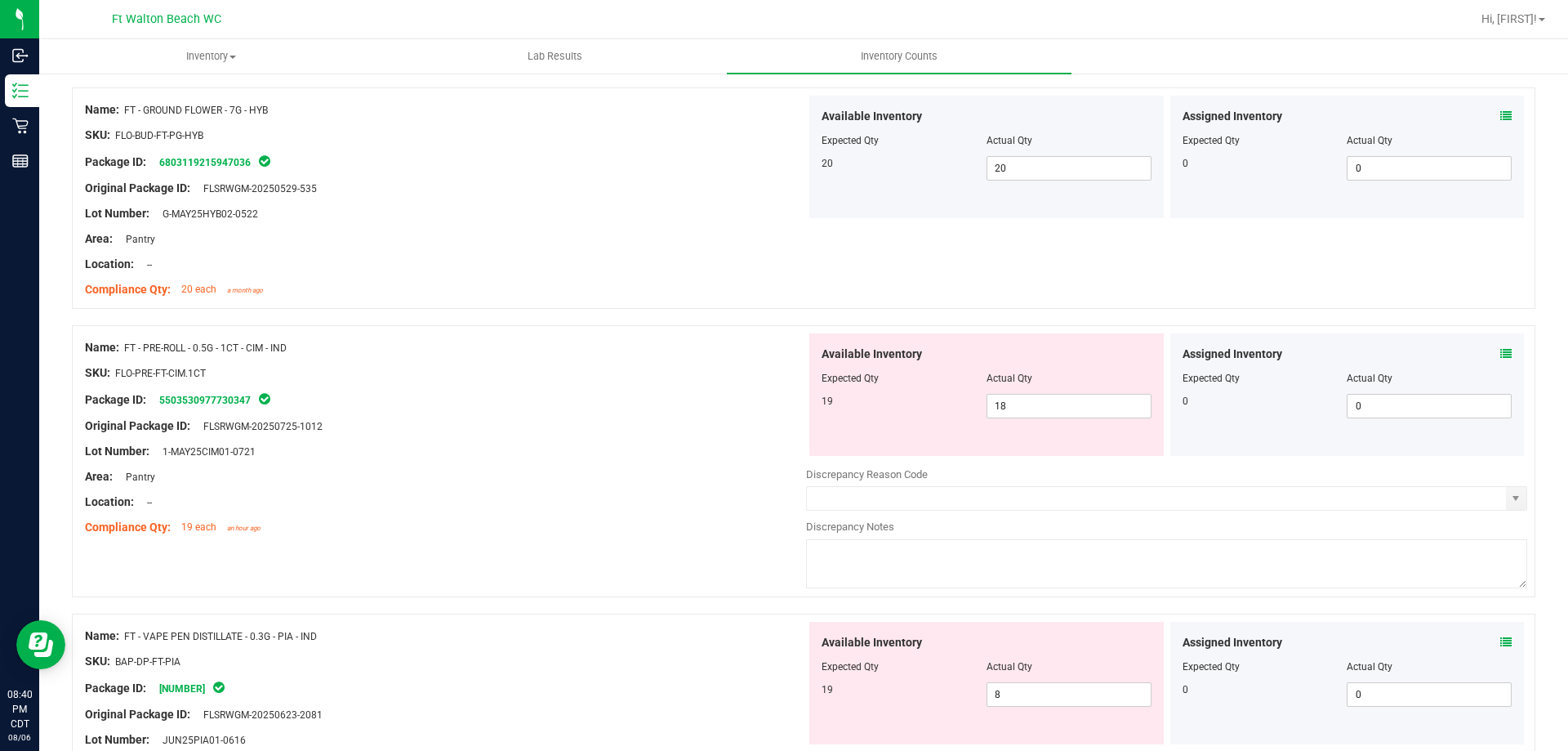 click at bounding box center (1506, 354) 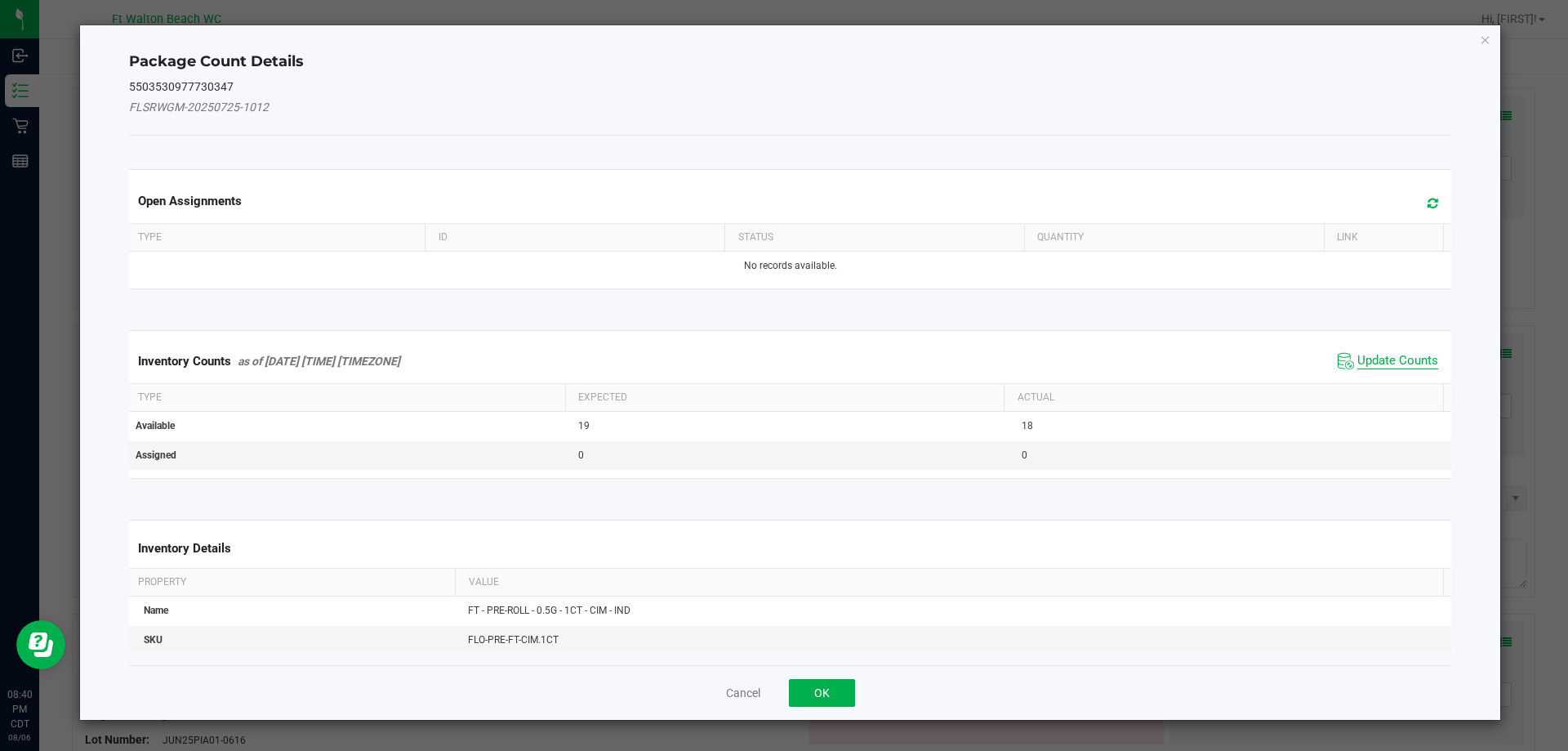 click on "Update Counts" 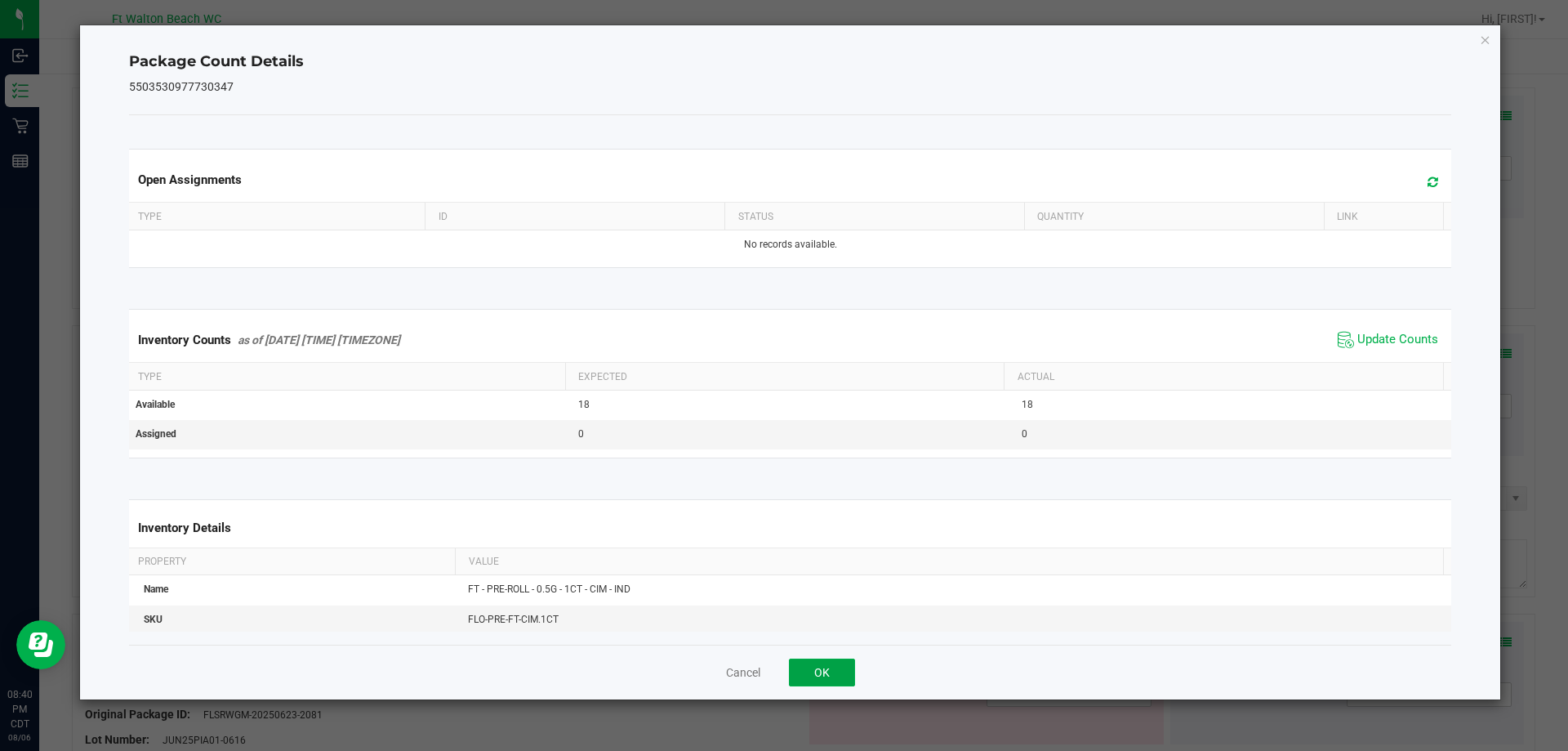click on "OK" 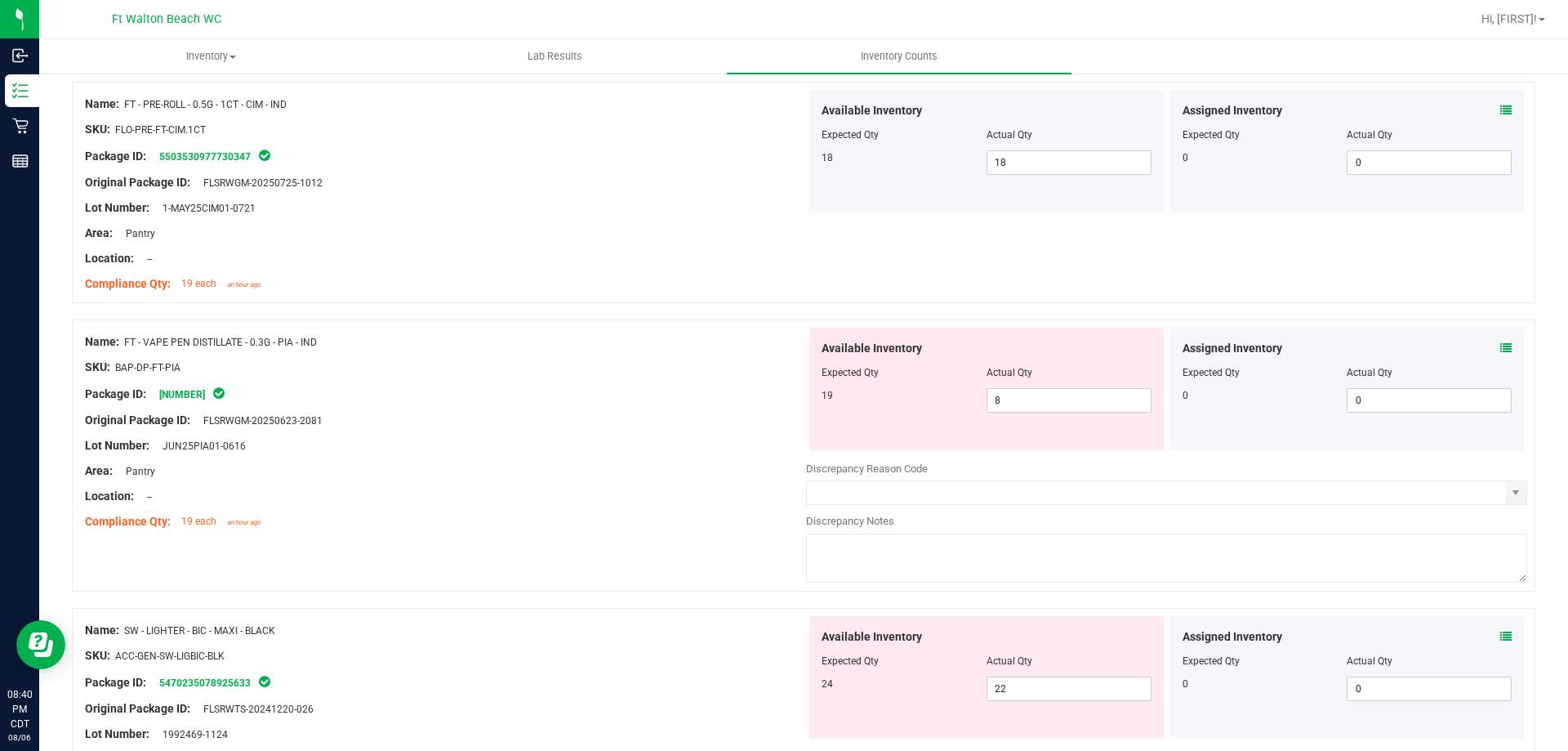 scroll, scrollTop: 899, scrollLeft: 0, axis: vertical 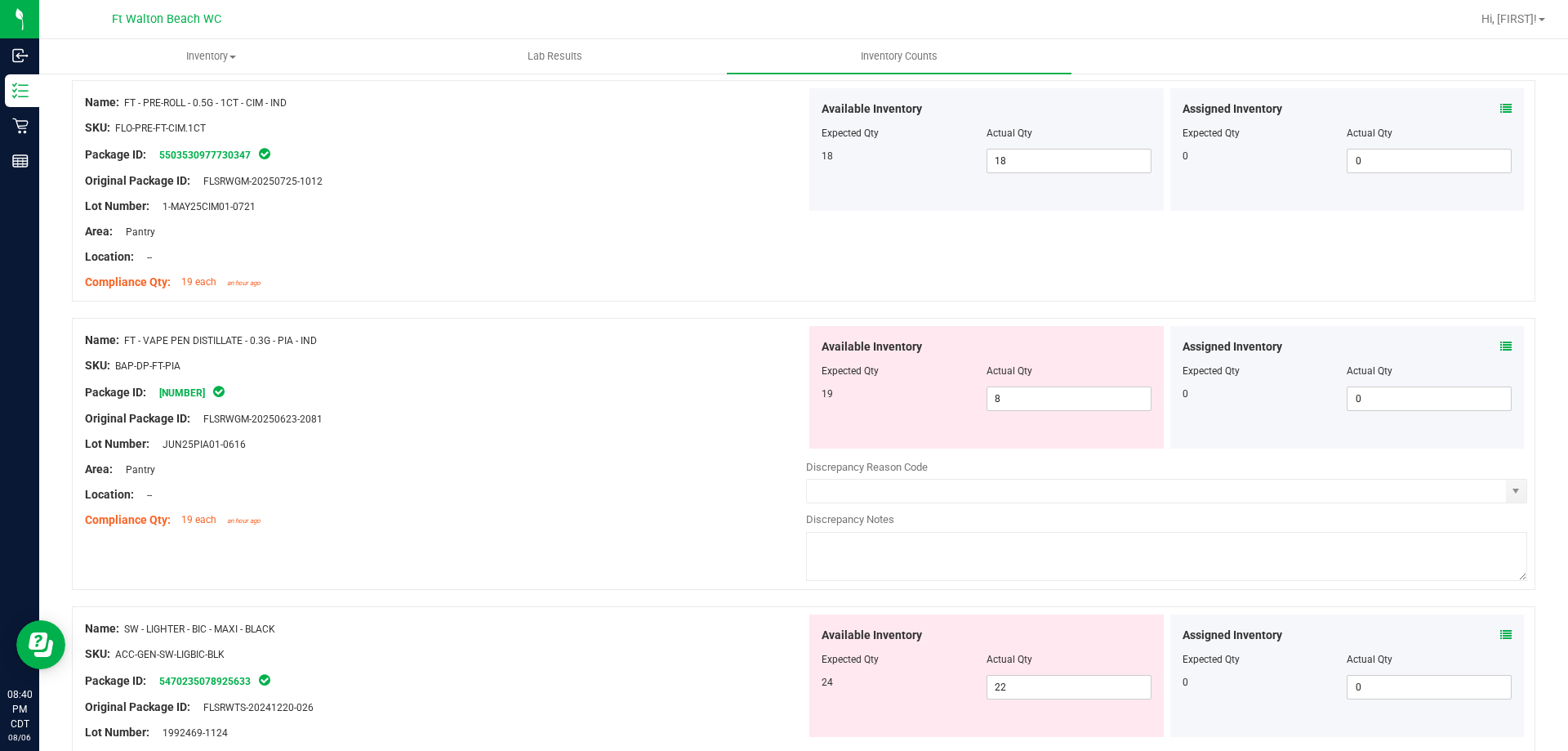 click at bounding box center [1506, 346] 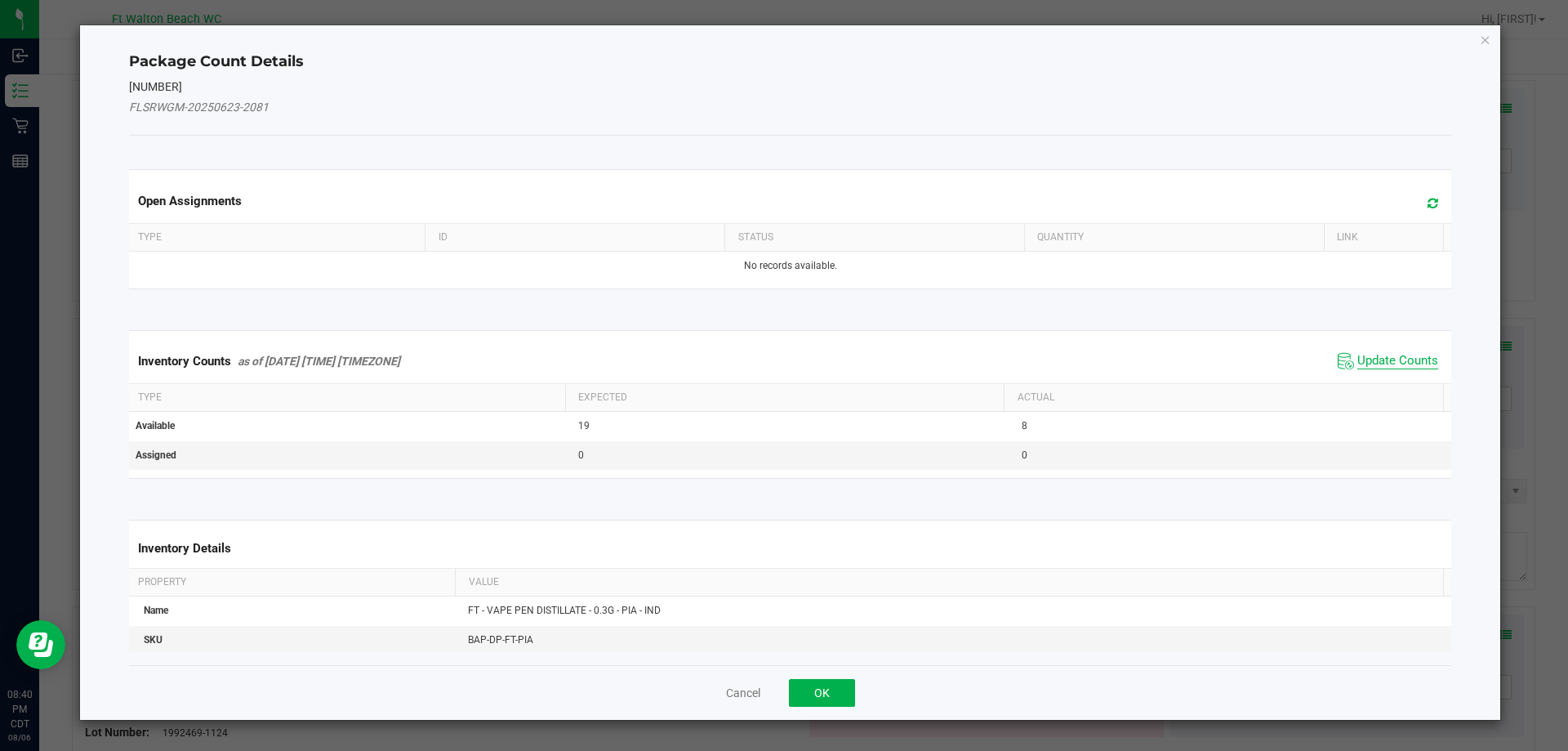 click on "Update Counts" 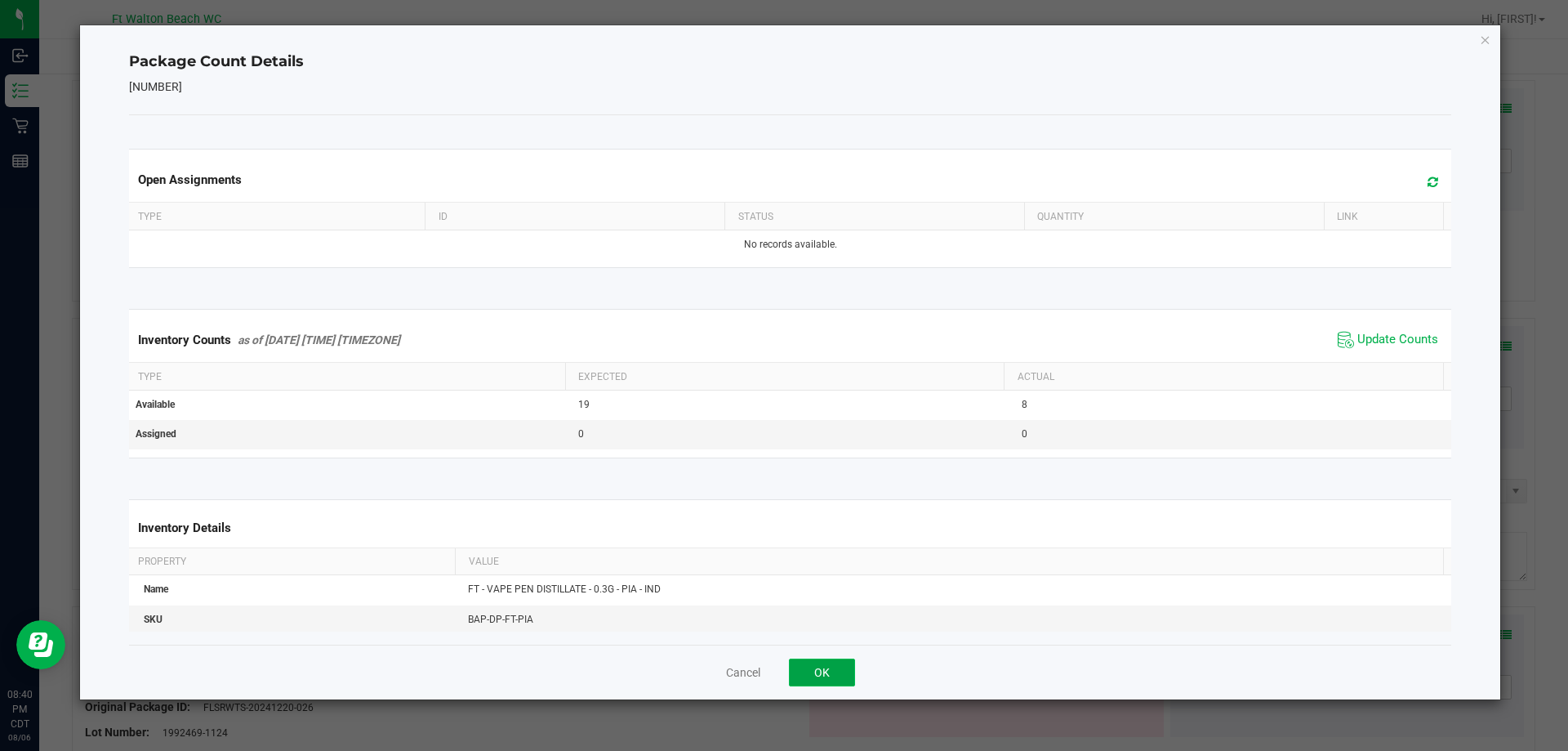 click on "OK" 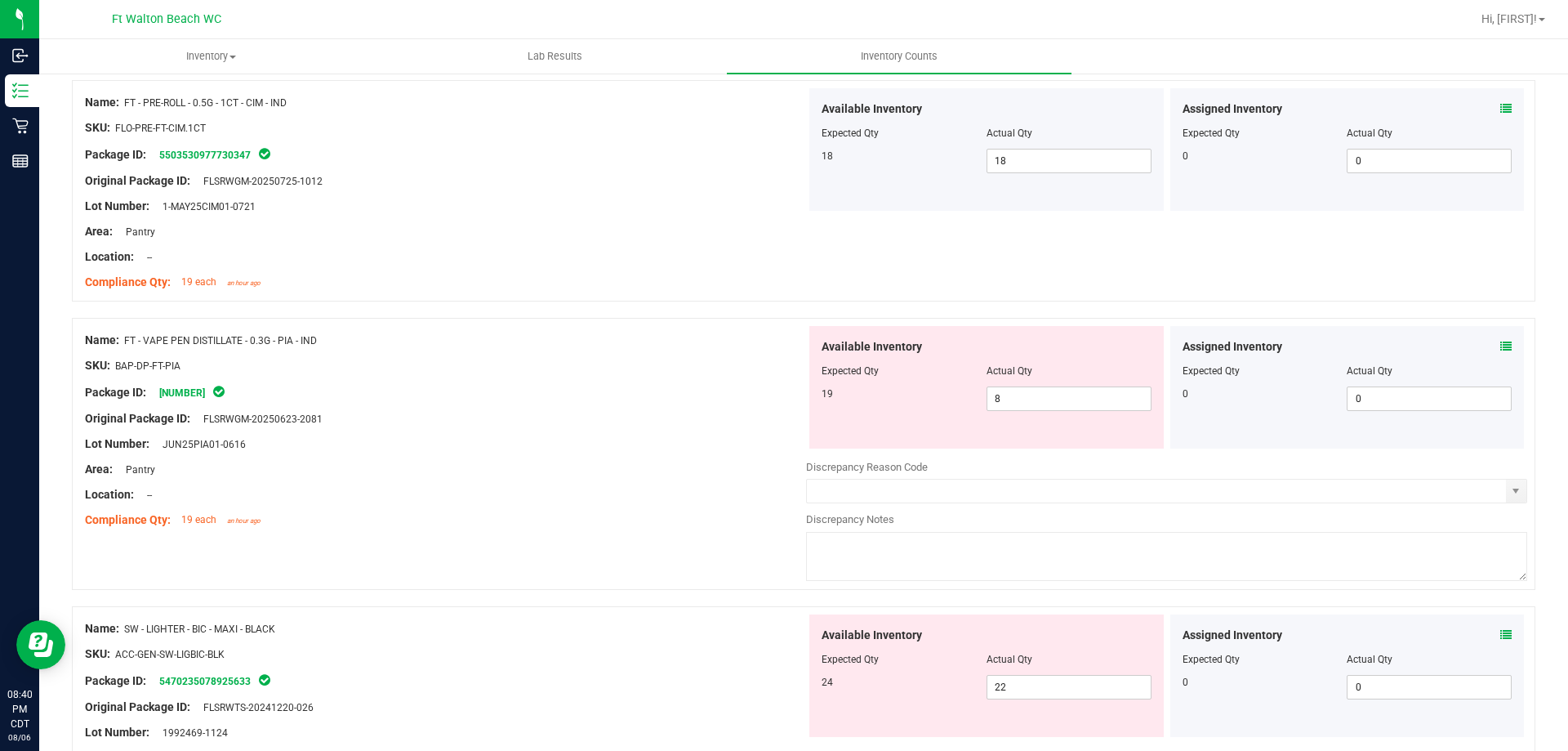 click at bounding box center [1506, 346] 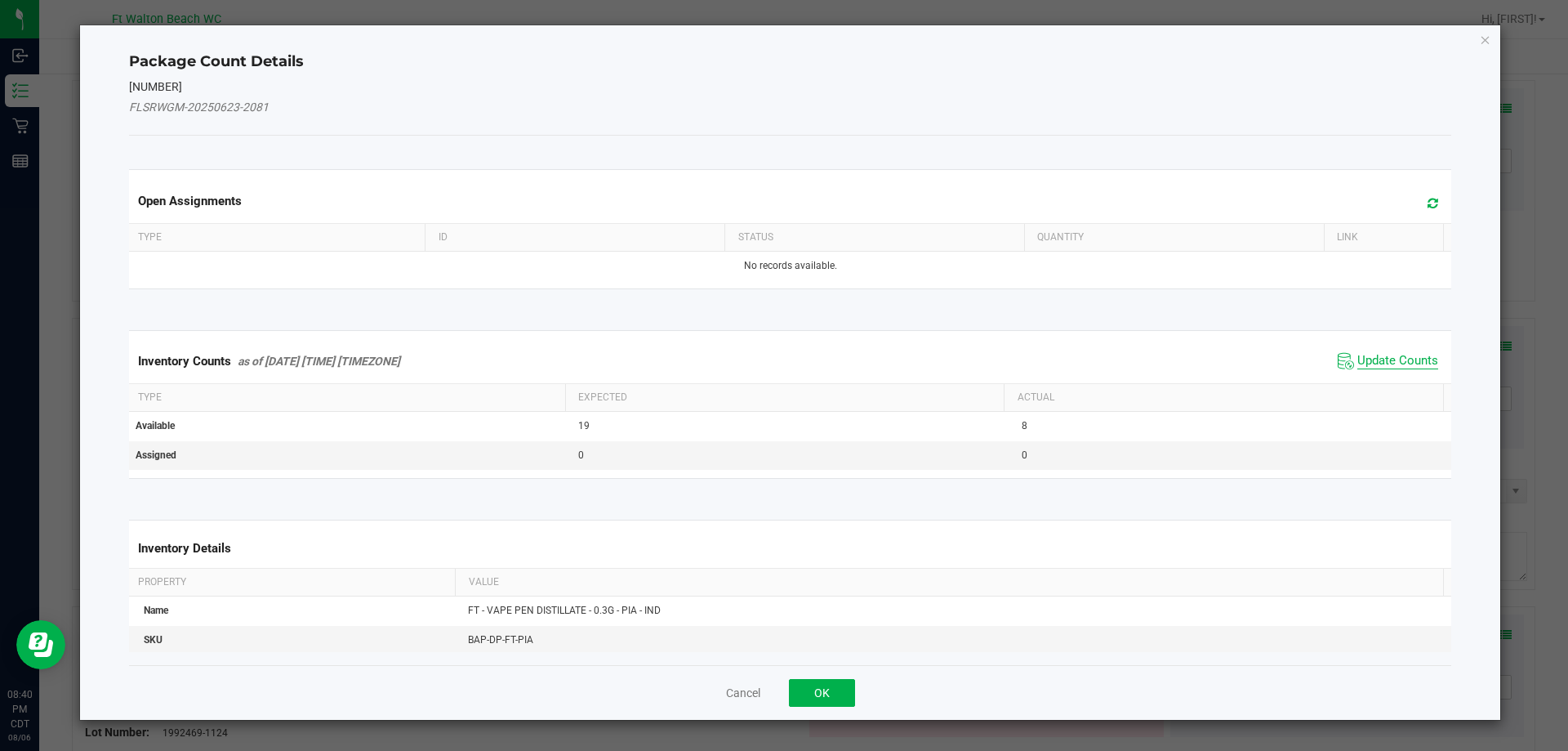 click on "Update Counts" 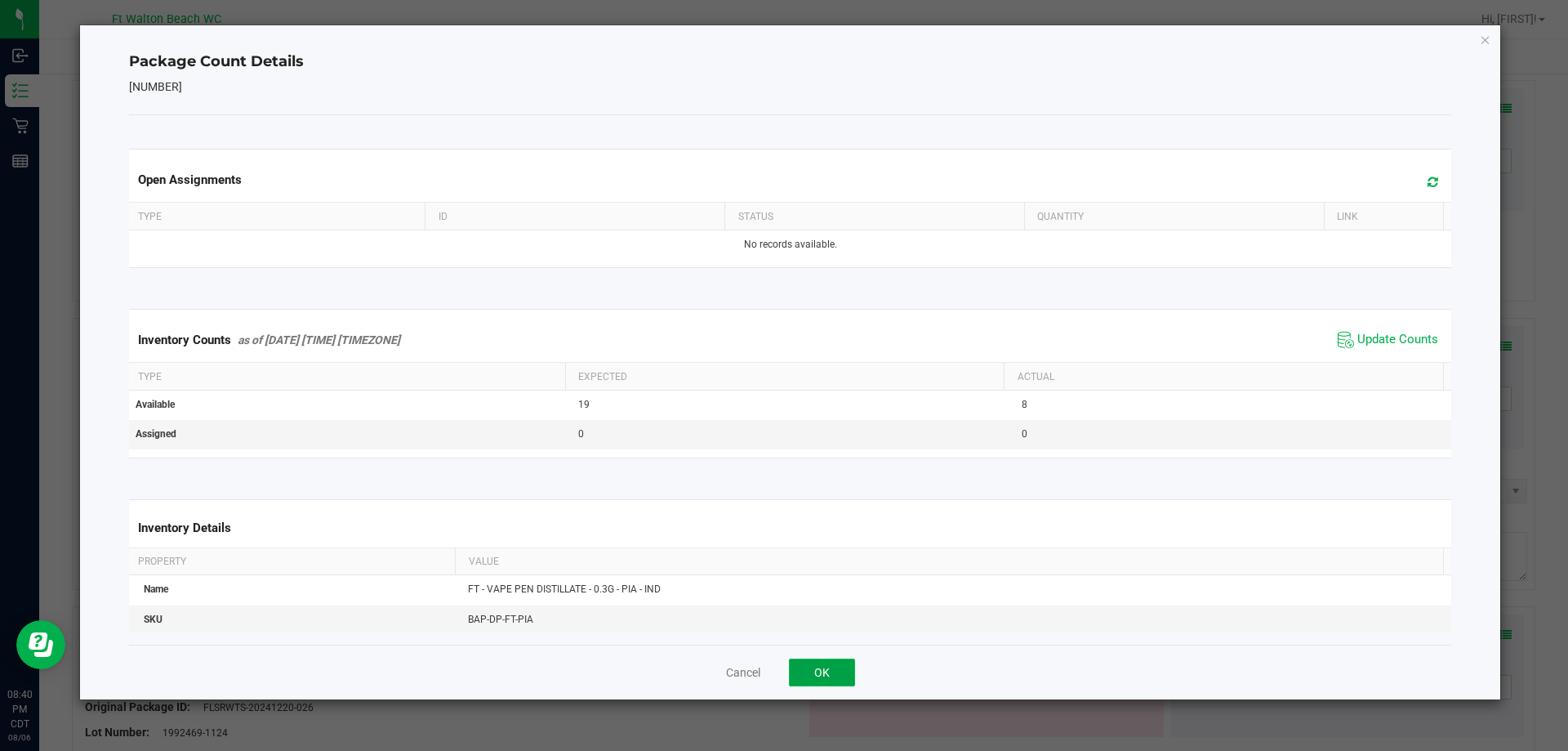 click on "OK" 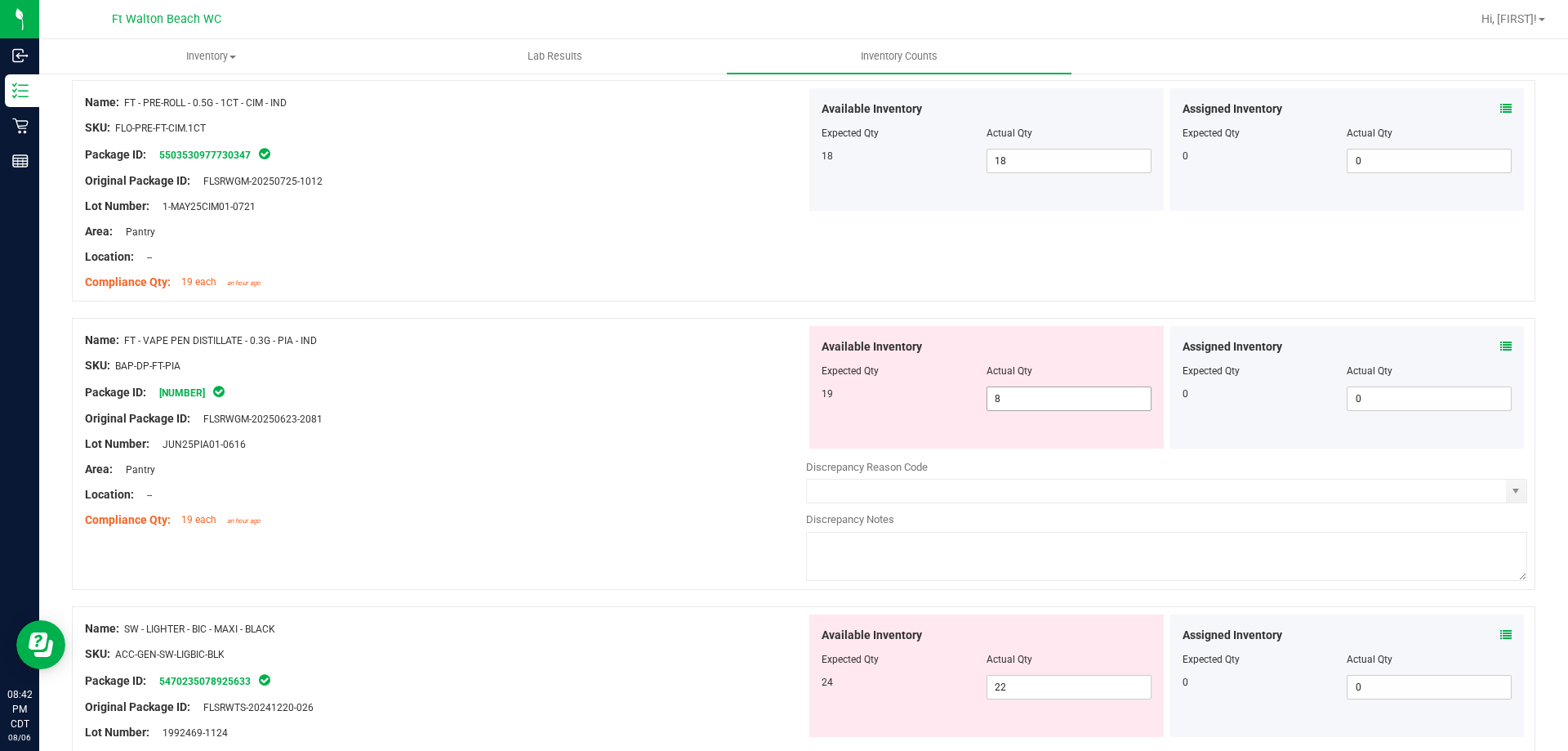 click on "8 8" at bounding box center [1069, 399] 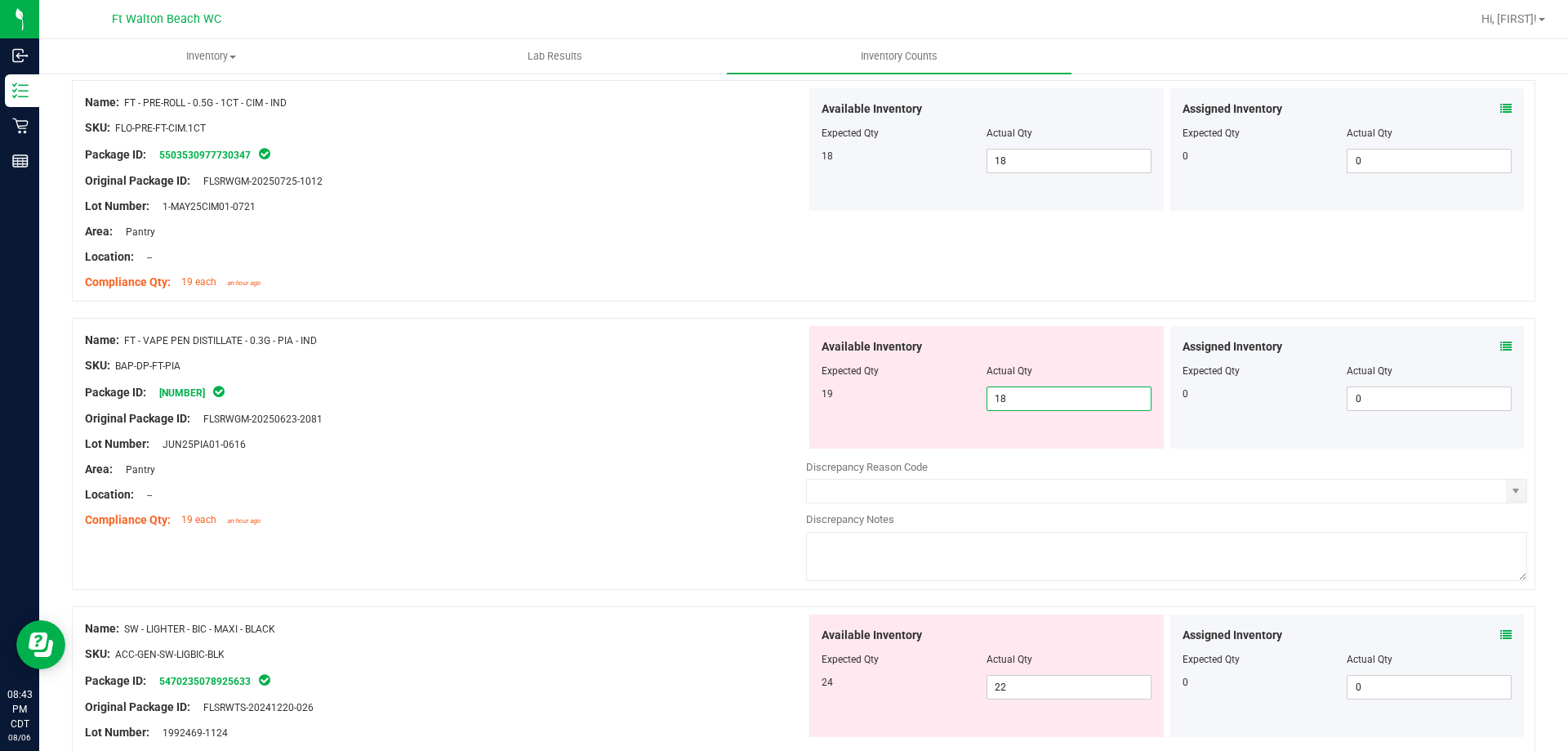 click on "Compliance Qty:
19 each
an hour ago" at bounding box center (445, 520) 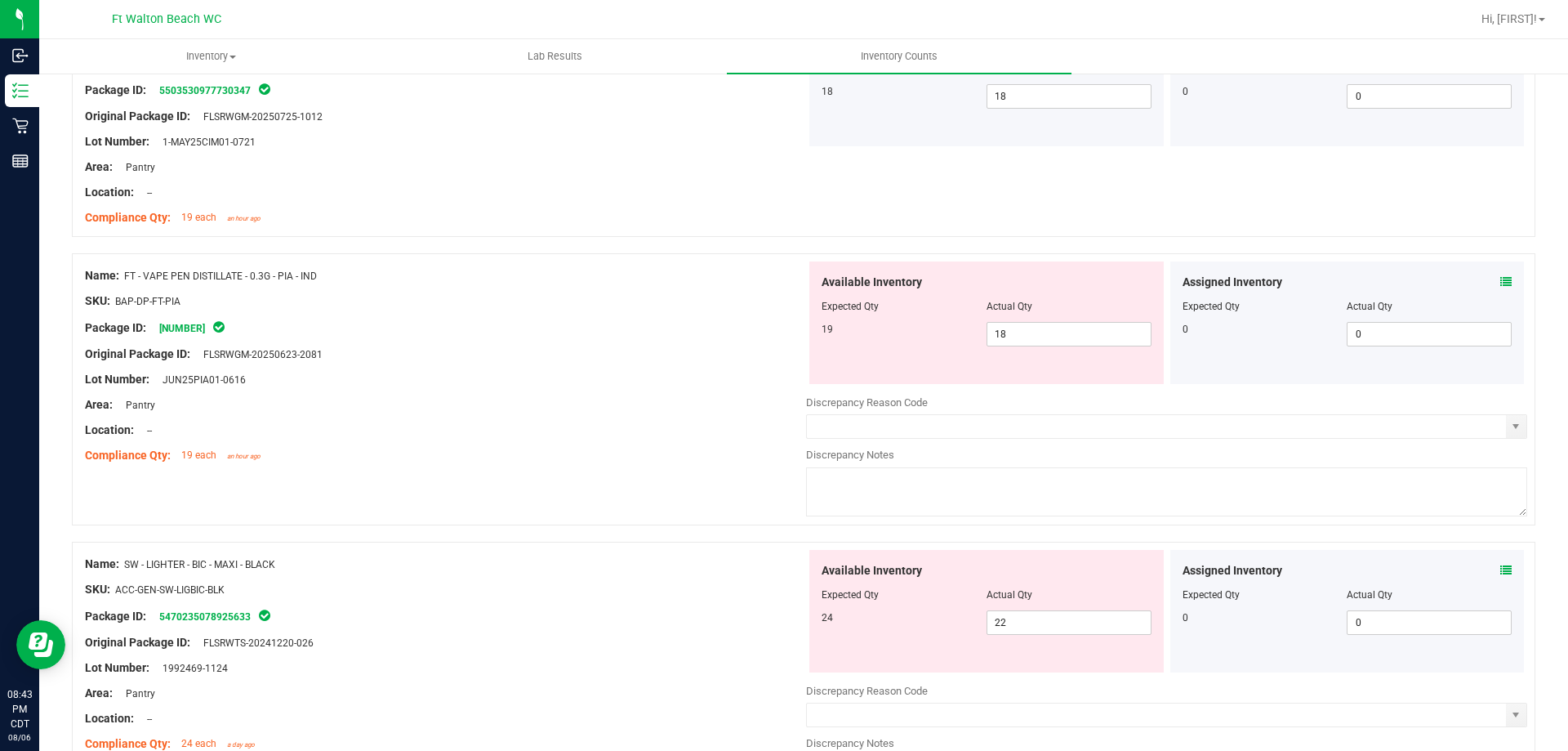 scroll, scrollTop: 1062, scrollLeft: 0, axis: vertical 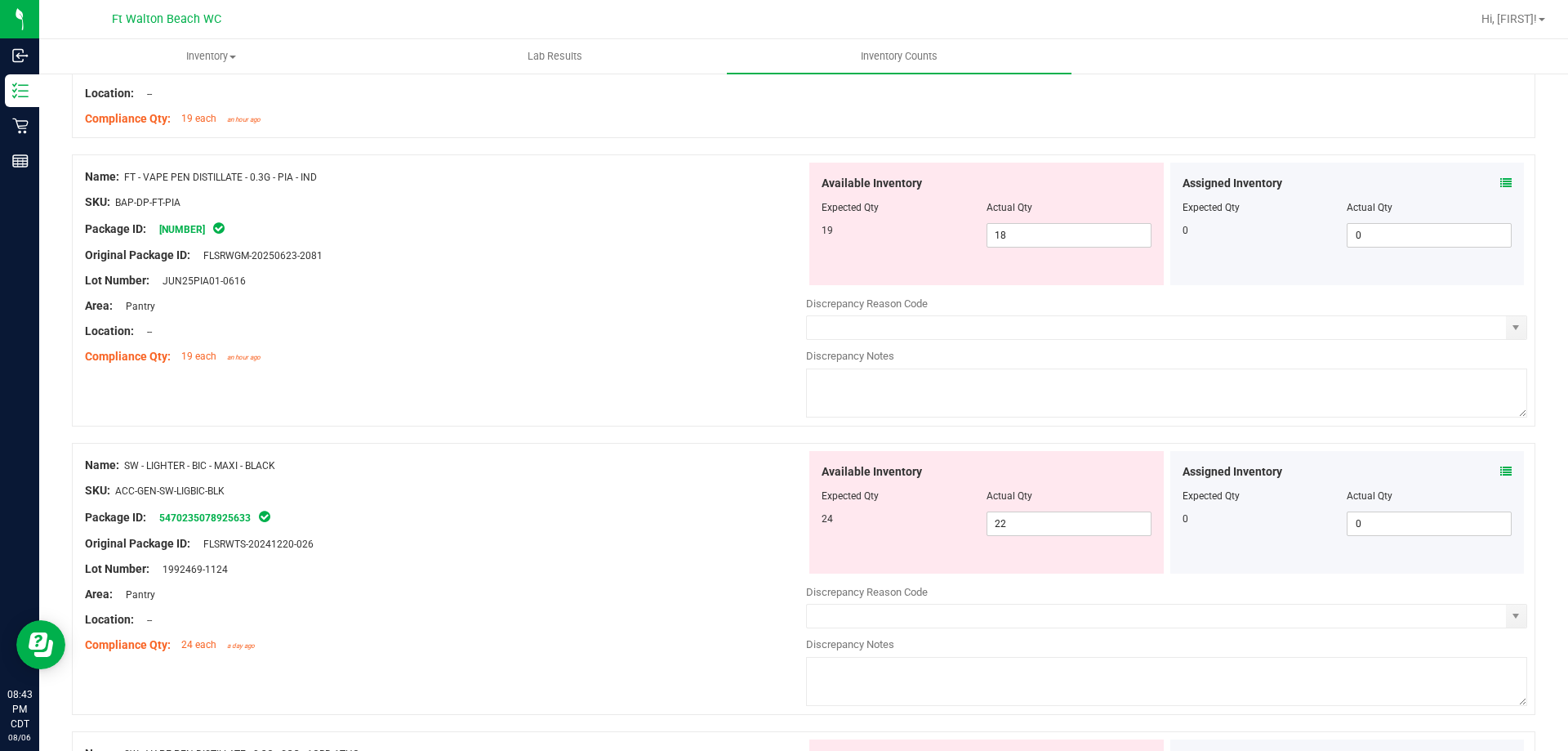 click at bounding box center [1506, 472] 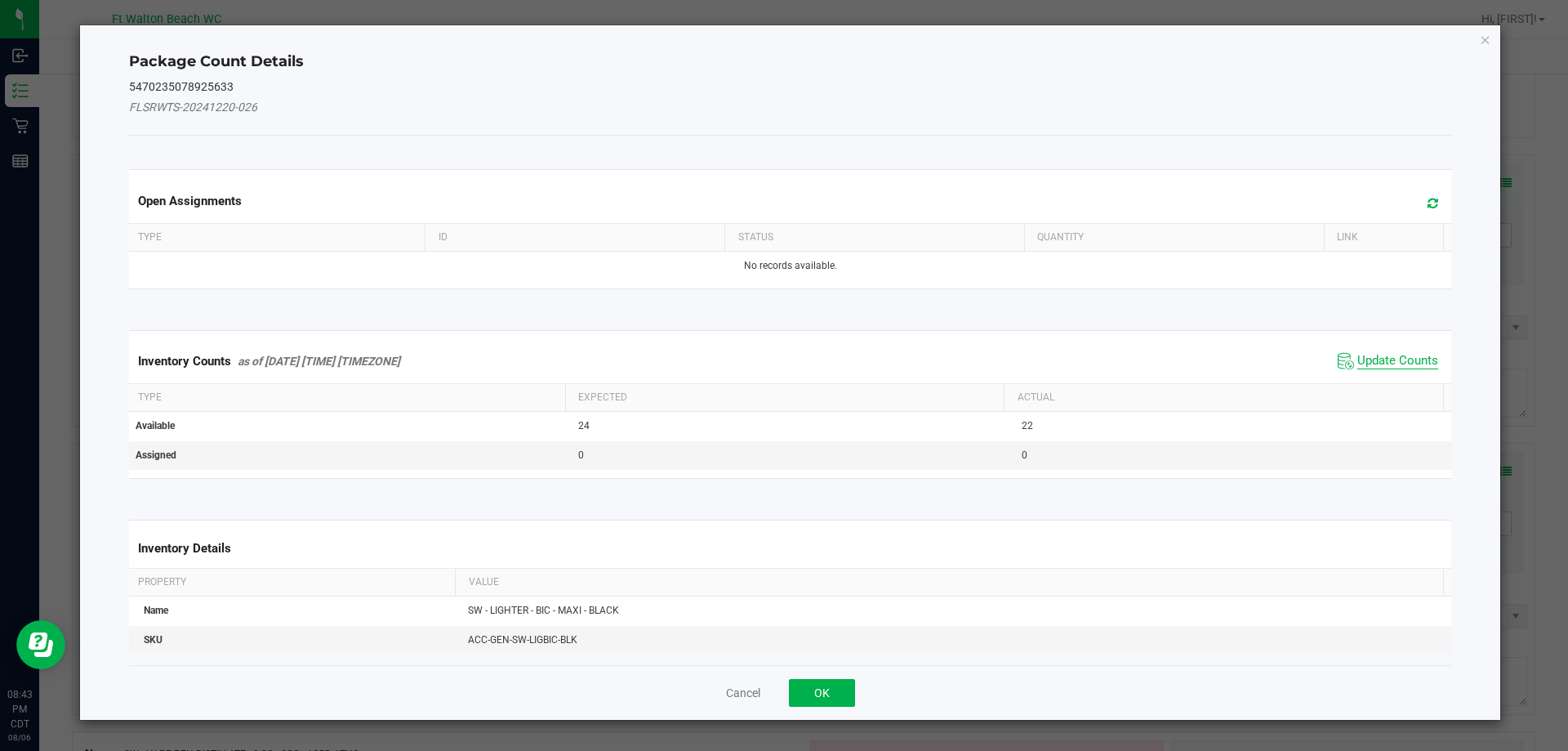 click on "Update Counts" 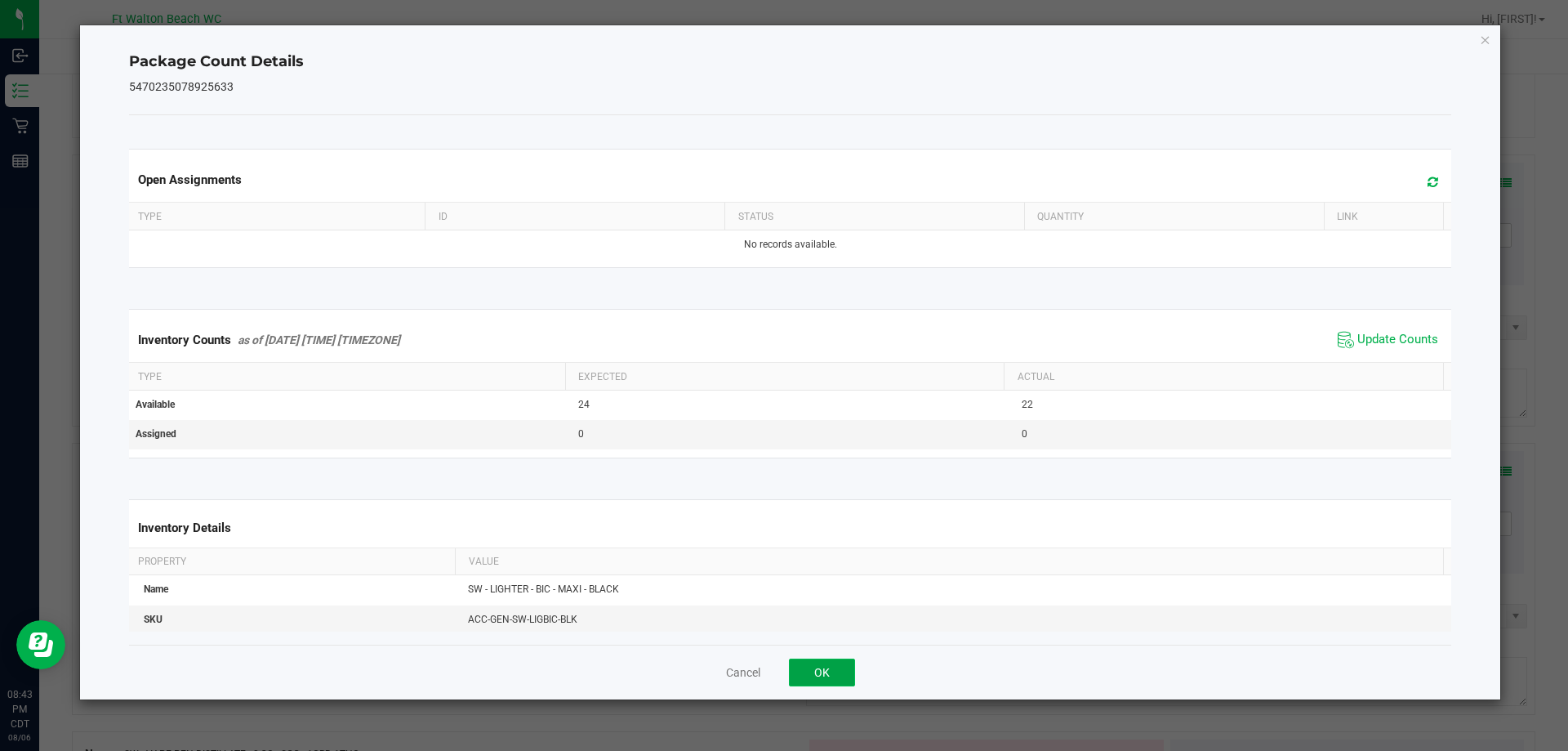 click on "OK" 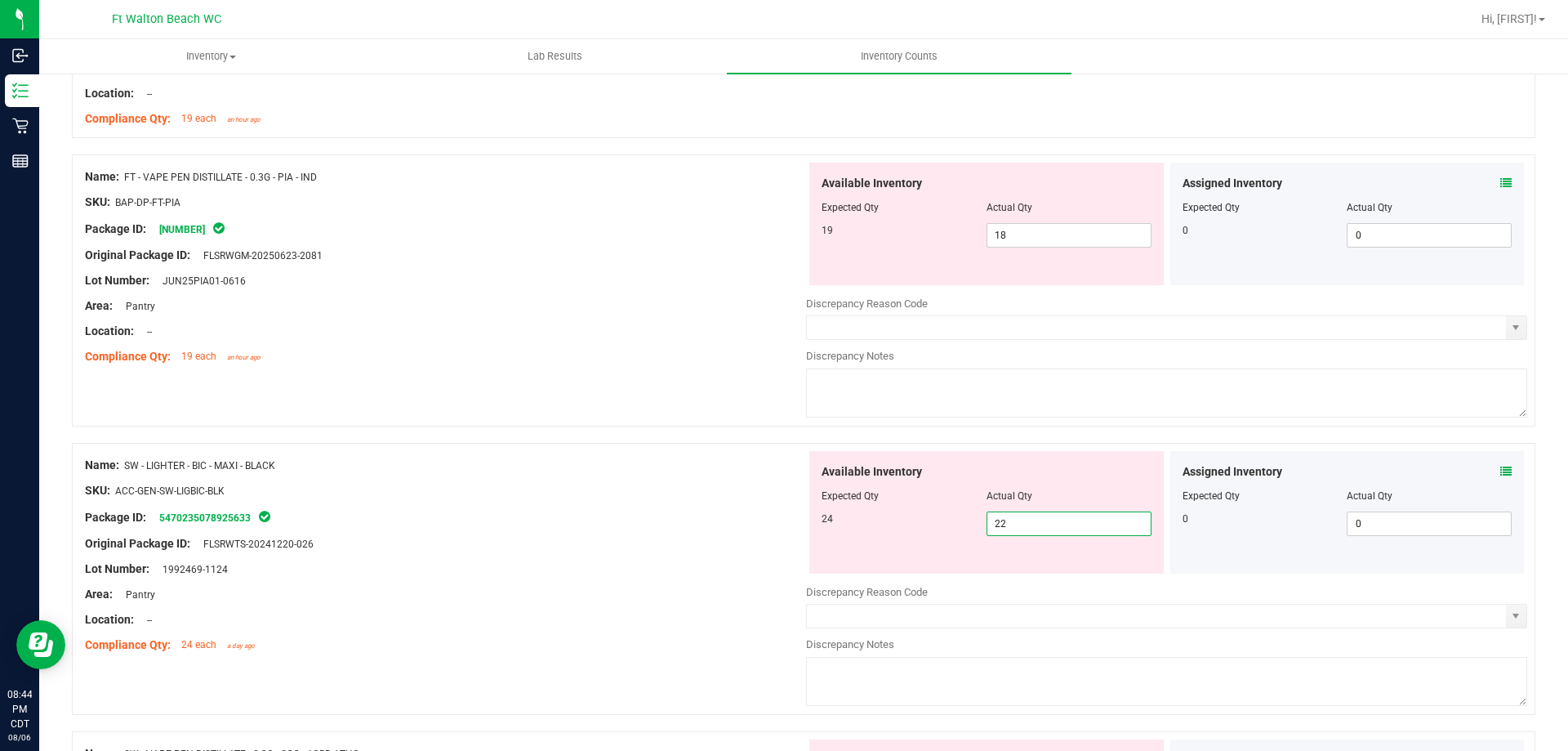 click on "22 22" at bounding box center (1069, 524) 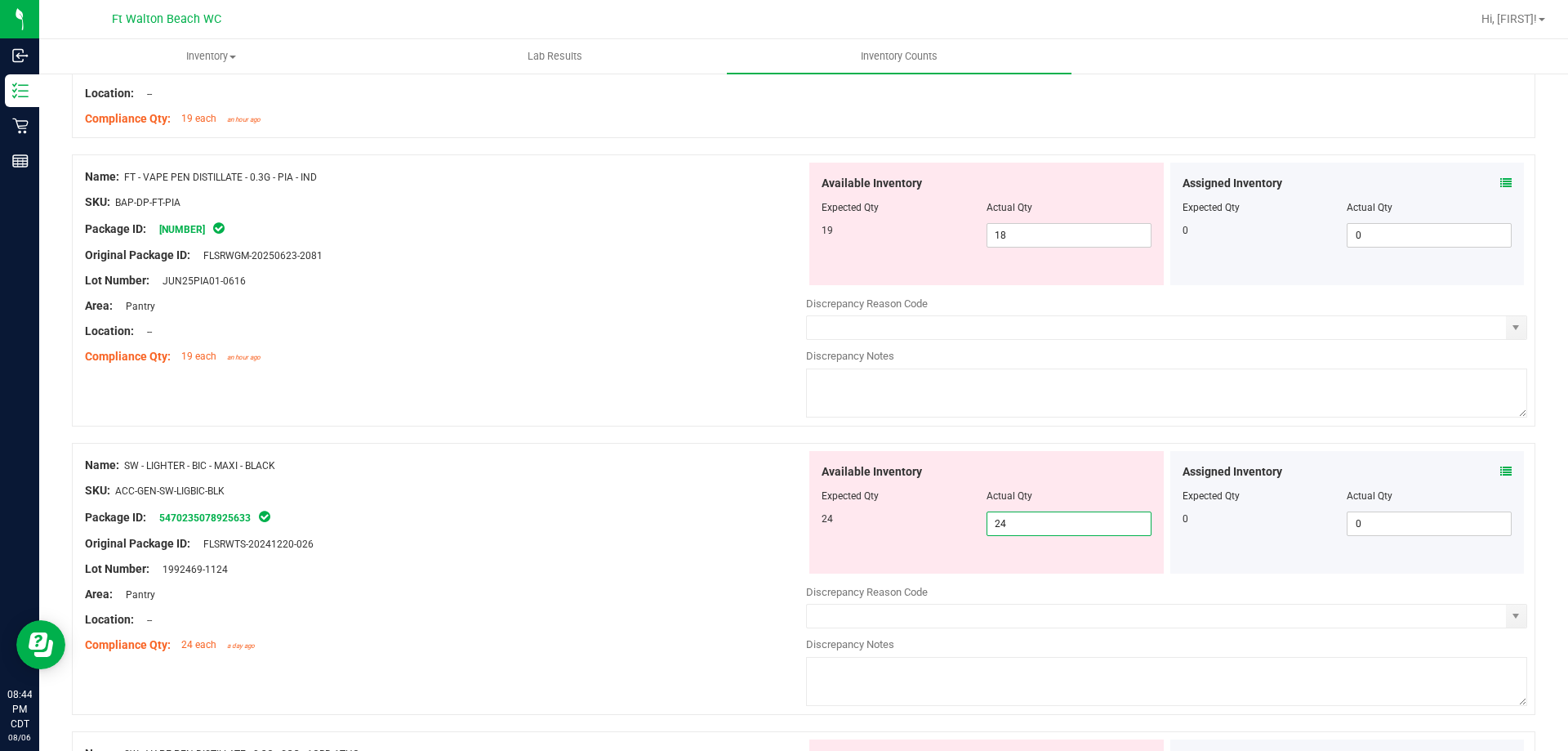 click at bounding box center (445, 531) 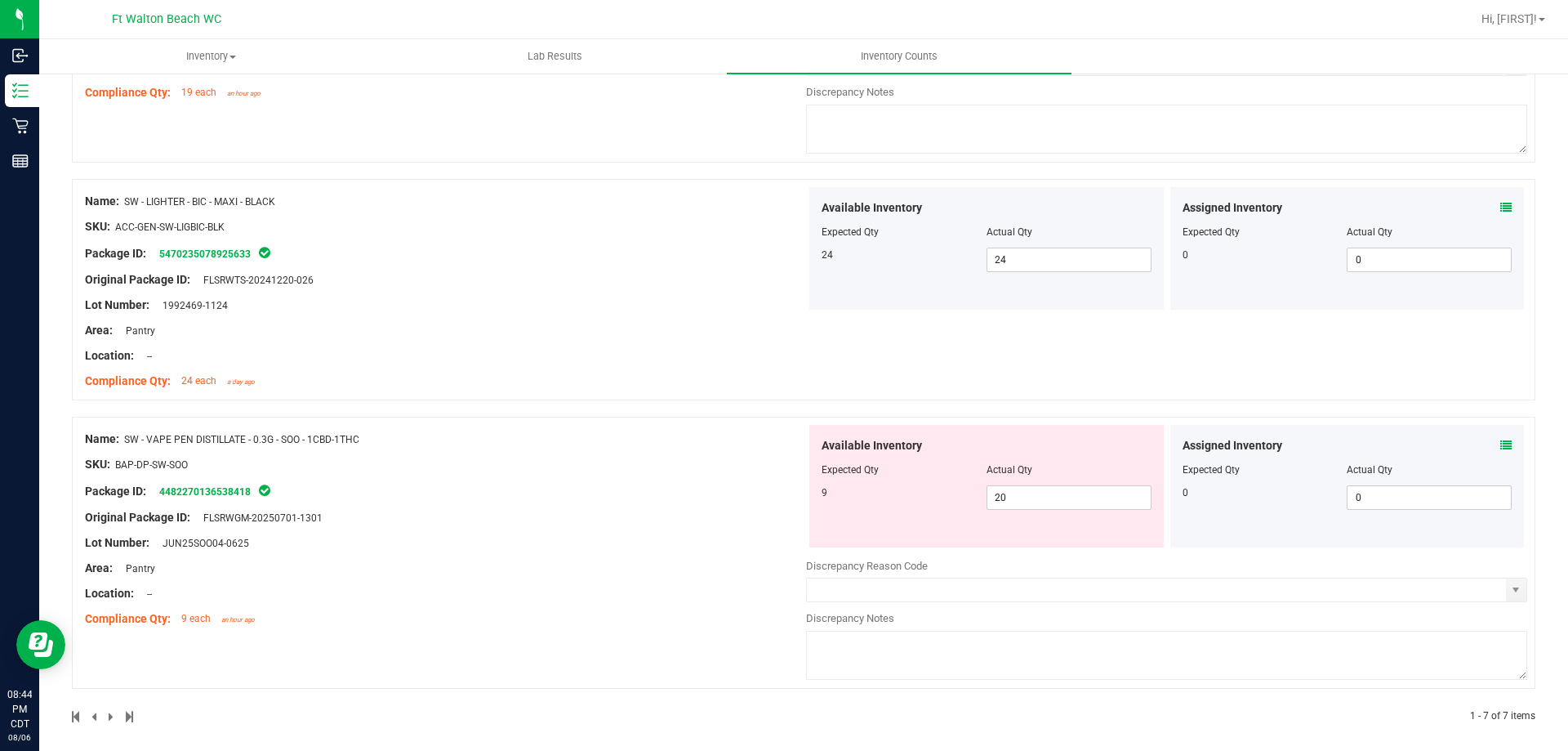 scroll, scrollTop: 1336, scrollLeft: 0, axis: vertical 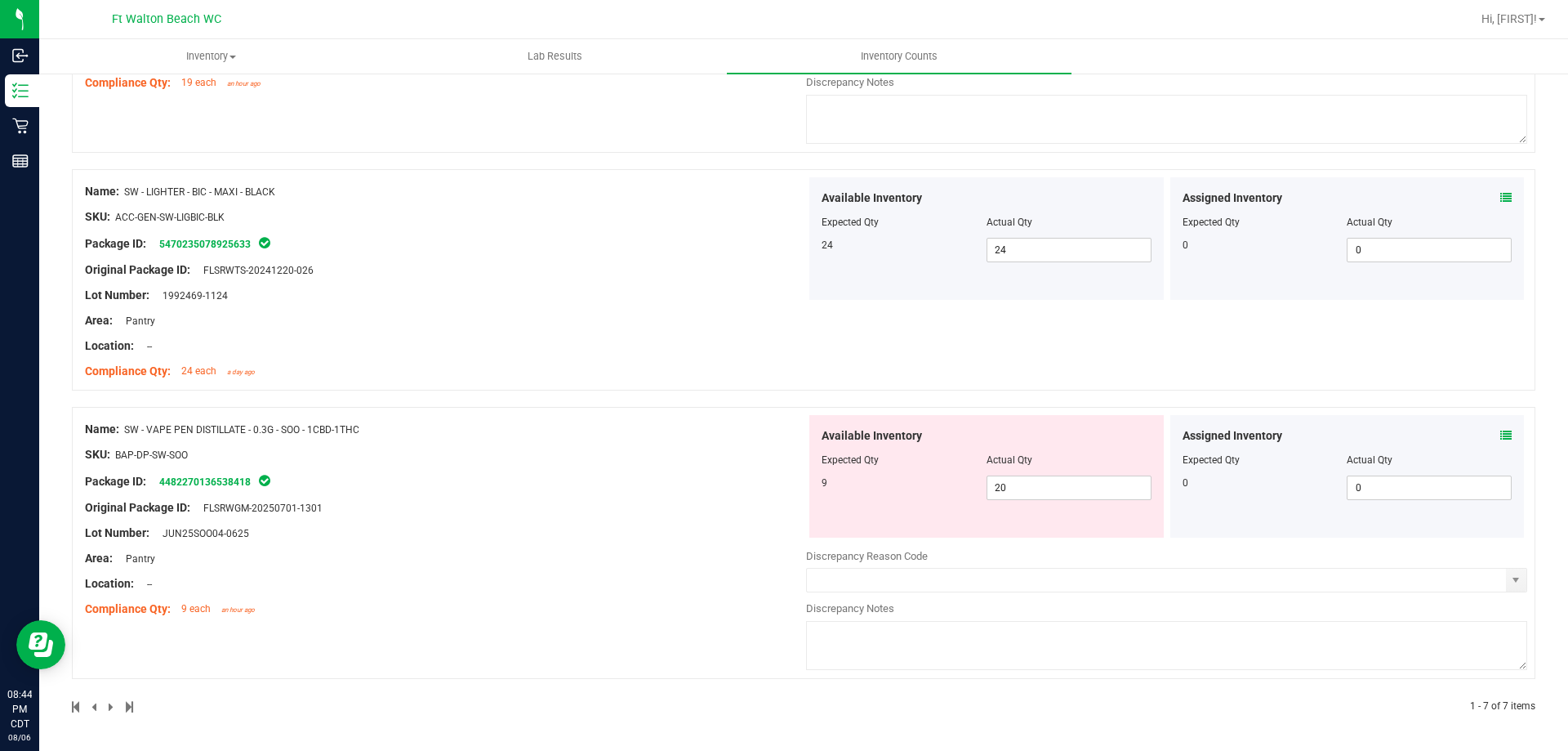 click at bounding box center (1506, 436) 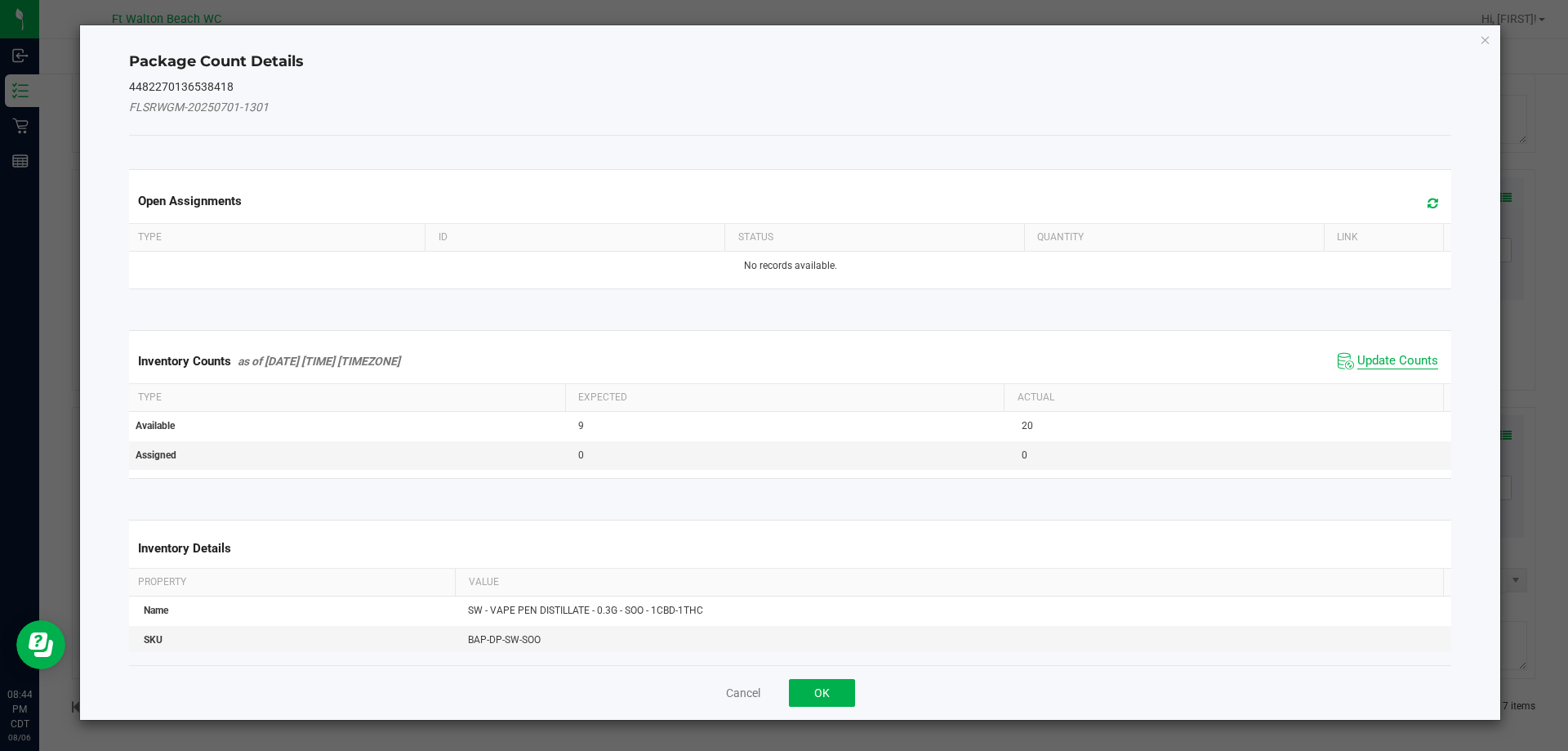 click on "Update Counts" 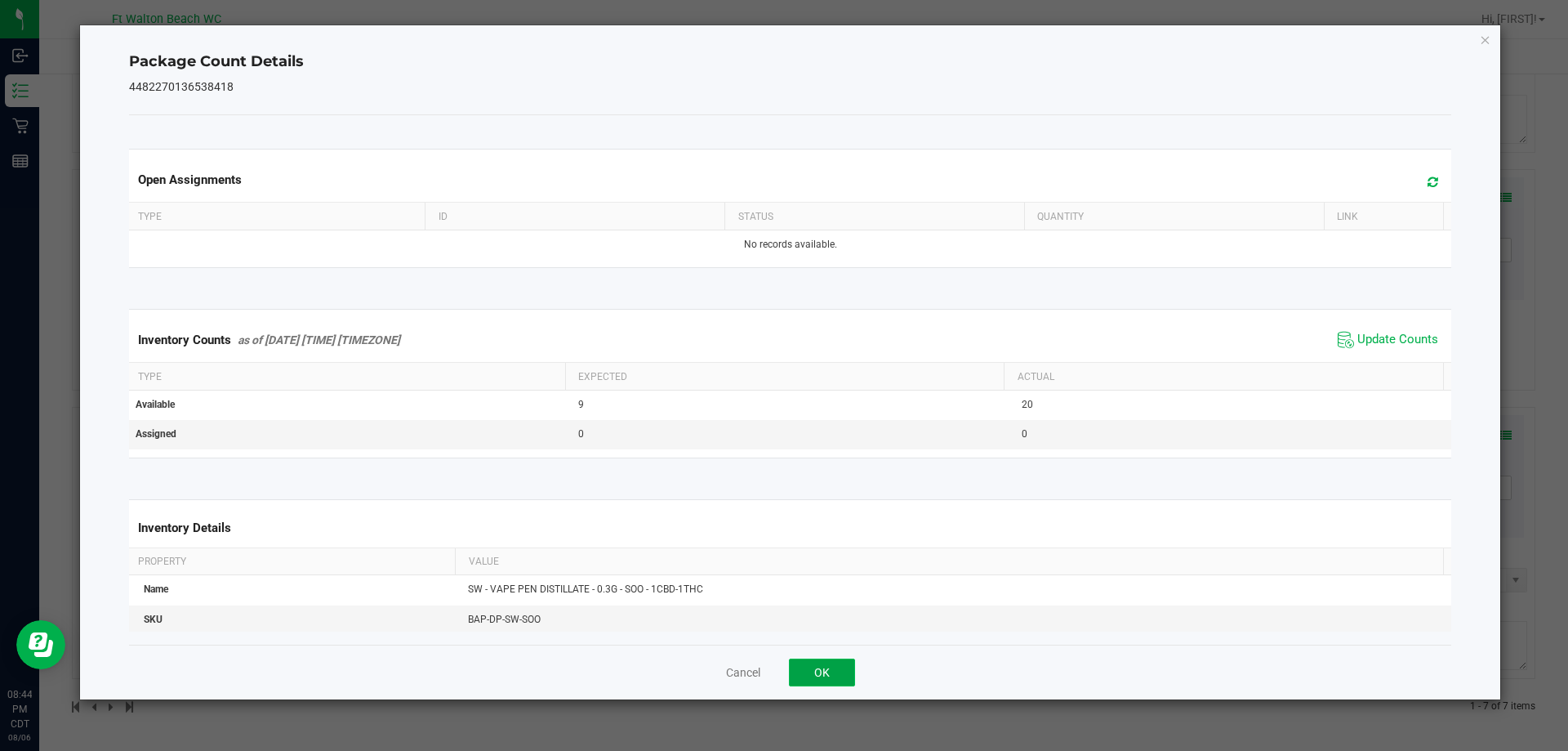 click on "OK" 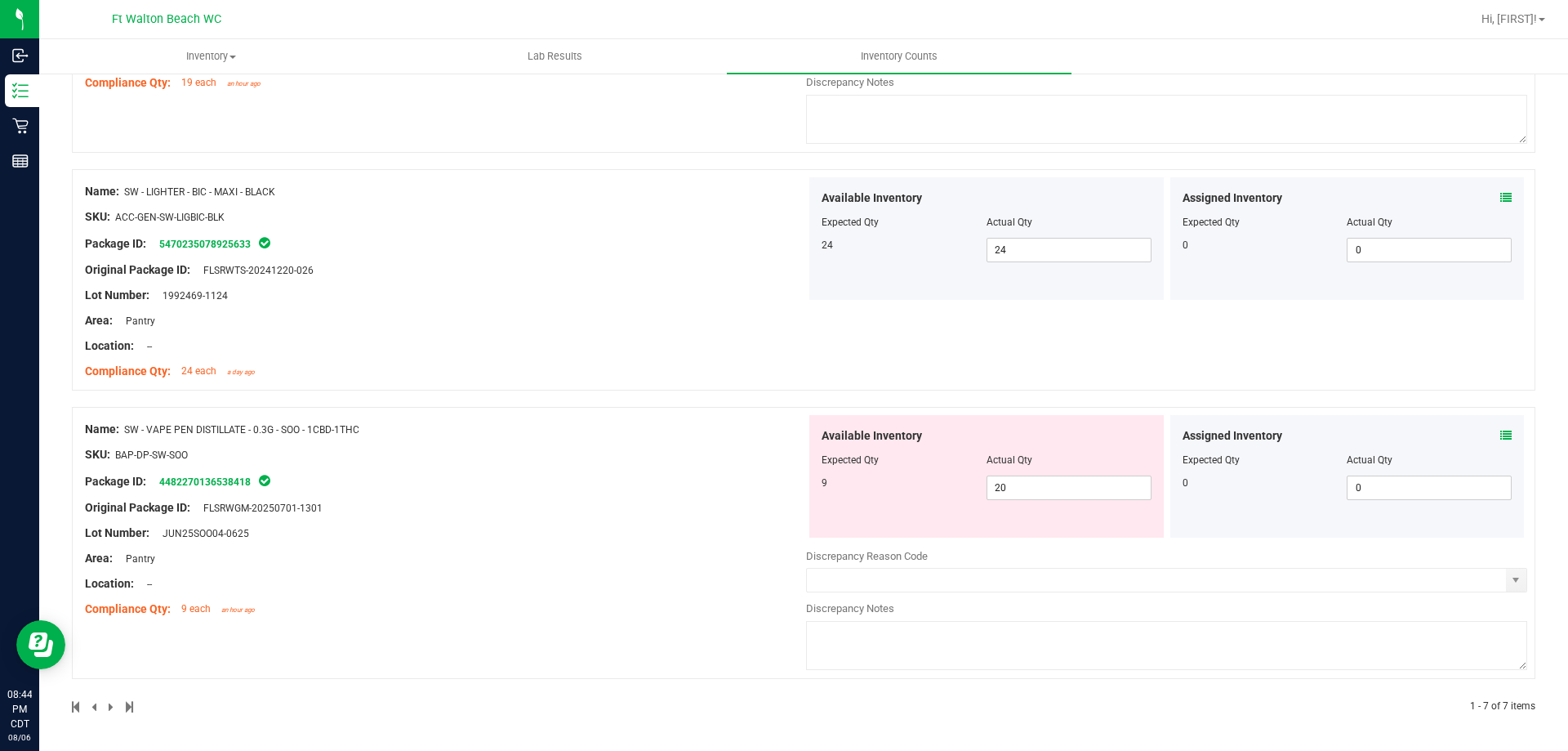click at bounding box center (1506, 436) 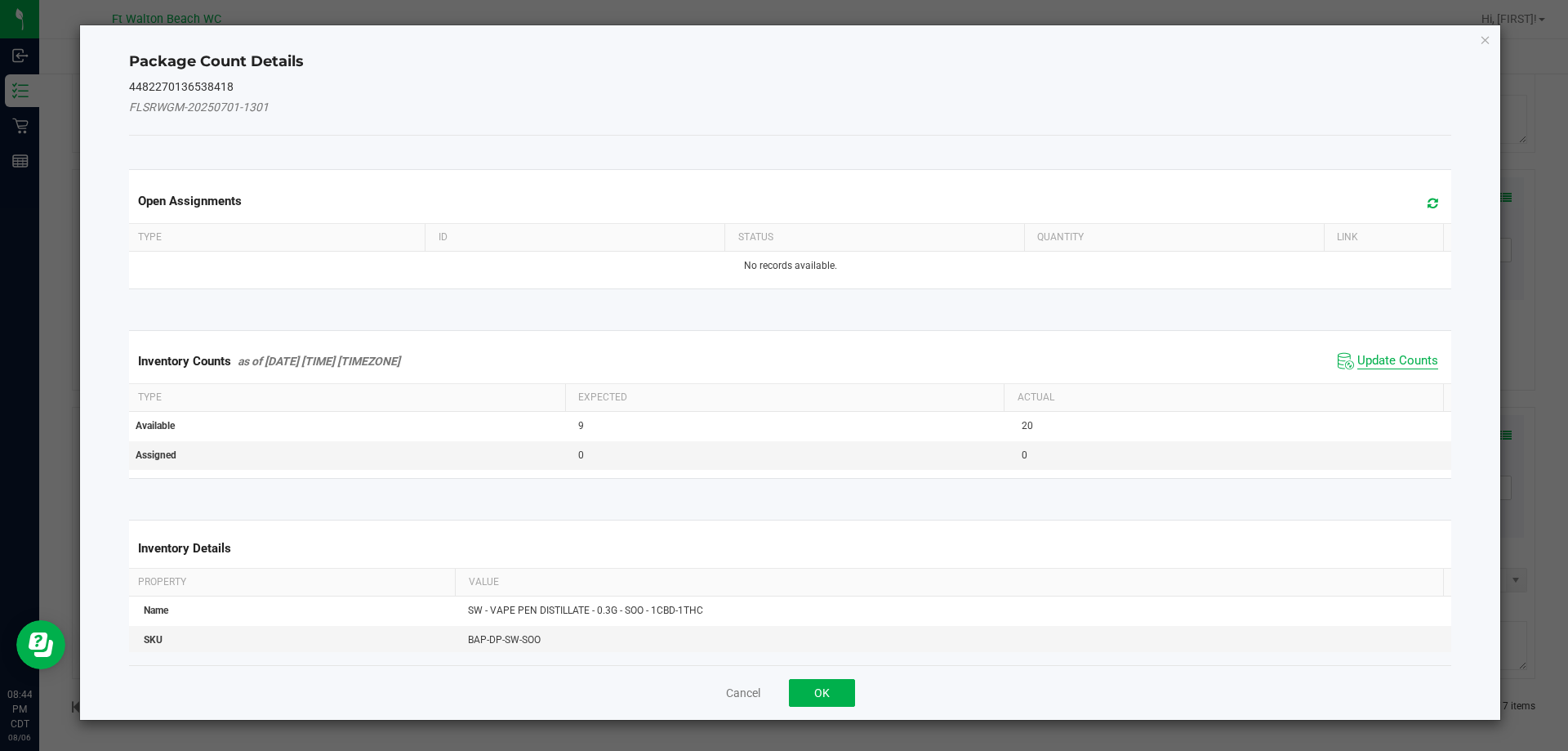 click on "Update Counts" 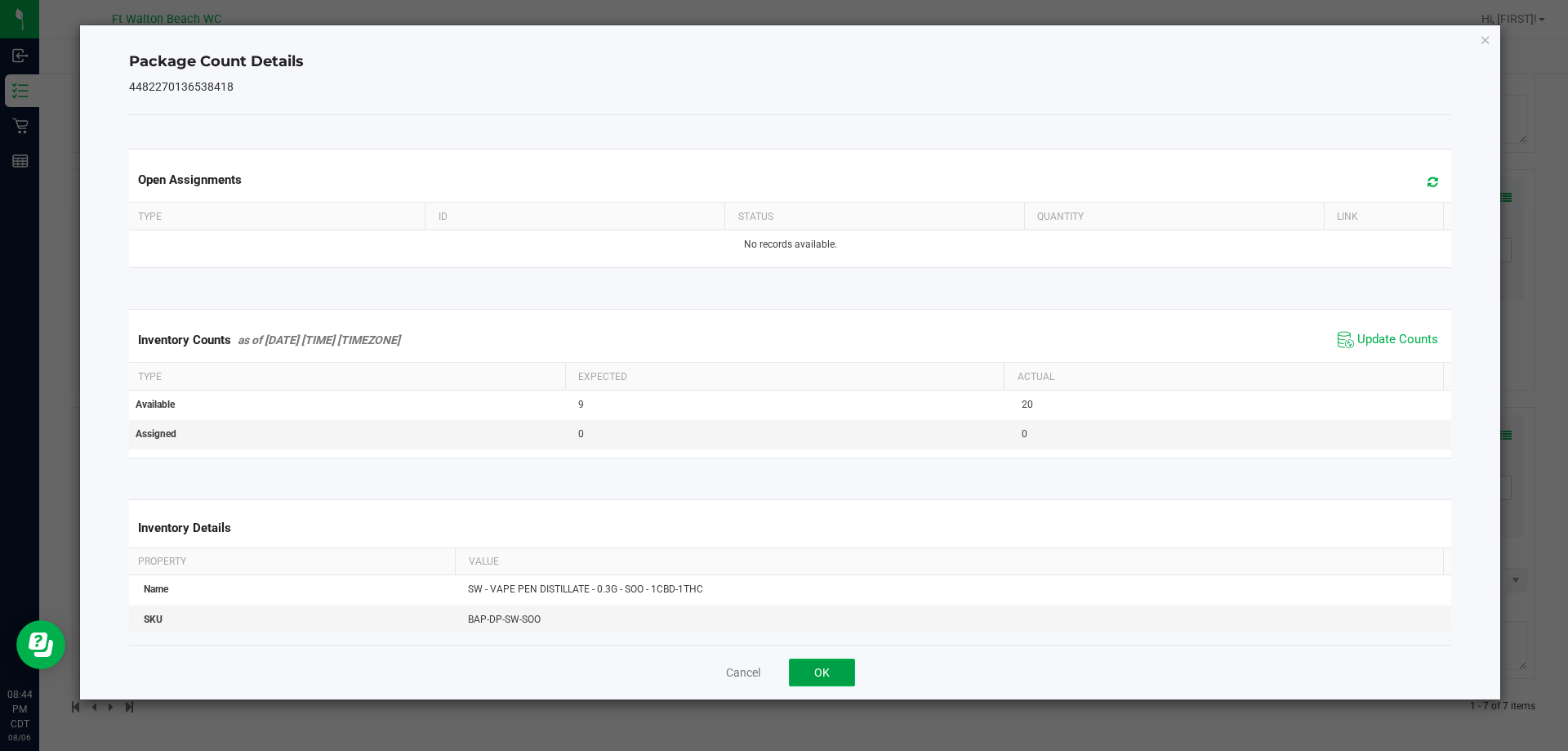 click on "OK" 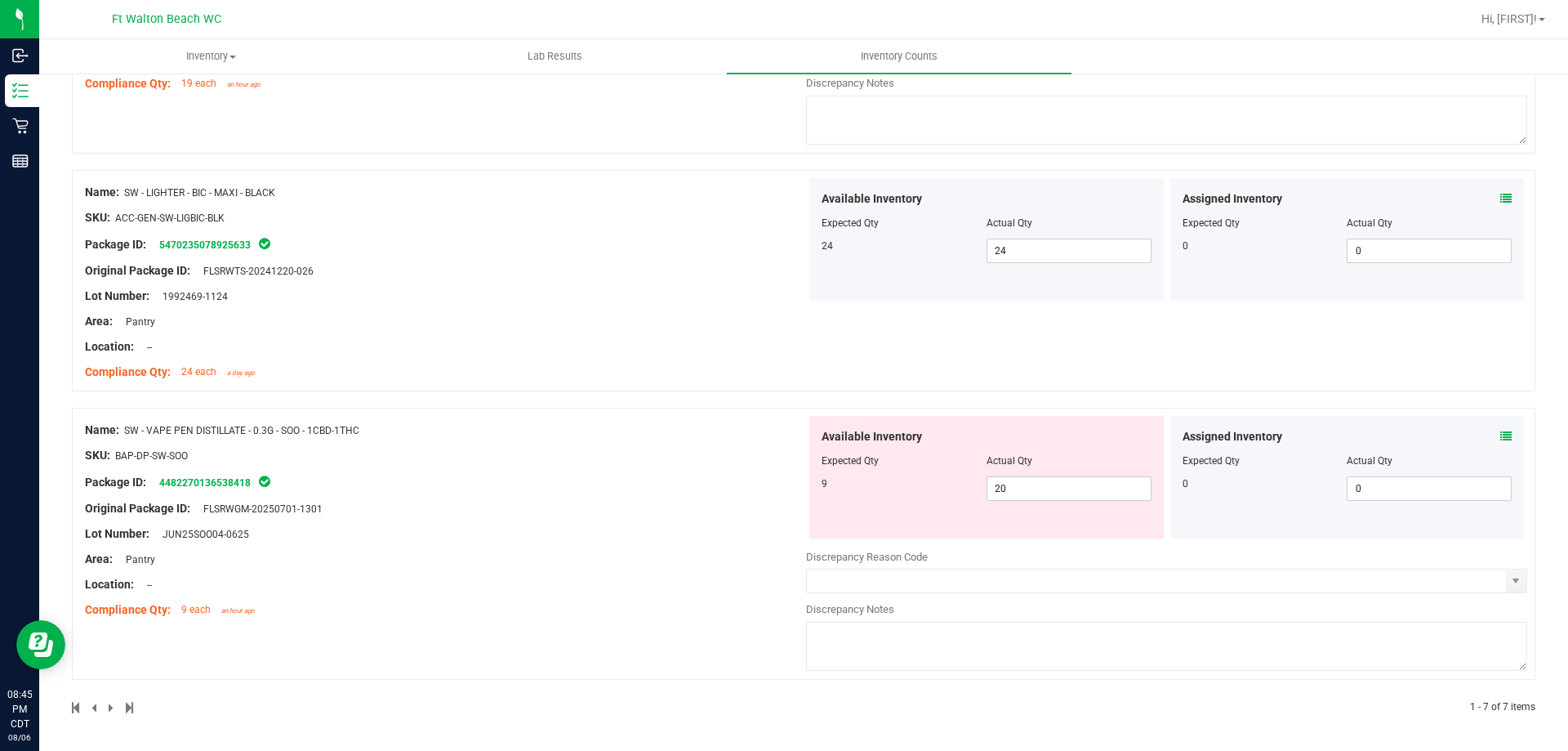 scroll, scrollTop: 1336, scrollLeft: 0, axis: vertical 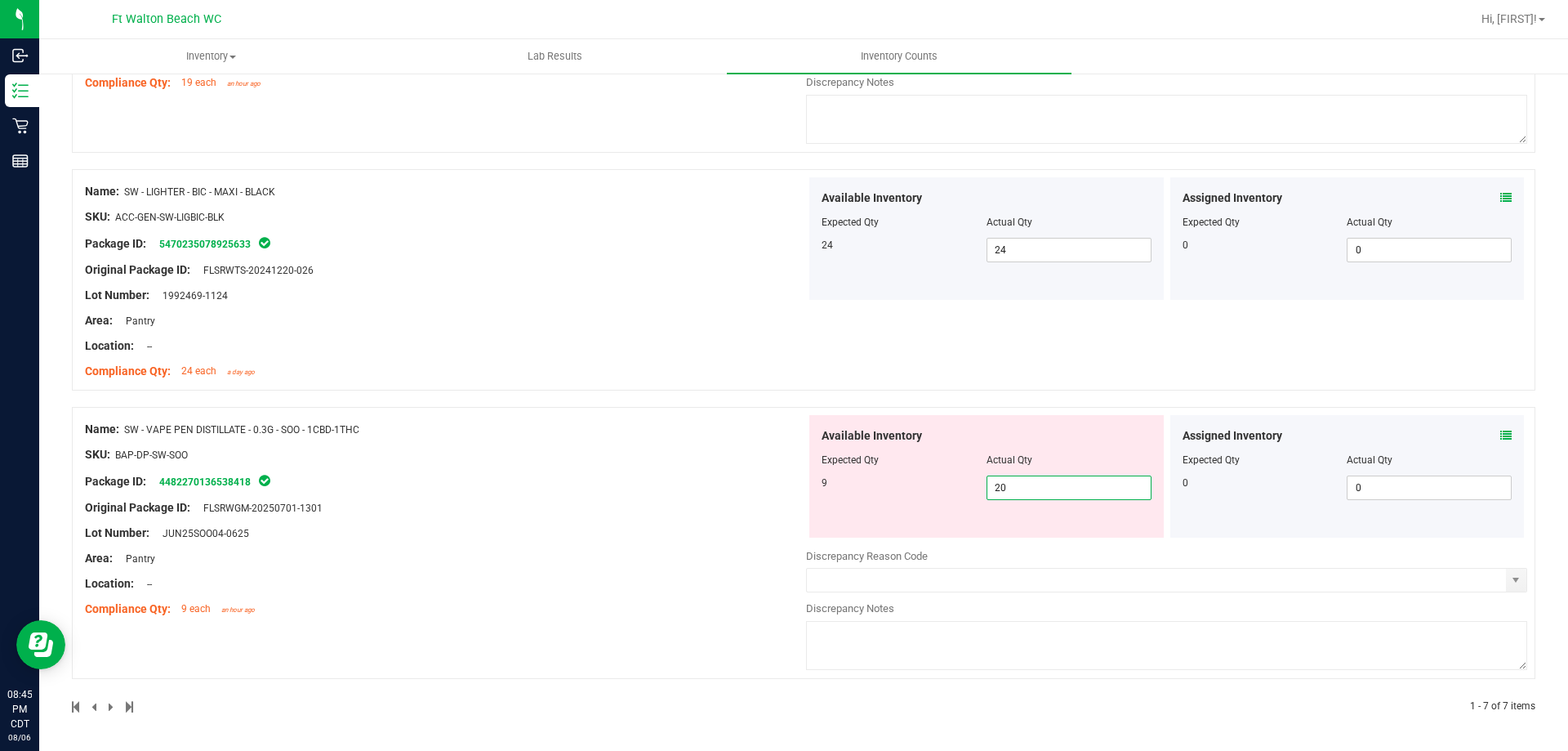drag, startPoint x: 1025, startPoint y: 489, endPoint x: 659, endPoint y: 516, distance: 366.99455 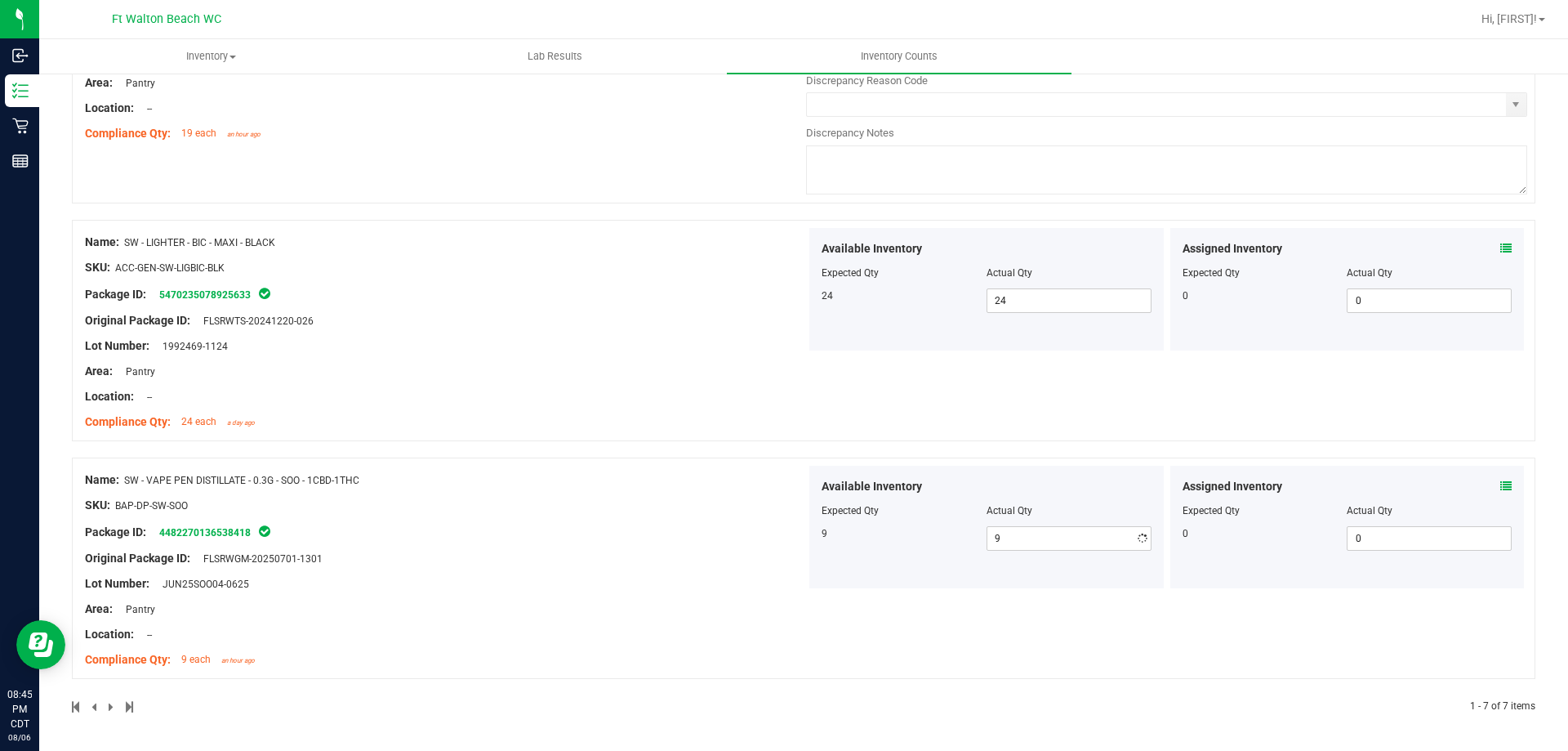 click on "Name:
SW - VAPE PEN DISTILLATE - 0.3G - SOO - 1CBD-1THC
SKU:
BAP-DP-SW-SOO
Package ID:
[NUMBER]
Original Package ID:
FLSRWGM-20250701-1301
Lot Number:
JUN25SOO04-0625" at bounding box center [445, 570] 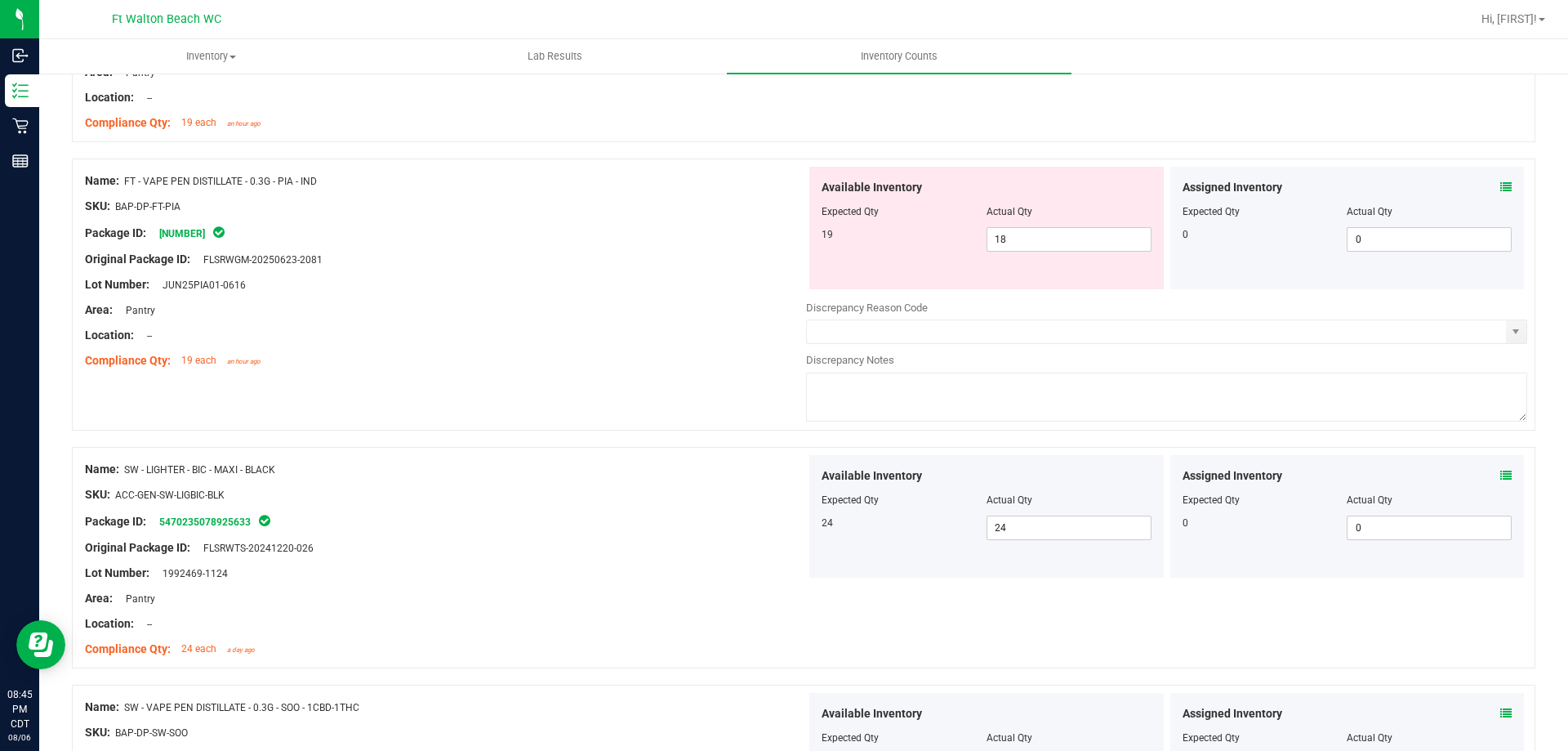 scroll, scrollTop: 1040, scrollLeft: 0, axis: vertical 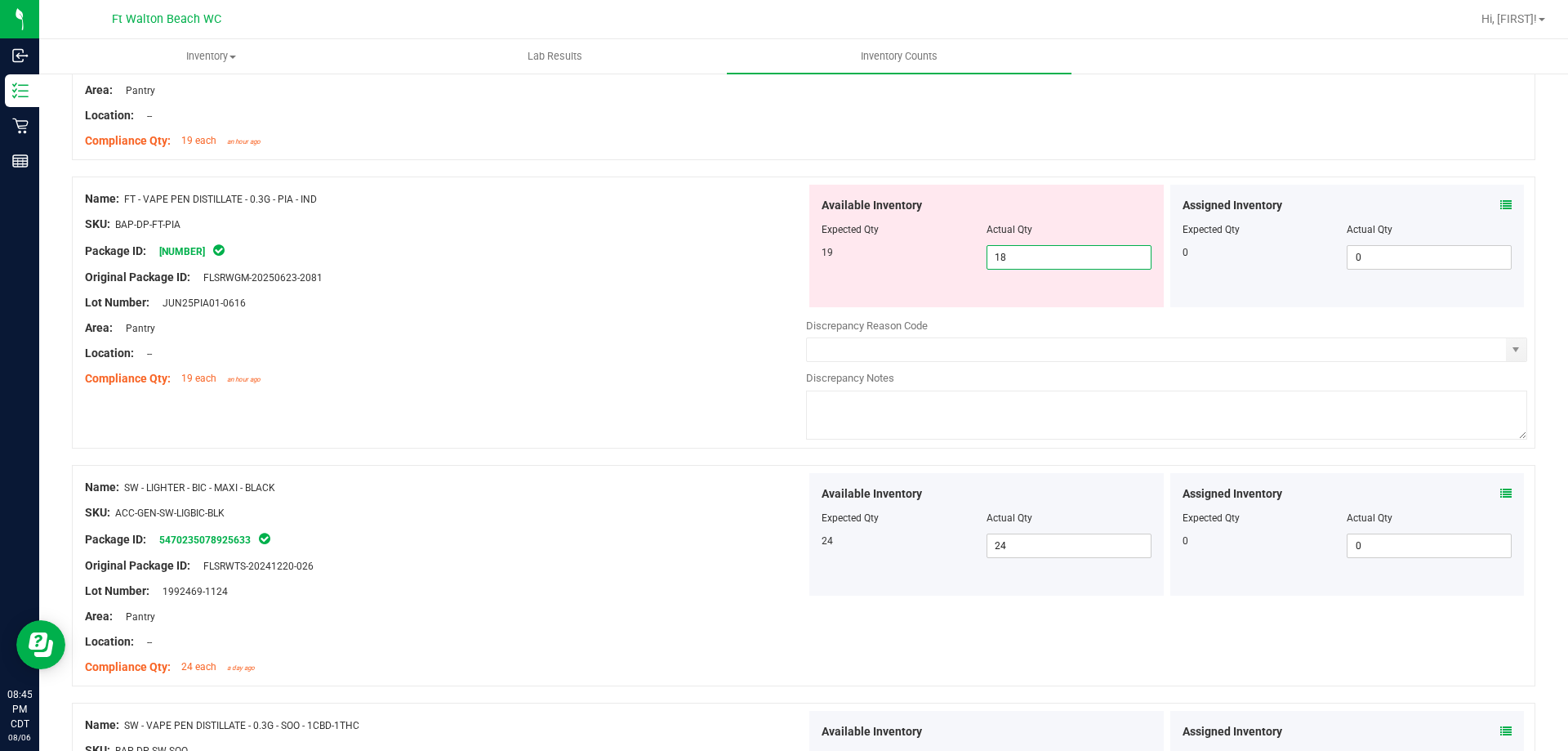 drag, startPoint x: 1041, startPoint y: 259, endPoint x: 701, endPoint y: 314, distance: 344.4198 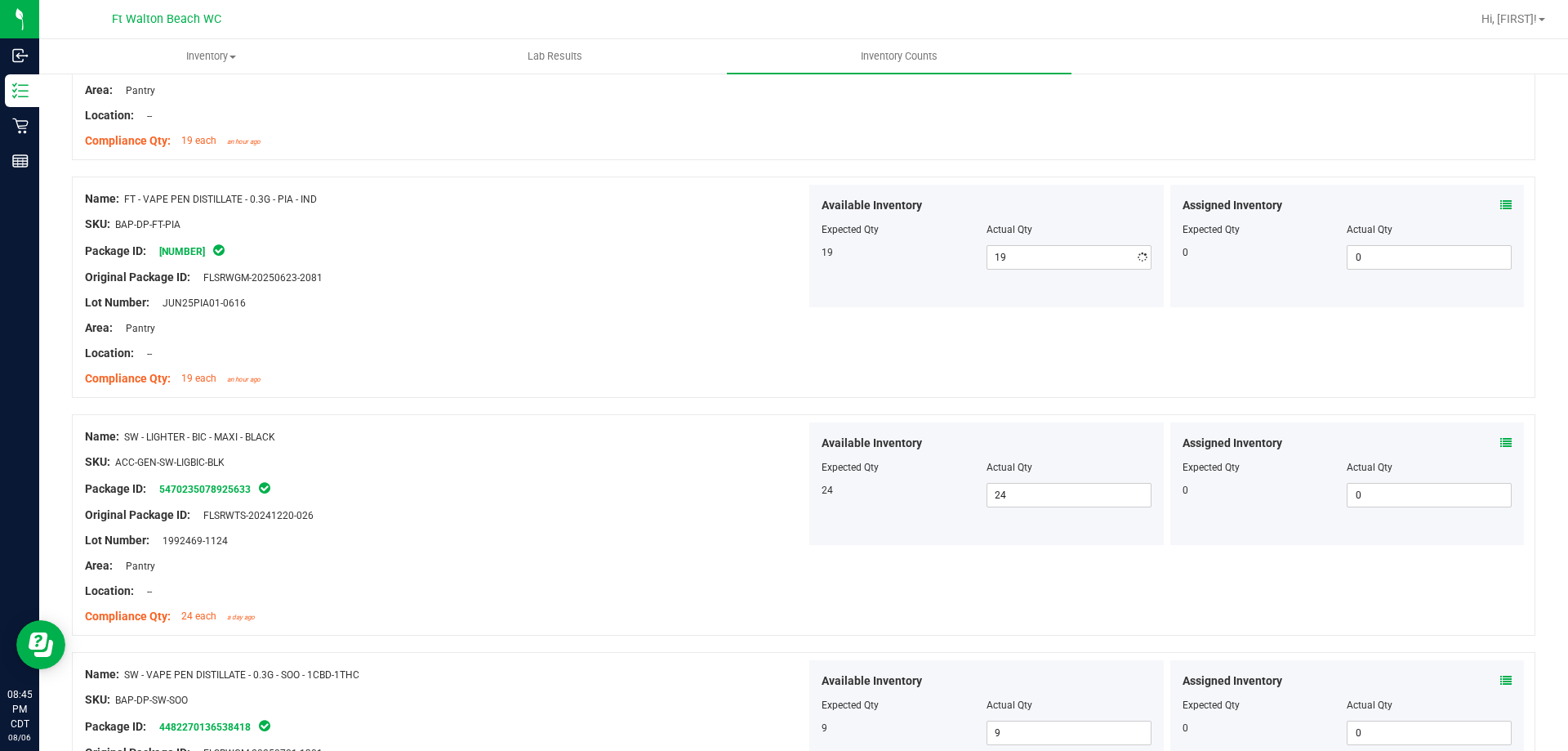 click on "Lot Number:
JUN25PIA01-0616" at bounding box center [445, 302] 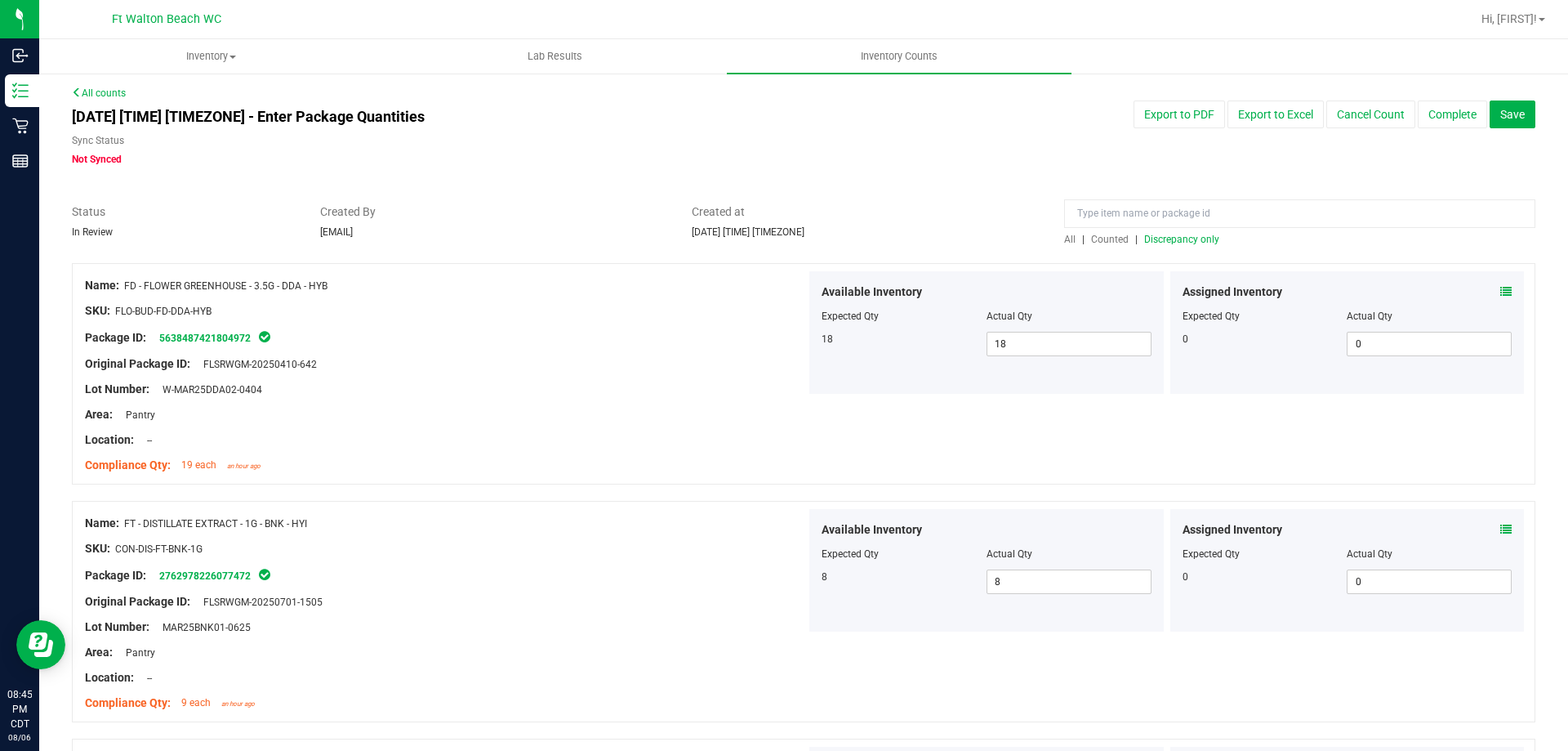 scroll, scrollTop: 0, scrollLeft: 0, axis: both 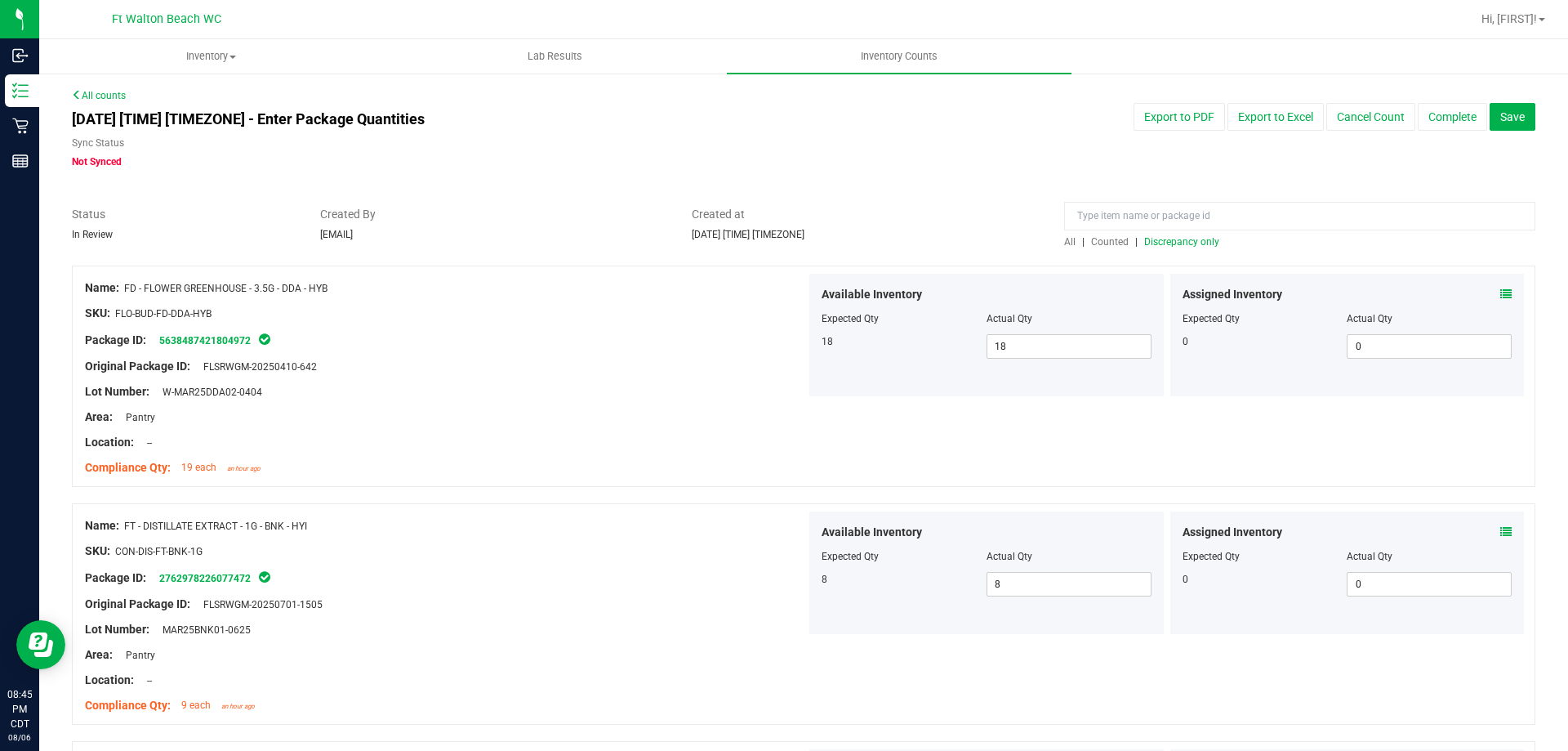 click on "Discrepancy only" at bounding box center (1182, 242) 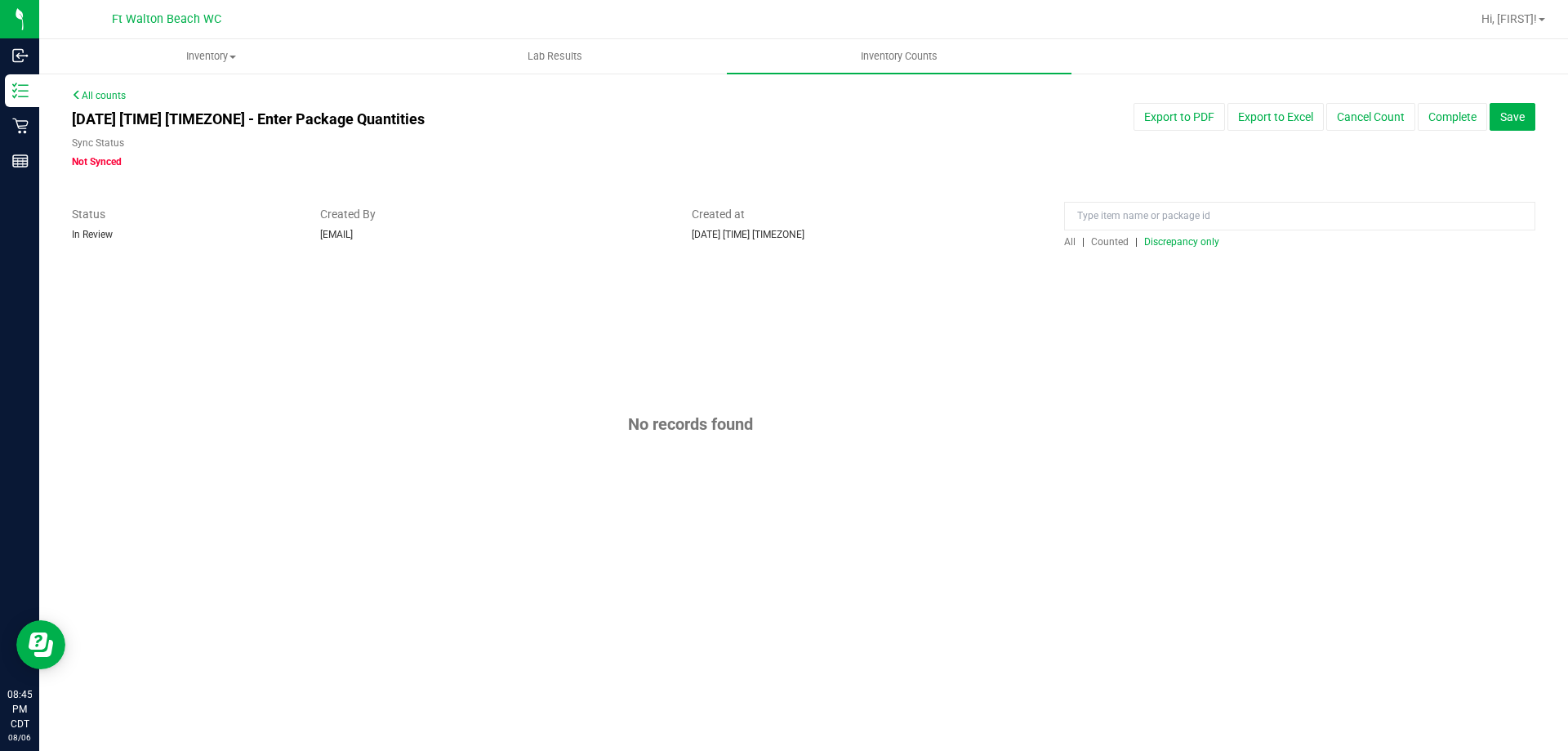 click on "Discrepancy only" at bounding box center [1182, 242] 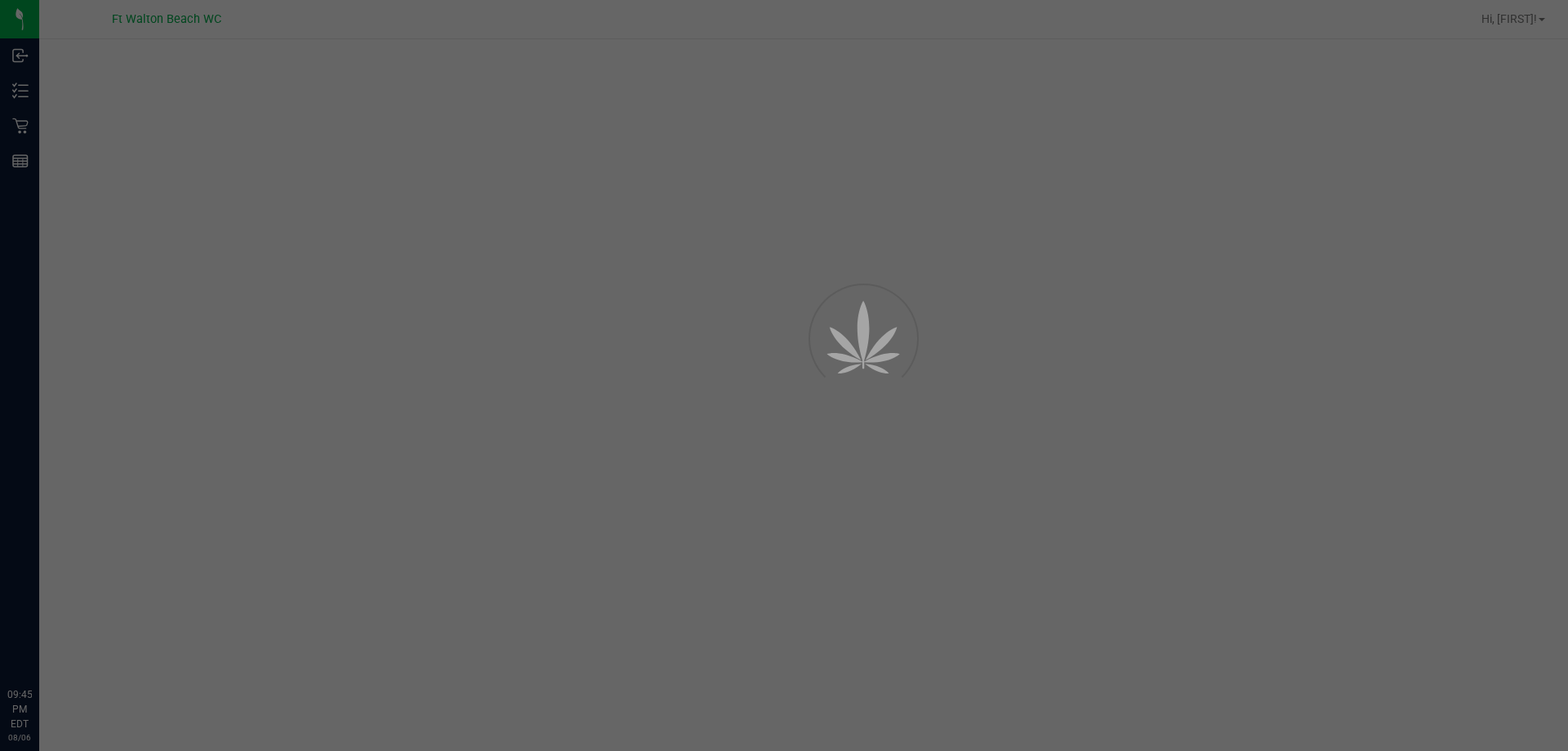 scroll, scrollTop: 0, scrollLeft: 0, axis: both 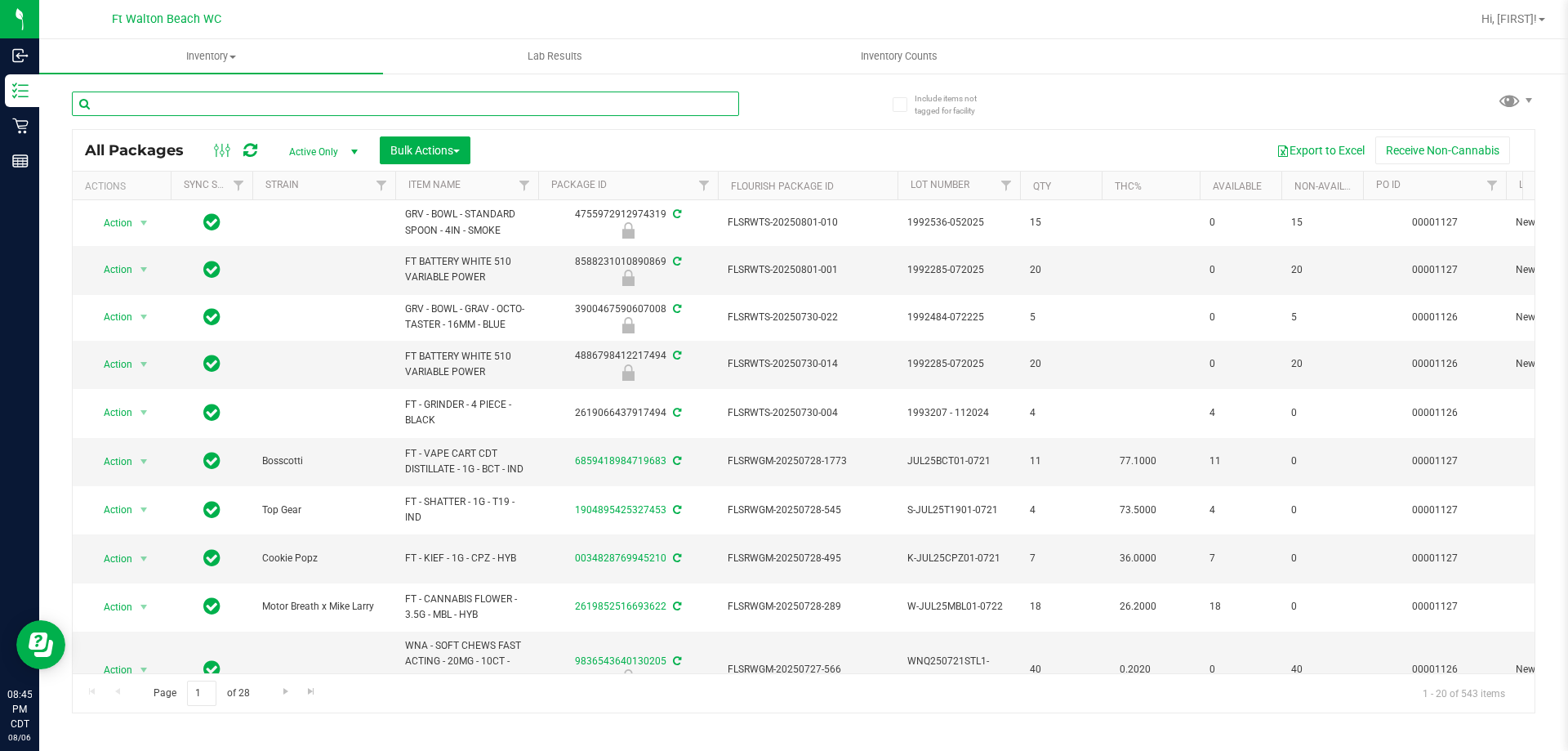click at bounding box center (405, 104) 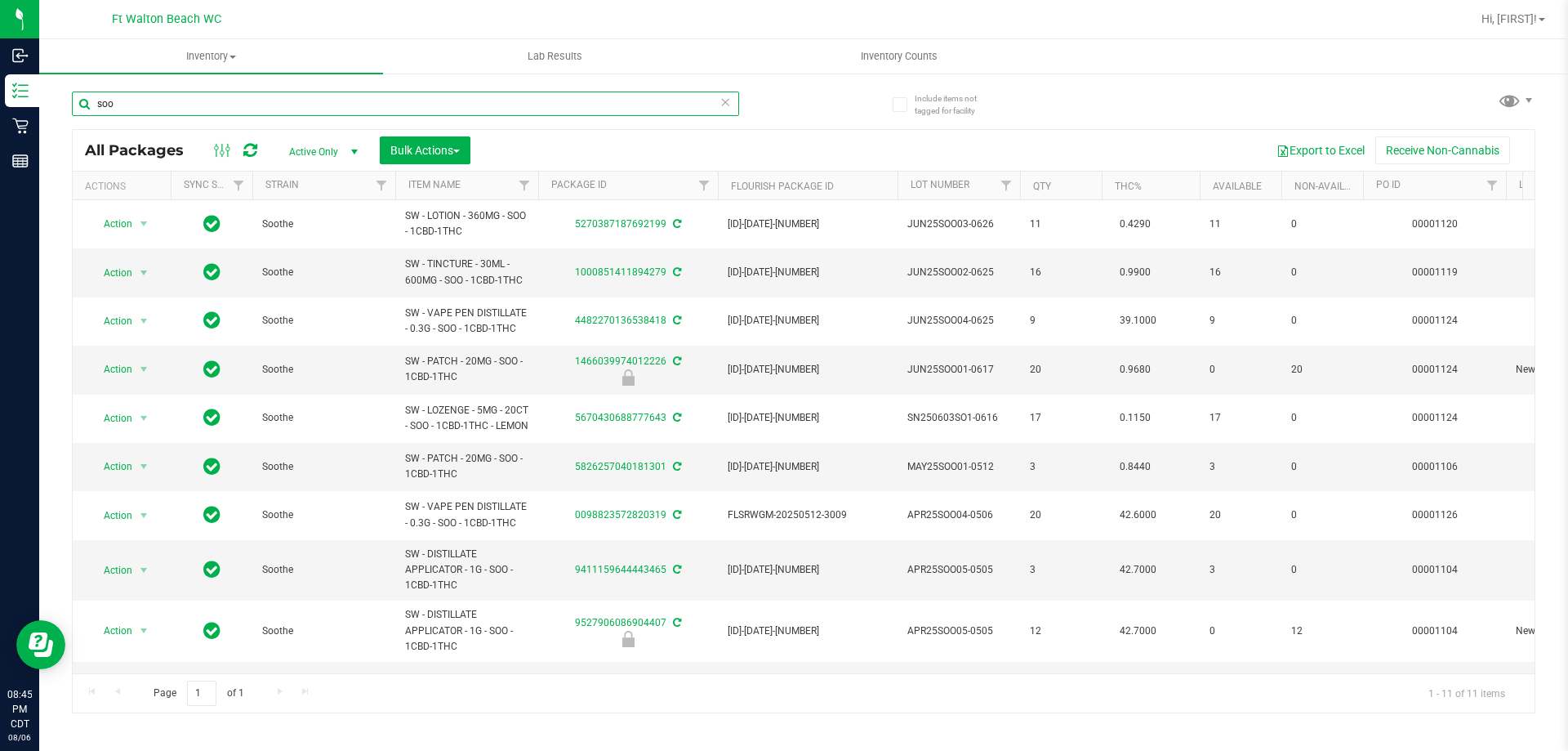 click on "soo" at bounding box center [405, 104] 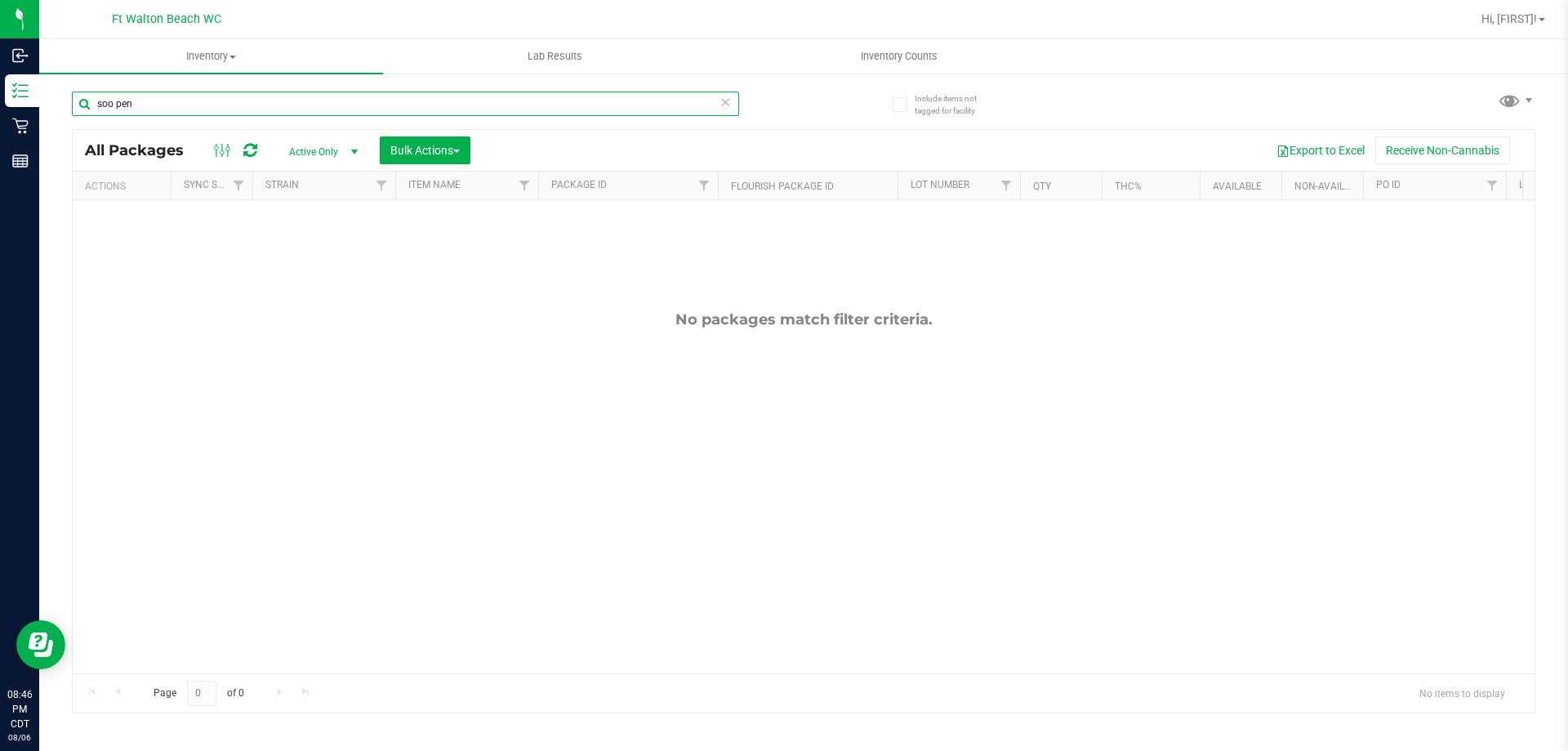 click on "soo pen" at bounding box center (405, 104) 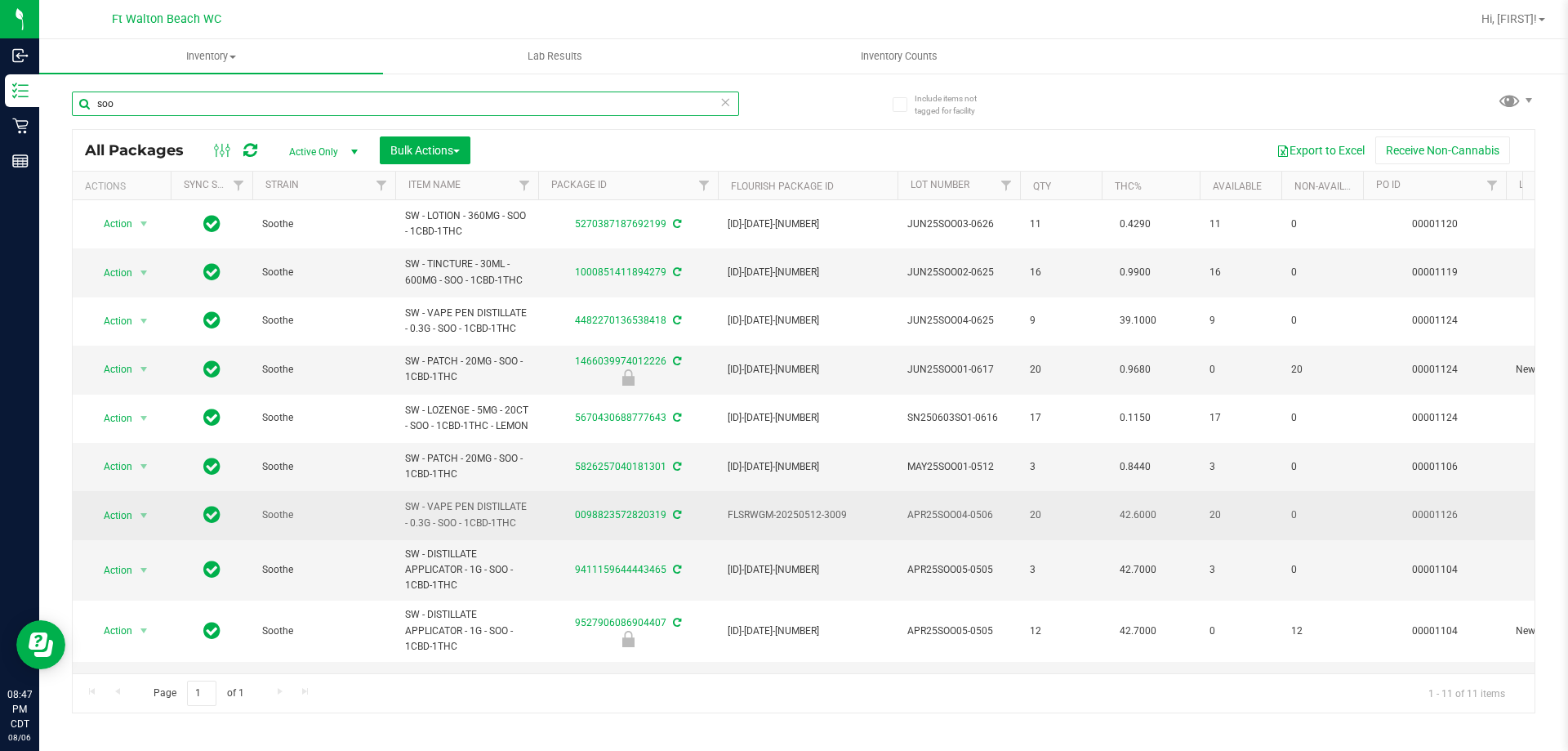 scroll, scrollTop: 82, scrollLeft: 0, axis: vertical 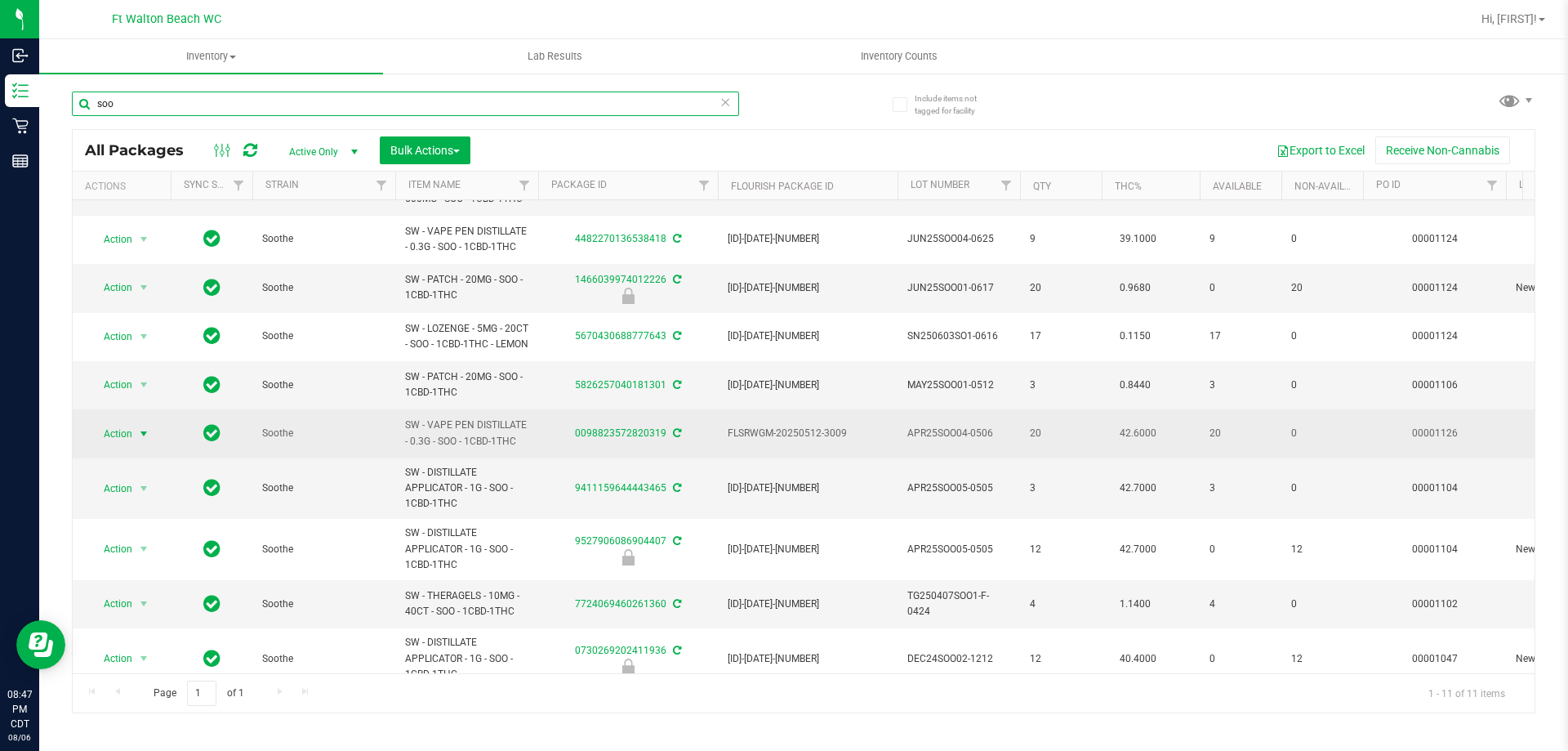 type on "soo" 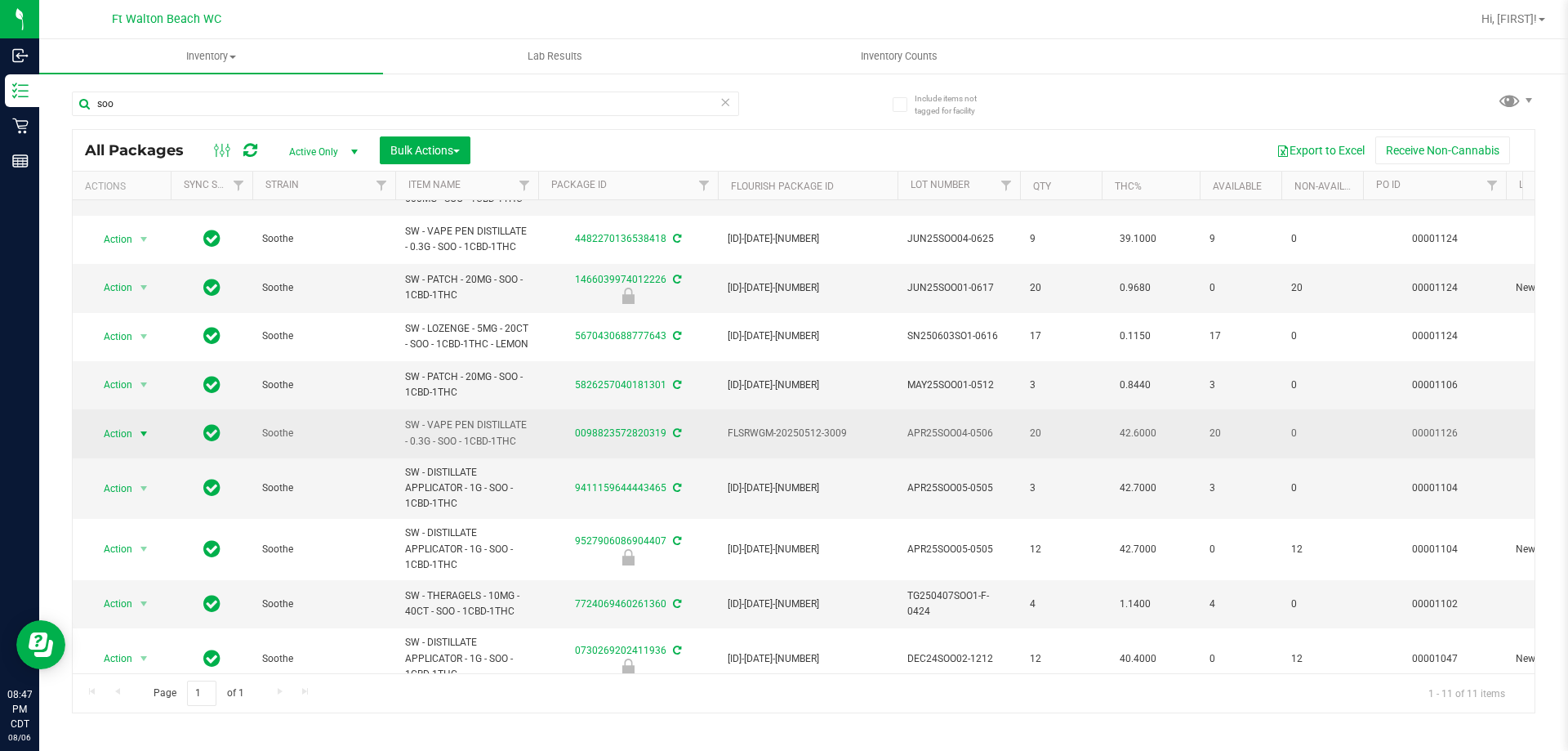 click on "Action" at bounding box center [111, 434] 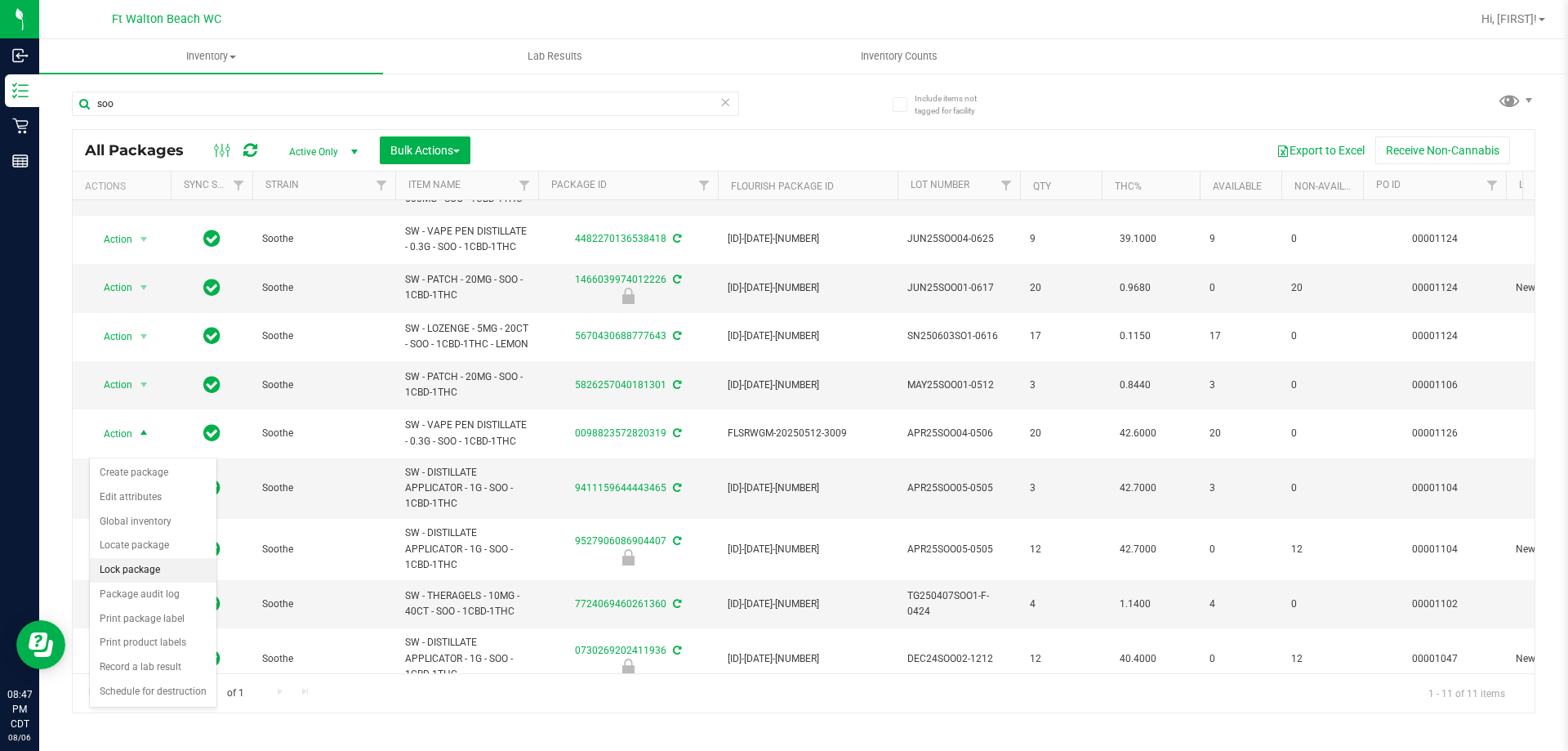 click on "Lock package" at bounding box center [153, 570] 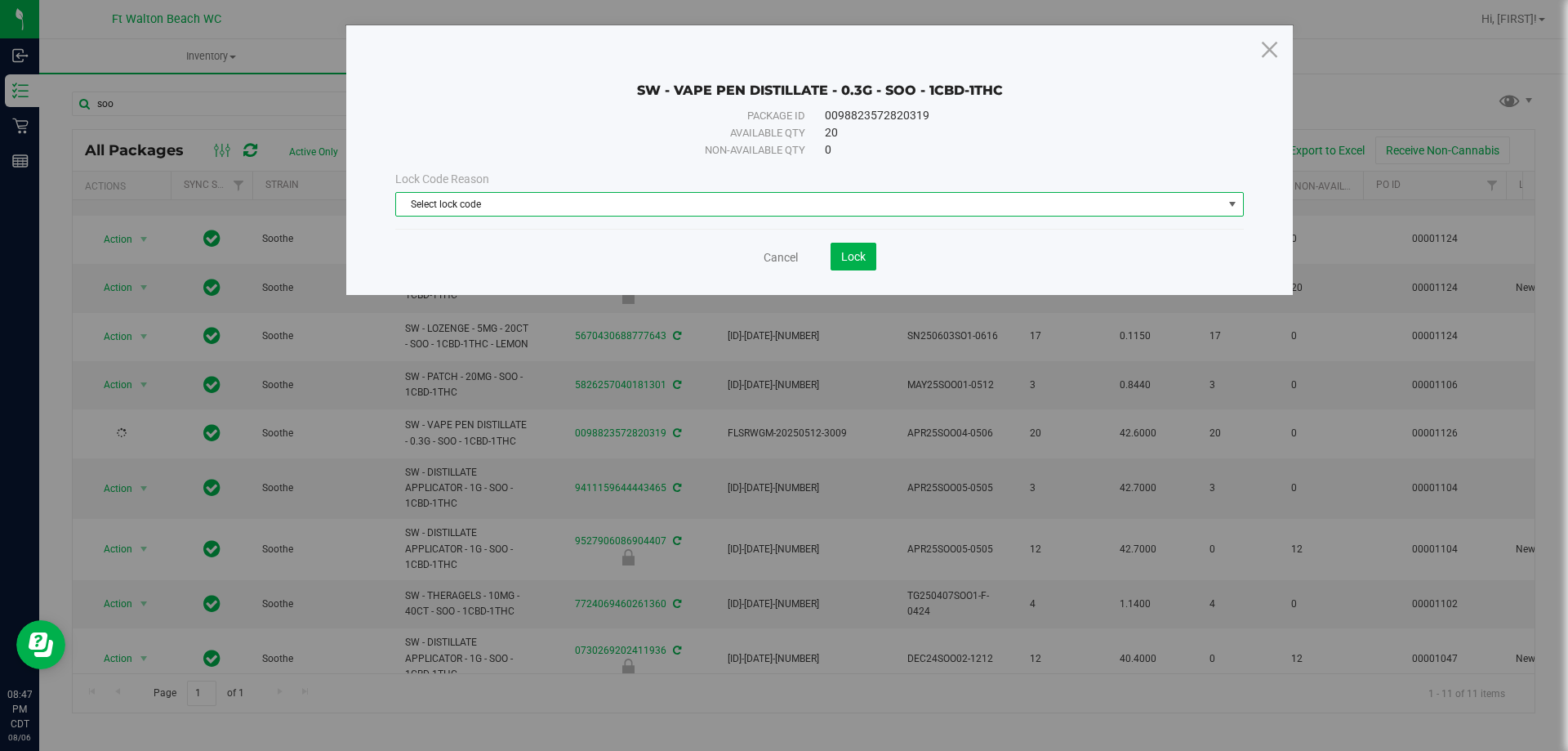 click on "Select lock code" at bounding box center (809, 204) 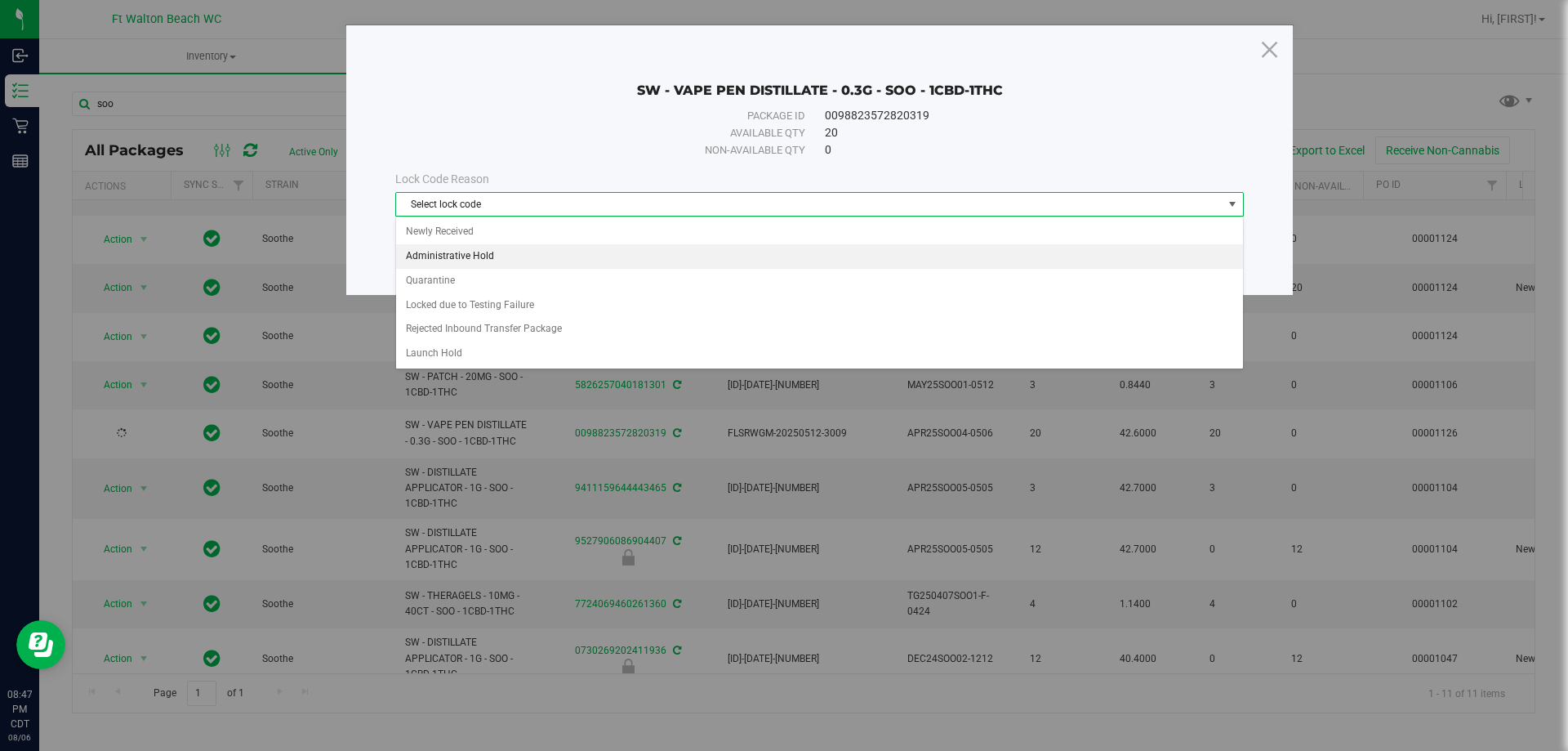 click on "Administrative Hold" at bounding box center [819, 257] 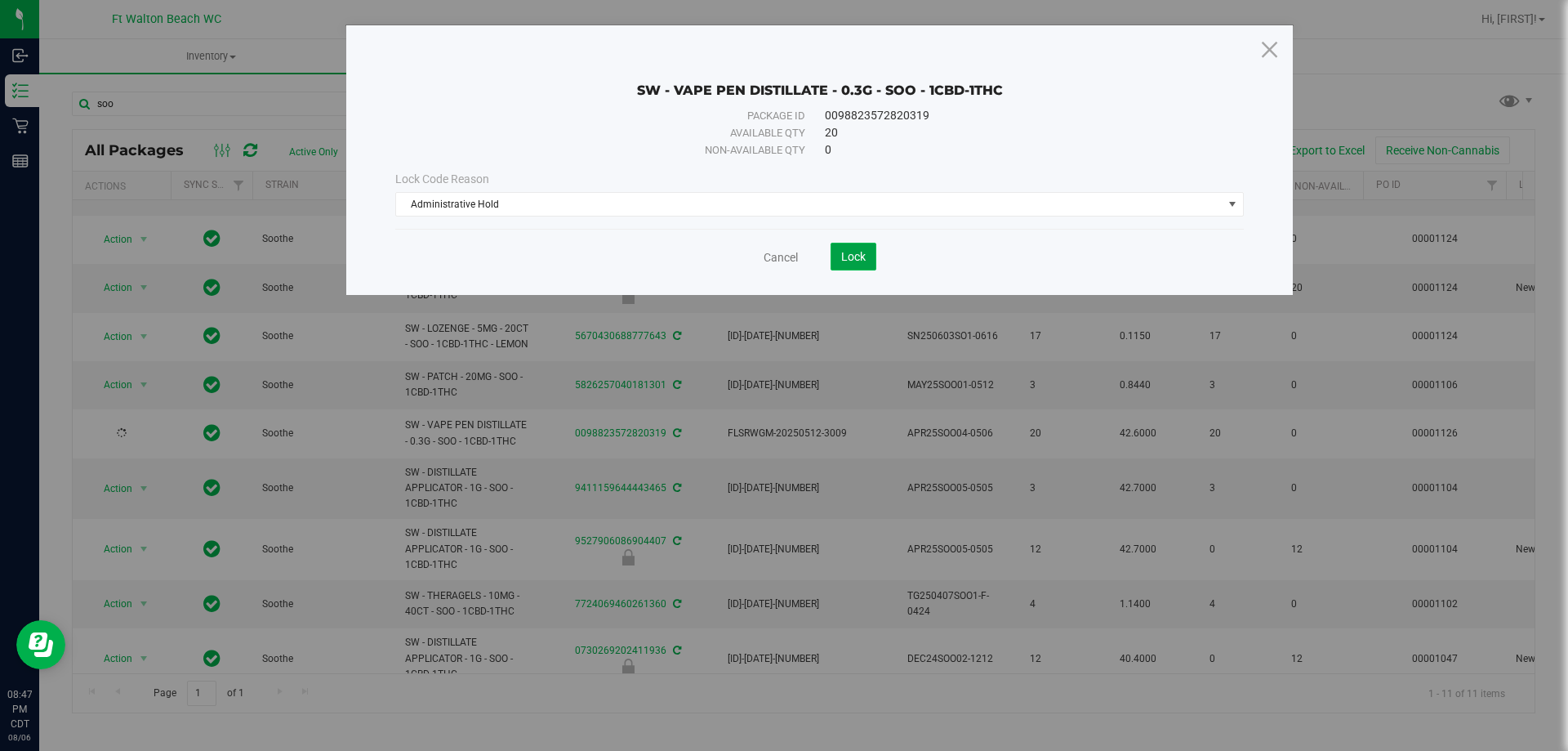 click on "Lock" 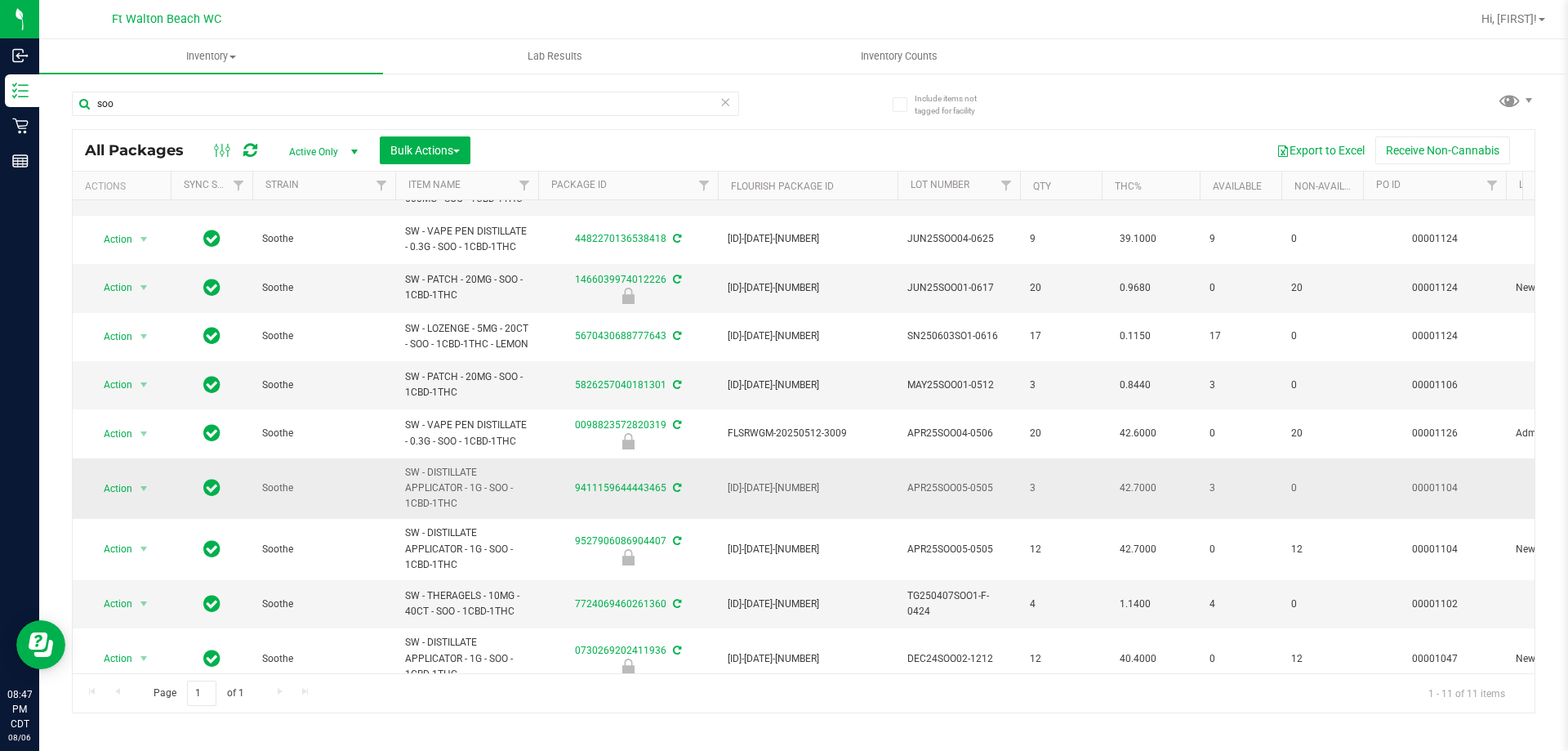 scroll, scrollTop: 122, scrollLeft: 0, axis: vertical 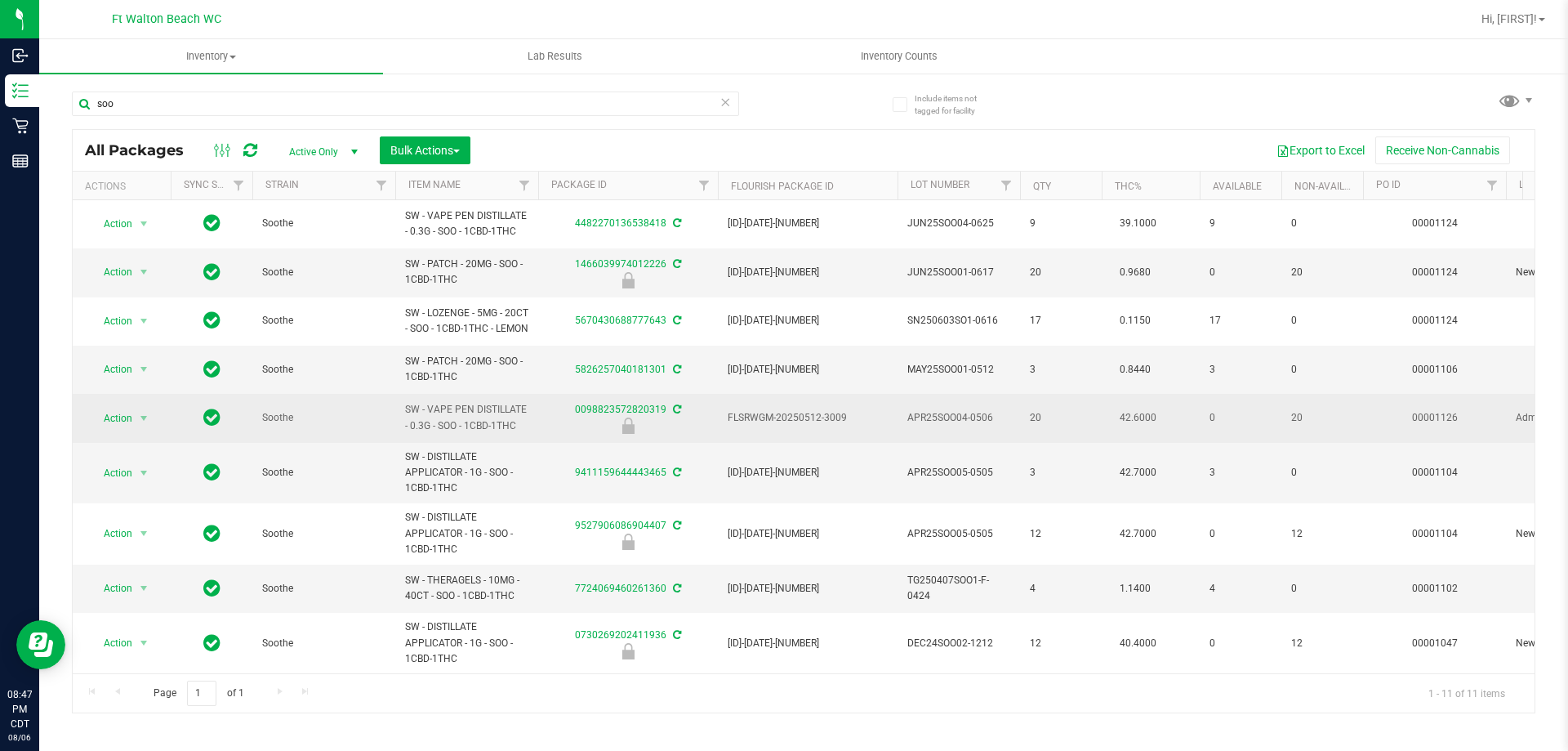 drag, startPoint x: 526, startPoint y: 413, endPoint x: 399, endPoint y: 396, distance: 128.13274 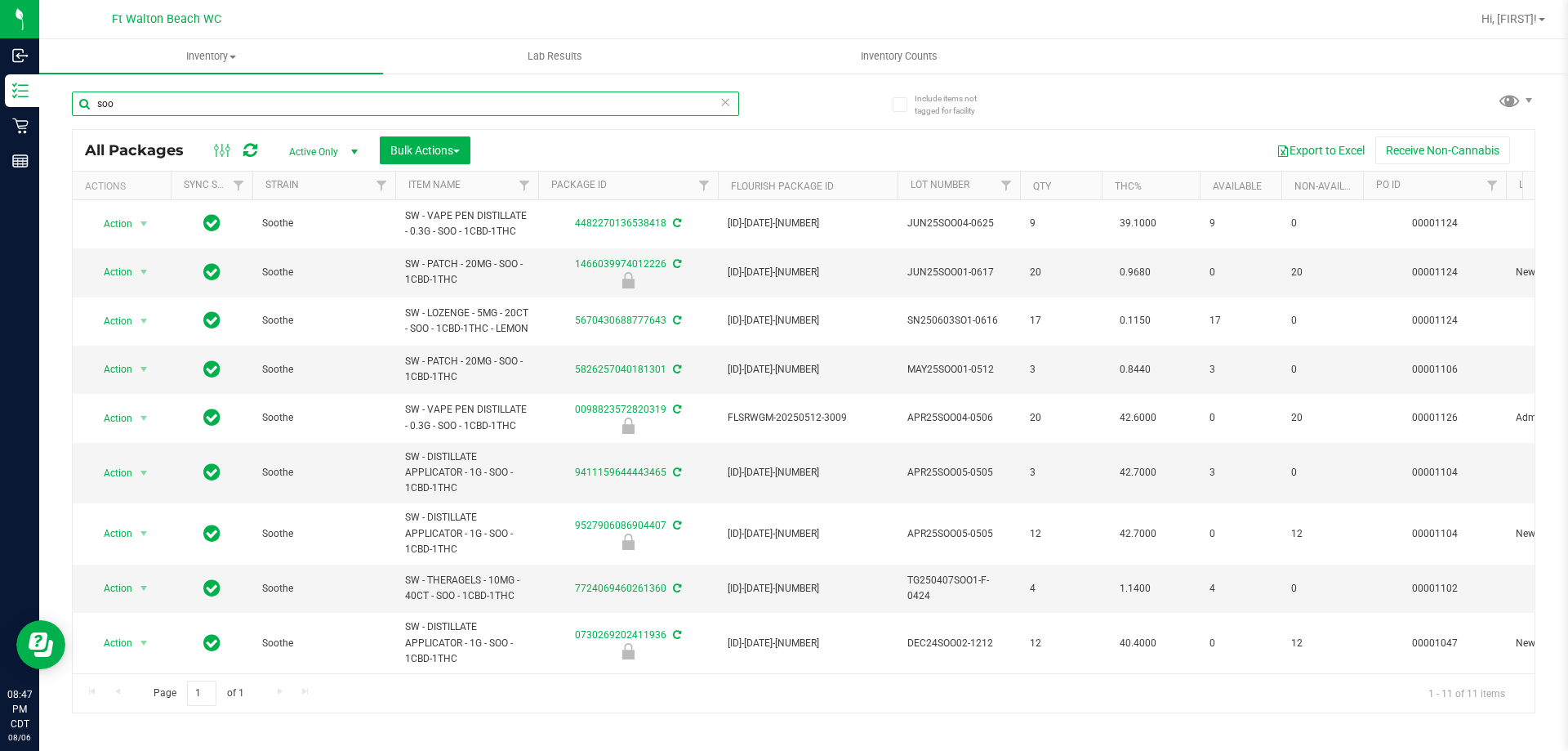 click on "soo" at bounding box center [405, 104] 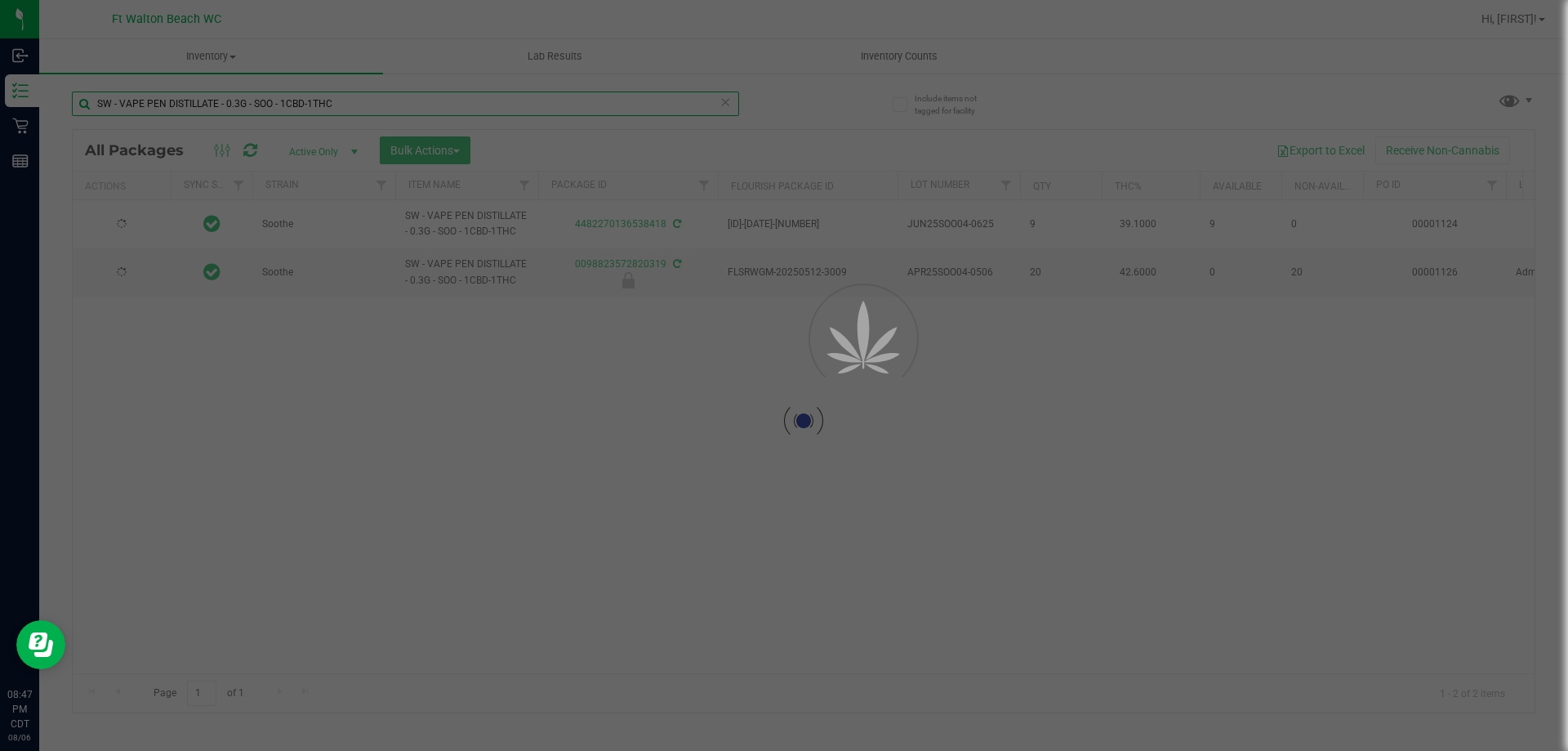 scroll, scrollTop: 0, scrollLeft: 0, axis: both 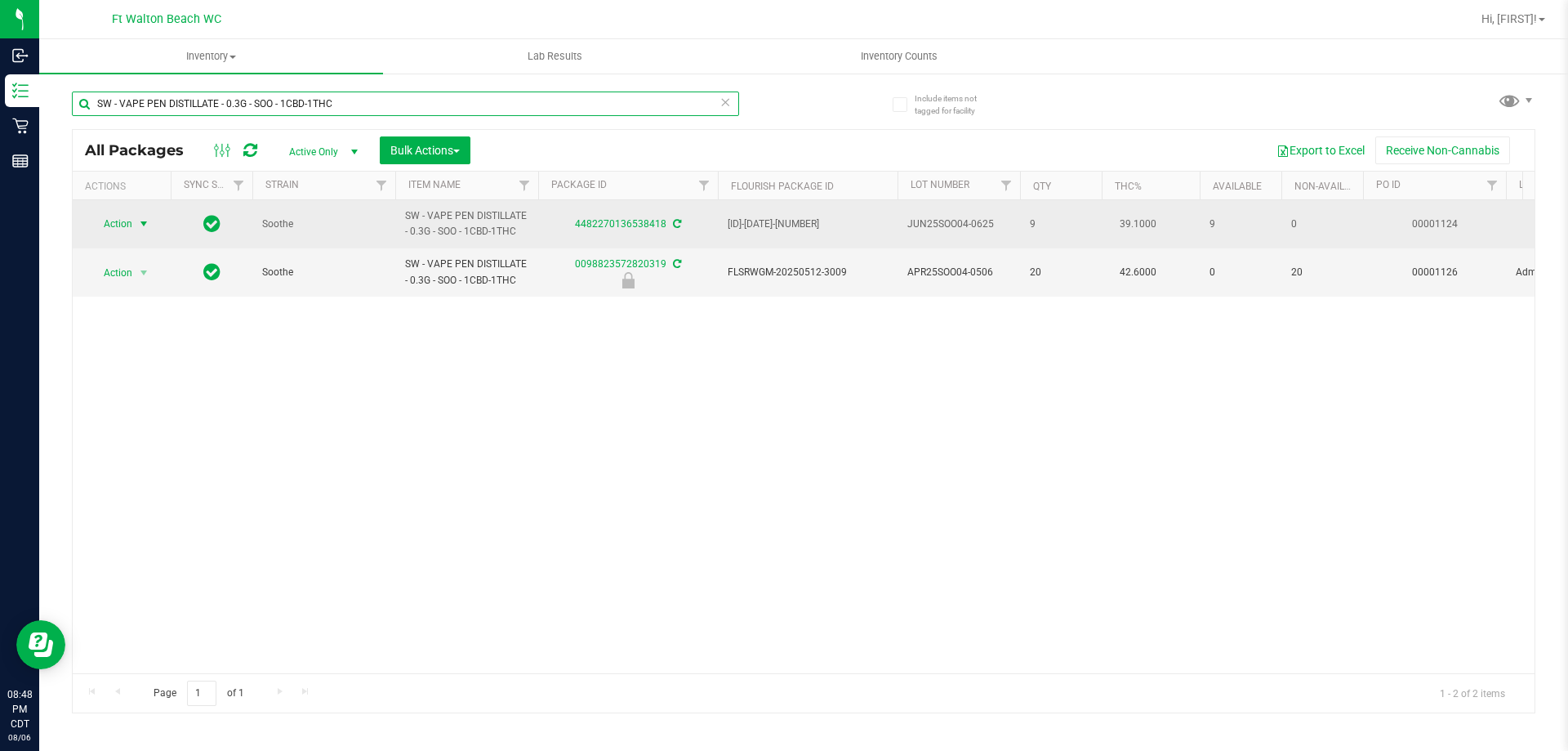type on "SW - VAPE PEN DISTILLATE - 0.3G - SOO - 1CBD-1THC" 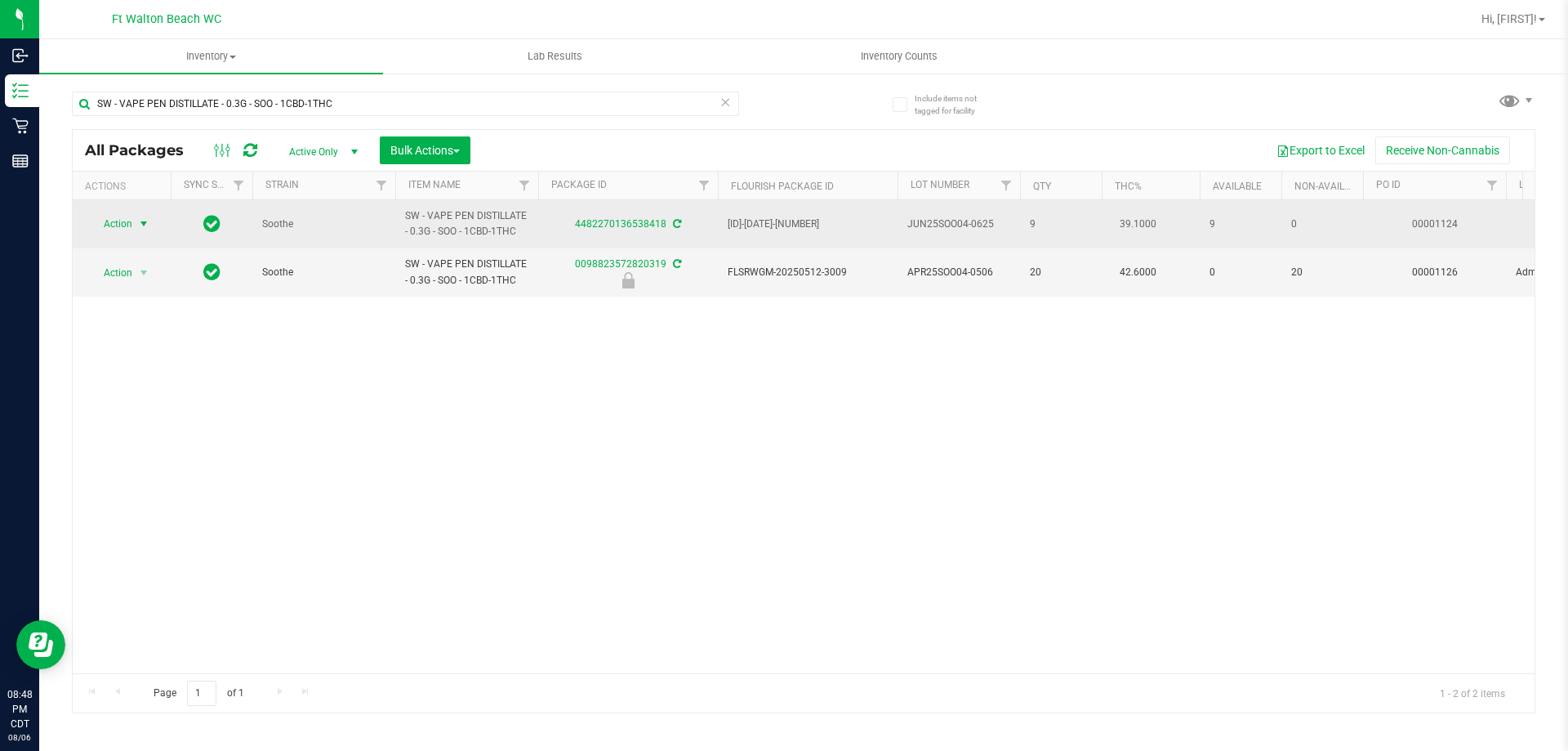 click on "Action" at bounding box center [111, 224] 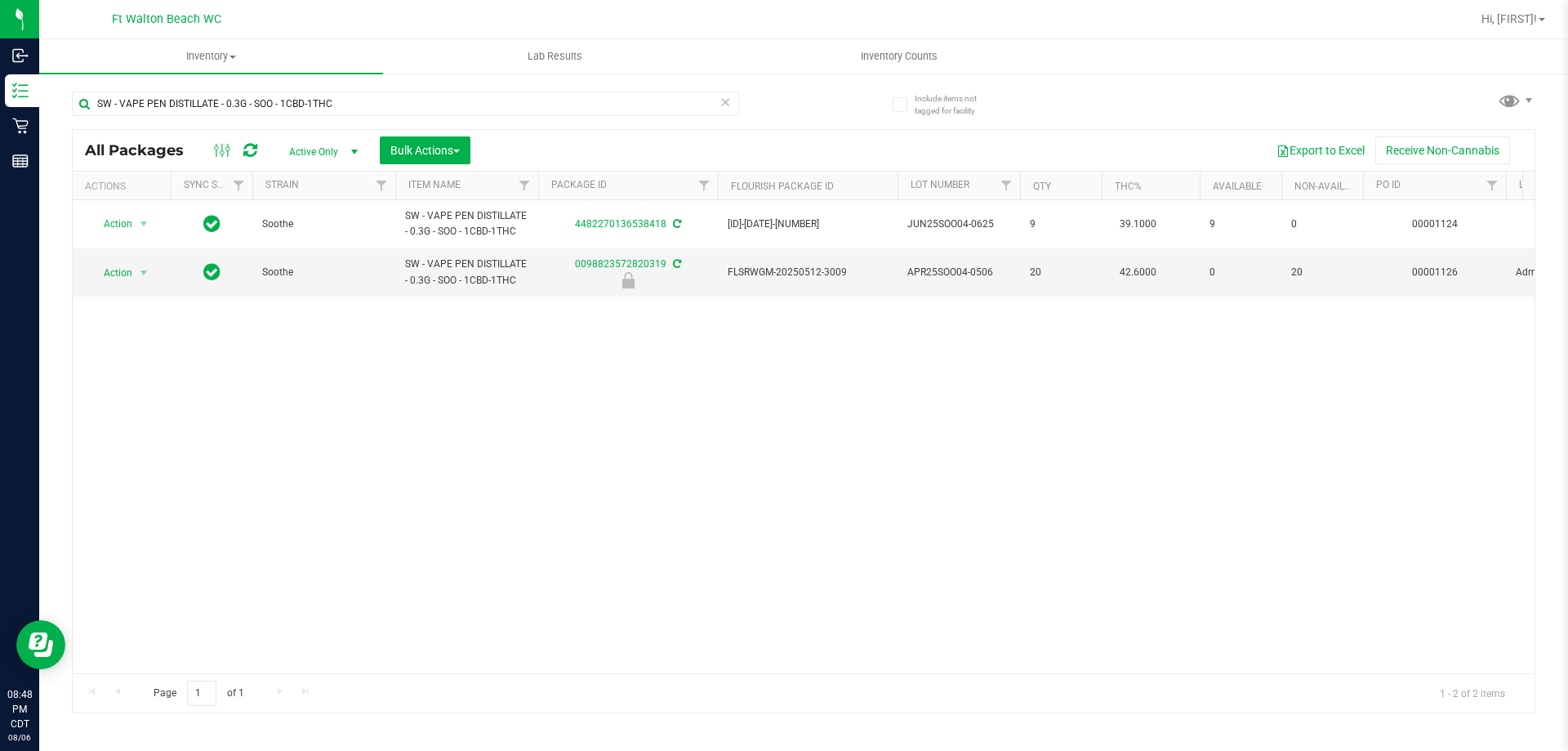 click on "Action Action Create package Edit attributes Global inventory Locate package Lock package Package audit log Print package label Print product labels Record a lab result Schedule for destruction
Soothe
SW - VAPE PEN DISTILLATE - 0.3G - SOO - 1CBD-1THC
4482270136538418
FLSRWGM-20250701-1301
JUN25SOO04-0625
9
39.1000
9
0
00001124
Surterra Wellness
$0.00001 BAP-DP-SW-SOO $35.00000 37.6000
Vape Pen
SW 0.3g Vape Pen Distillate Soothe (1:1 CBD:THC)" at bounding box center [804, 436] 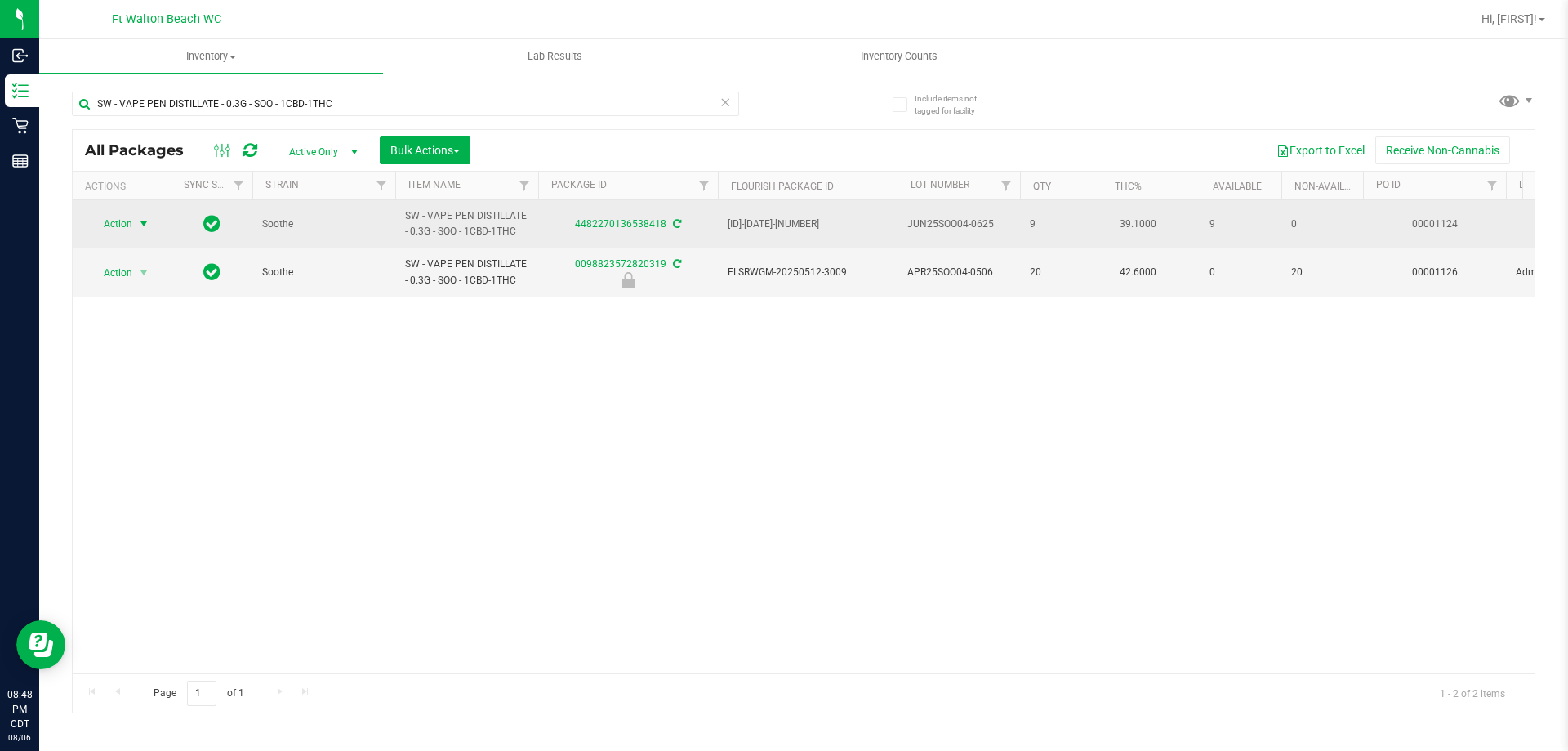 drag, startPoint x: 123, startPoint y: 221, endPoint x: 132, endPoint y: 230, distance: 12.727922 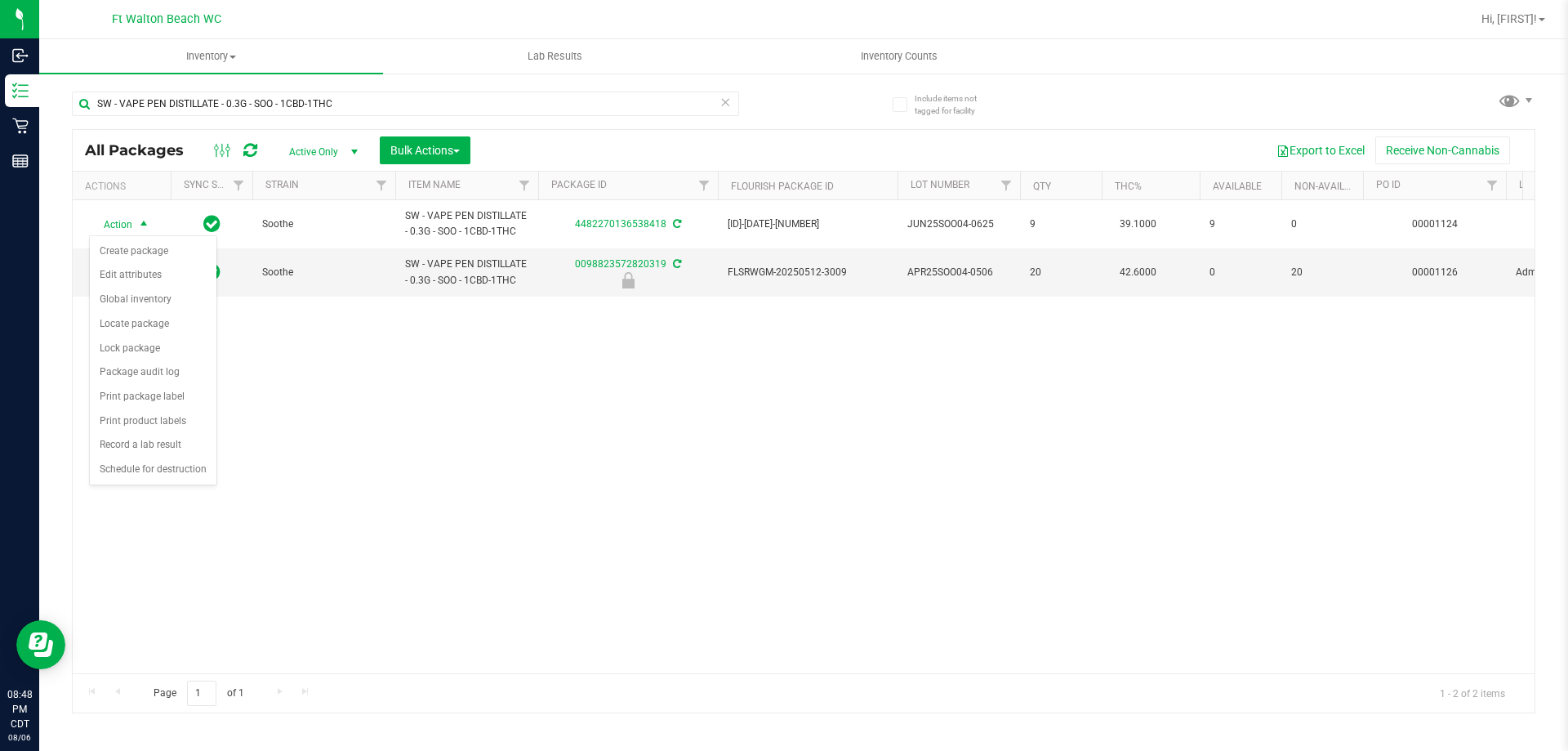 click on "Action Action Create package Edit attributes Global inventory Locate package Lock package Package audit log Print package label Print product labels Record a lab result Schedule for destruction
Soothe
SW - VAPE PEN DISTILLATE - 0.3G - SOO - 1CBD-1THC
4482270136538418
FLSRWGM-20250701-1301
JUN25SOO04-0625
9
39.1000
9
0
00001124
Surterra Wellness
$0.00001 BAP-DP-SW-SOO $35.00000 37.6000
Vape Pen
SW 0.3g Vape Pen Distillate Soothe (1:1 CBD:THC)" at bounding box center [804, 436] 